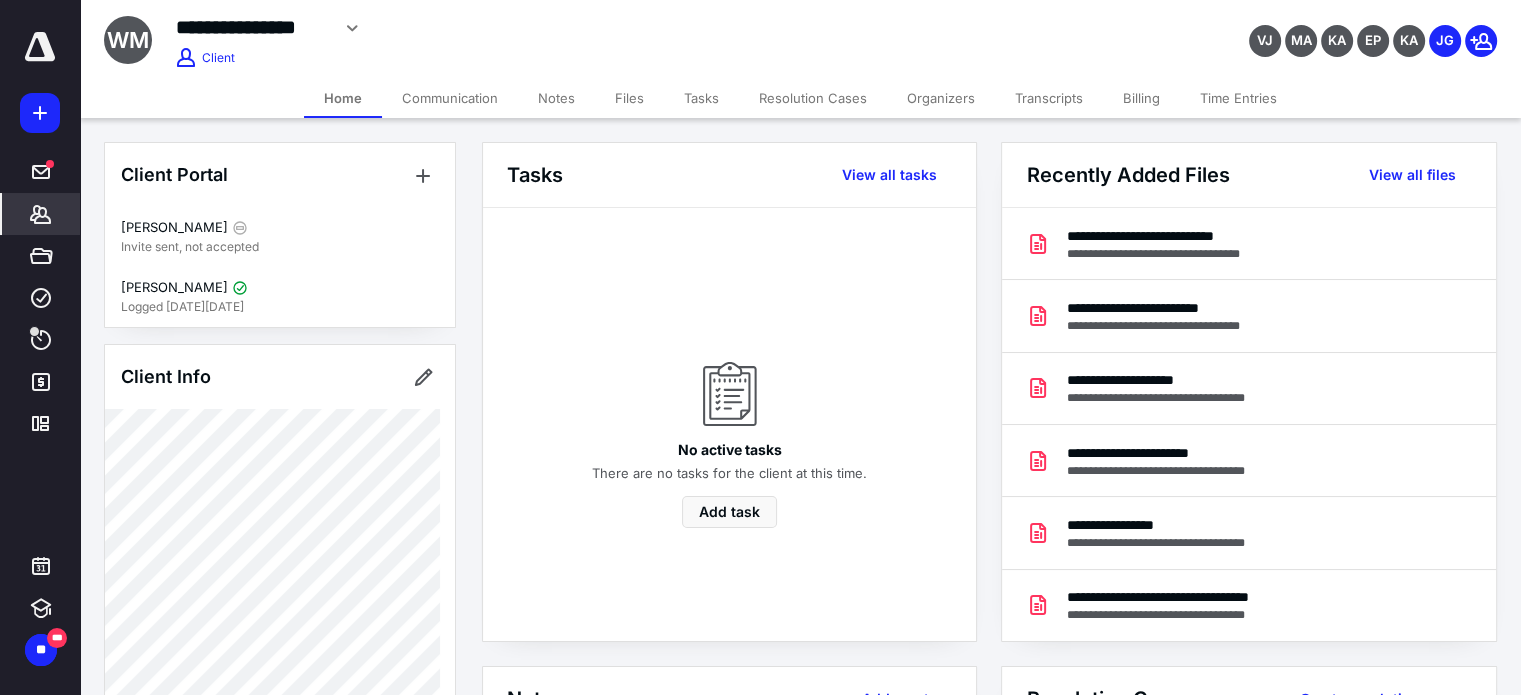 scroll, scrollTop: 0, scrollLeft: 0, axis: both 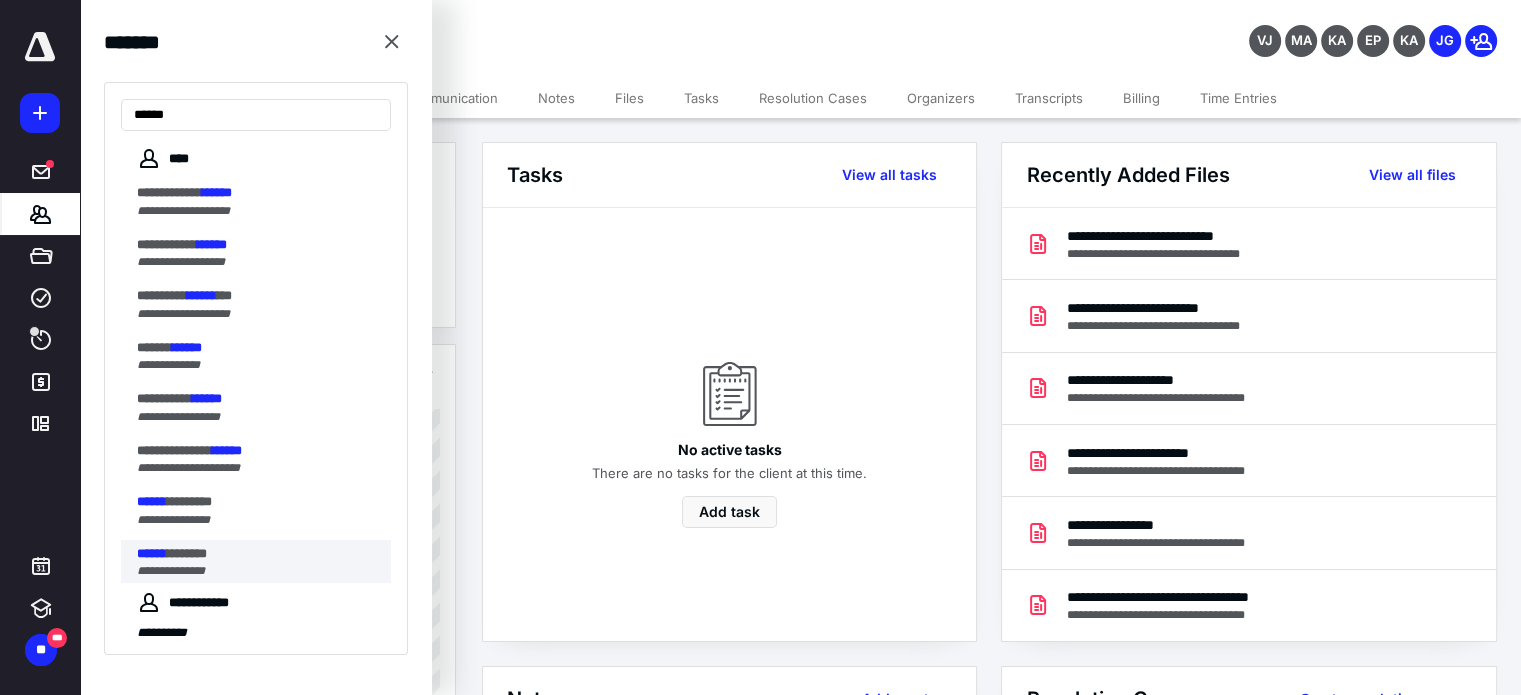 type on "******" 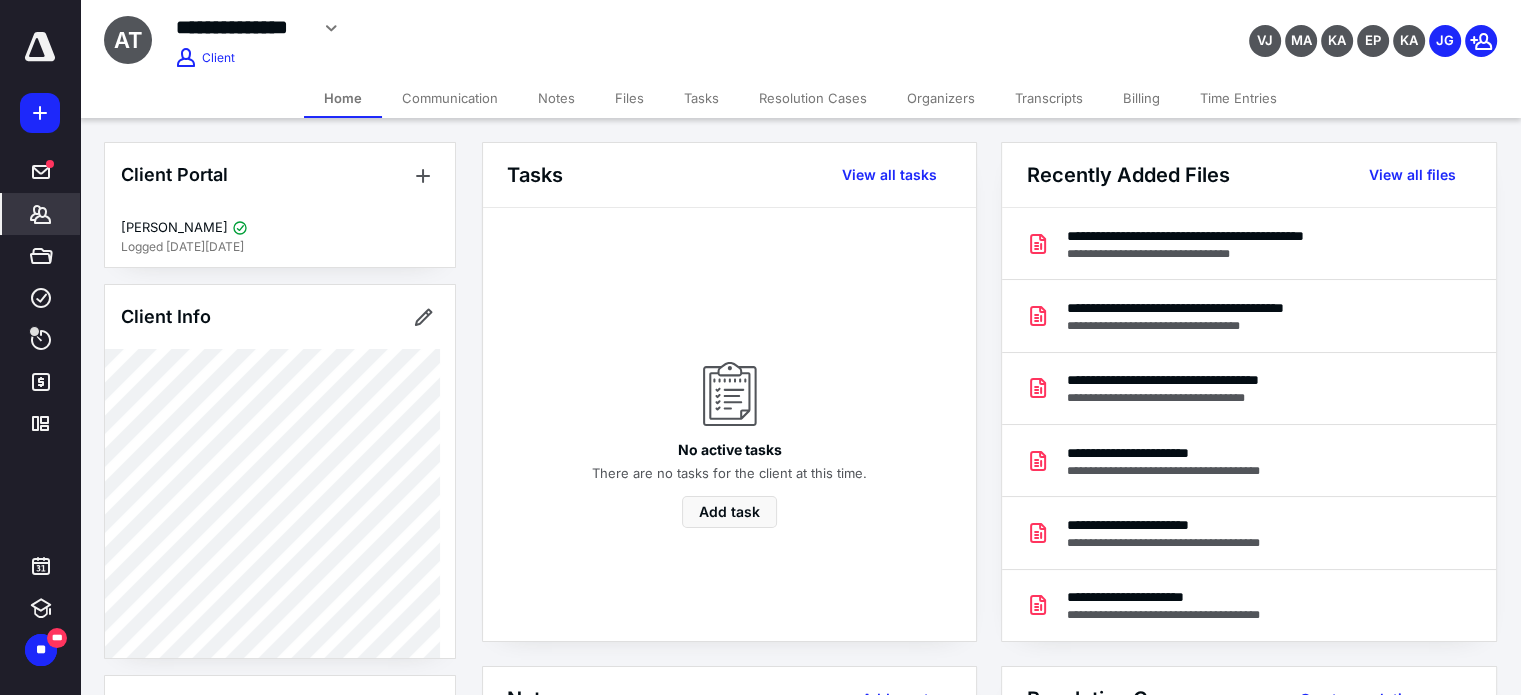 click on "Notes" at bounding box center (556, 98) 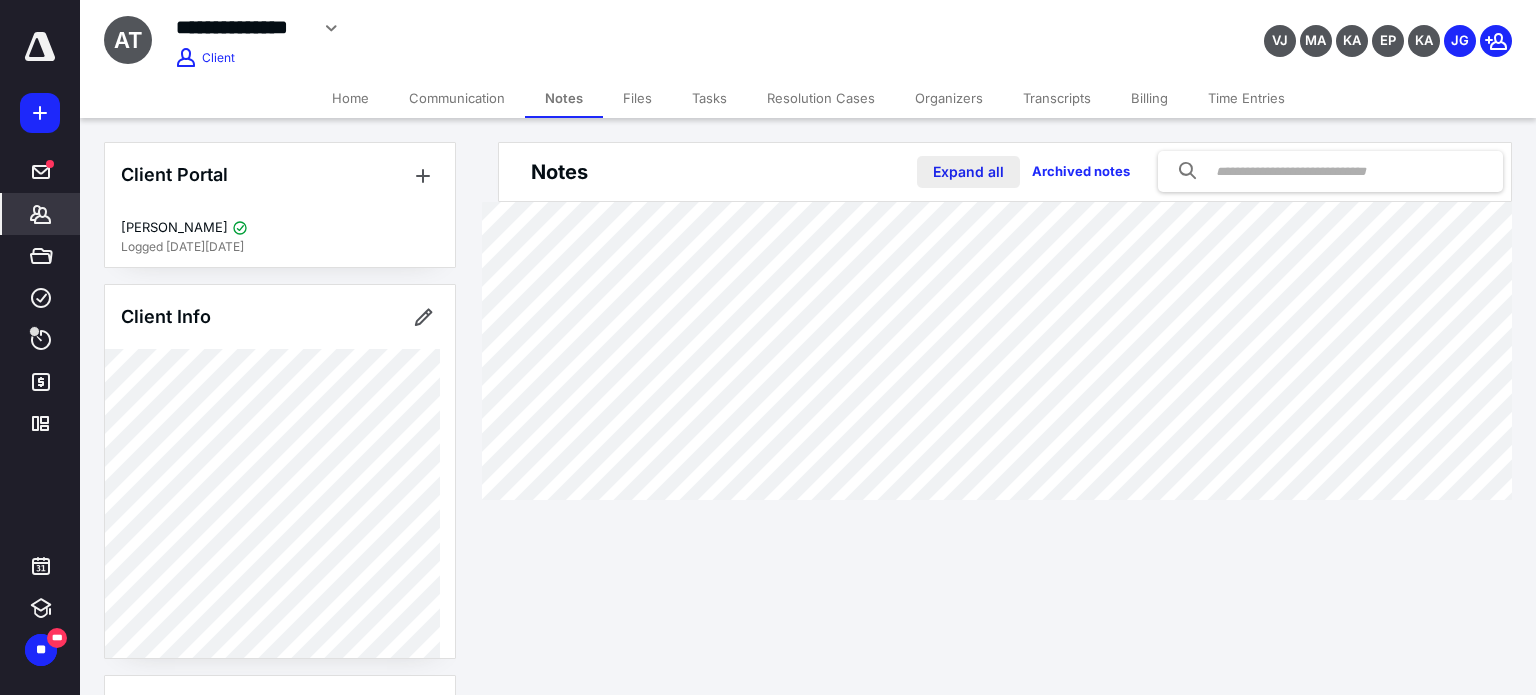 click on "Expand all" at bounding box center [968, 172] 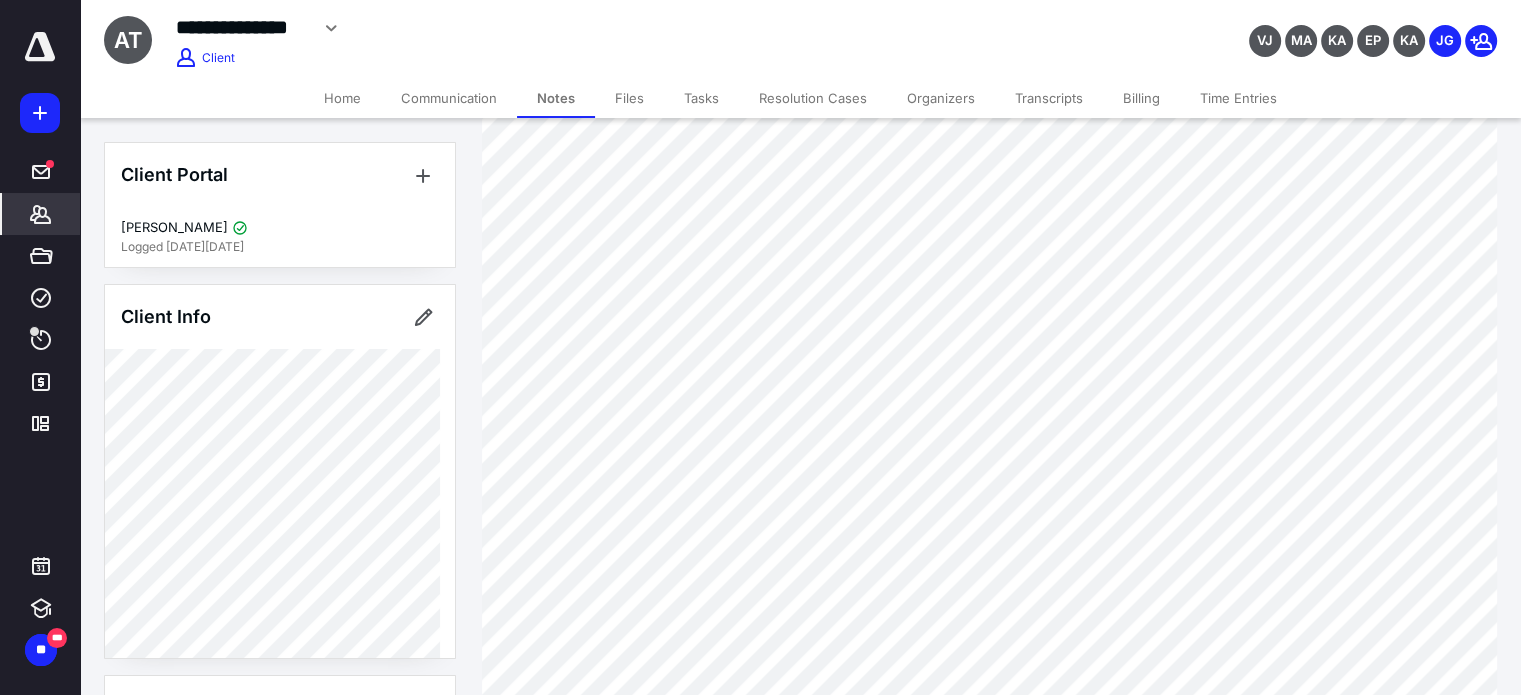 scroll, scrollTop: 1590, scrollLeft: 0, axis: vertical 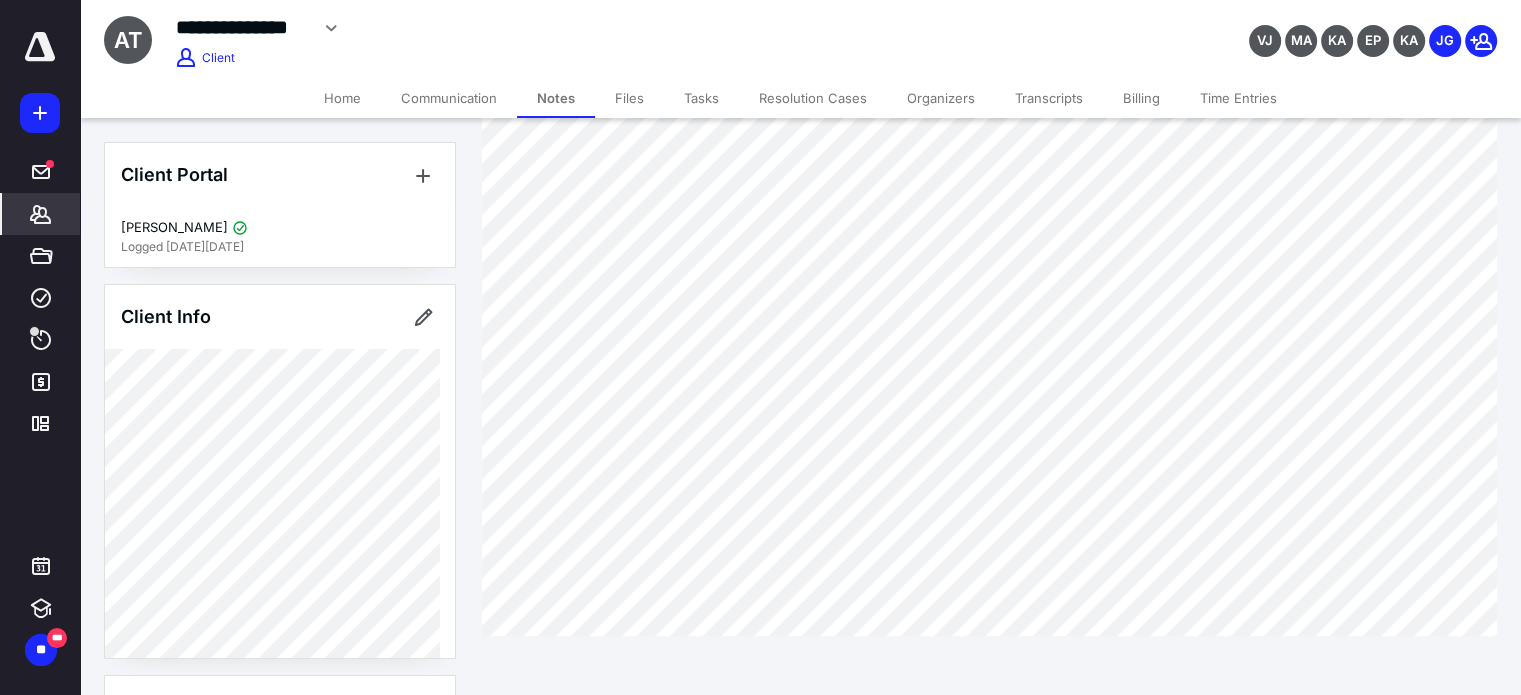 click on "Client Portal" at bounding box center (280, 175) 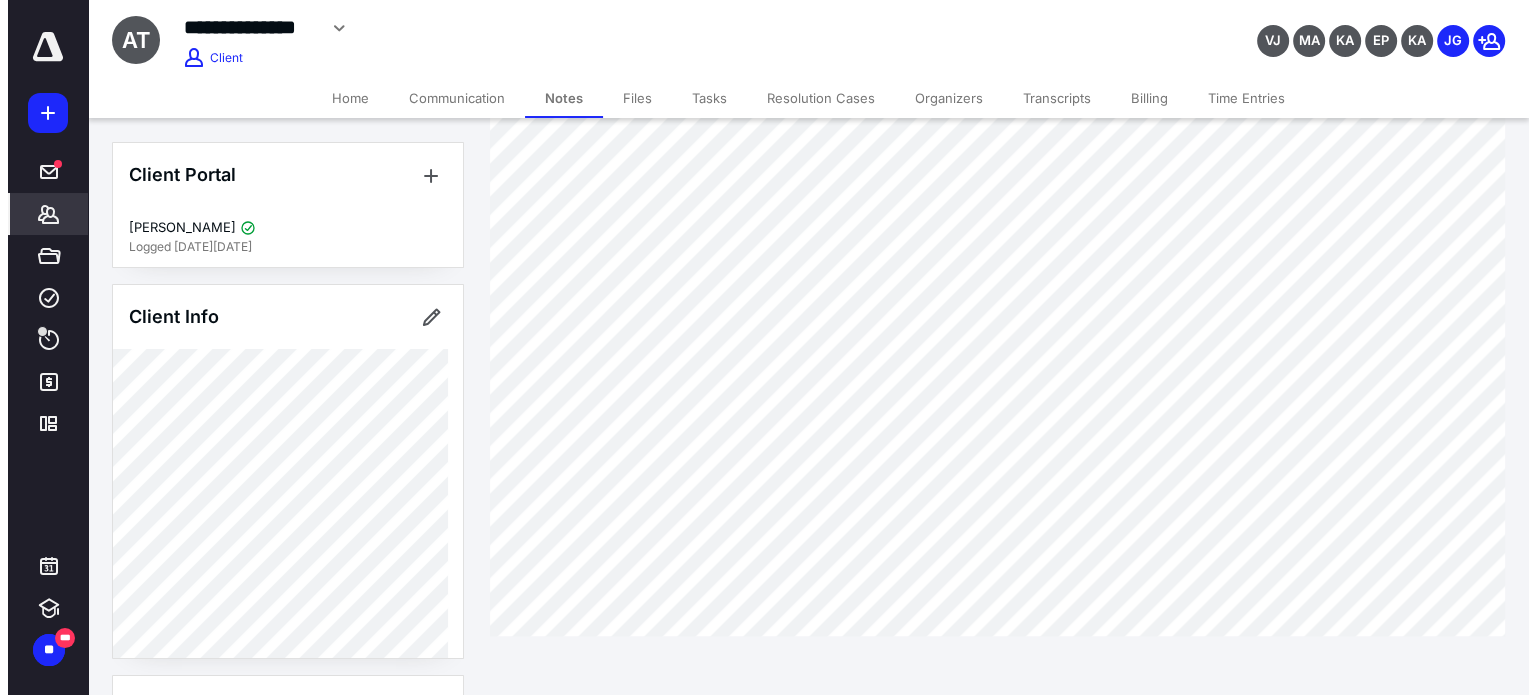 scroll, scrollTop: 0, scrollLeft: 0, axis: both 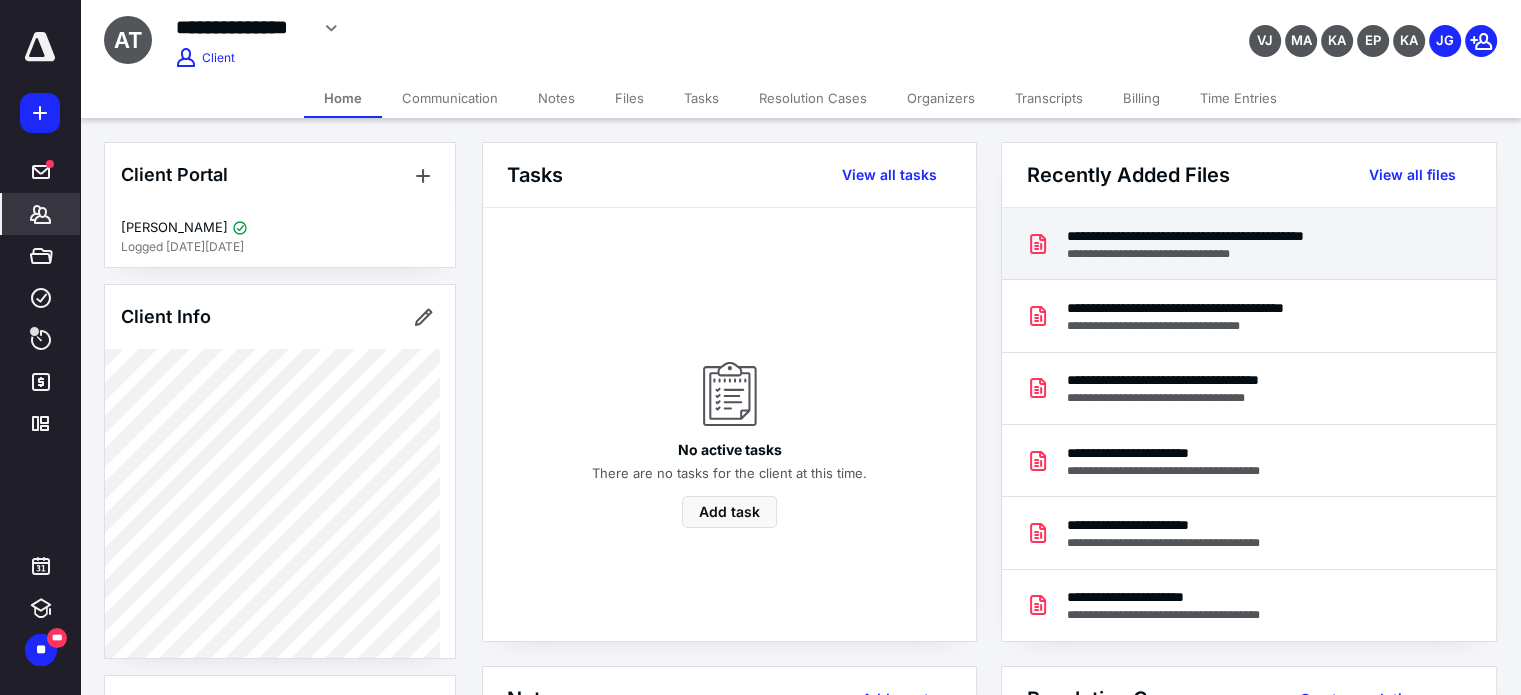 click on "**********" at bounding box center (1239, 254) 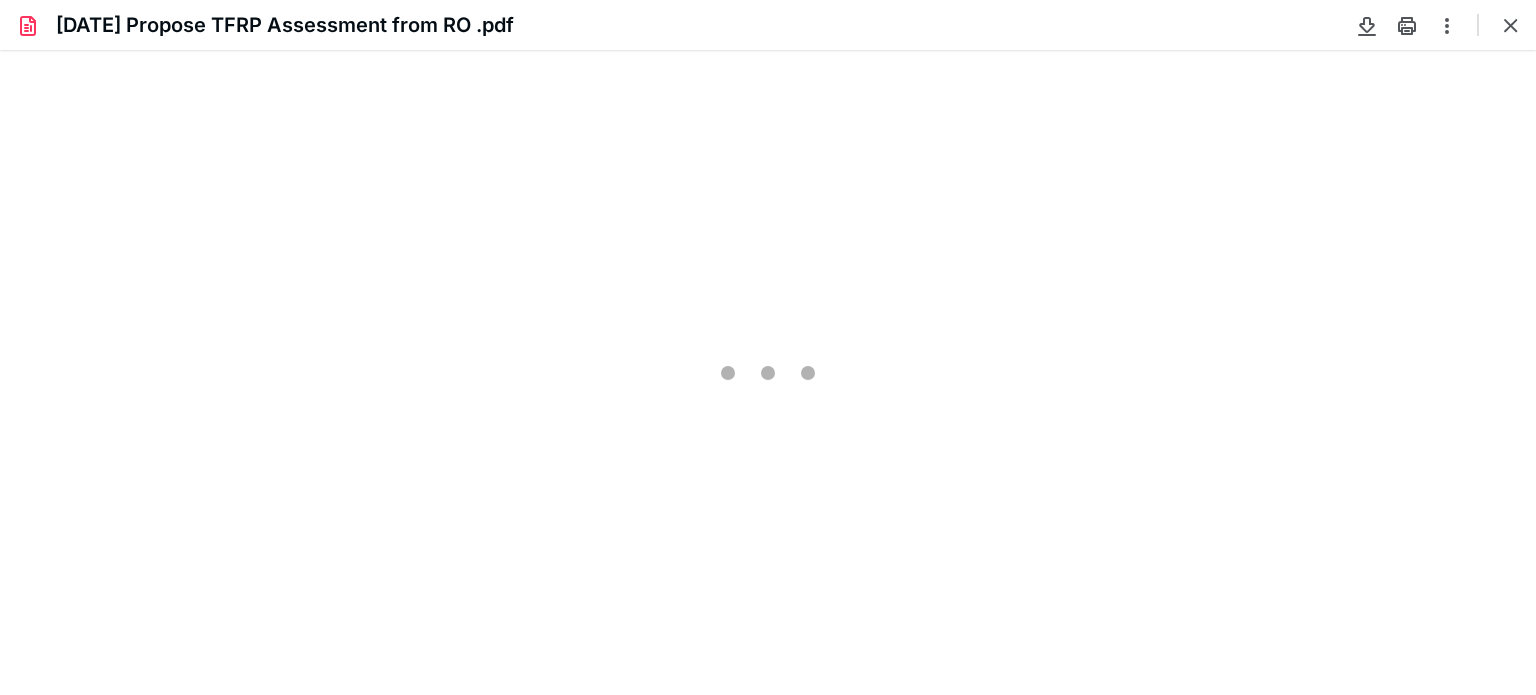 scroll, scrollTop: 0, scrollLeft: 0, axis: both 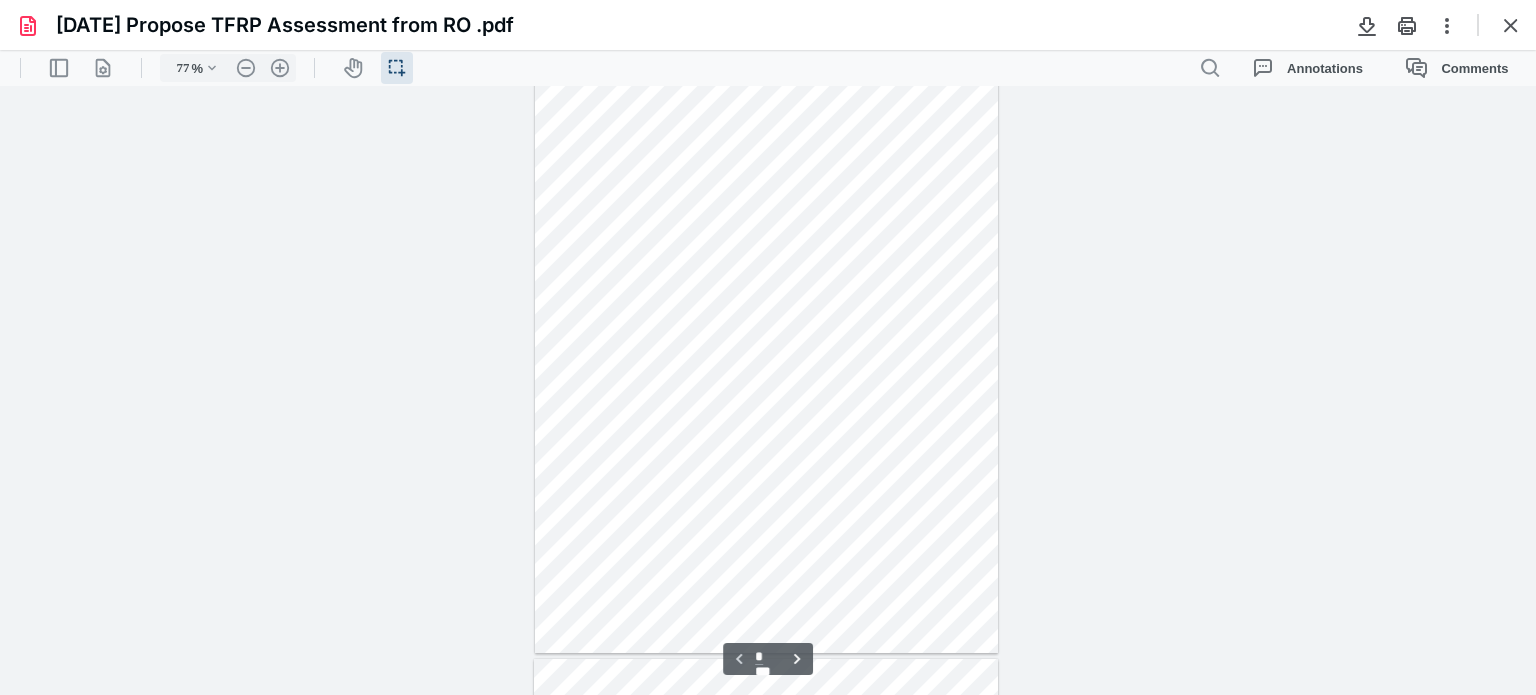 type on "160" 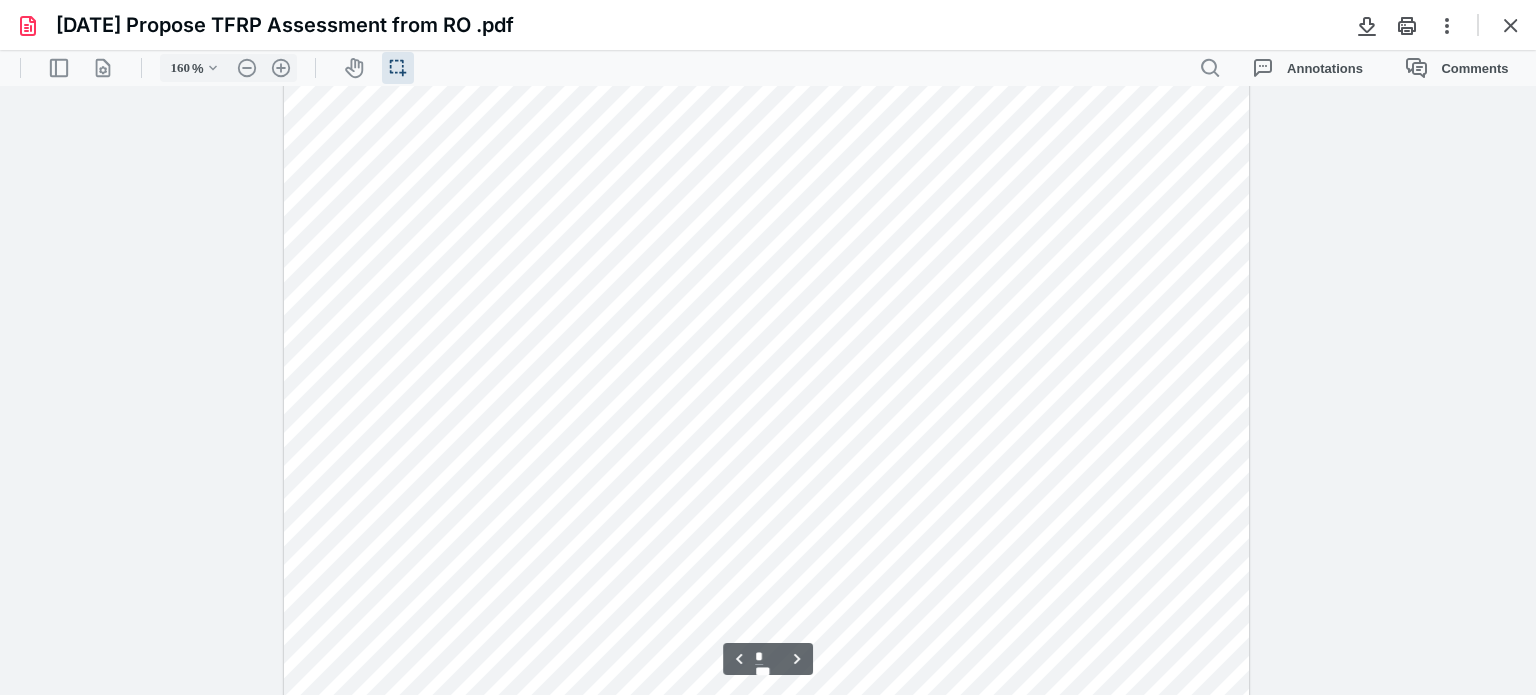 scroll, scrollTop: 6733, scrollLeft: 0, axis: vertical 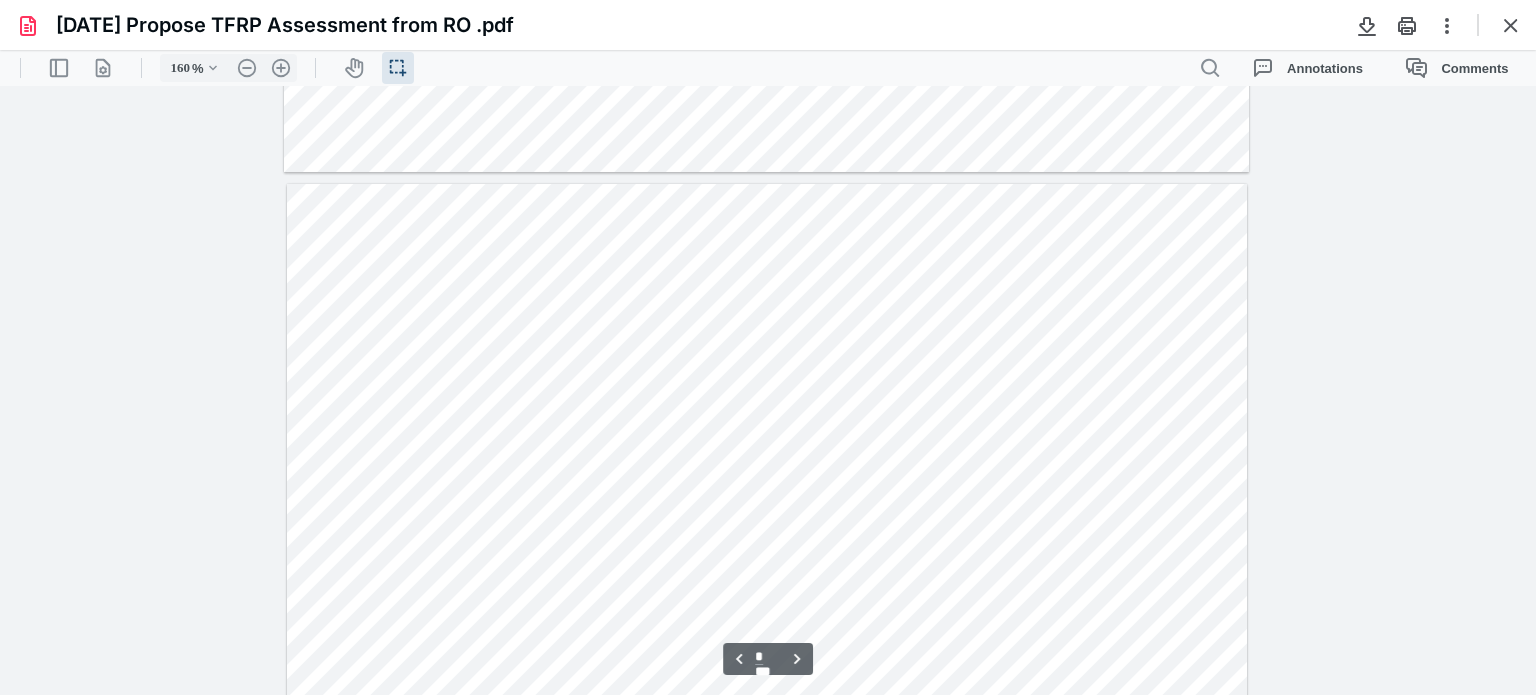 type on "*" 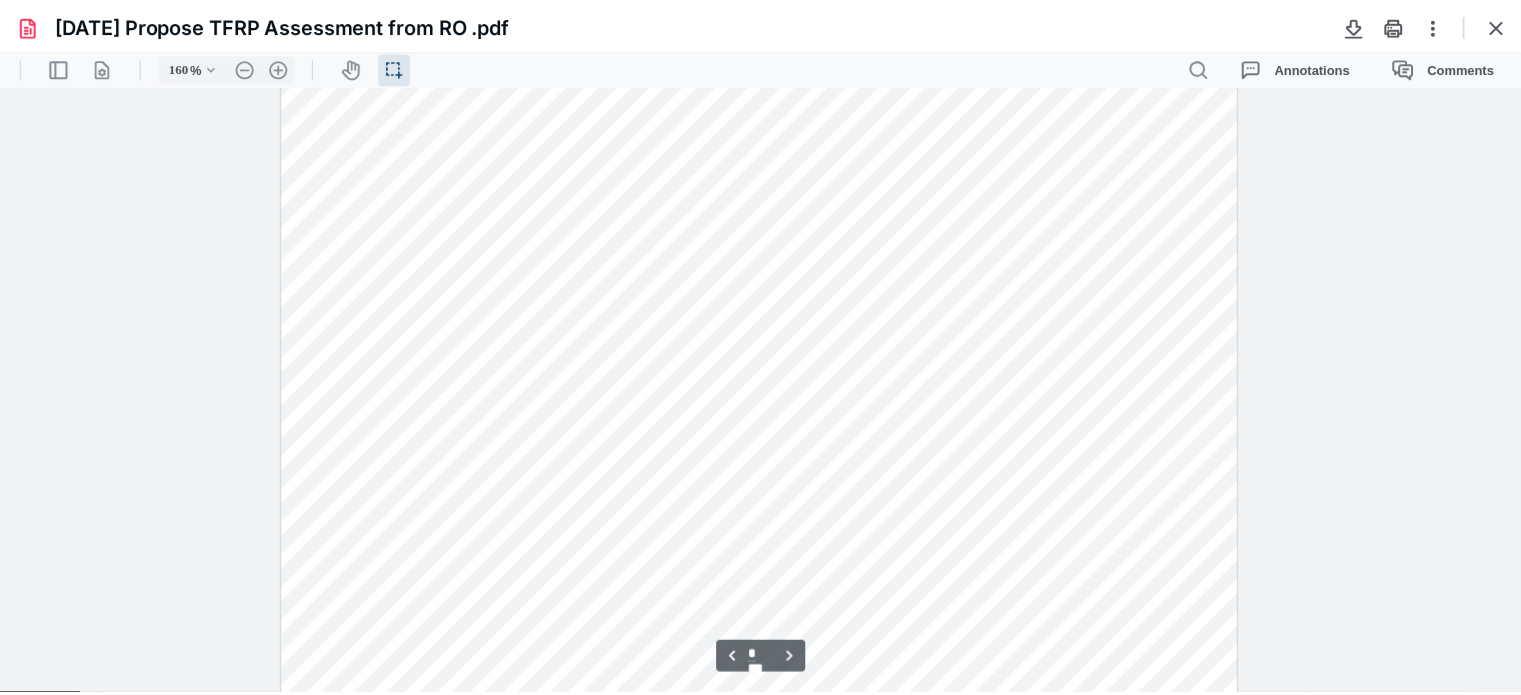 scroll, scrollTop: 1188, scrollLeft: 0, axis: vertical 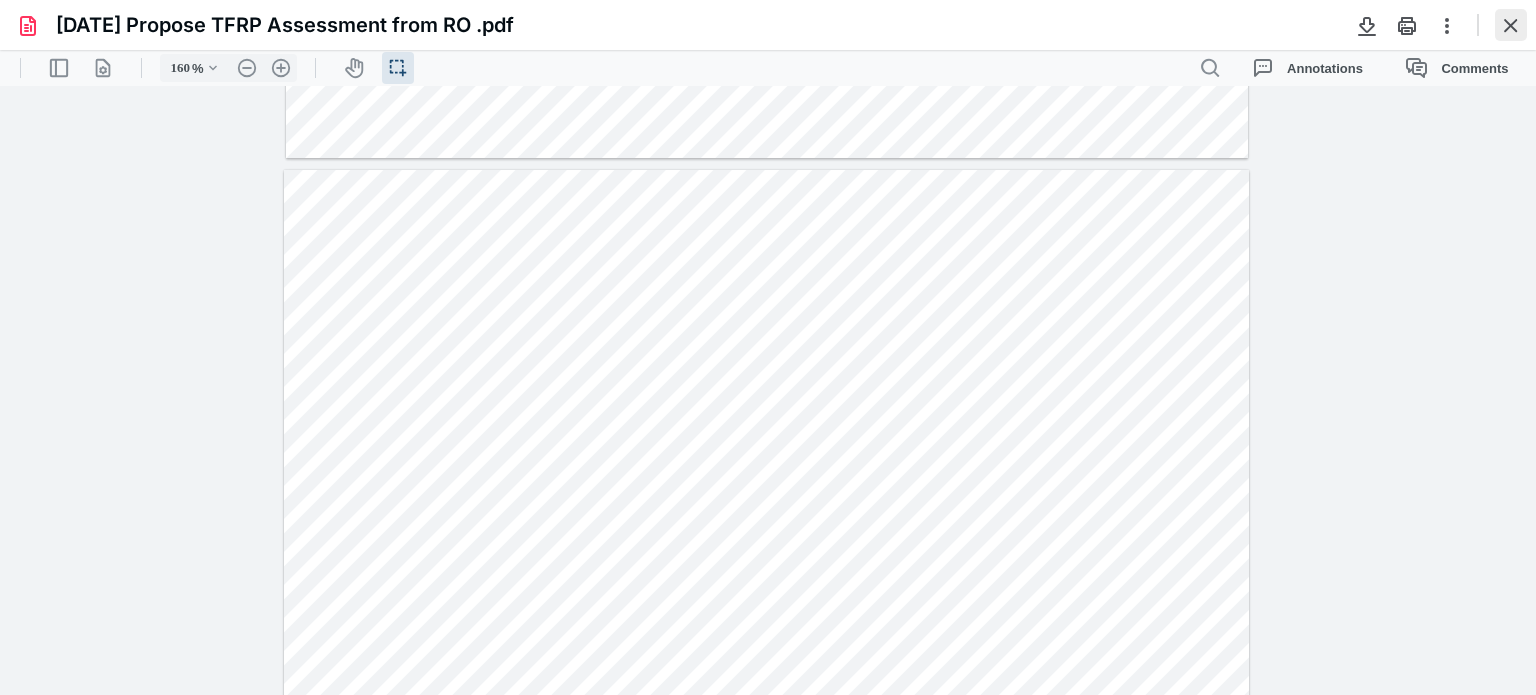 click at bounding box center (1511, 25) 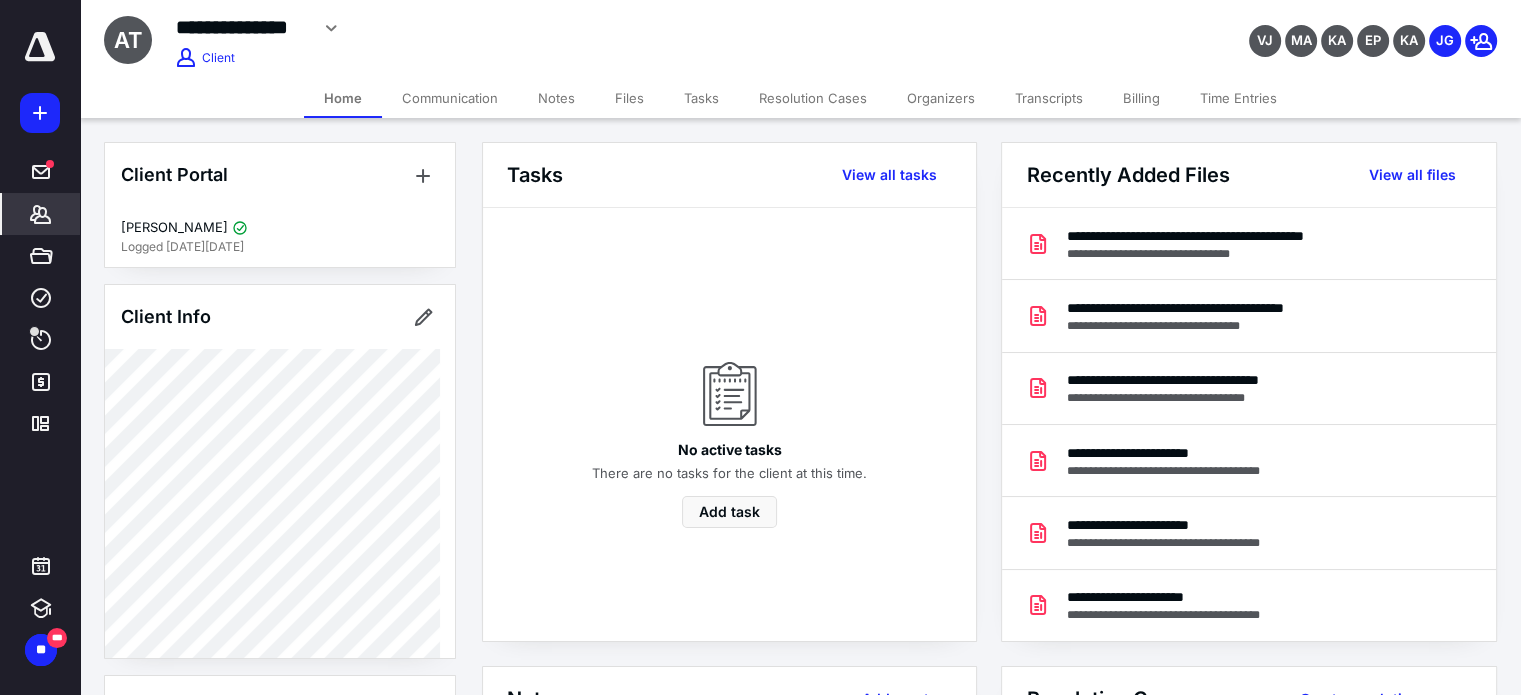 click on "Notes" at bounding box center (556, 98) 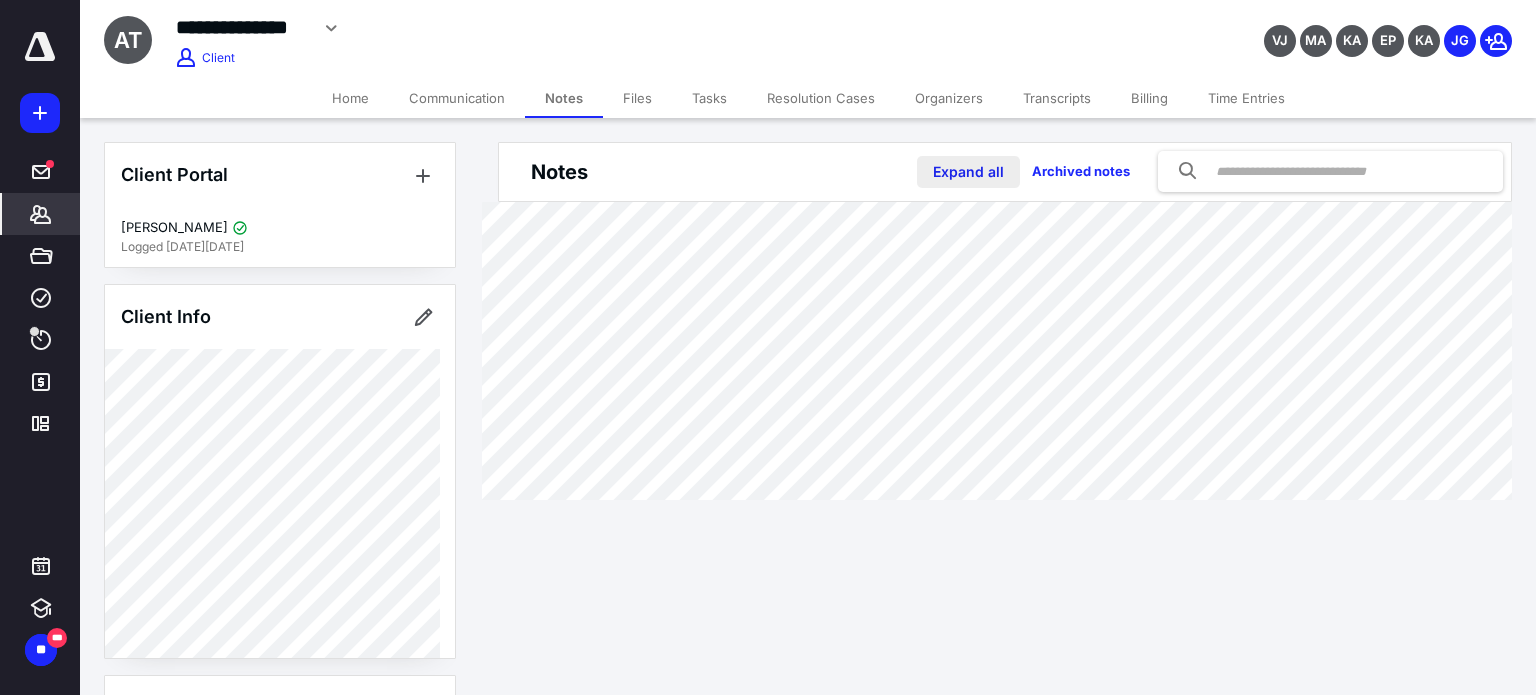 click on "Expand all" at bounding box center [968, 172] 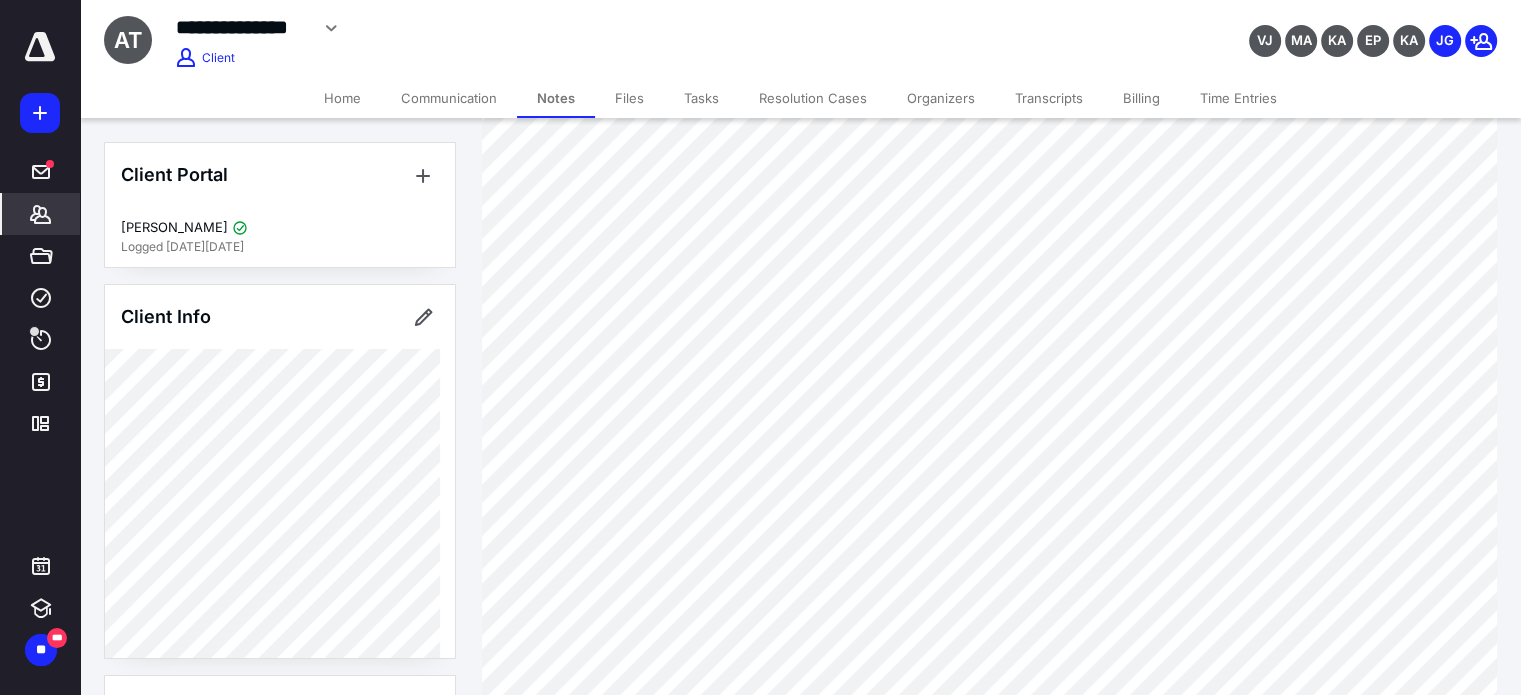 scroll, scrollTop: 1590, scrollLeft: 0, axis: vertical 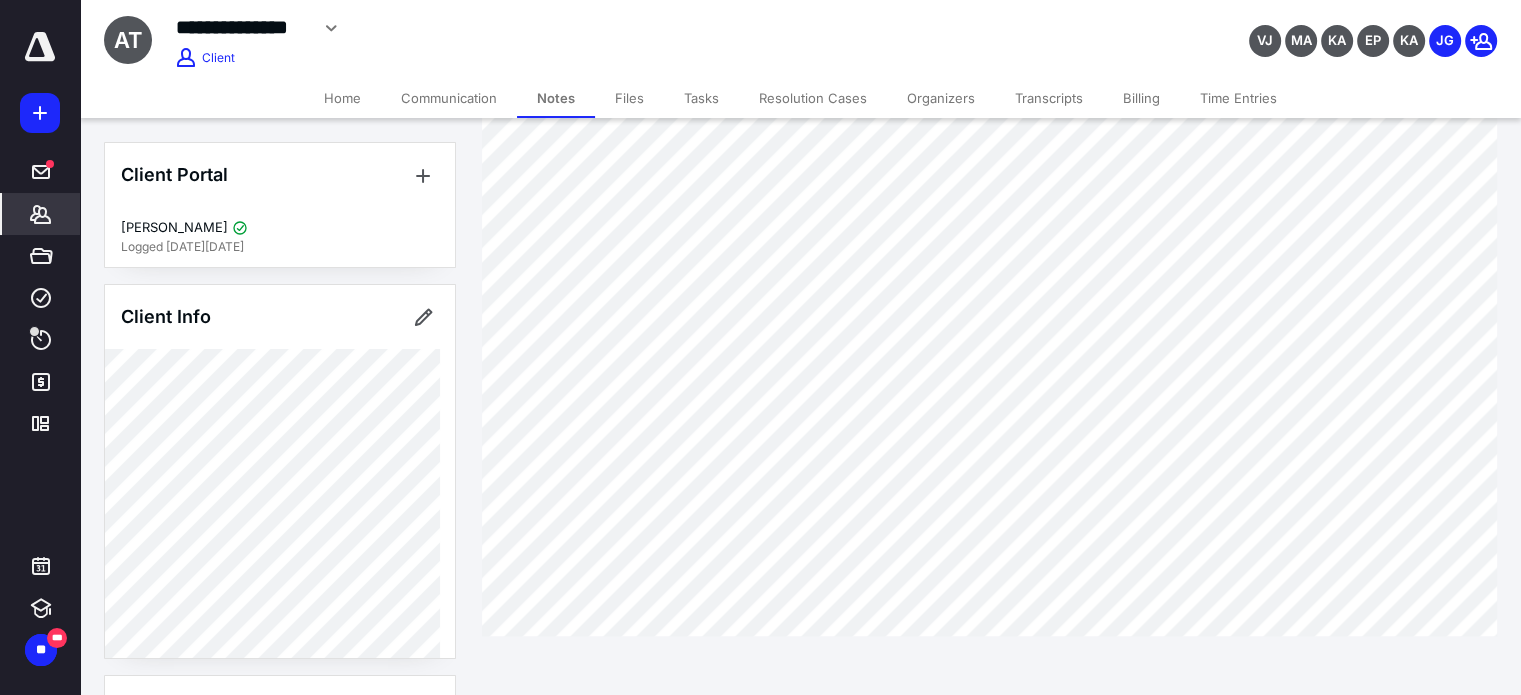 click on "Home" at bounding box center [342, 98] 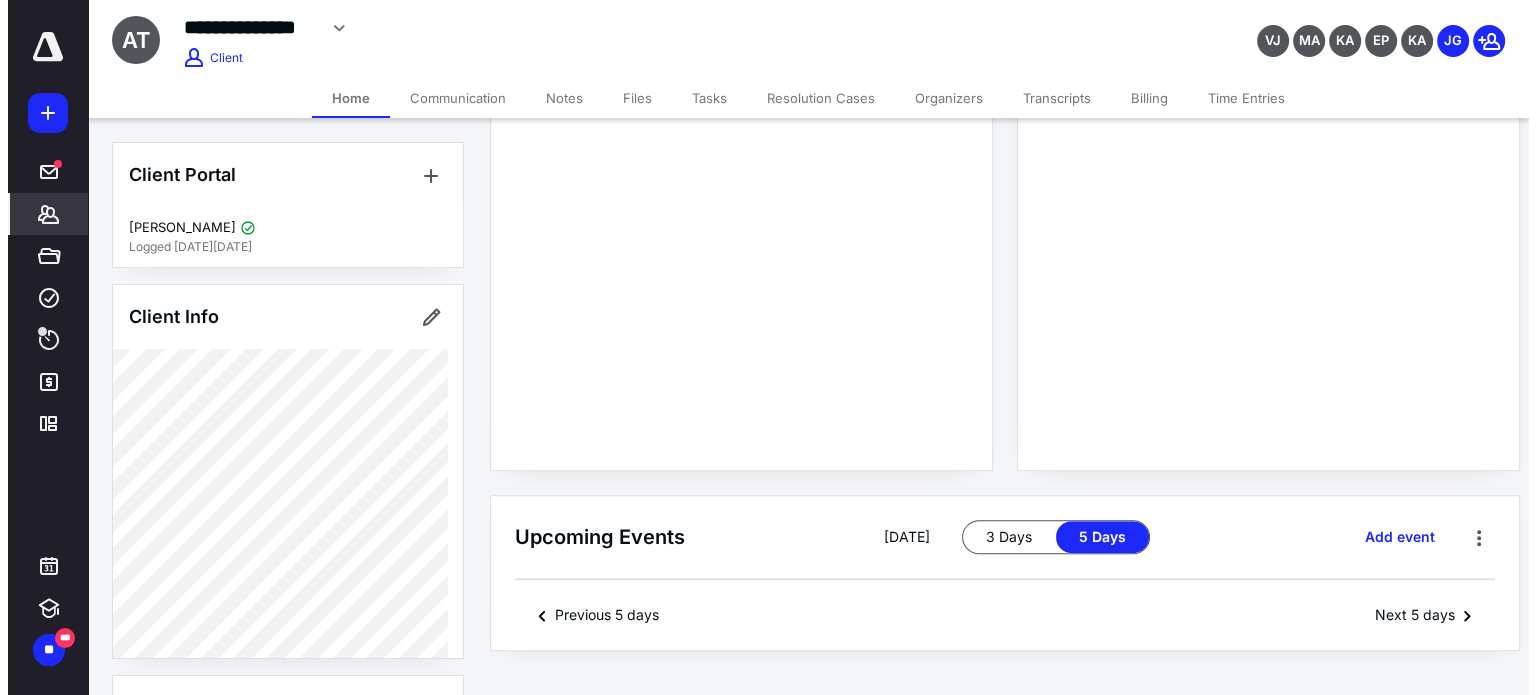scroll, scrollTop: 0, scrollLeft: 0, axis: both 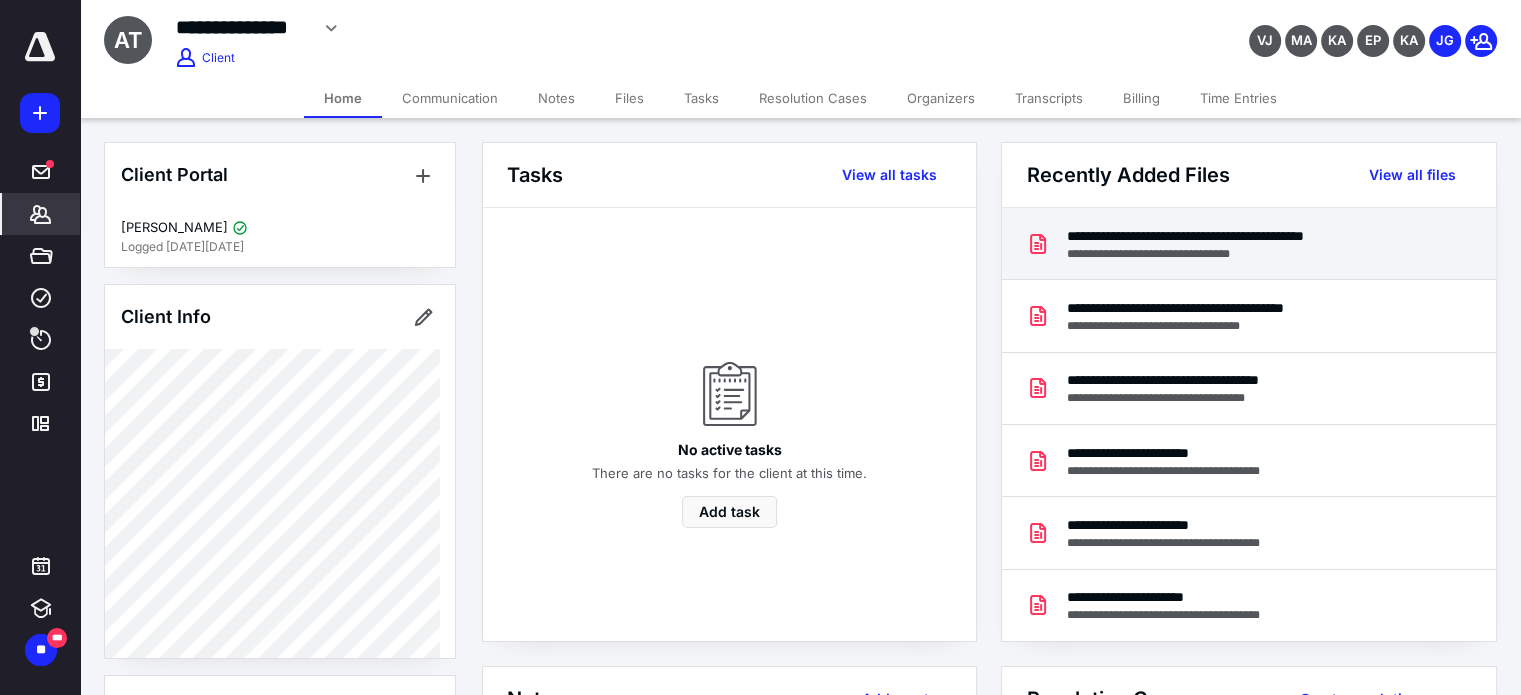 click on "**********" at bounding box center (1239, 254) 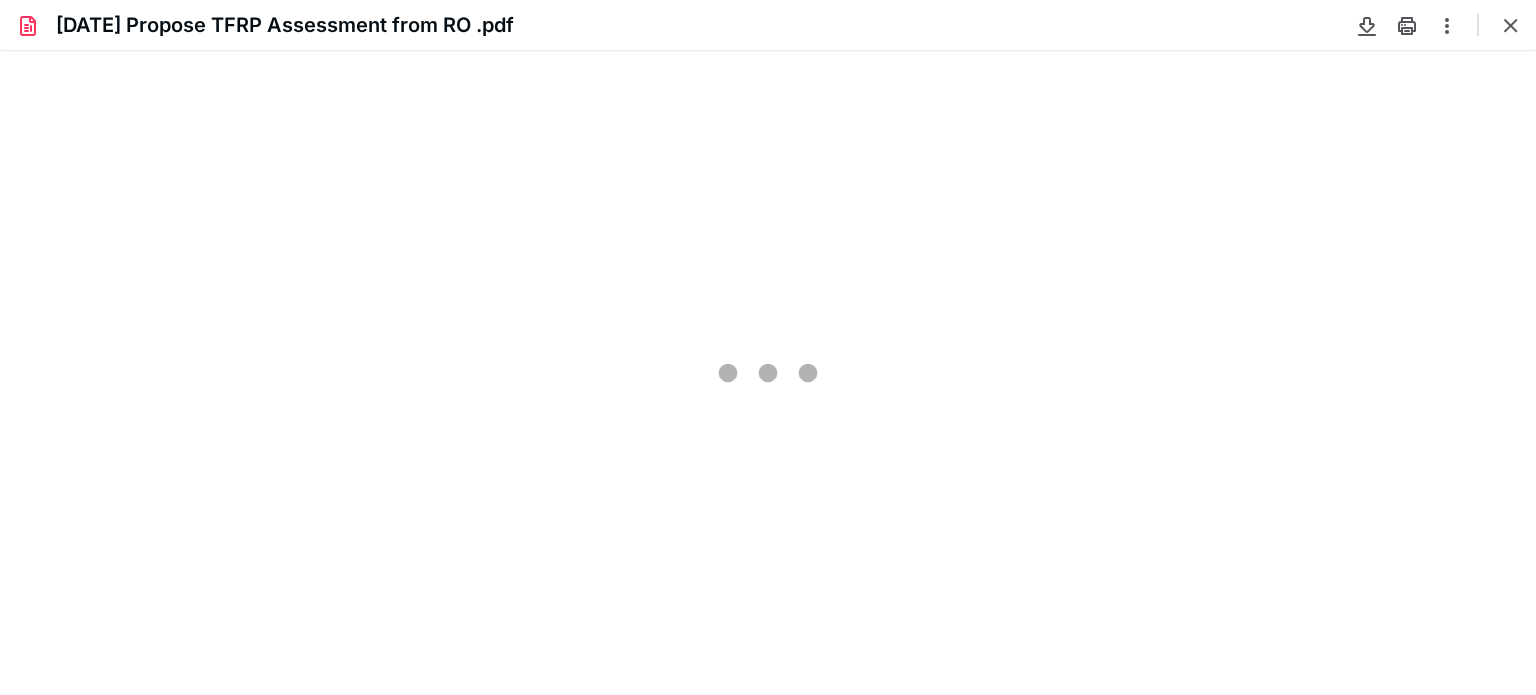 scroll, scrollTop: 0, scrollLeft: 0, axis: both 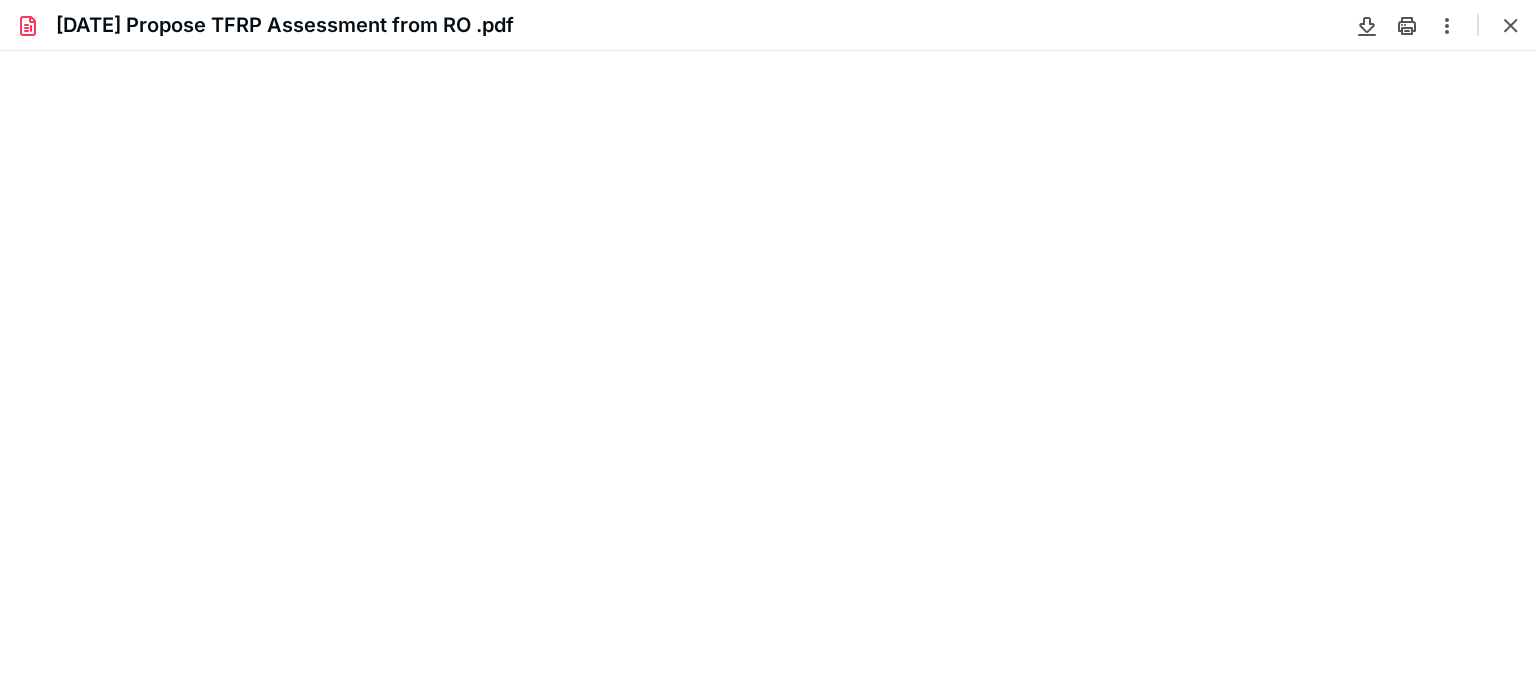 type on "77" 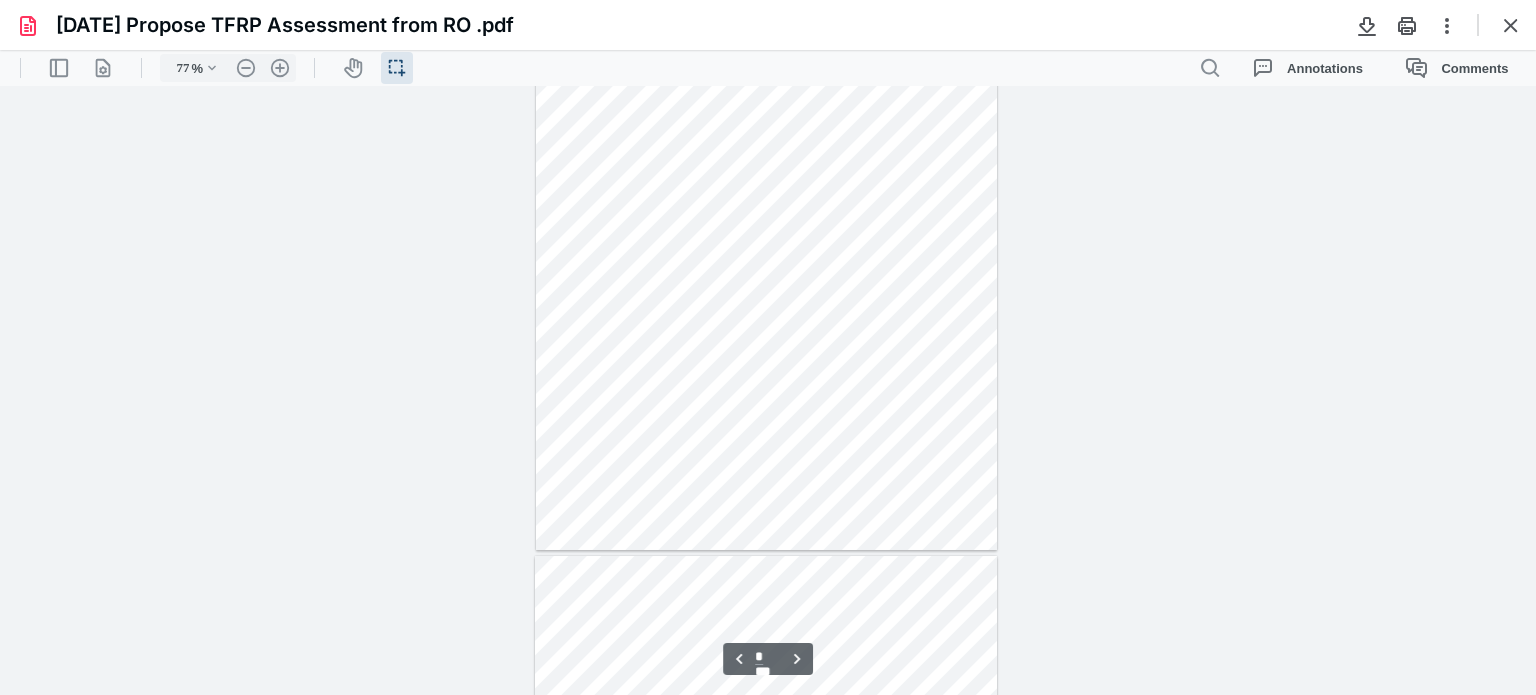 type on "*" 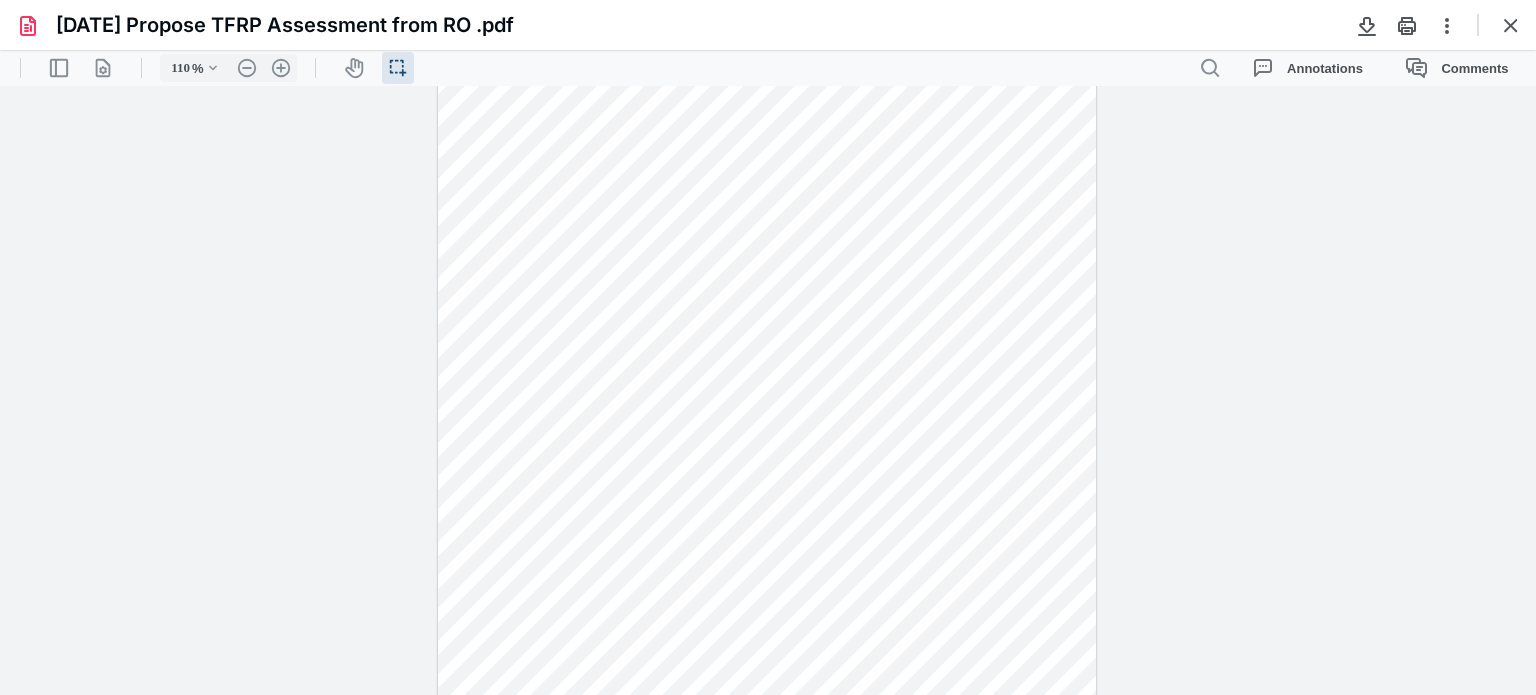 type on "160" 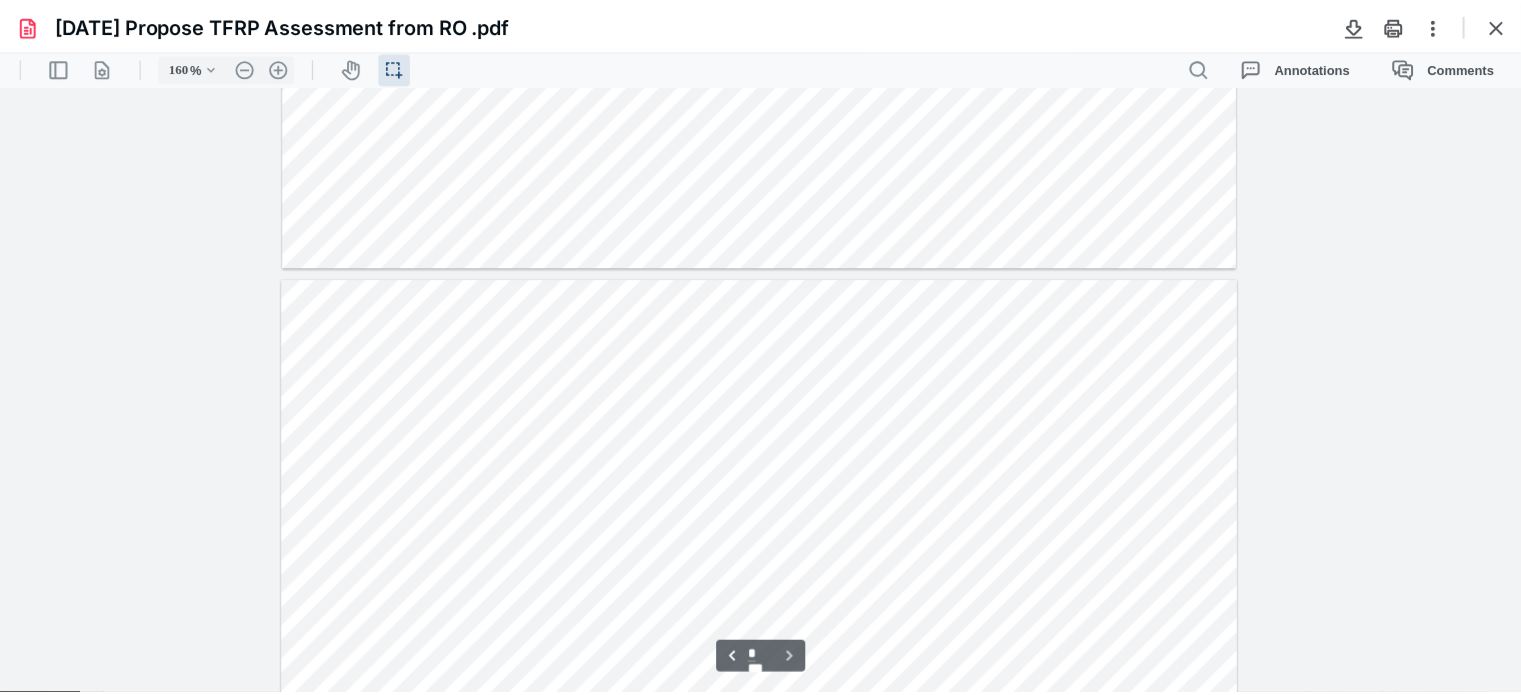 scroll, scrollTop: 9082, scrollLeft: 0, axis: vertical 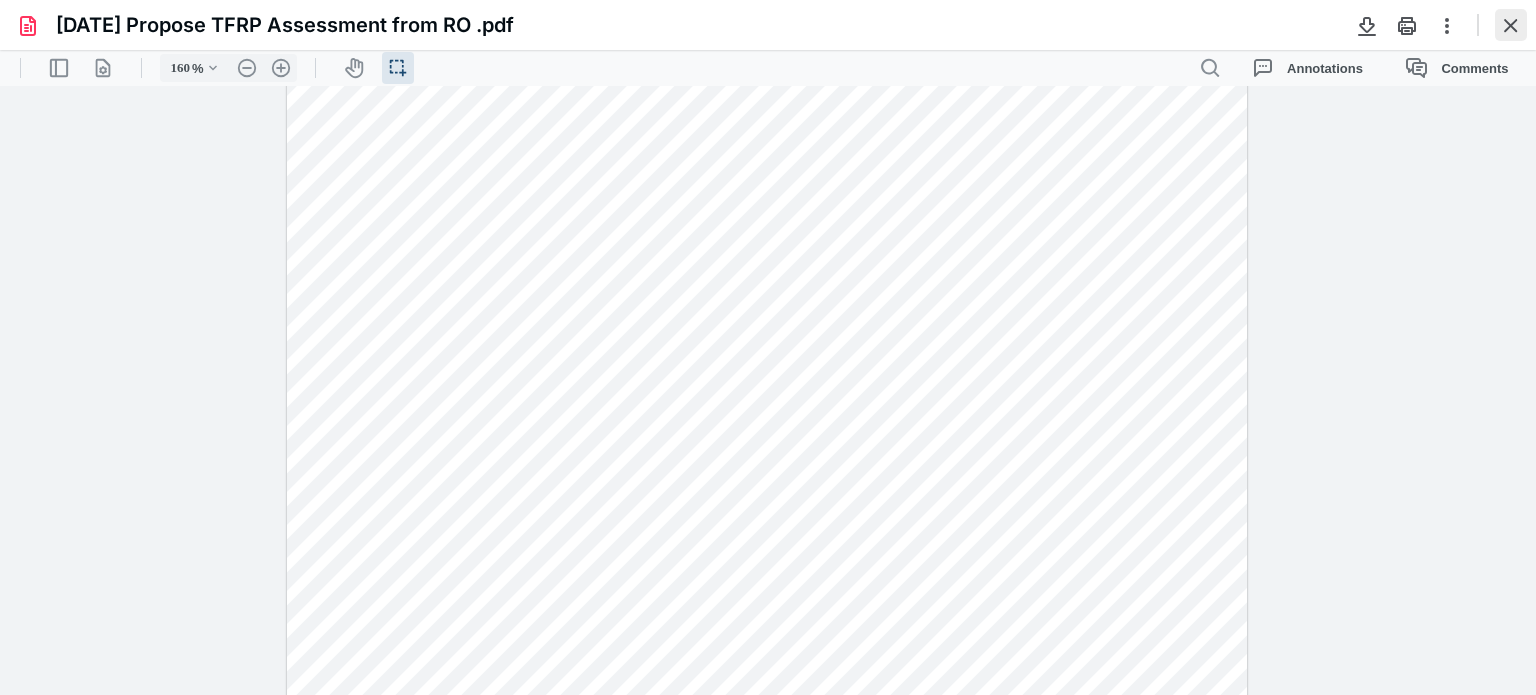 click at bounding box center (1511, 25) 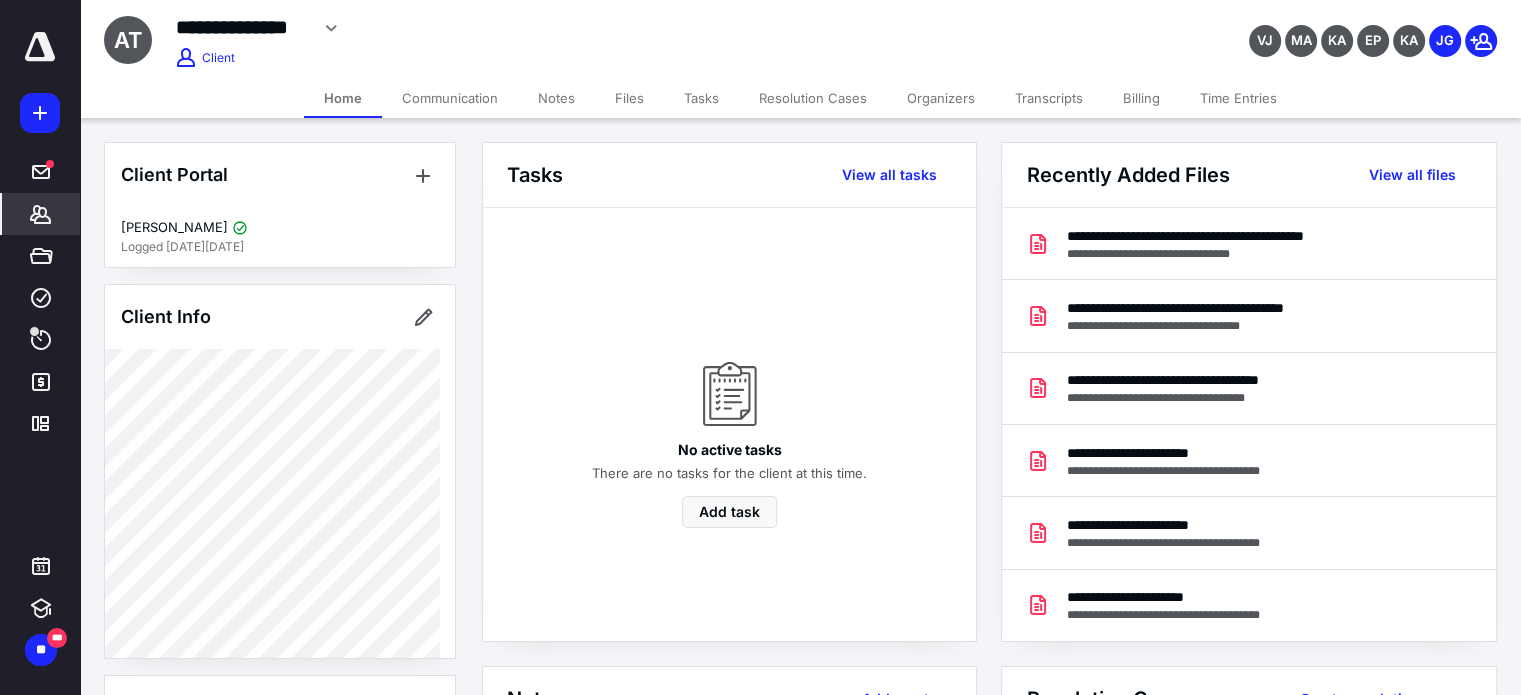 click on "Notes" at bounding box center [556, 98] 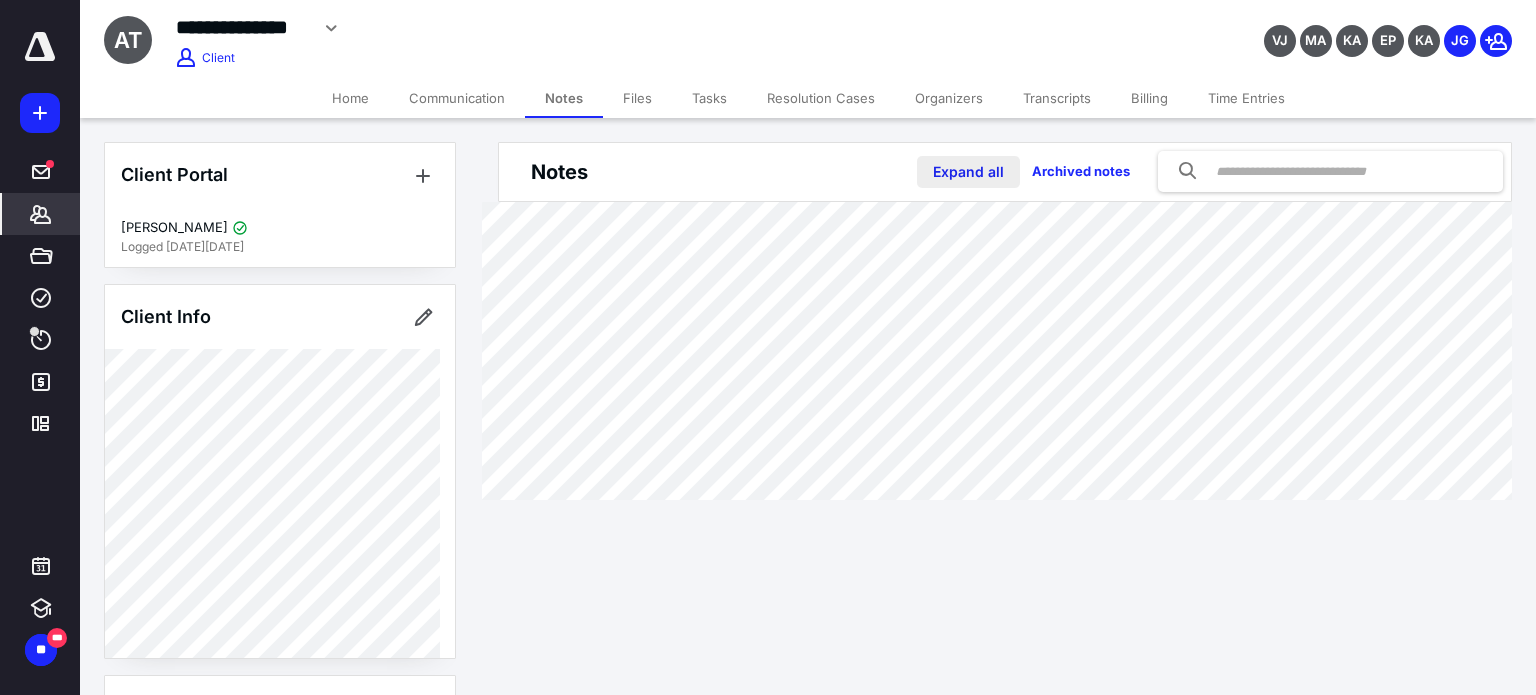 click on "Expand all" at bounding box center (968, 172) 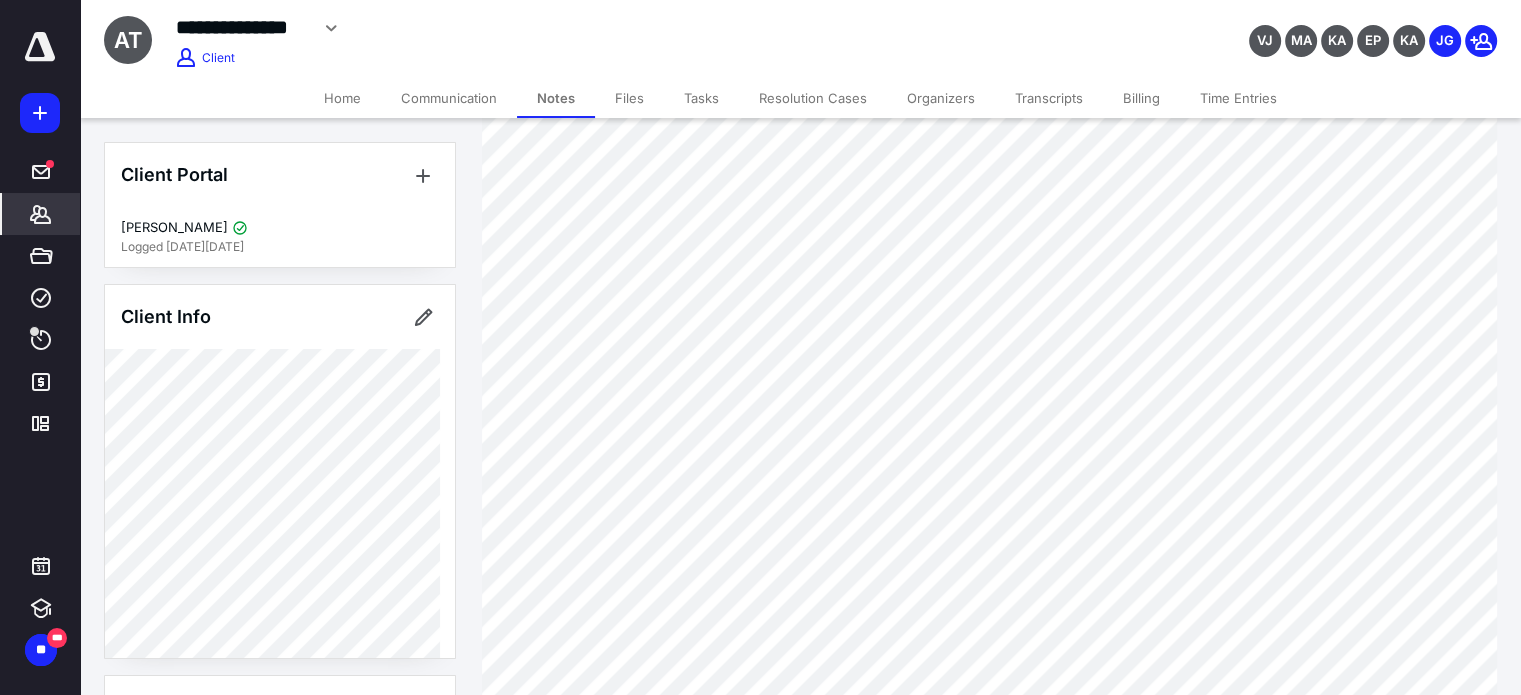 scroll, scrollTop: 1590, scrollLeft: 0, axis: vertical 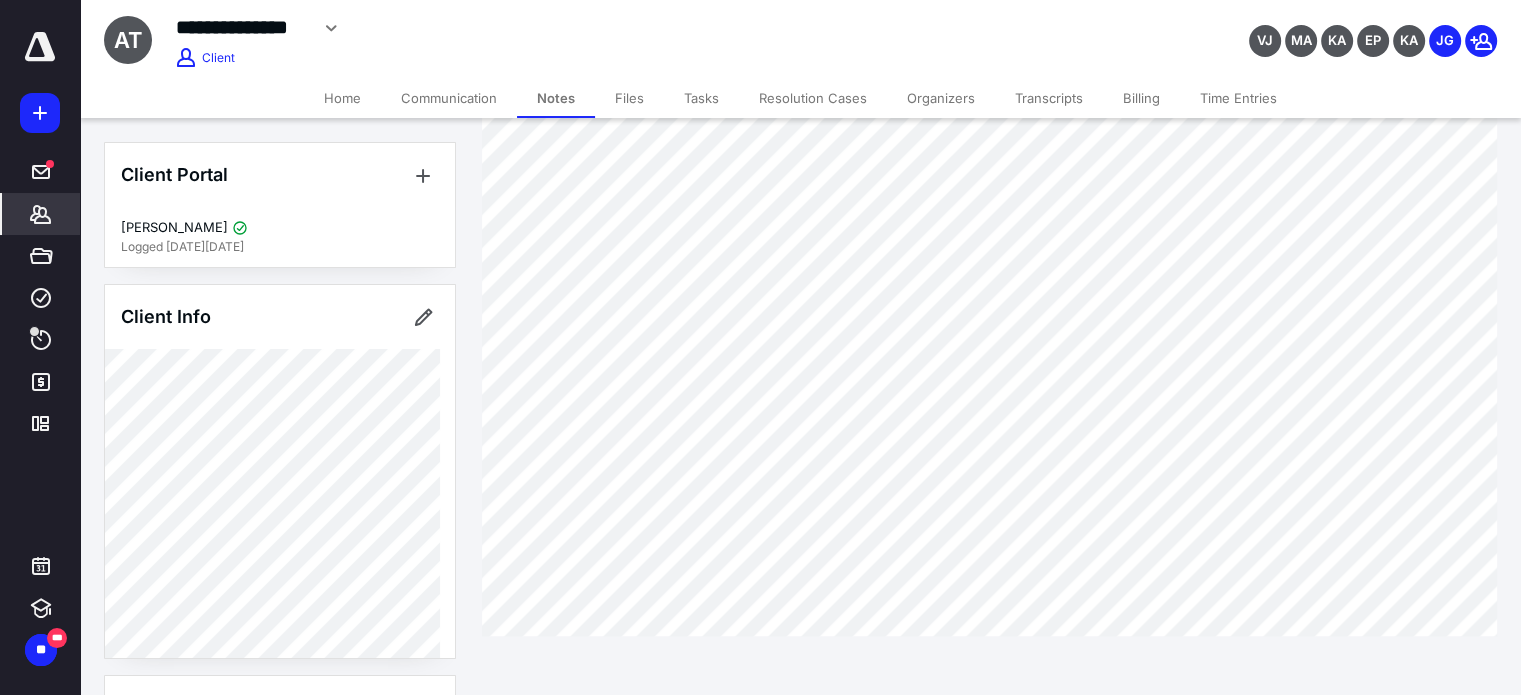 type 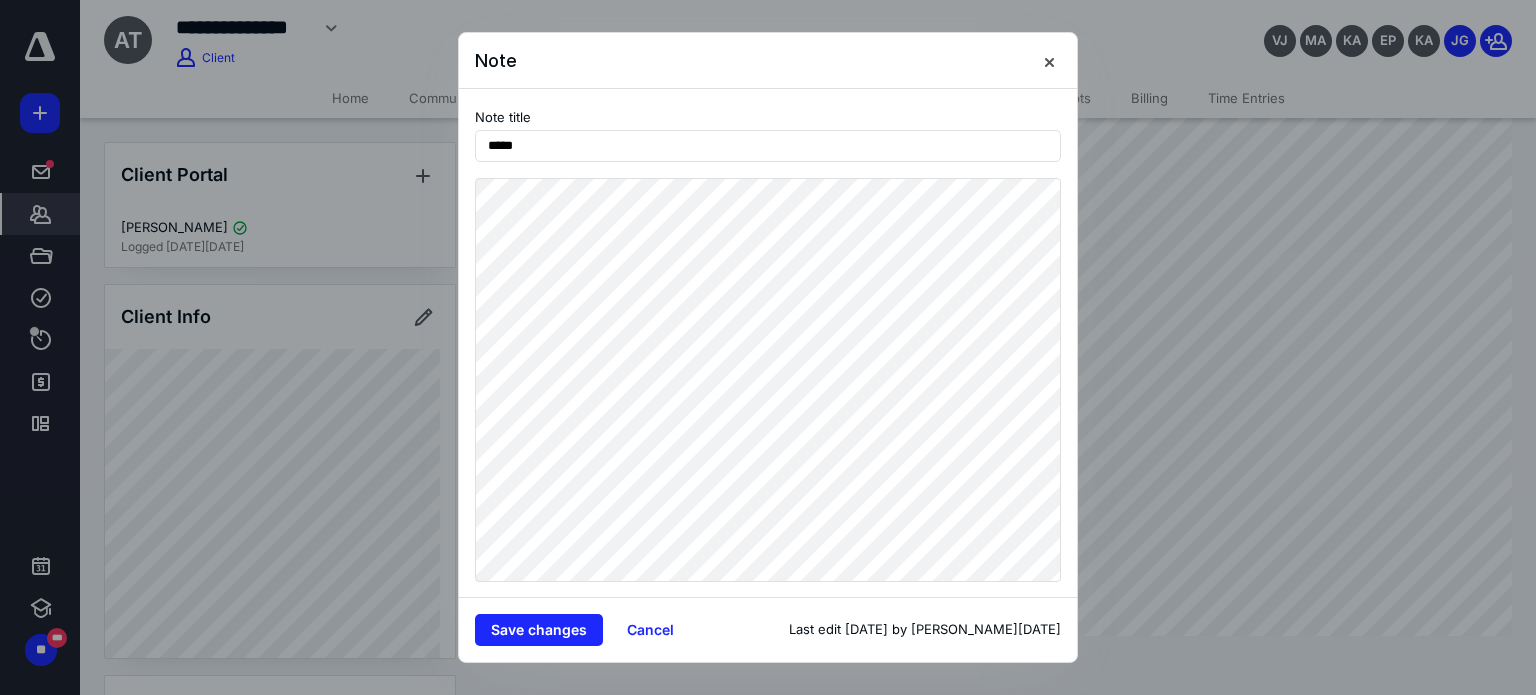 click at bounding box center (768, 347) 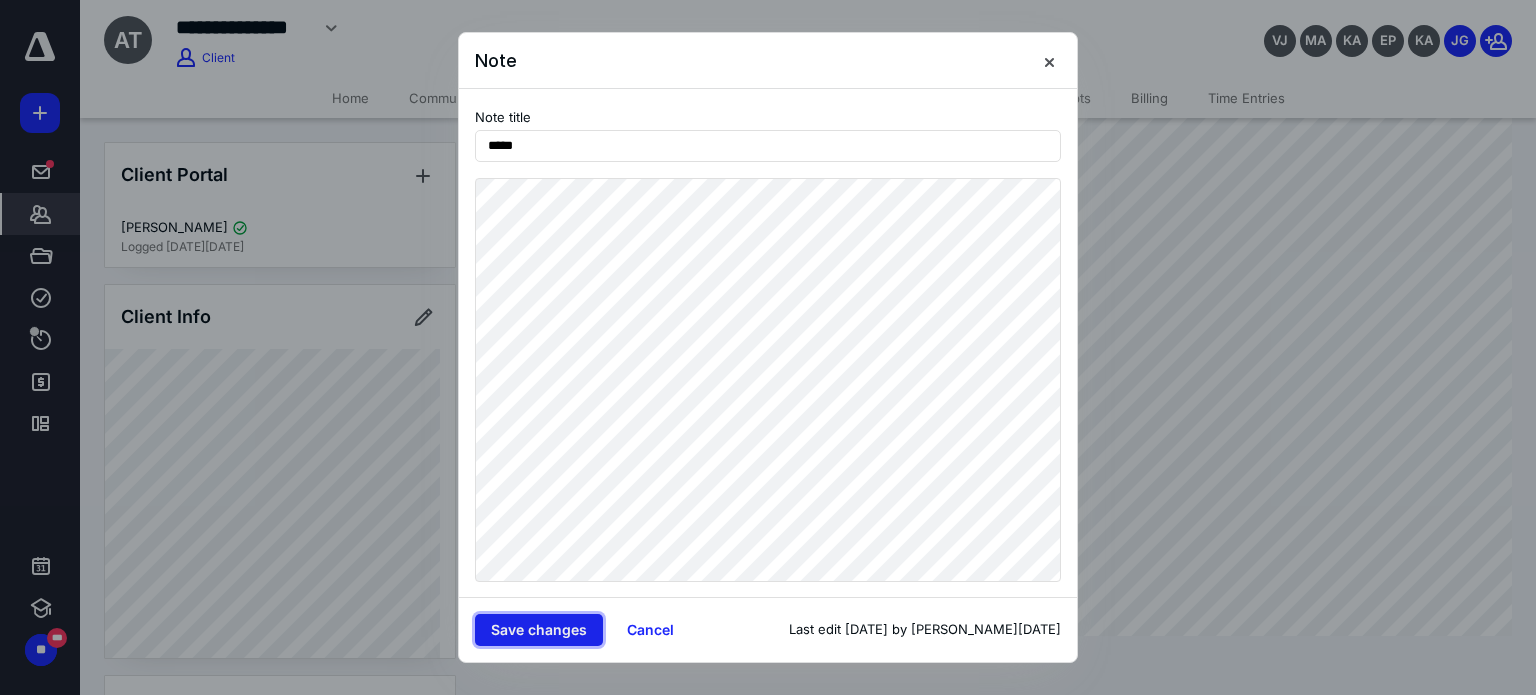 click on "Save changes" at bounding box center [539, 630] 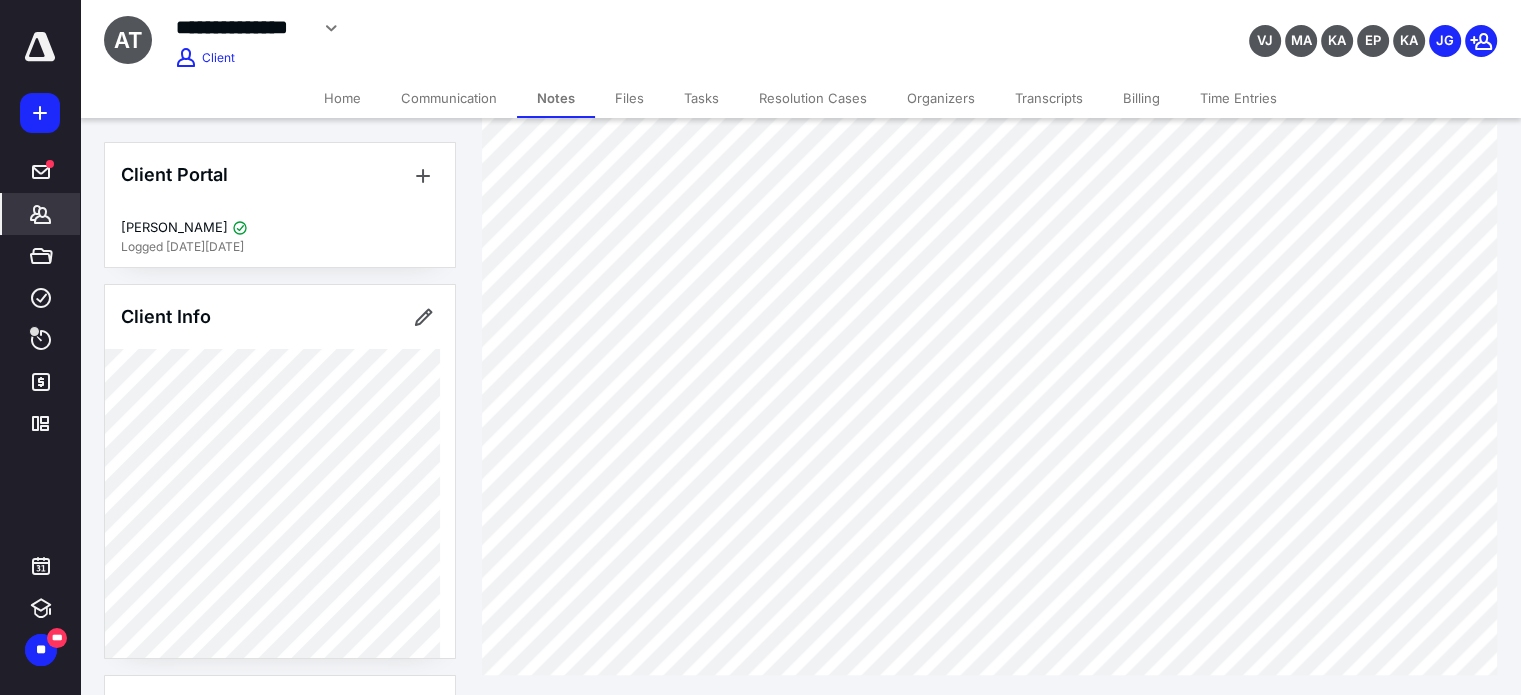 click on "Home" at bounding box center [342, 98] 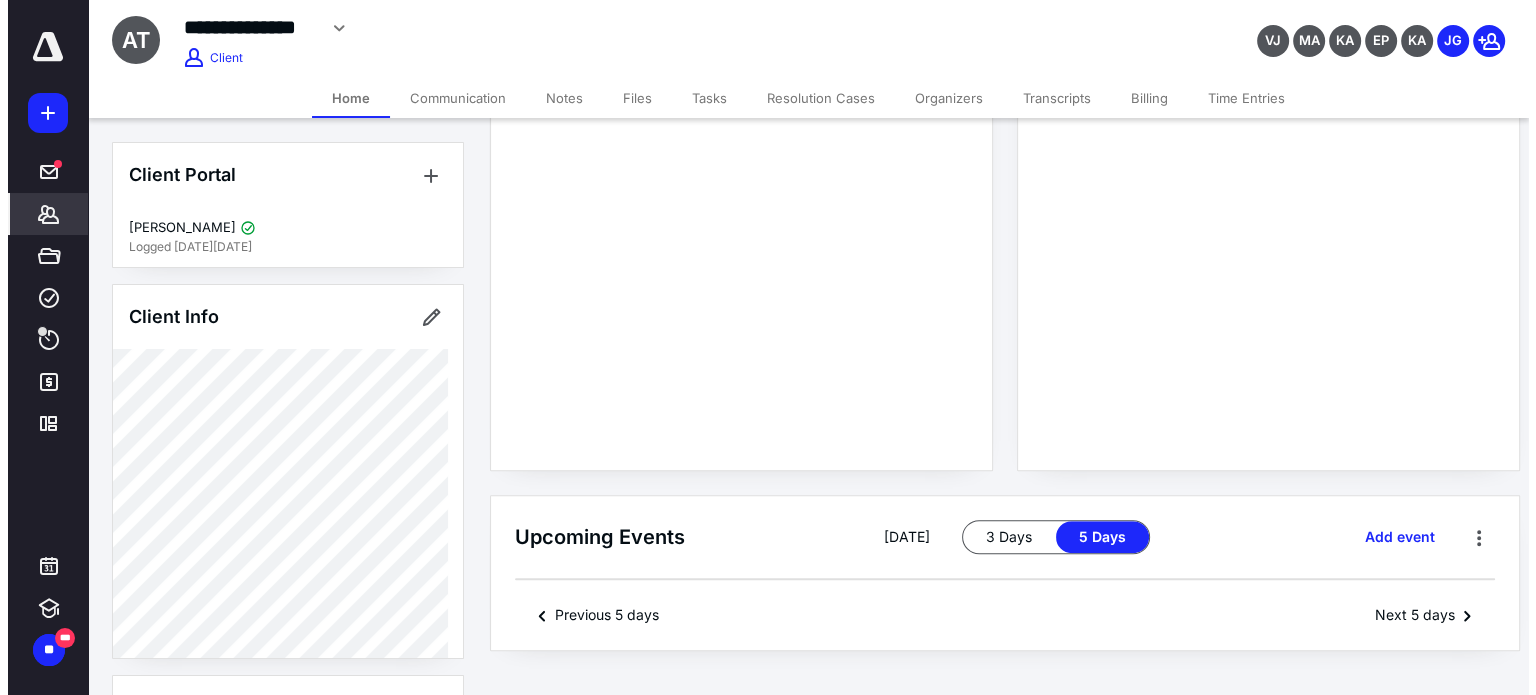 scroll, scrollTop: 0, scrollLeft: 0, axis: both 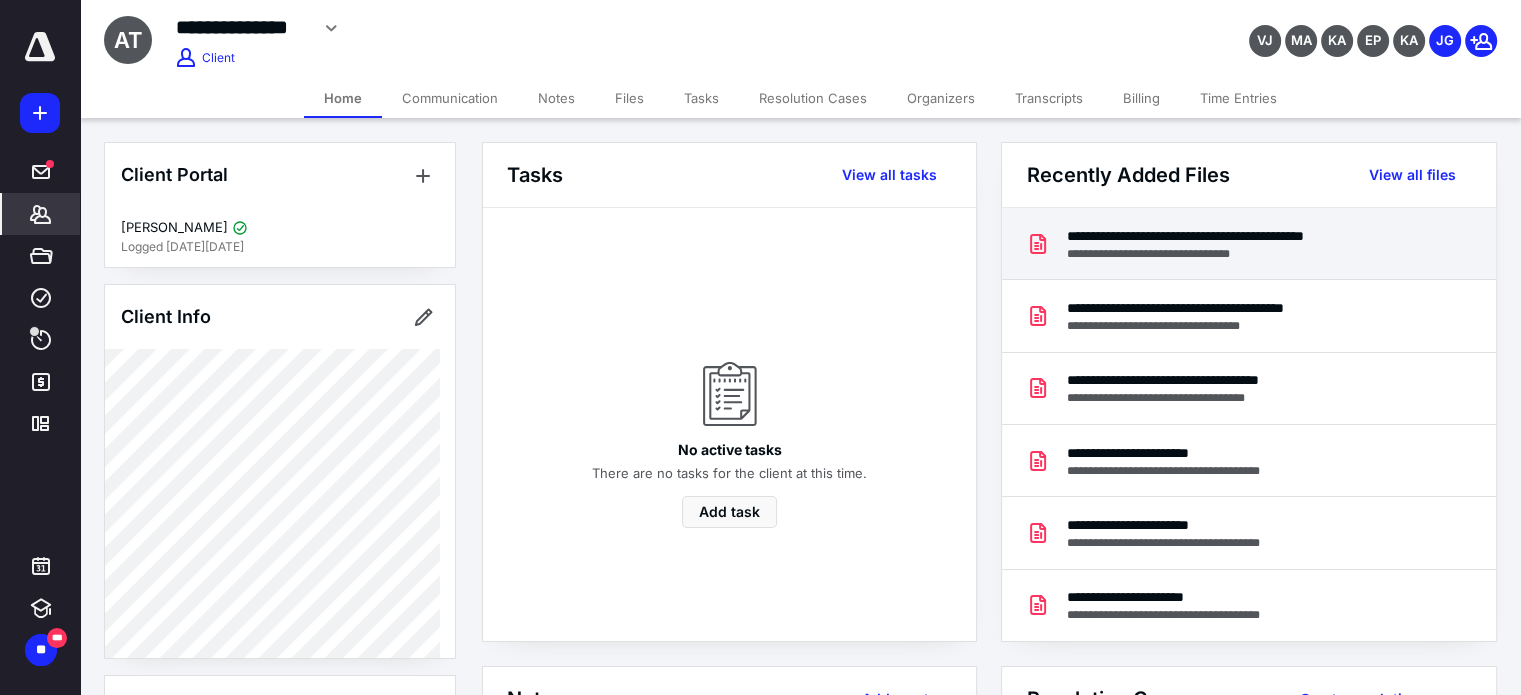 click on "**********" at bounding box center [1239, 236] 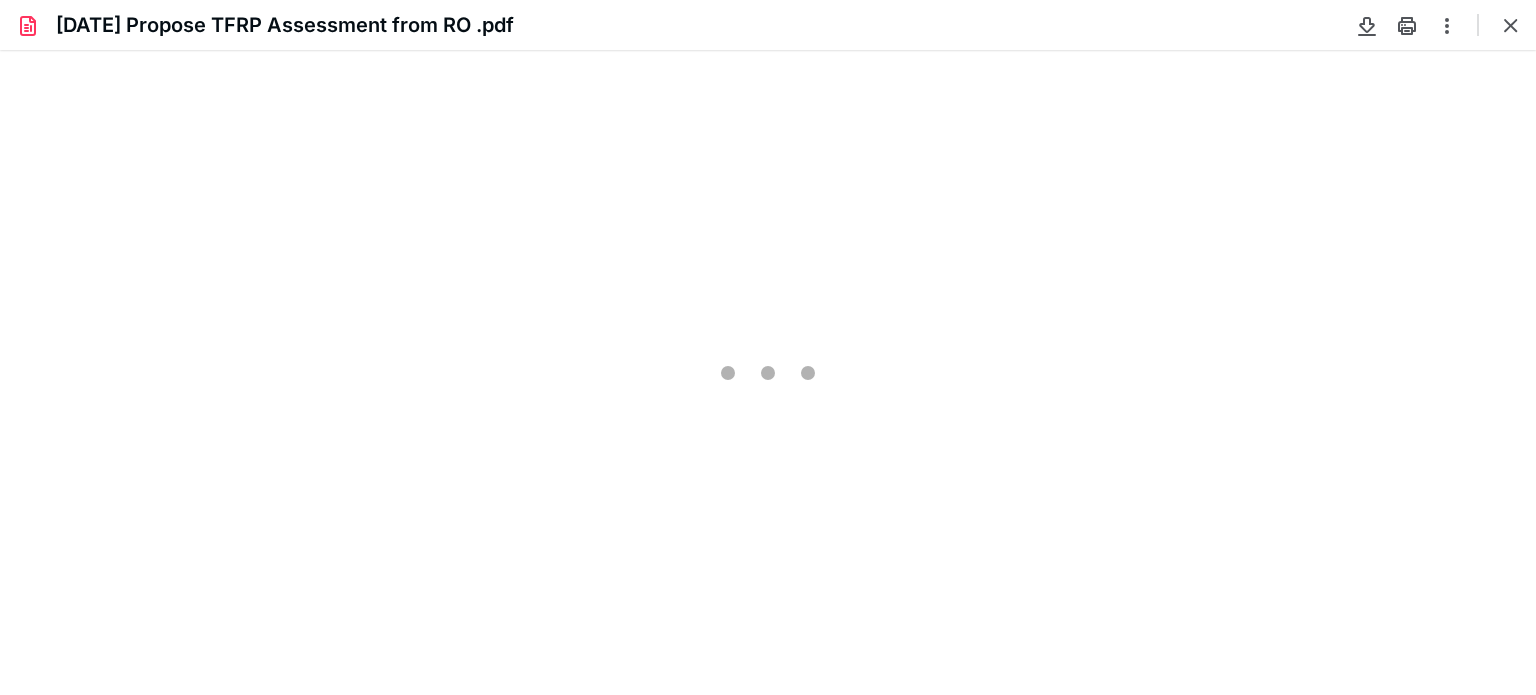 scroll, scrollTop: 0, scrollLeft: 0, axis: both 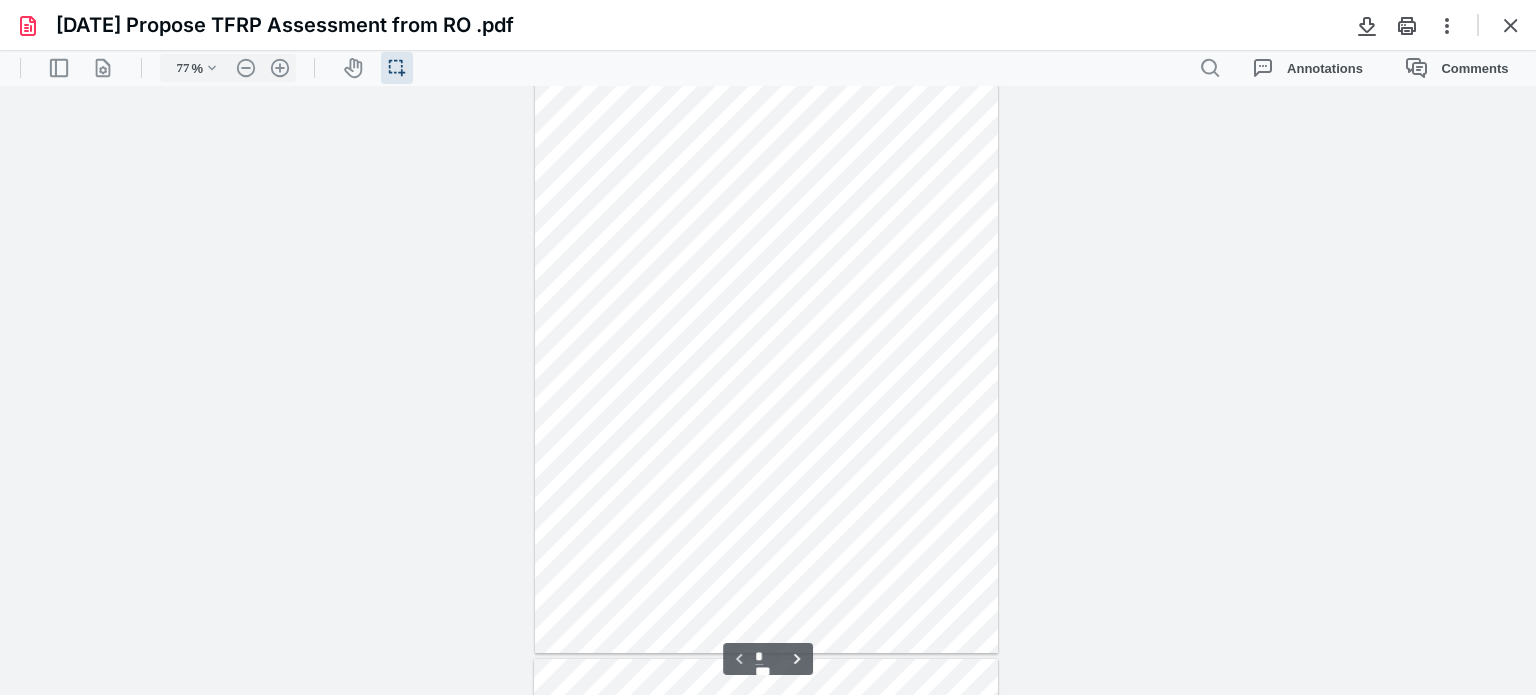 type on "135" 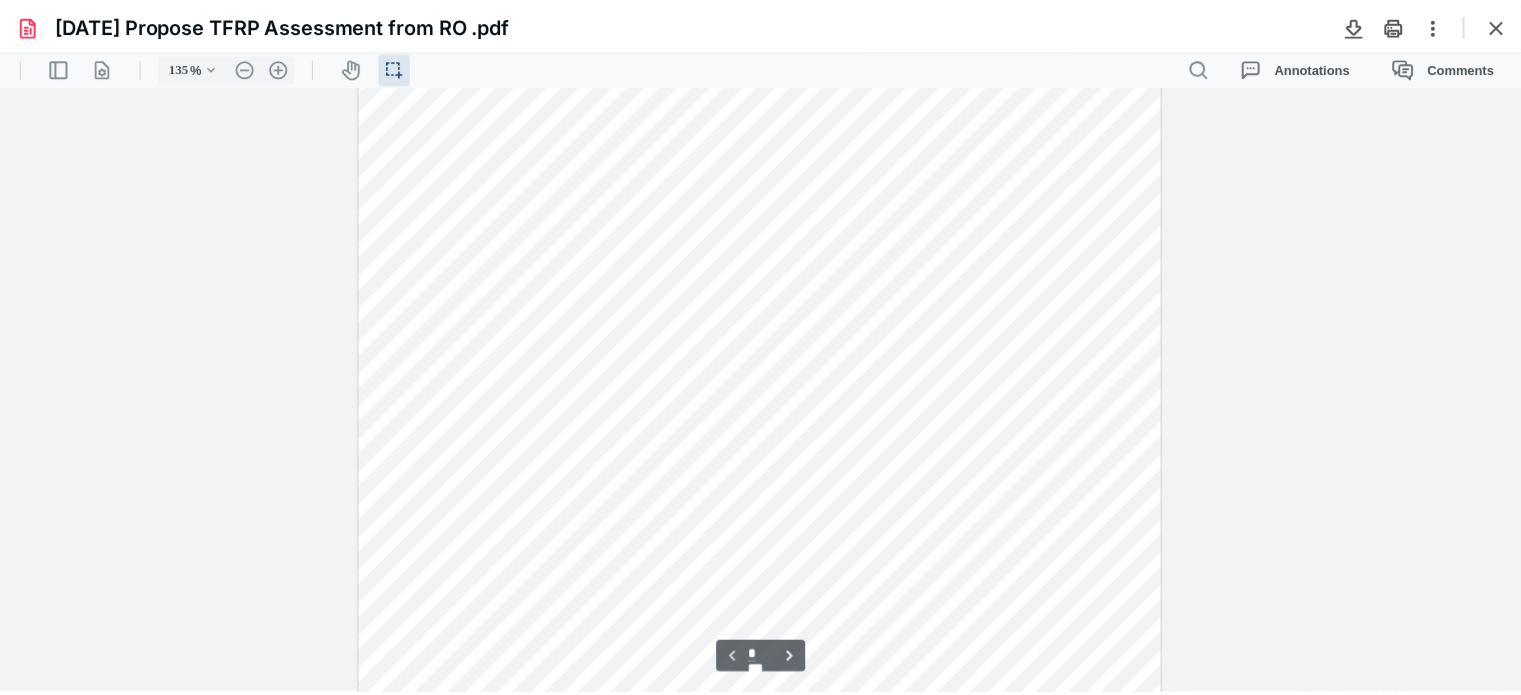 scroll, scrollTop: 0, scrollLeft: 0, axis: both 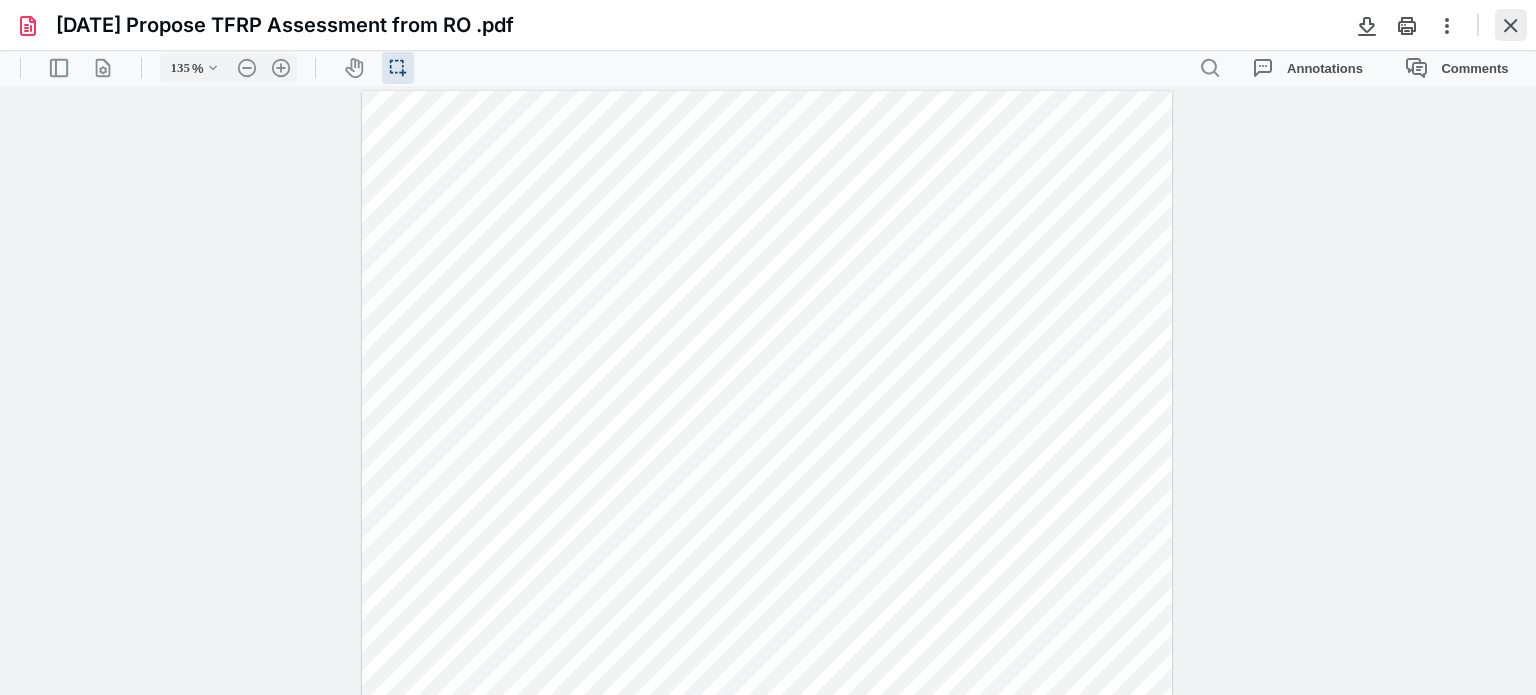 click at bounding box center [1511, 25] 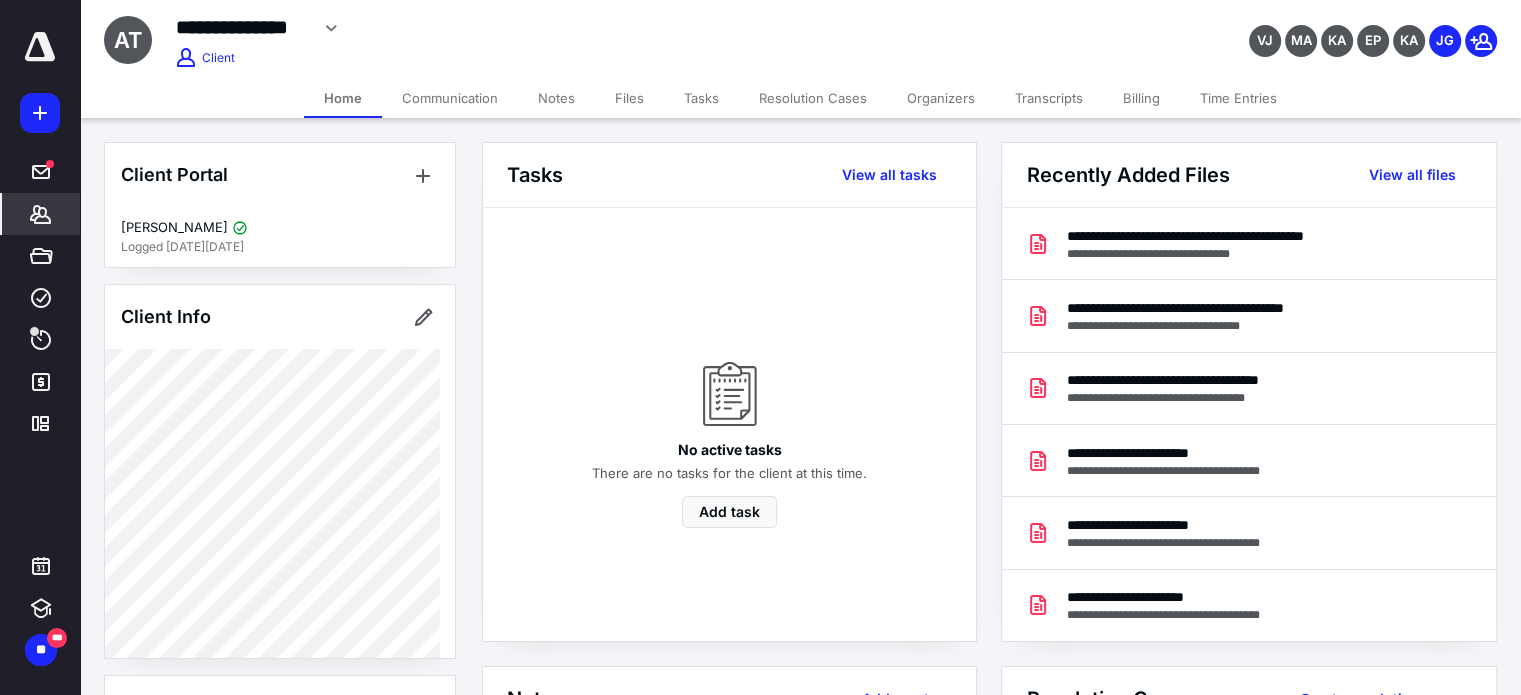 click on "Notes" at bounding box center (556, 98) 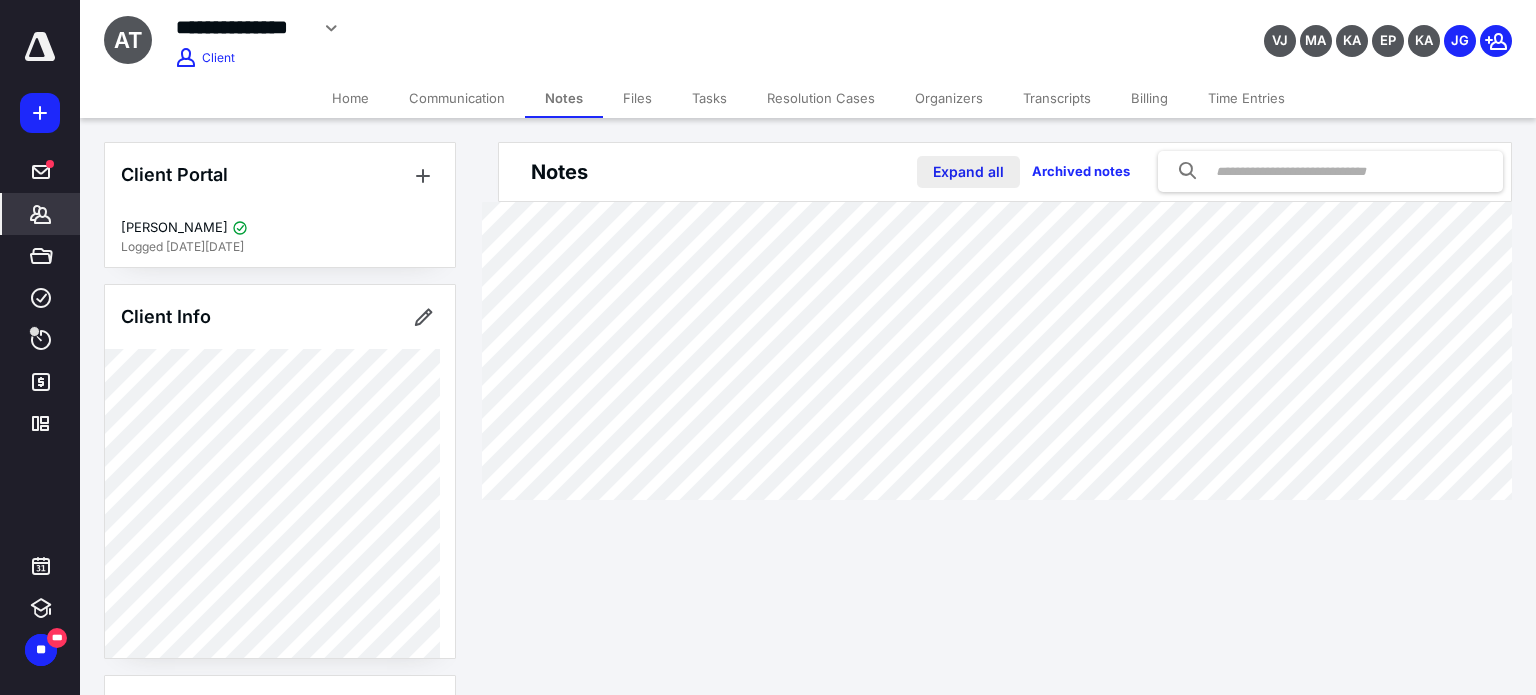 click on "Expand all" at bounding box center [968, 172] 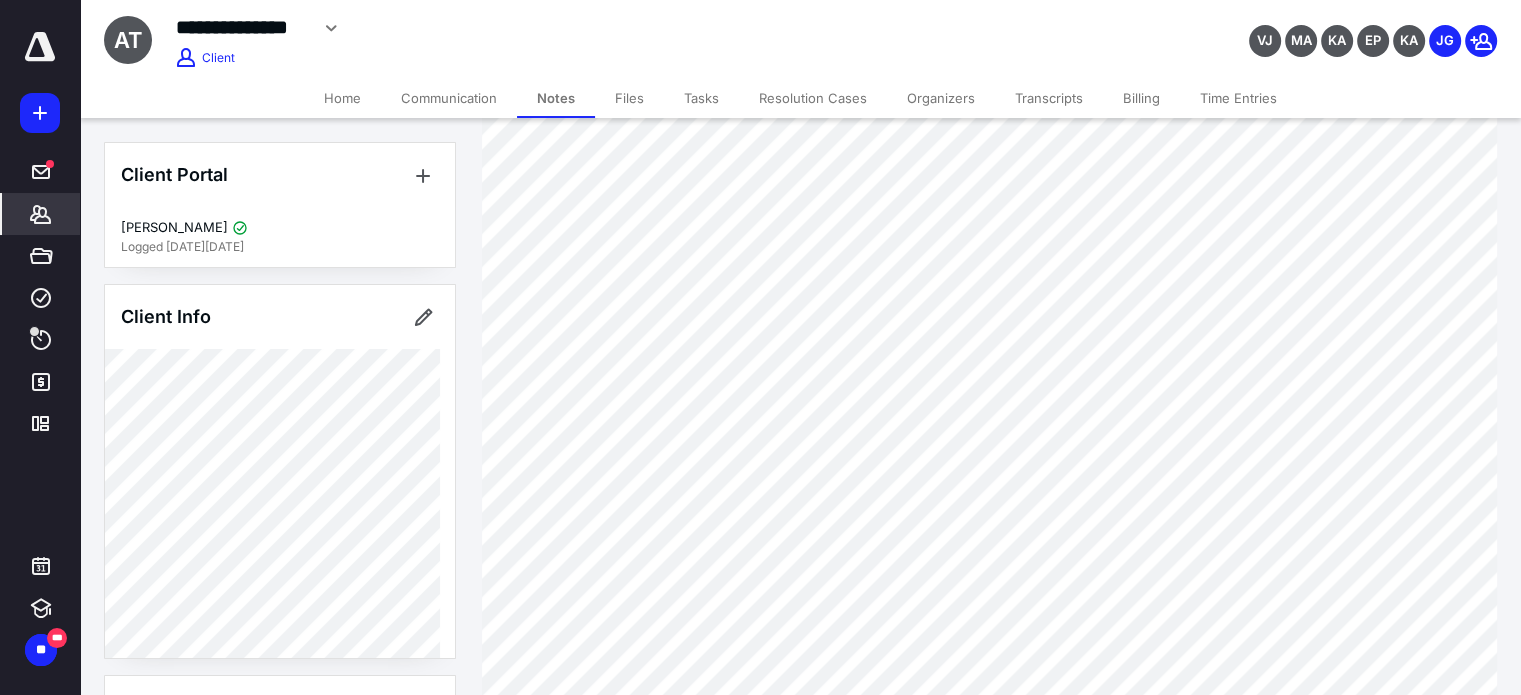 scroll, scrollTop: 1629, scrollLeft: 0, axis: vertical 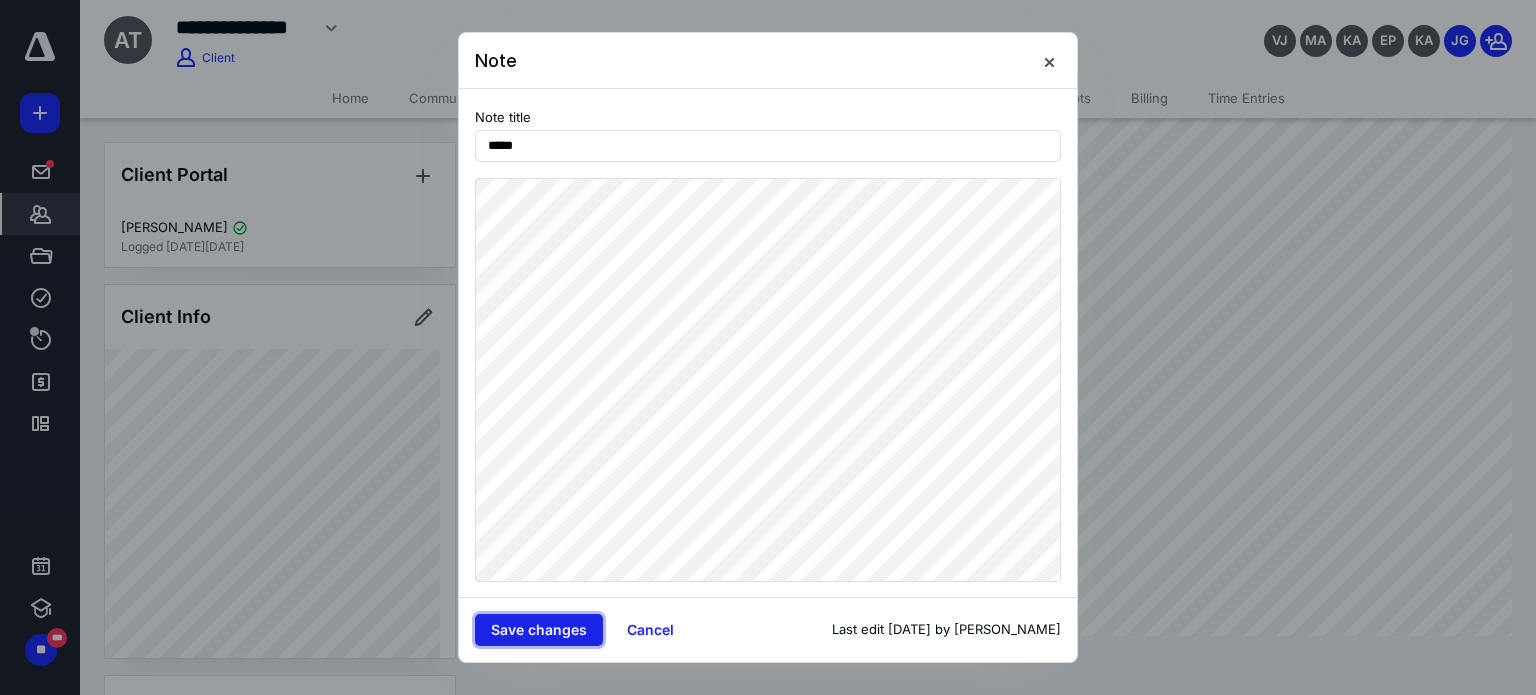 click on "Save changes" at bounding box center [539, 630] 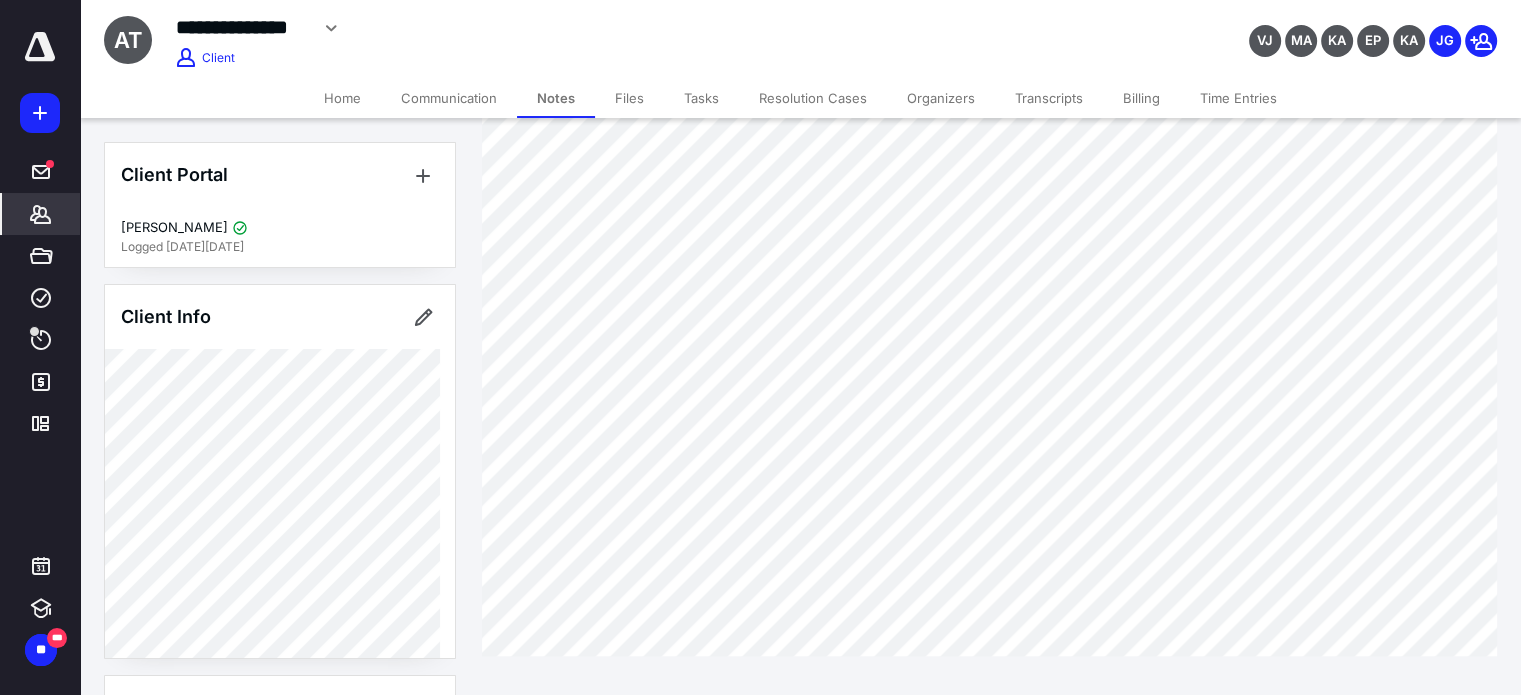 click 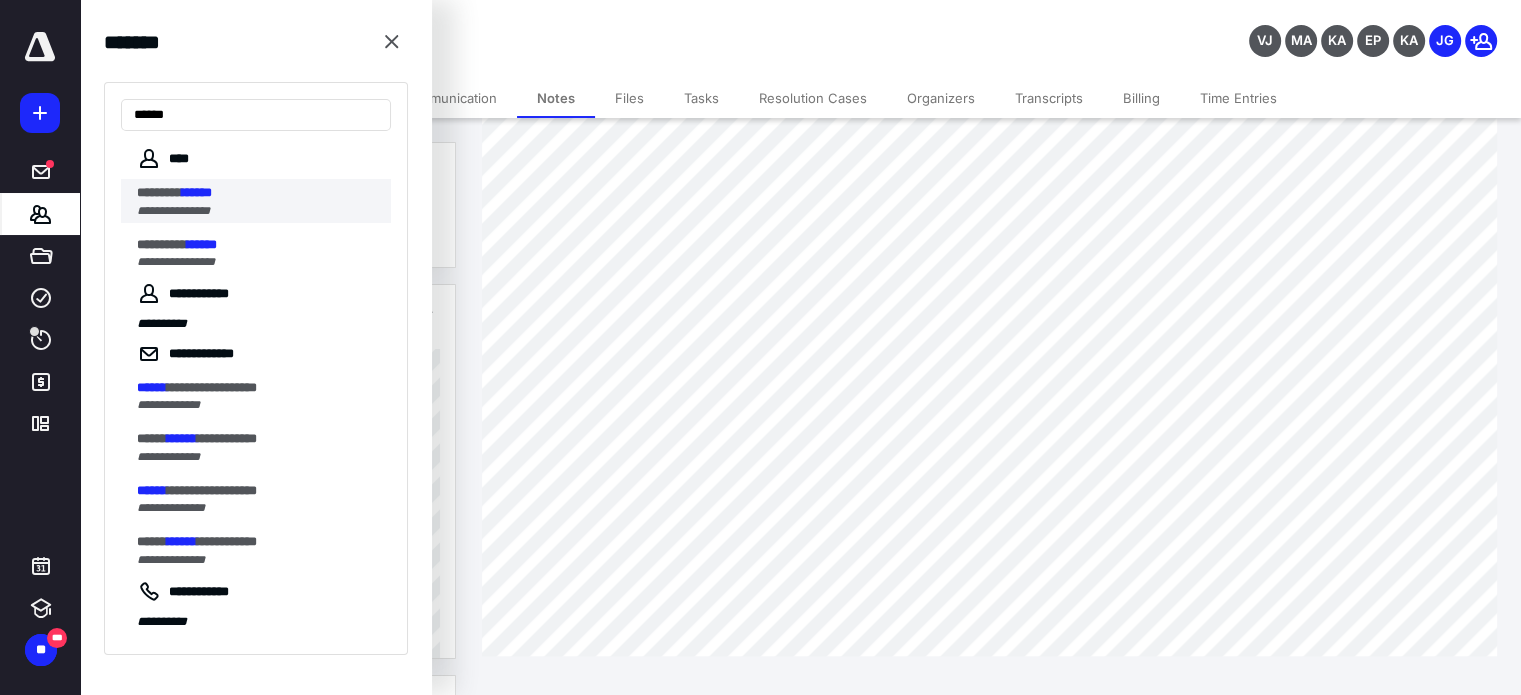 type on "******" 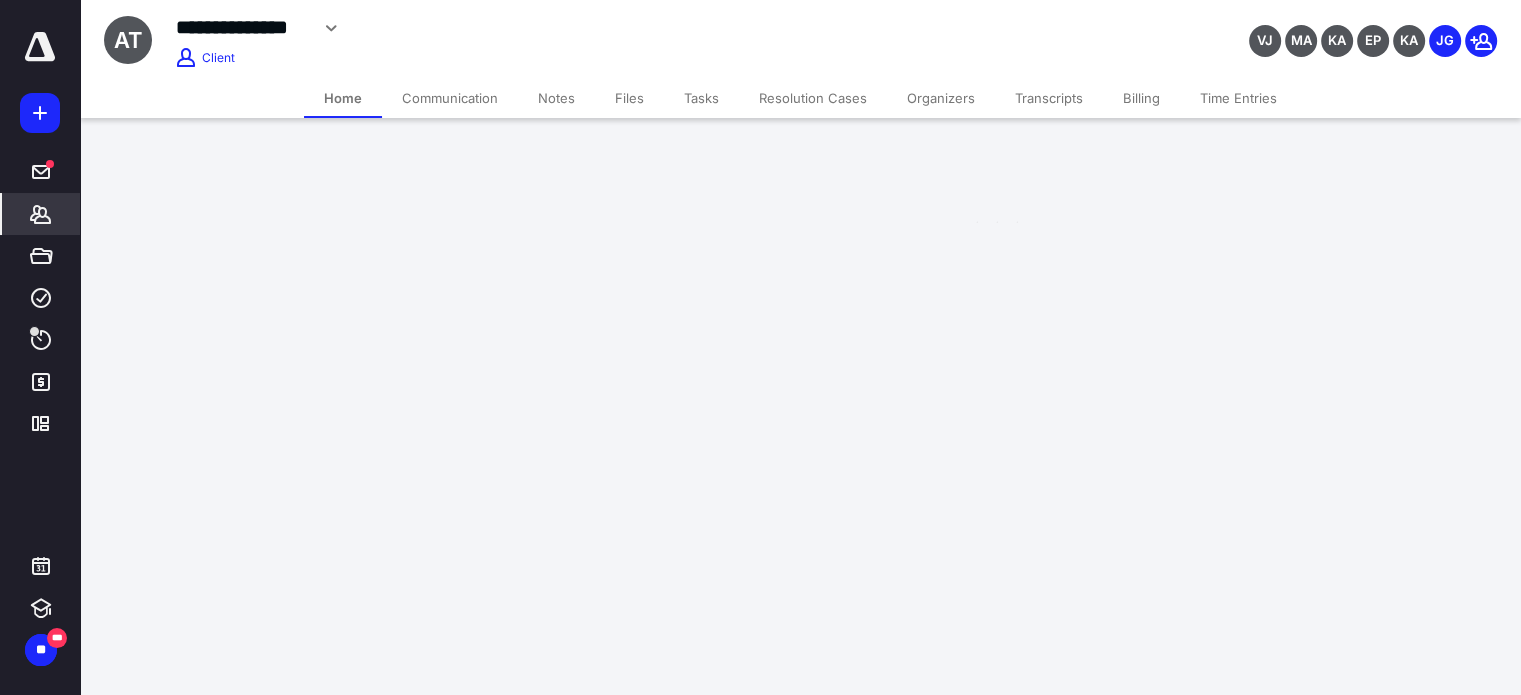 scroll, scrollTop: 0, scrollLeft: 0, axis: both 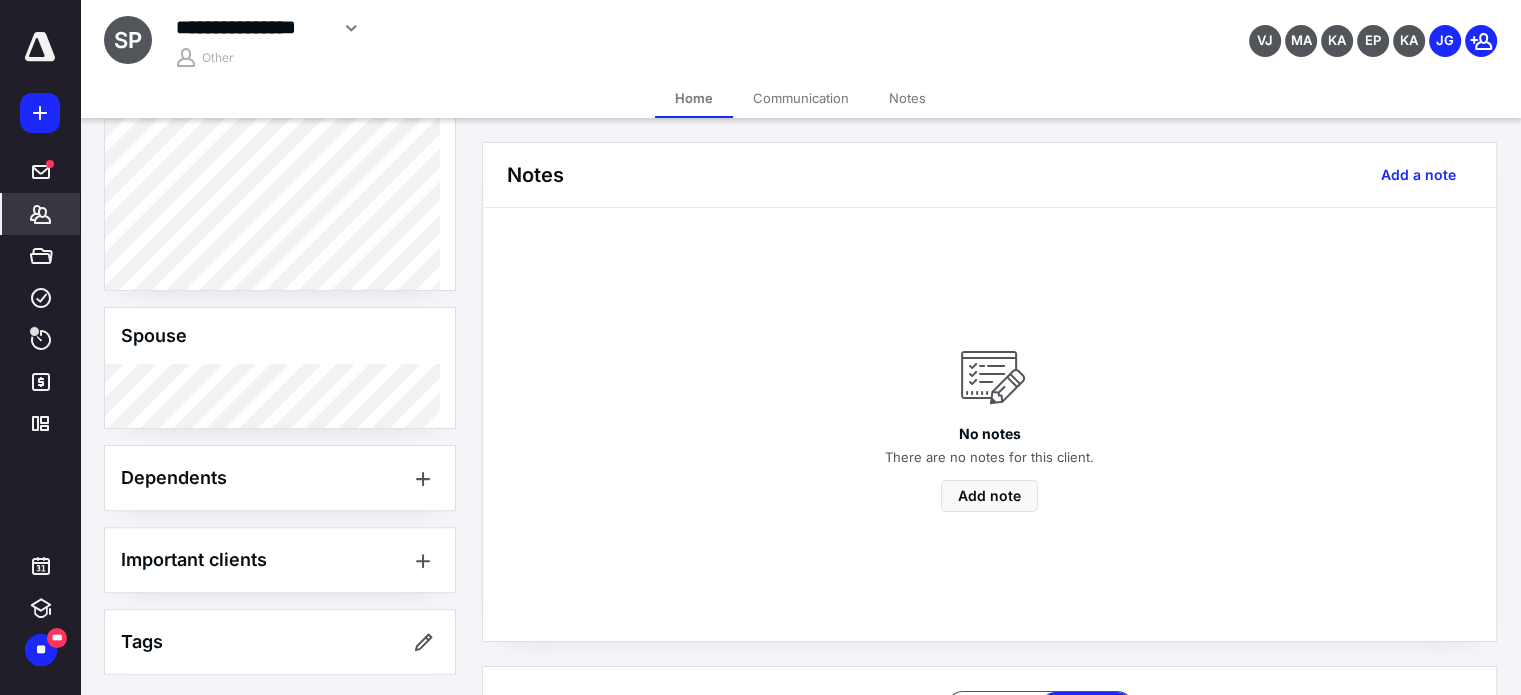 click on "Notes" at bounding box center (907, 98) 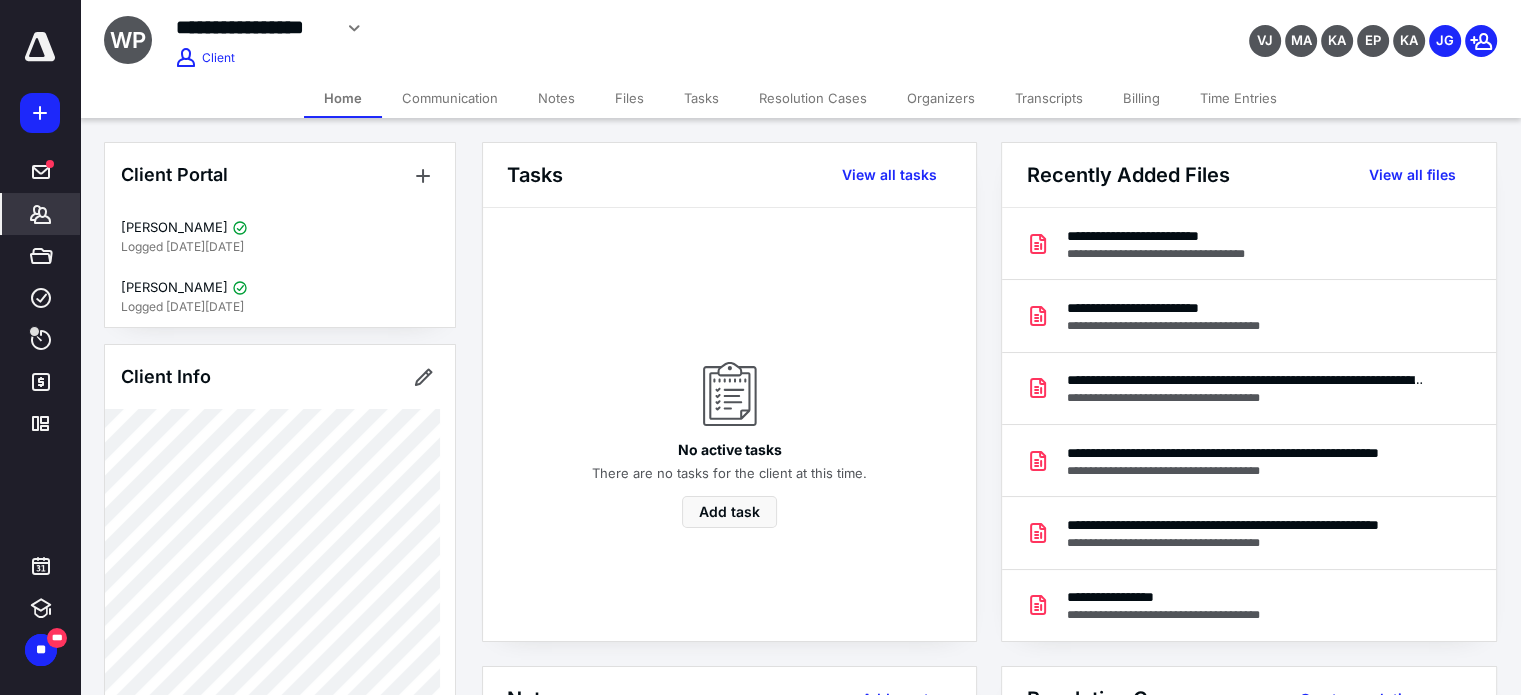 click on "Notes" at bounding box center (556, 98) 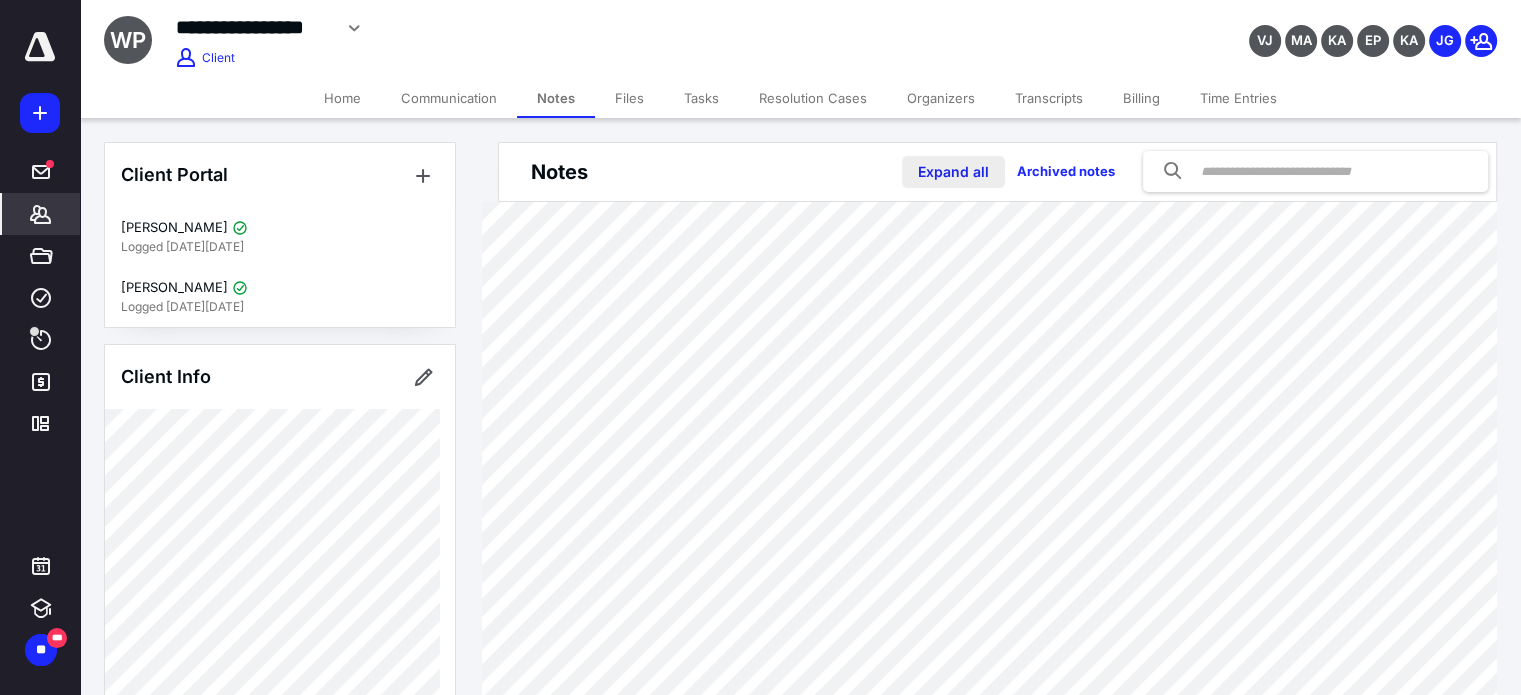 click on "Expand all" at bounding box center (953, 172) 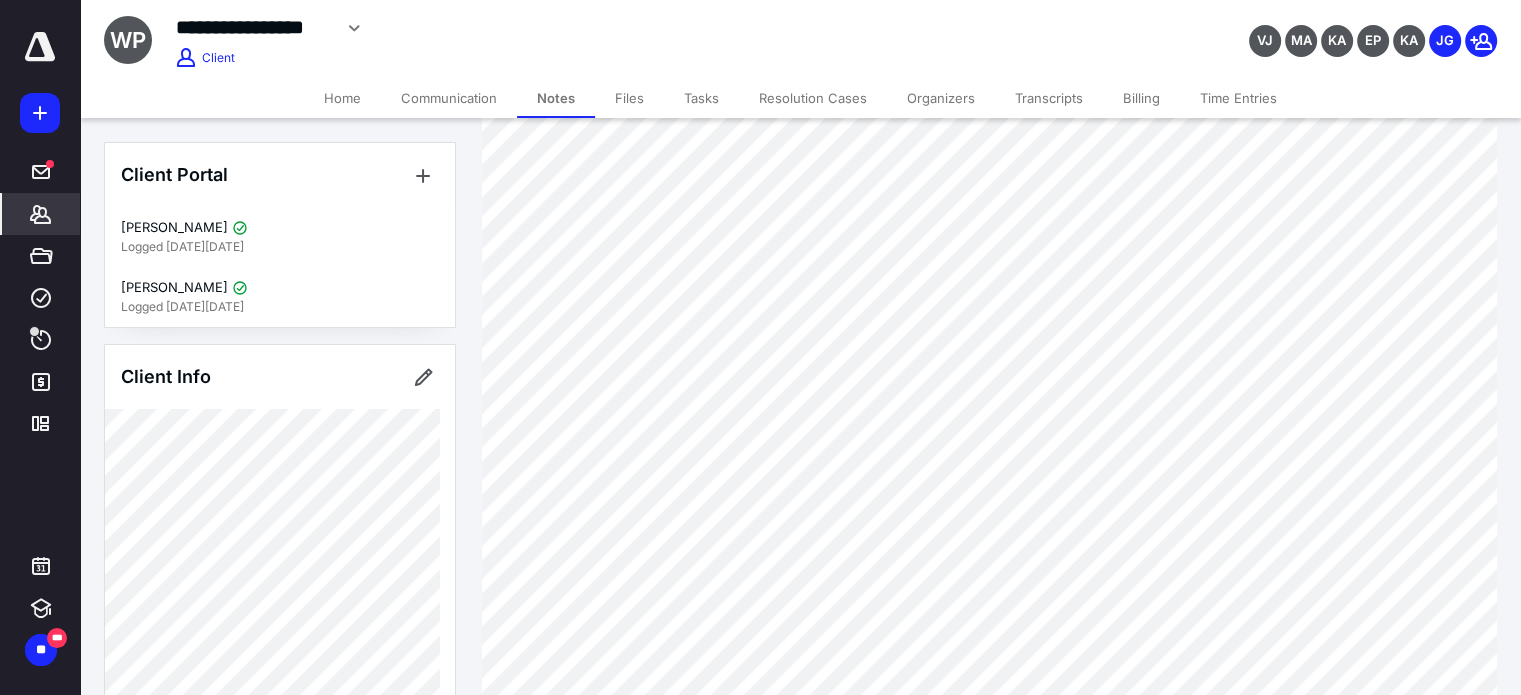scroll, scrollTop: 984, scrollLeft: 0, axis: vertical 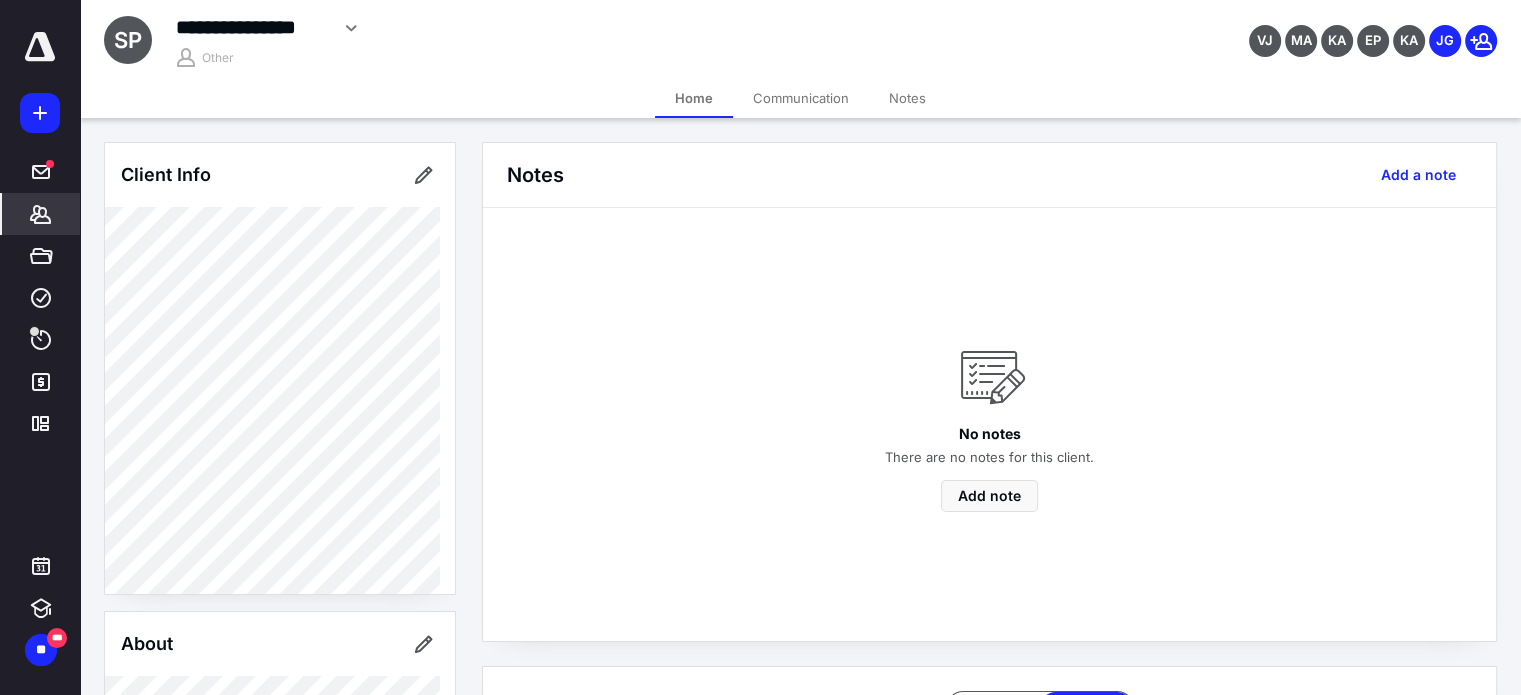 click on "Notes" at bounding box center [907, 98] 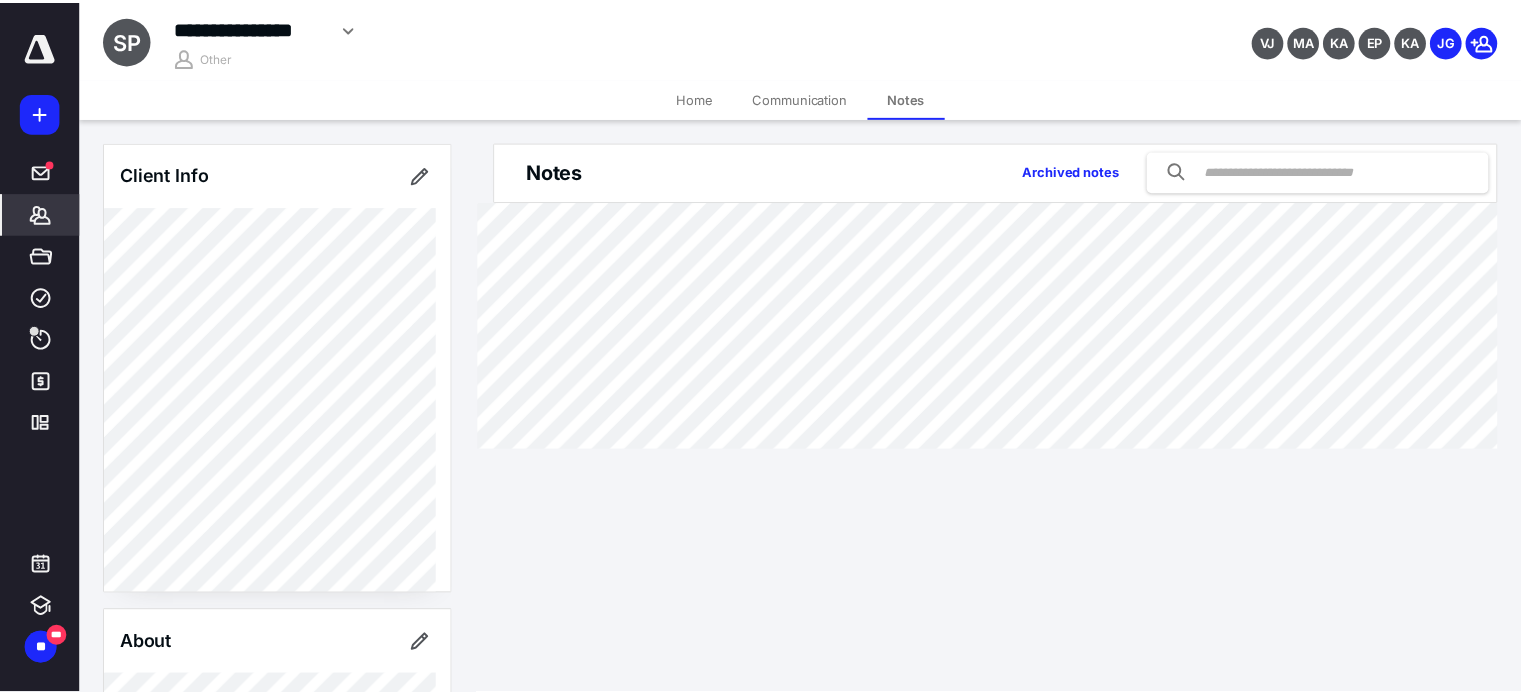 scroll, scrollTop: 589, scrollLeft: 0, axis: vertical 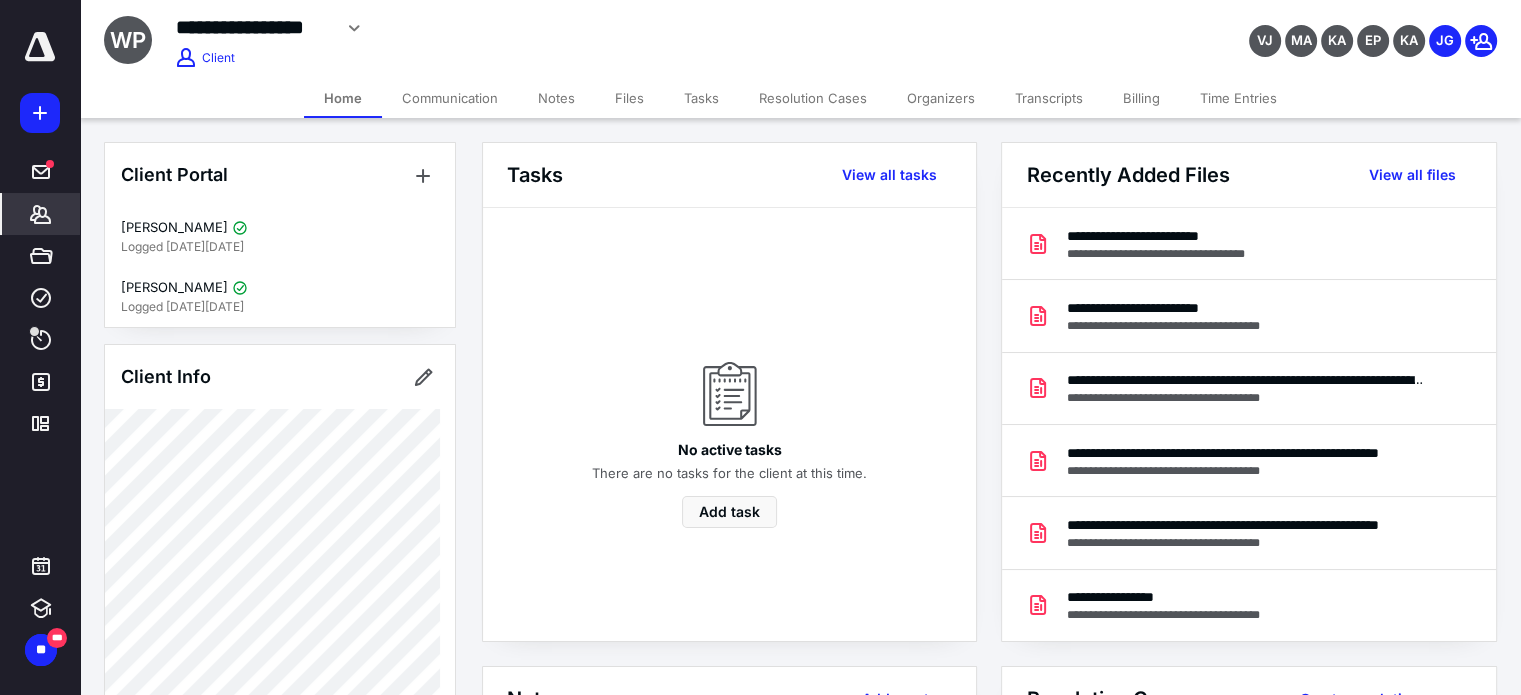 click on "Notes" at bounding box center [556, 98] 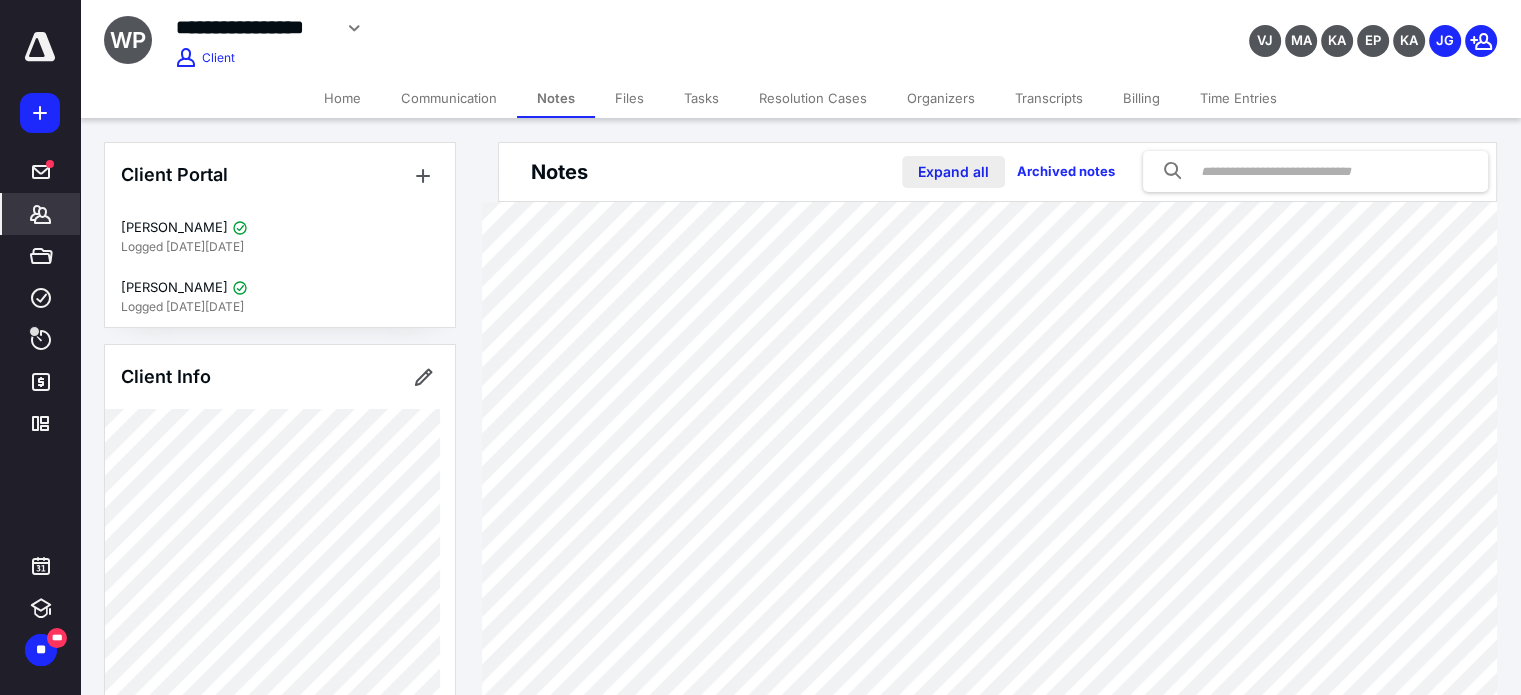 click on "Expand all" at bounding box center (953, 172) 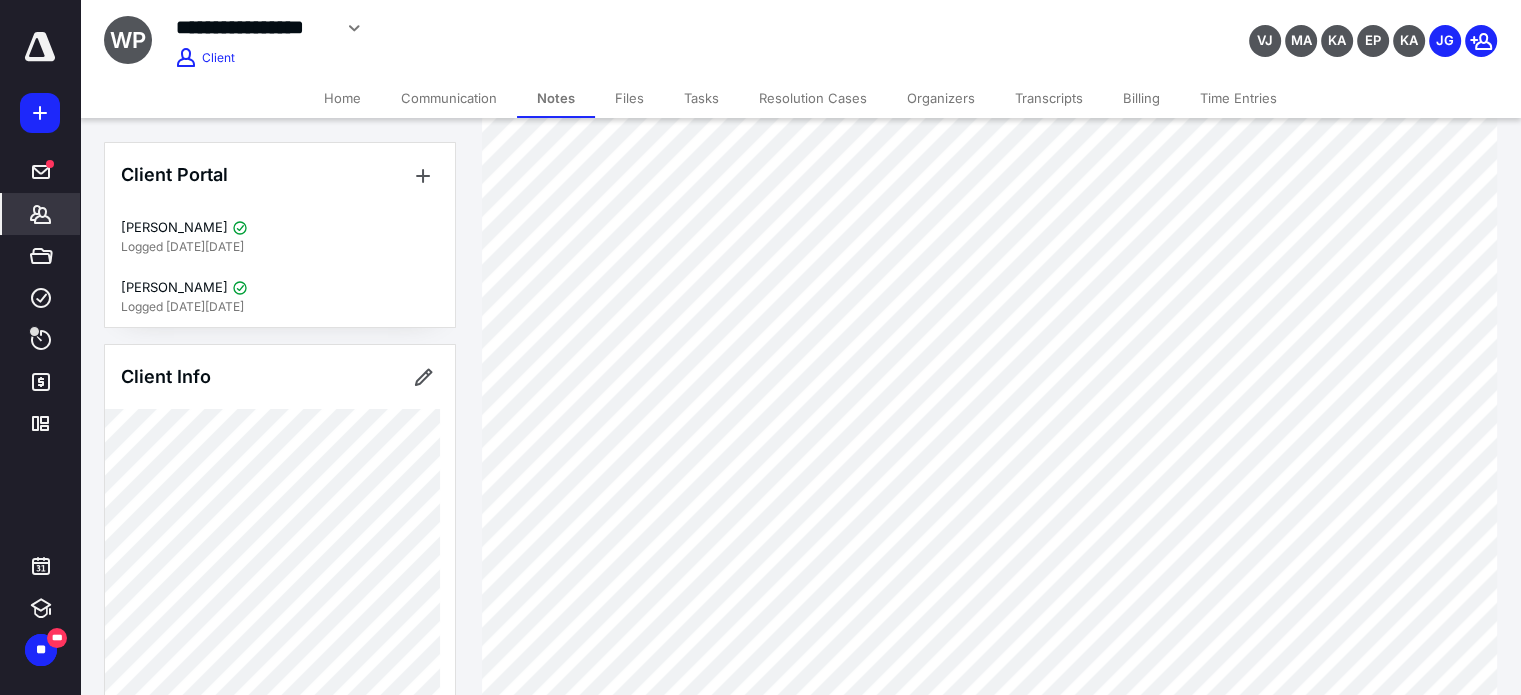 scroll, scrollTop: 927, scrollLeft: 0, axis: vertical 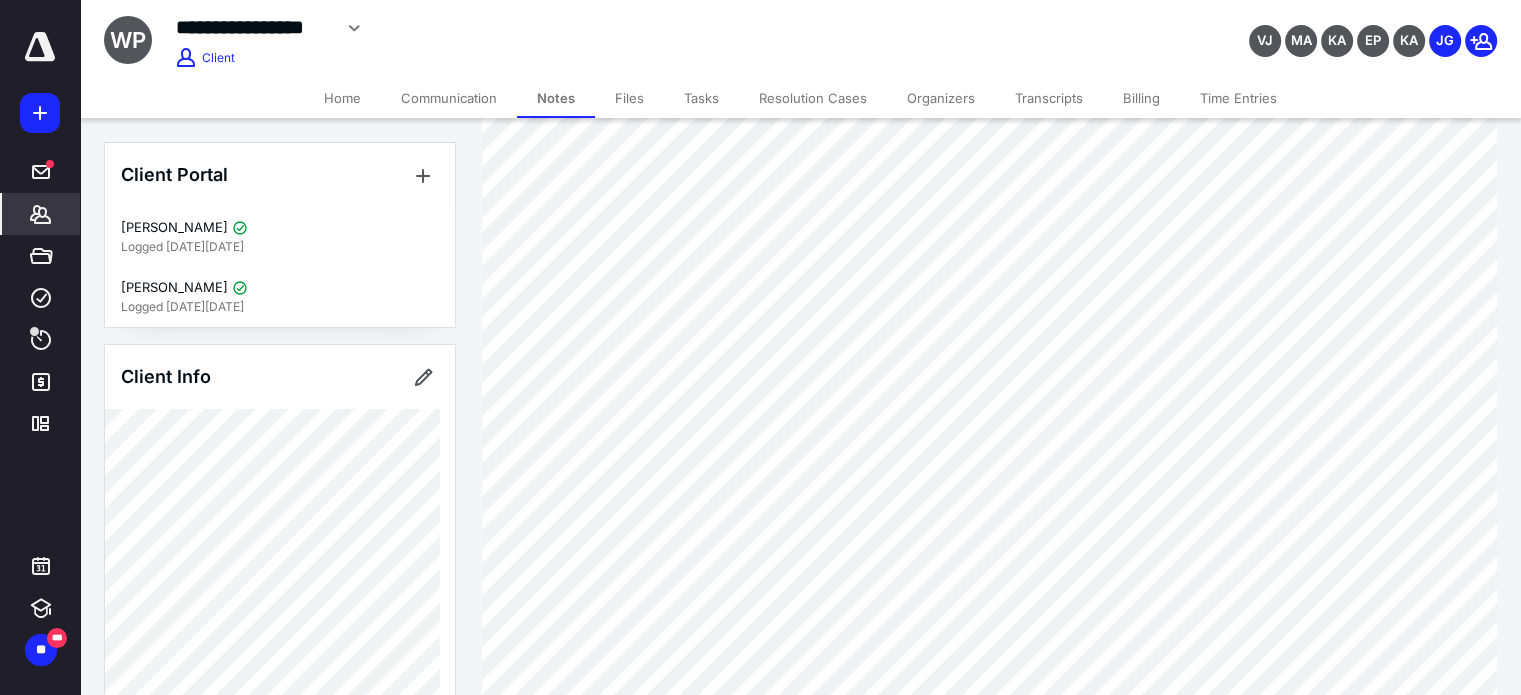 click on "Communication" at bounding box center (449, 98) 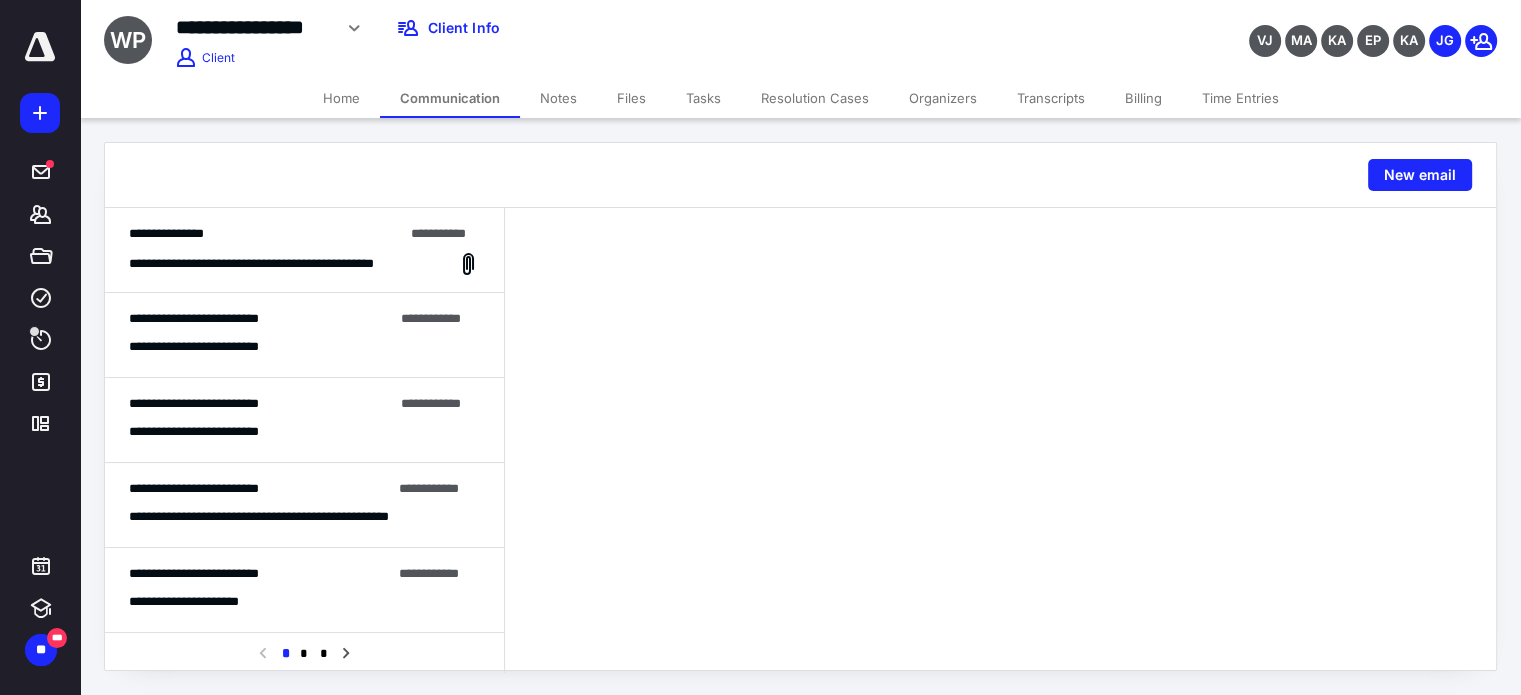 click on "**********" at bounding box center (281, 264) 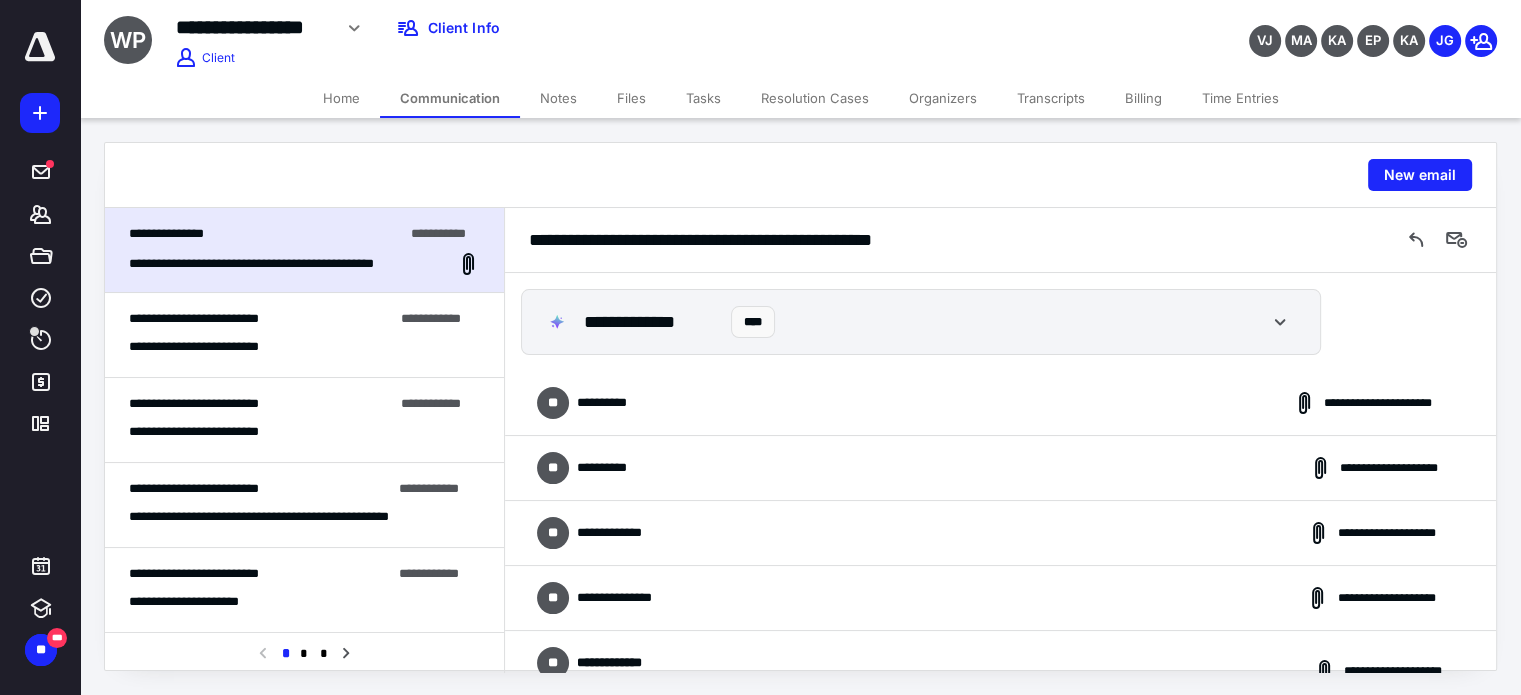 scroll, scrollTop: 220, scrollLeft: 0, axis: vertical 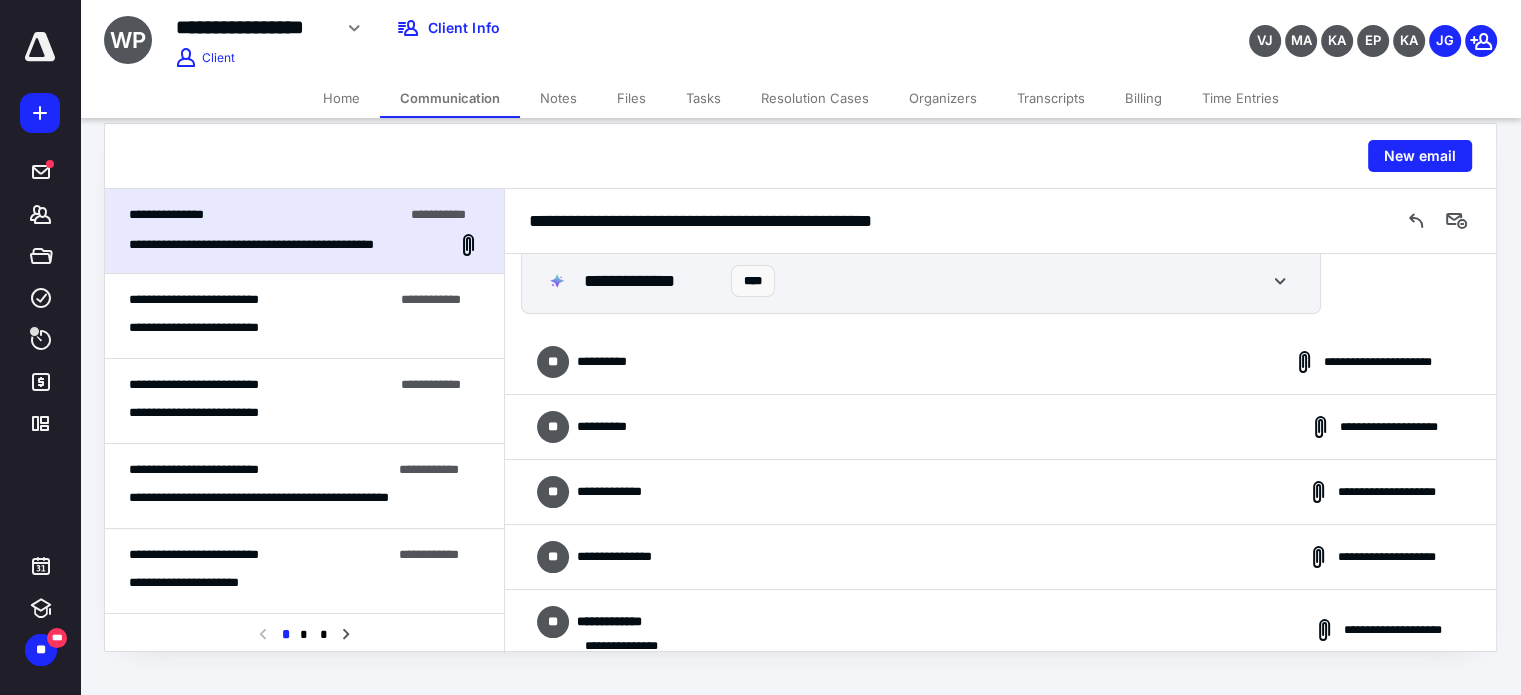 click on "**********" at bounding box center [1000, 362] 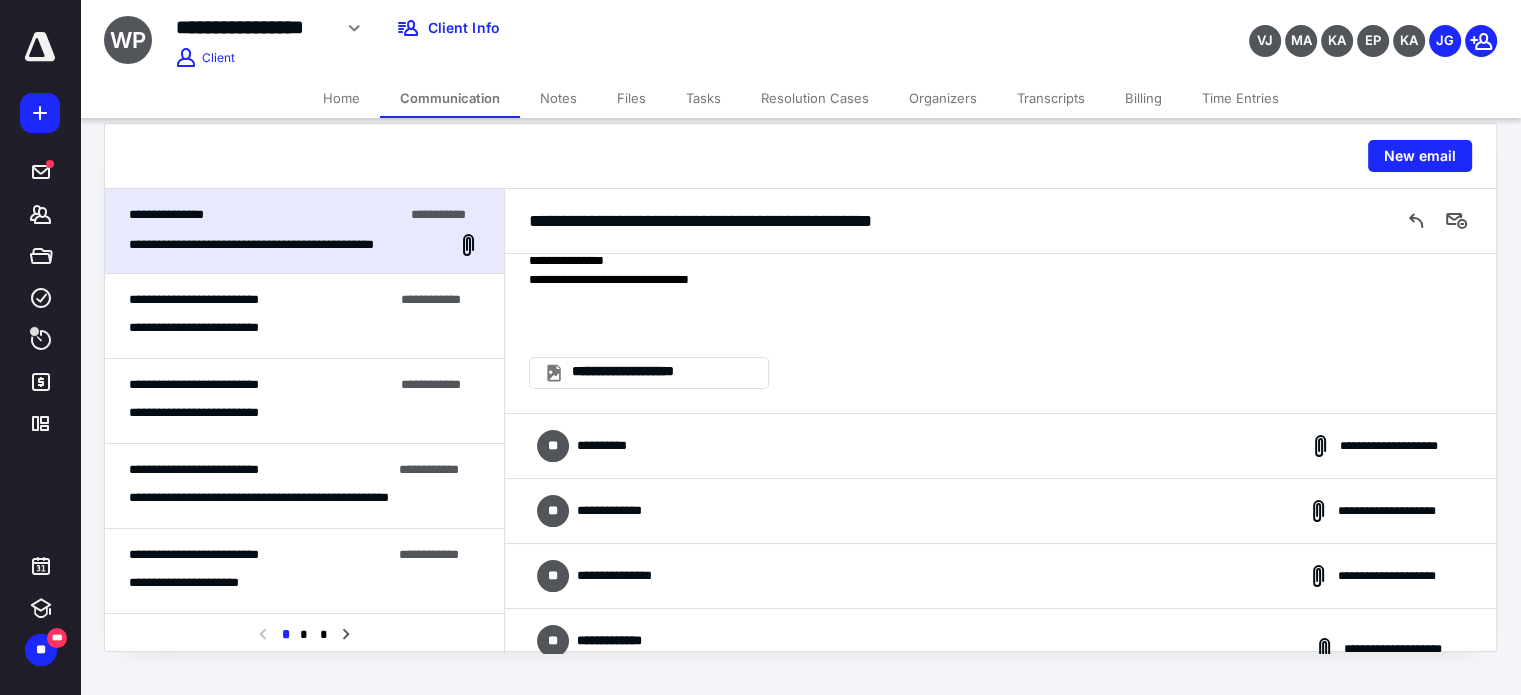scroll, scrollTop: 1311, scrollLeft: 0, axis: vertical 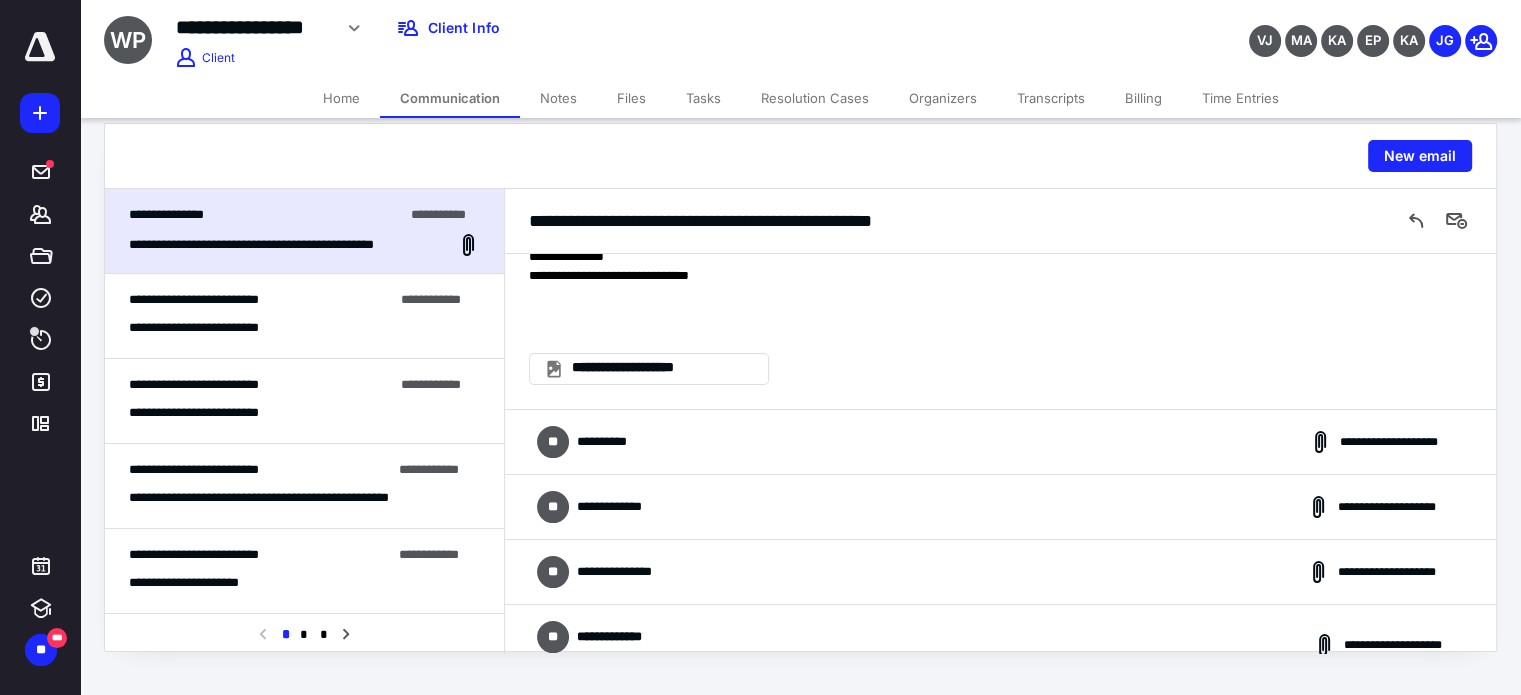 click on "**********" at bounding box center [1000, 442] 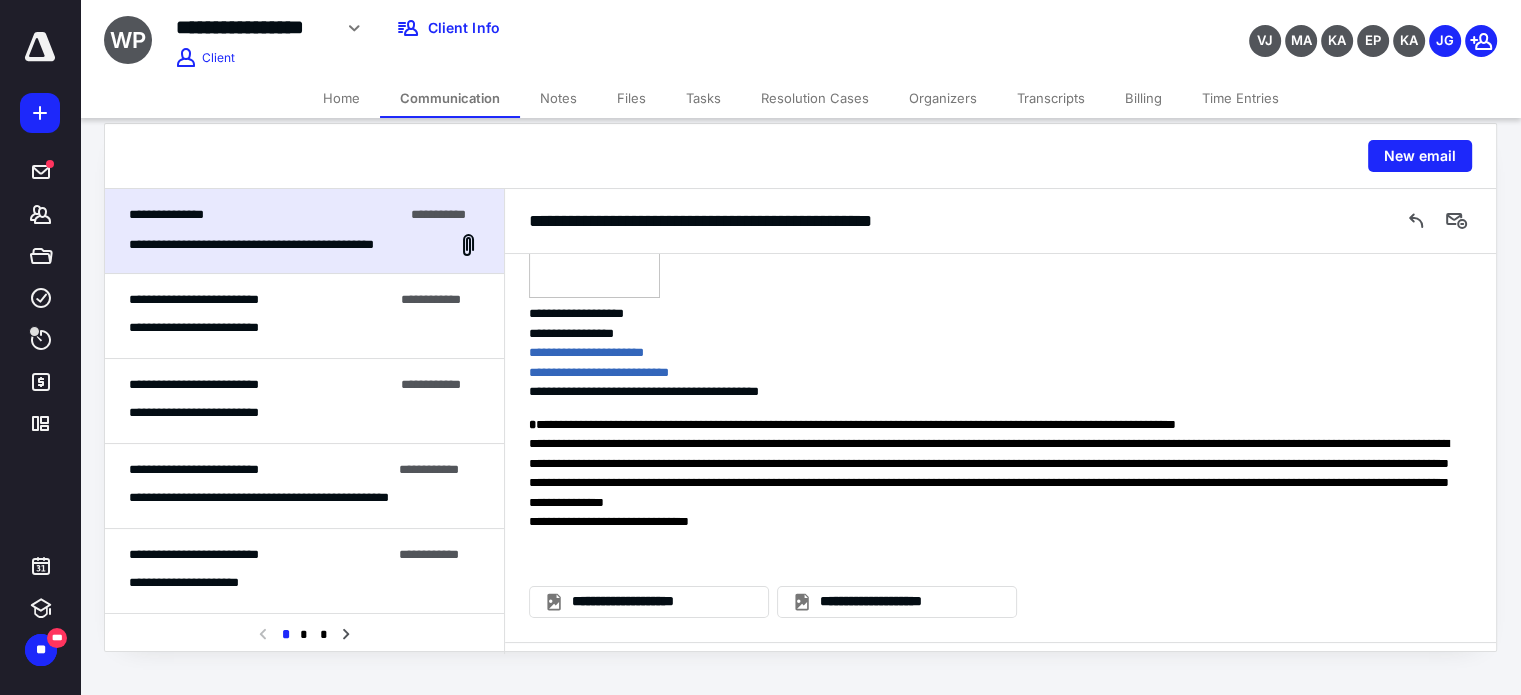 scroll, scrollTop: 2224, scrollLeft: 0, axis: vertical 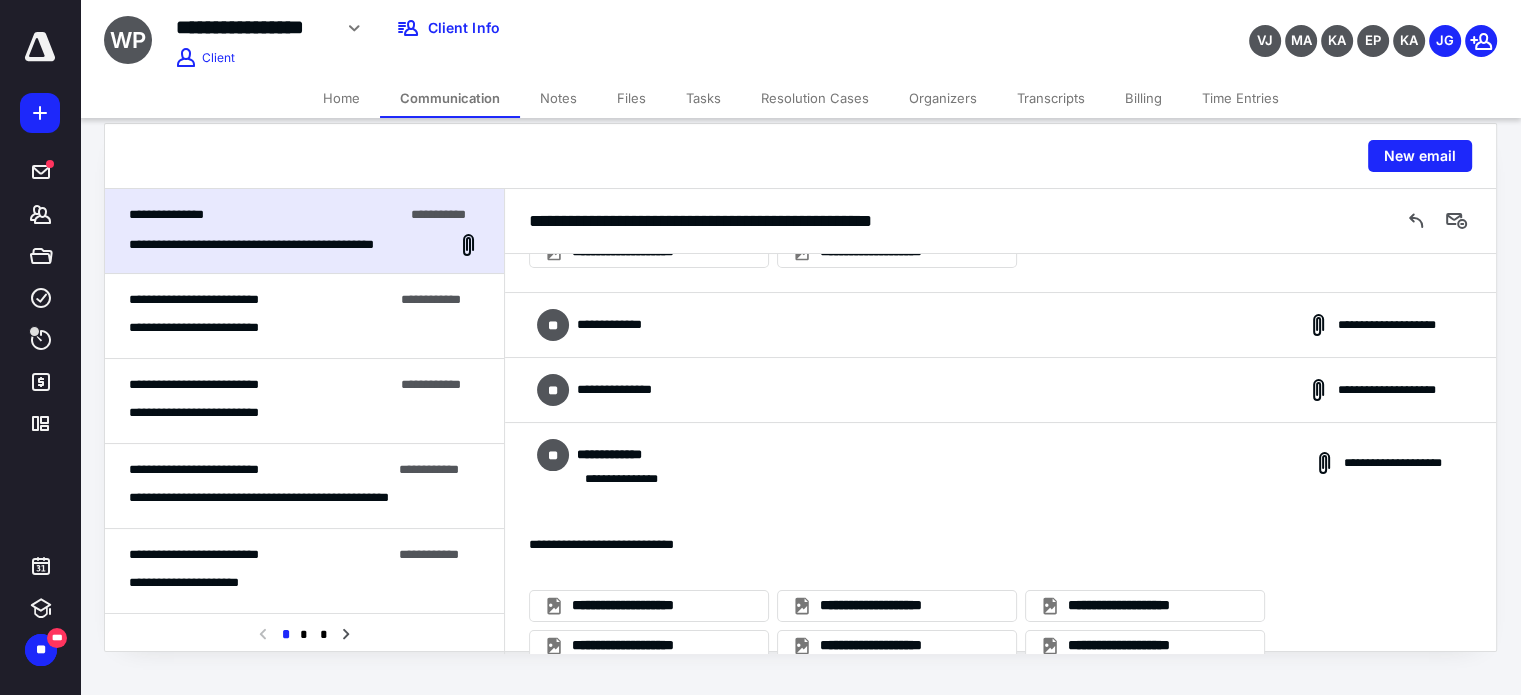 click on "**********" at bounding box center (1000, 325) 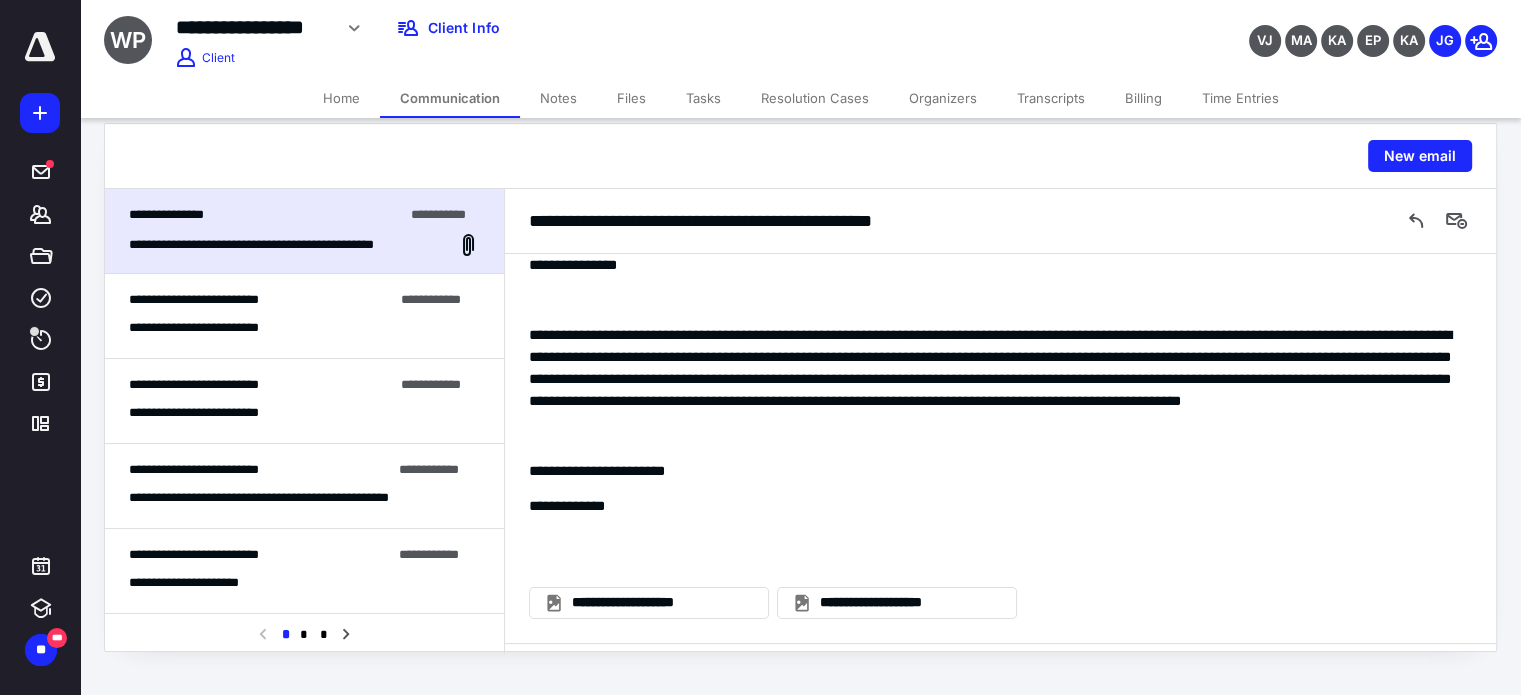scroll, scrollTop: 2724, scrollLeft: 0, axis: vertical 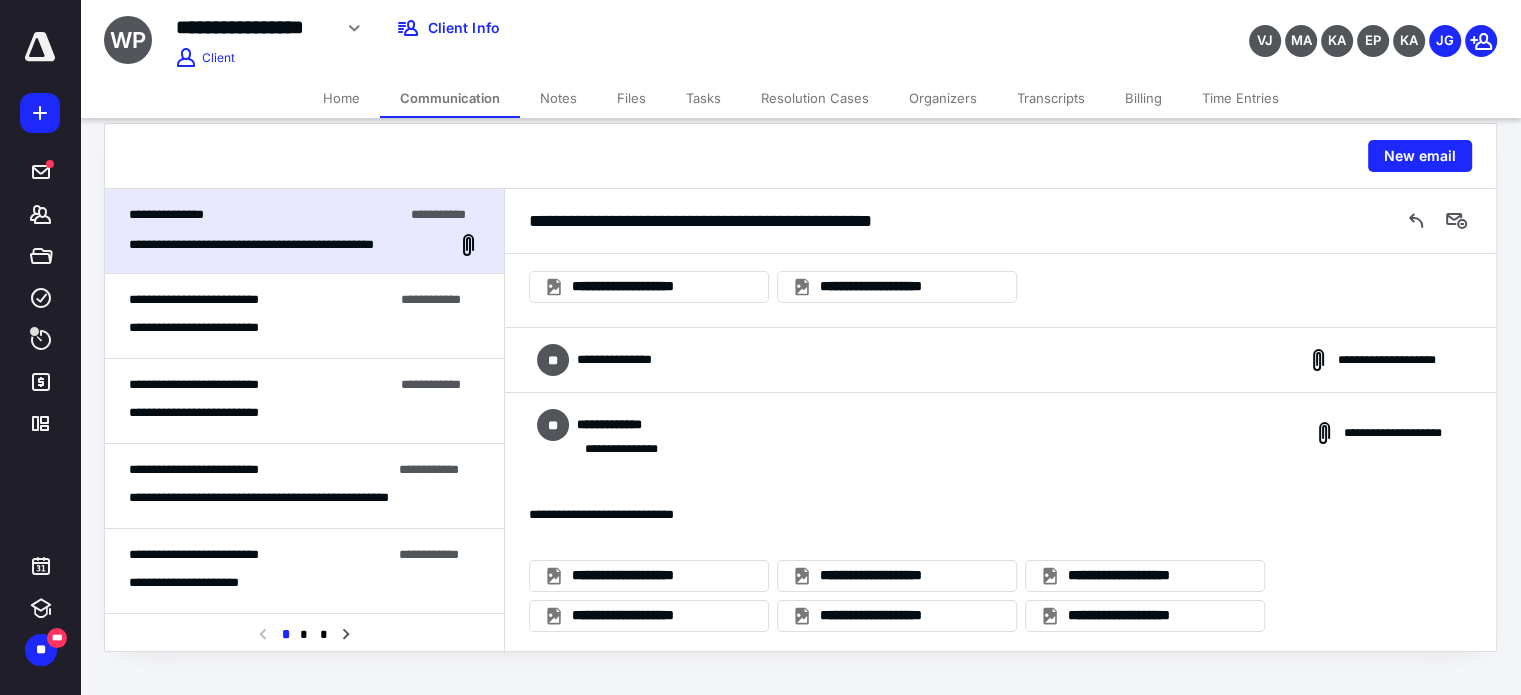 click on "**********" at bounding box center (1000, 360) 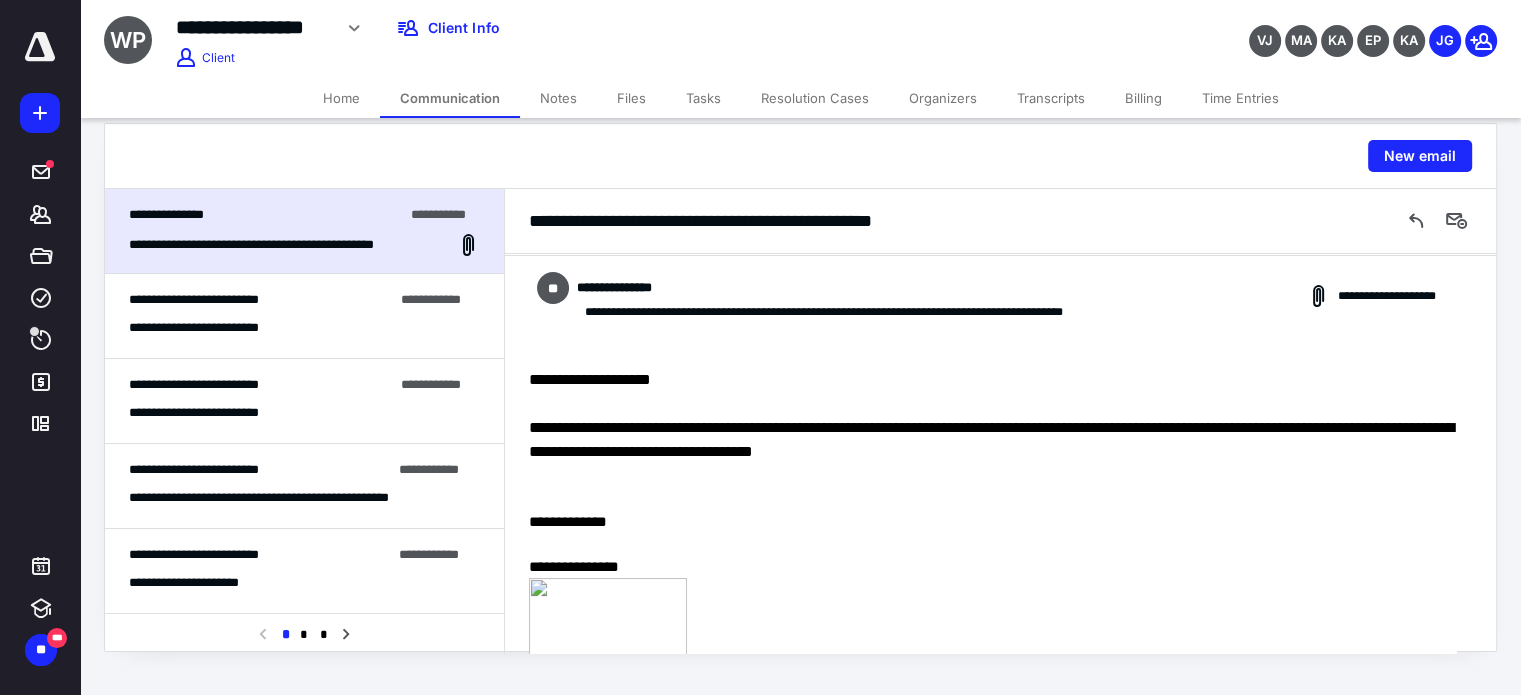 scroll, scrollTop: 2797, scrollLeft: 0, axis: vertical 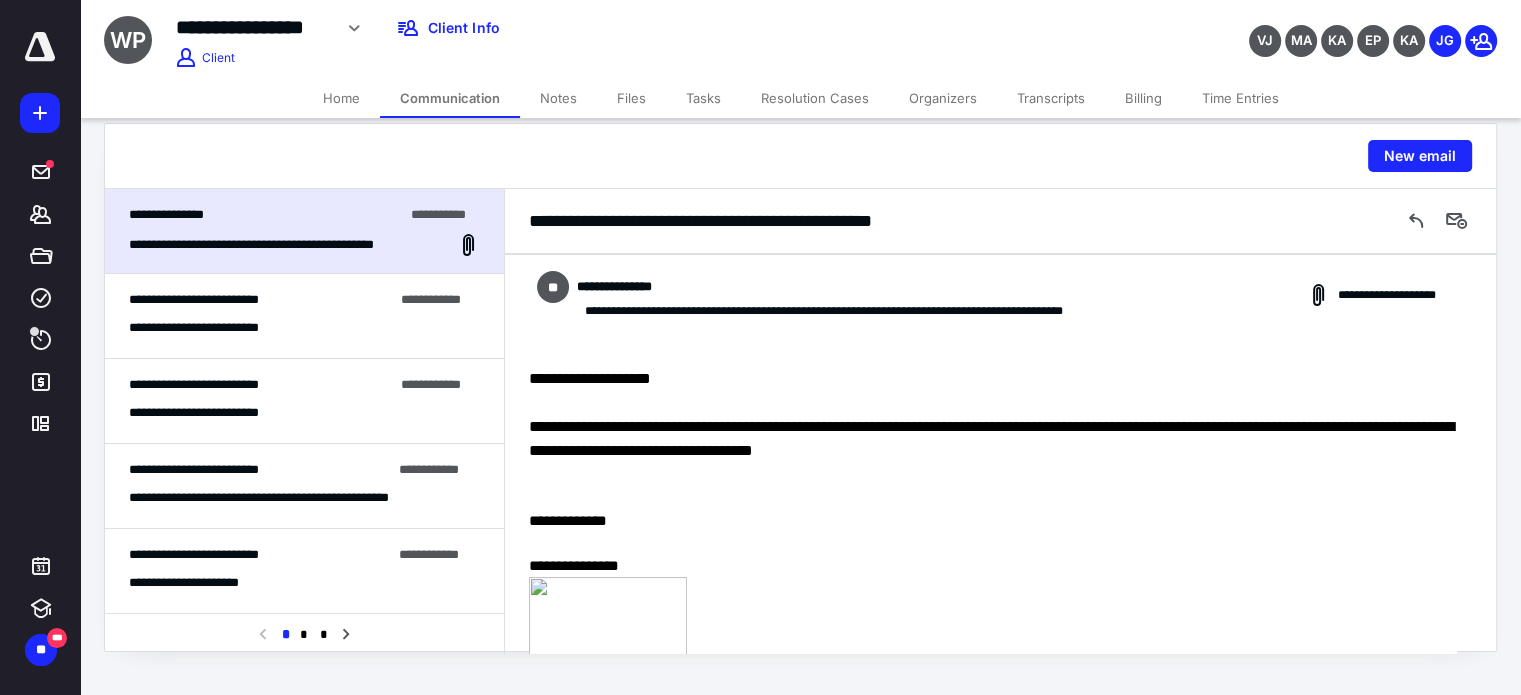 click on "Home" at bounding box center (341, 98) 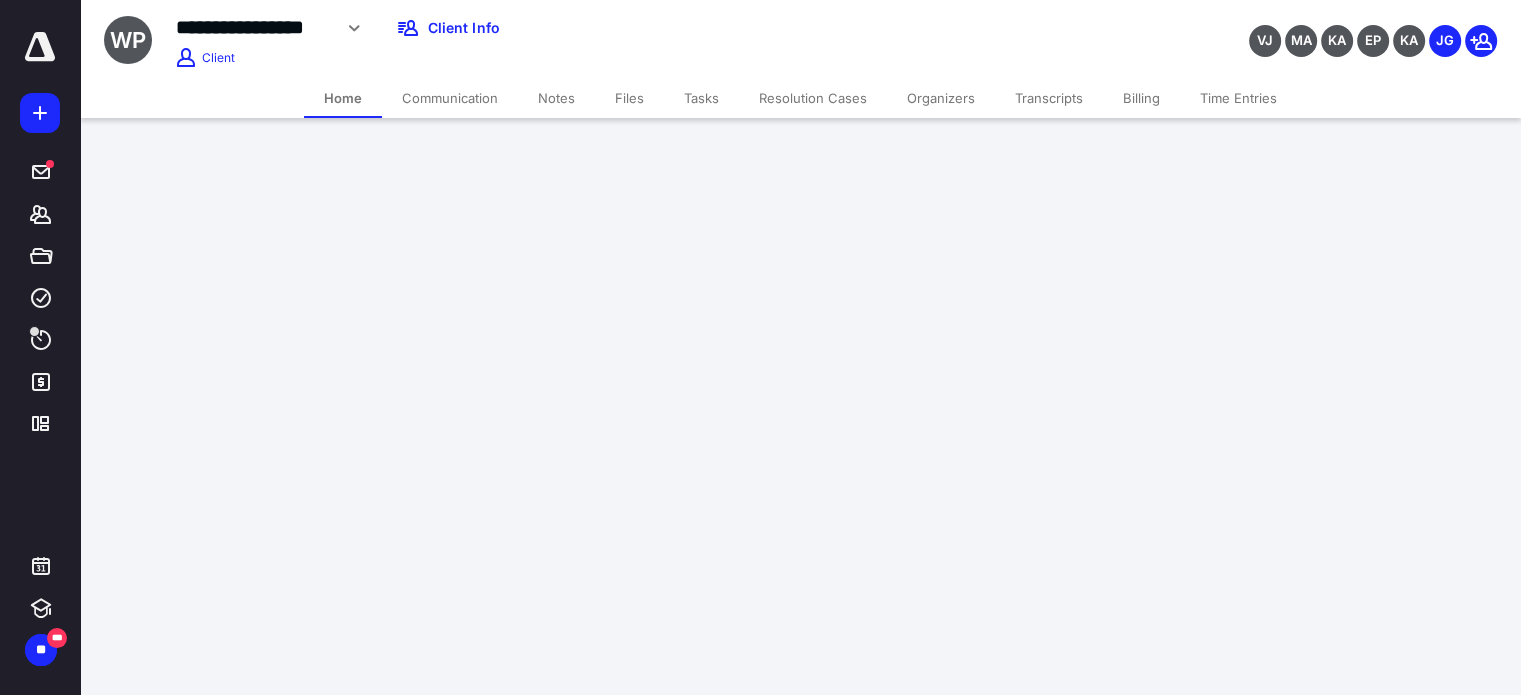 scroll, scrollTop: 0, scrollLeft: 0, axis: both 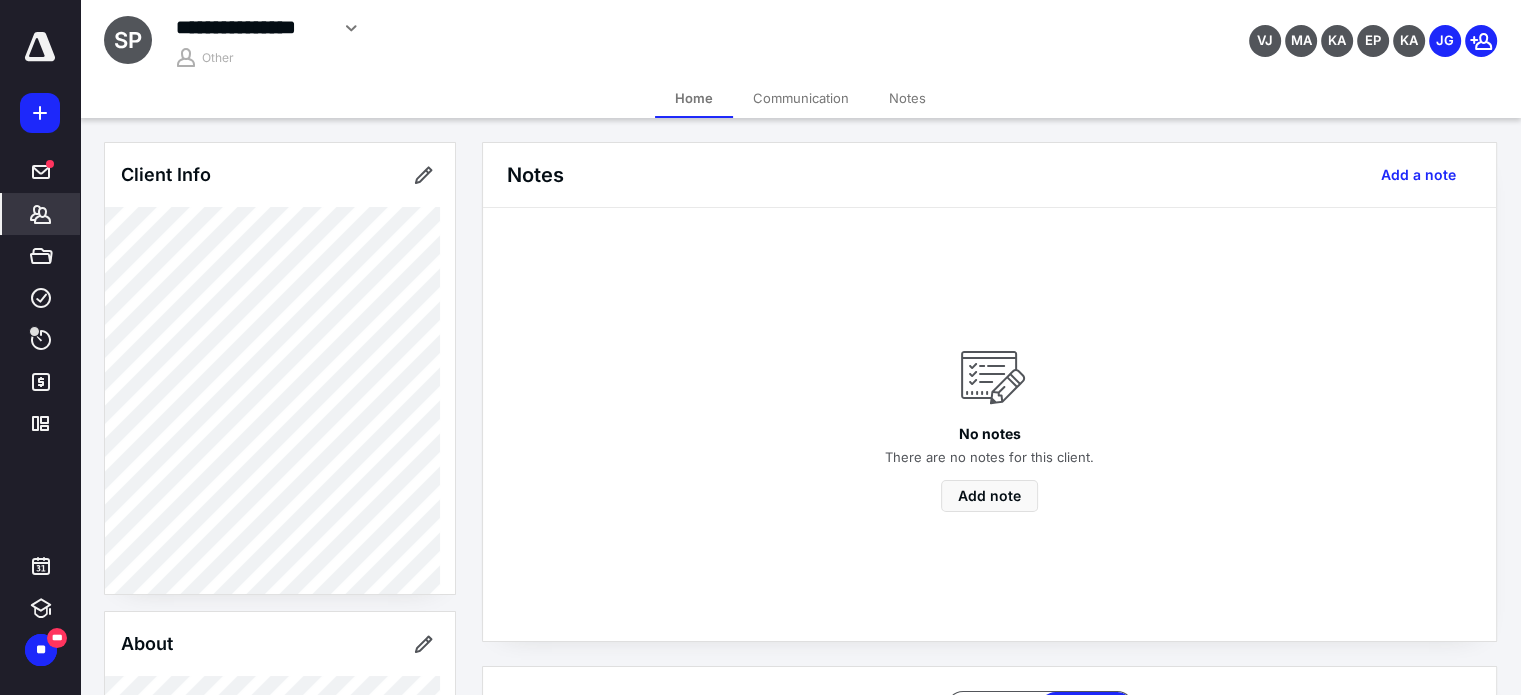 click on "Client Info About Spouse Dependents Important clients Tags Manage all tags" at bounding box center [280, 703] 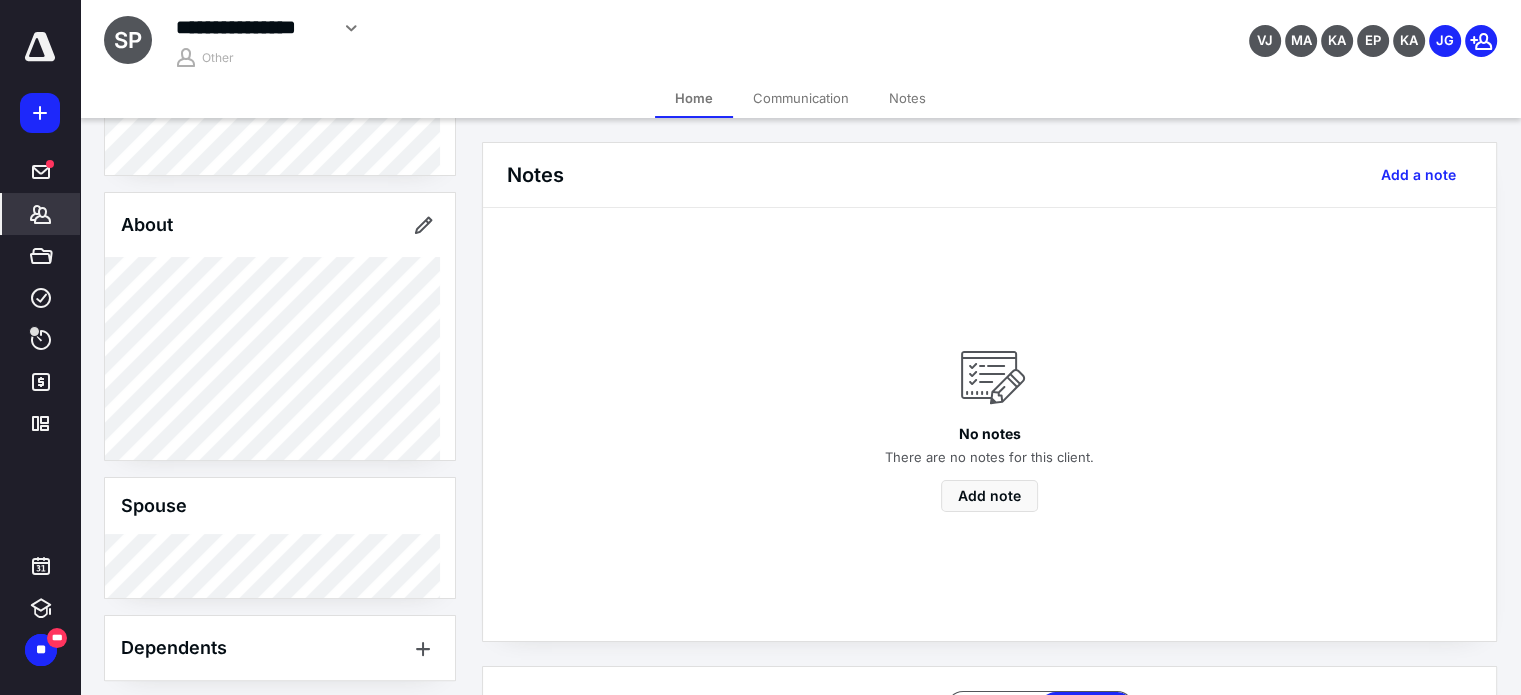 scroll, scrollTop: 422, scrollLeft: 0, axis: vertical 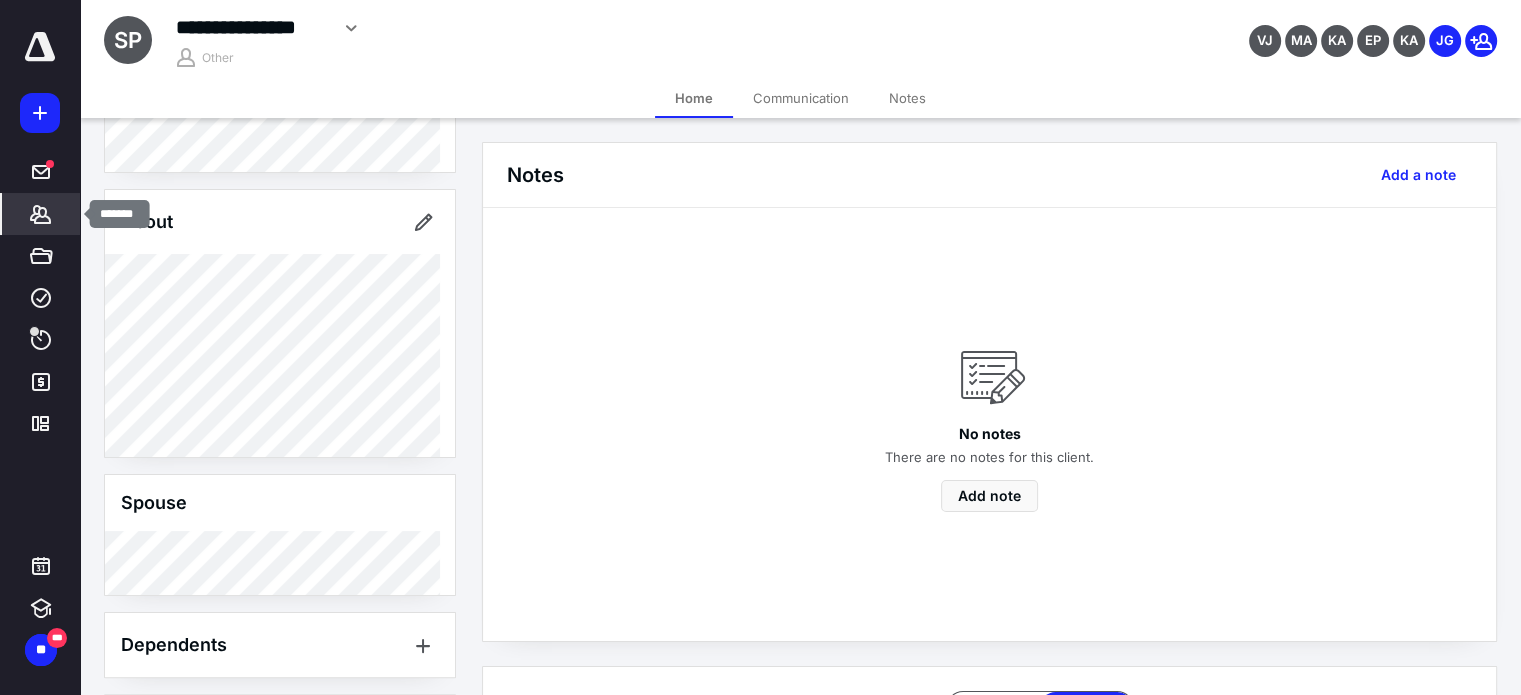 click 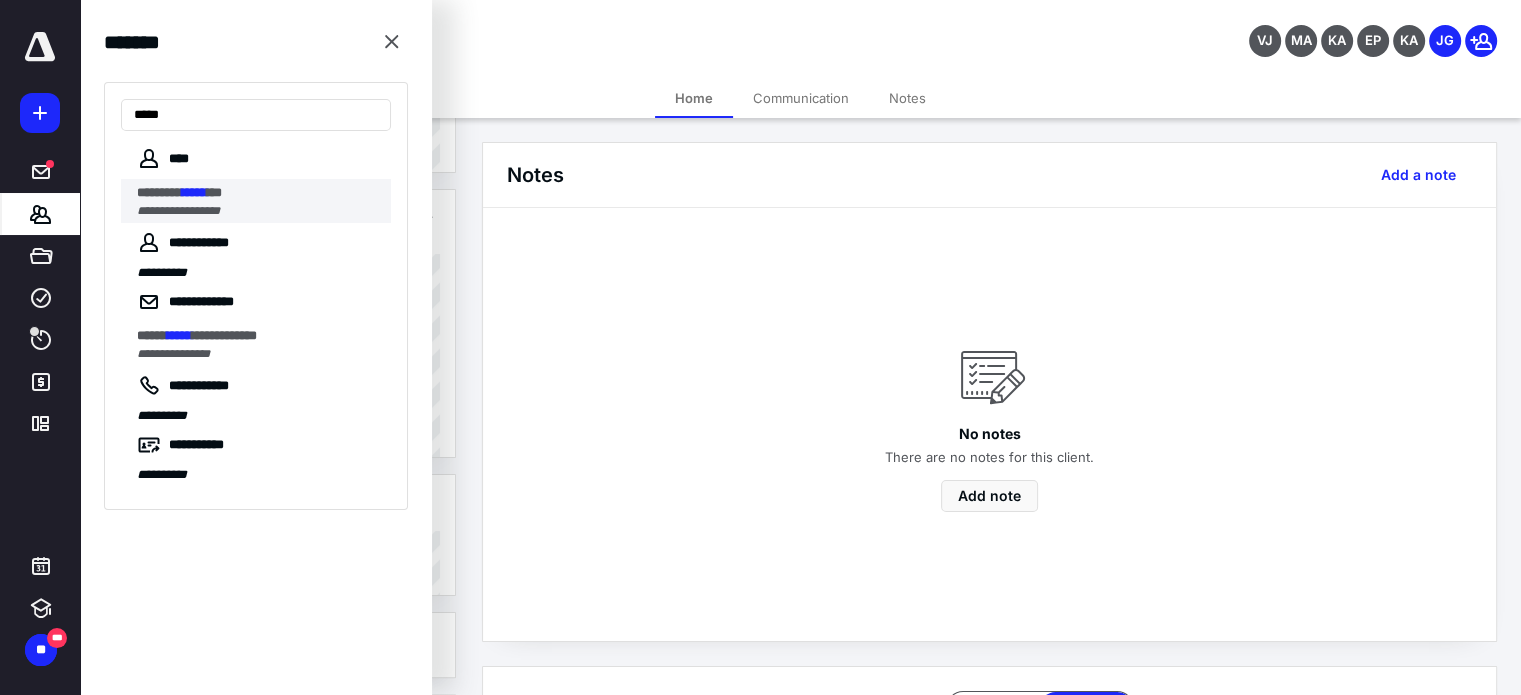 type on "*****" 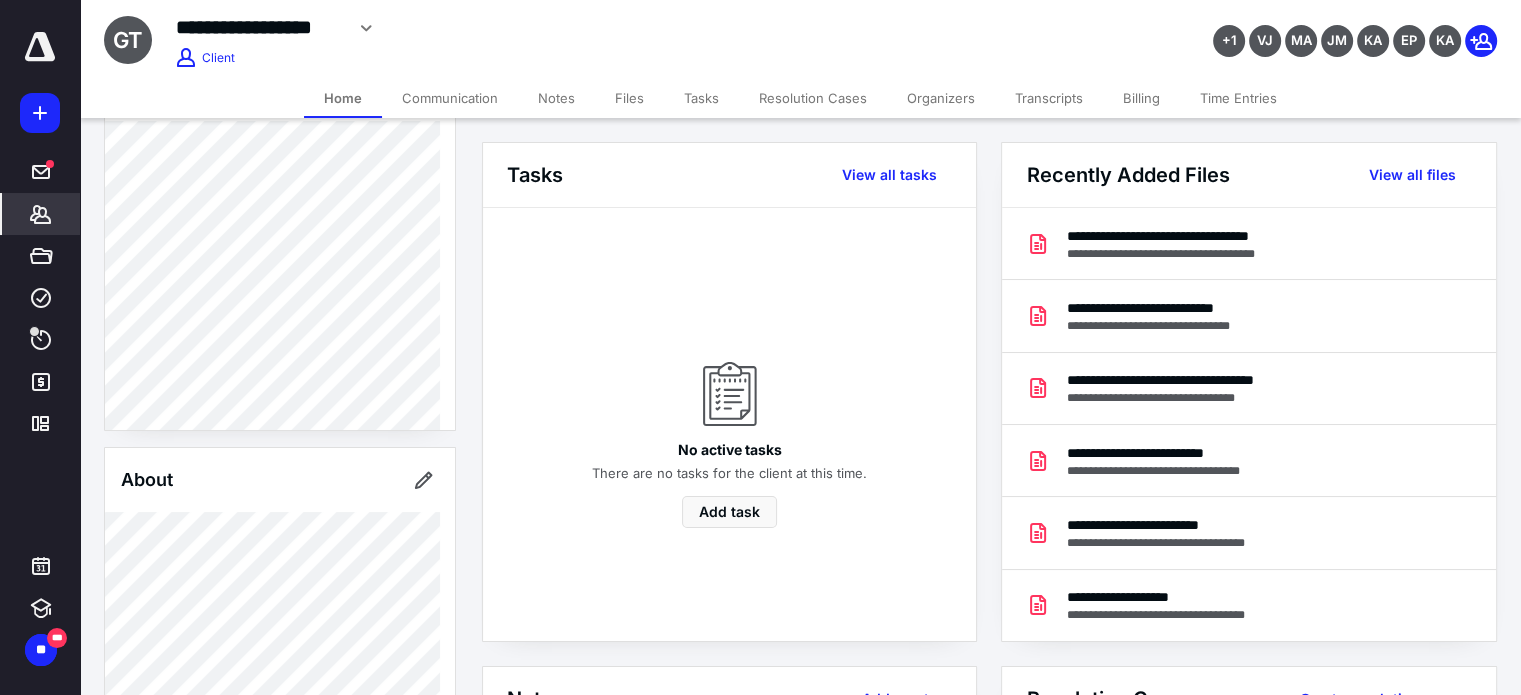 scroll, scrollTop: 296, scrollLeft: 0, axis: vertical 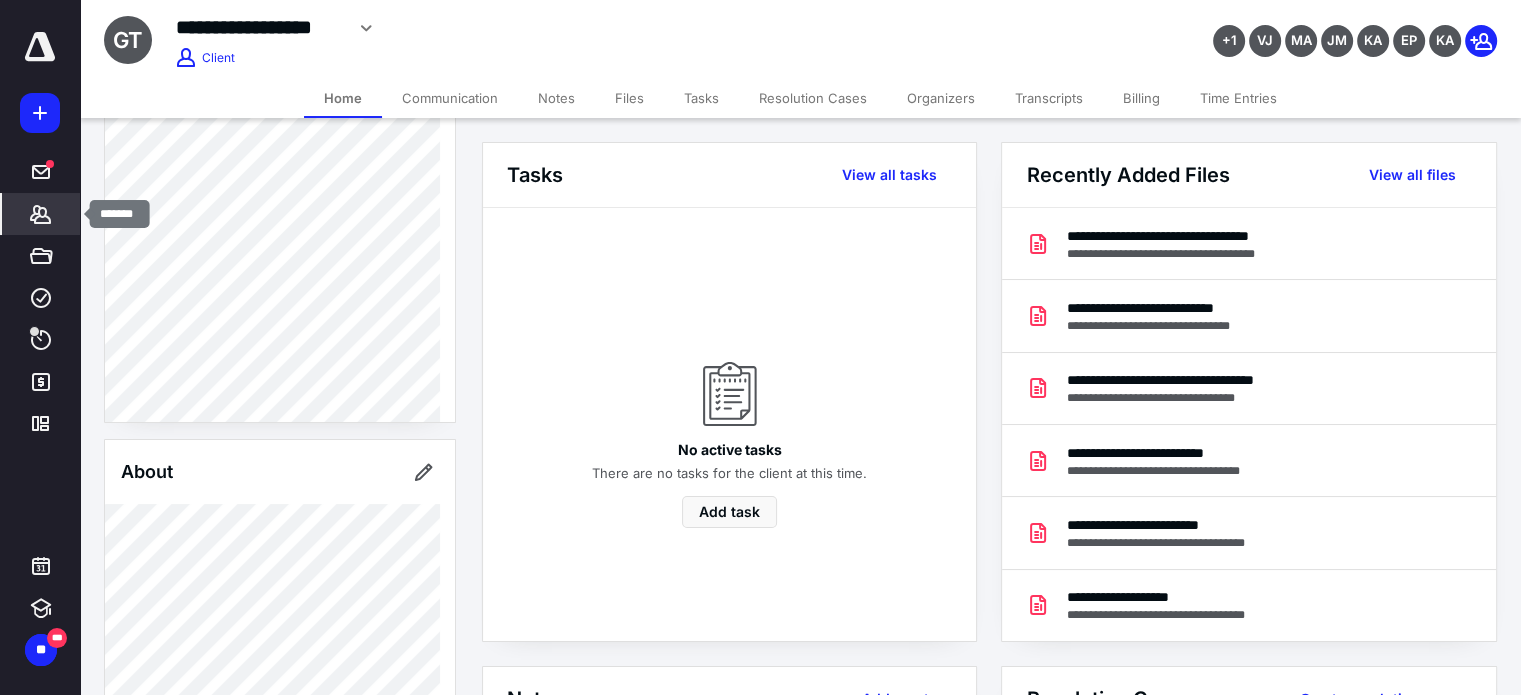 click 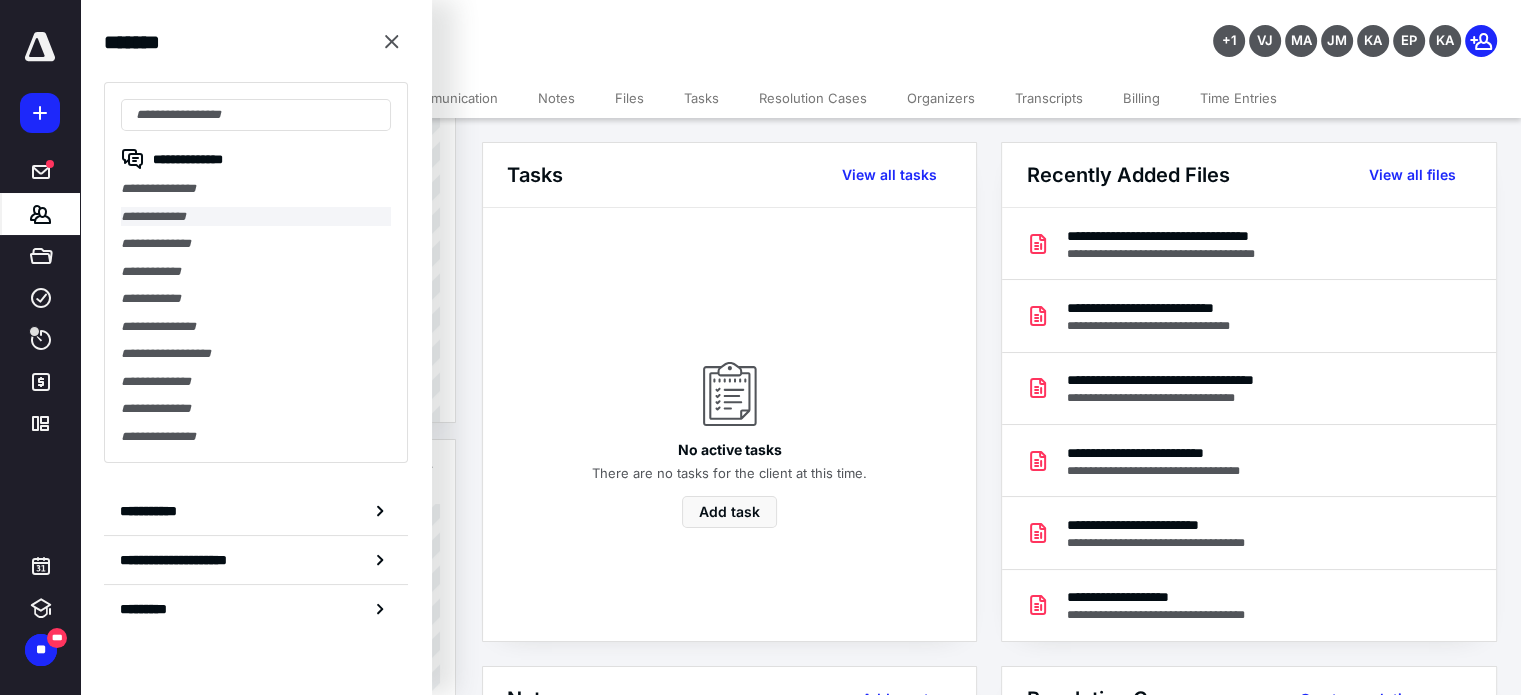 click on "**********" at bounding box center (256, 217) 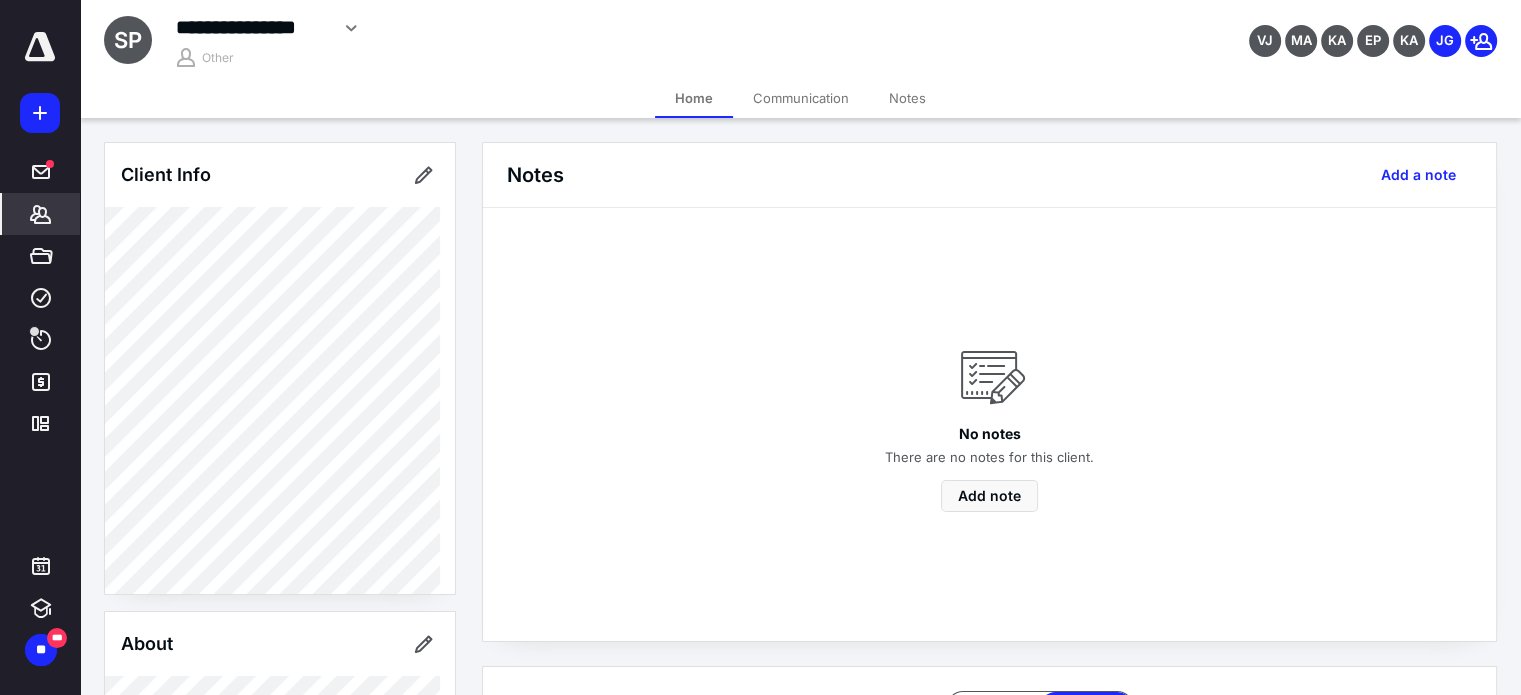 scroll, scrollTop: 589, scrollLeft: 0, axis: vertical 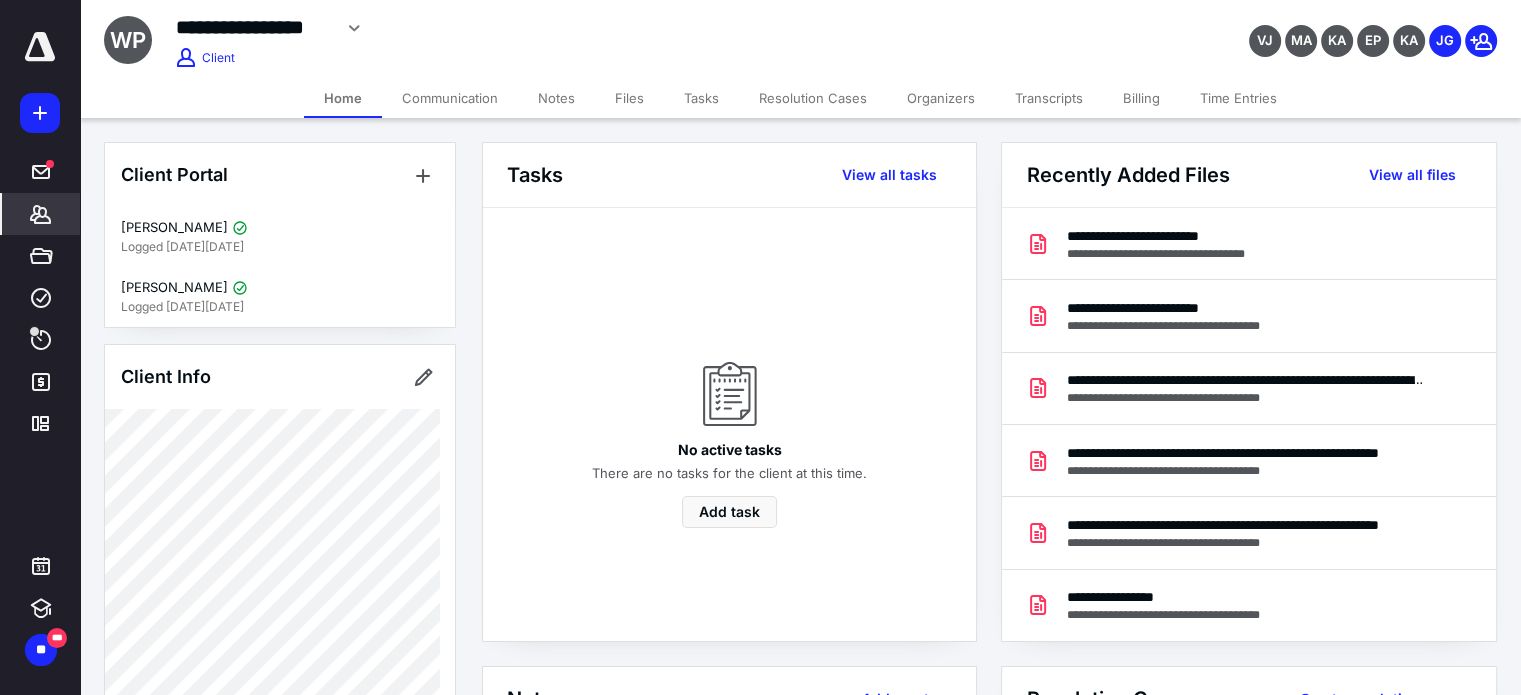 click on "Resolution Cases" at bounding box center (813, 98) 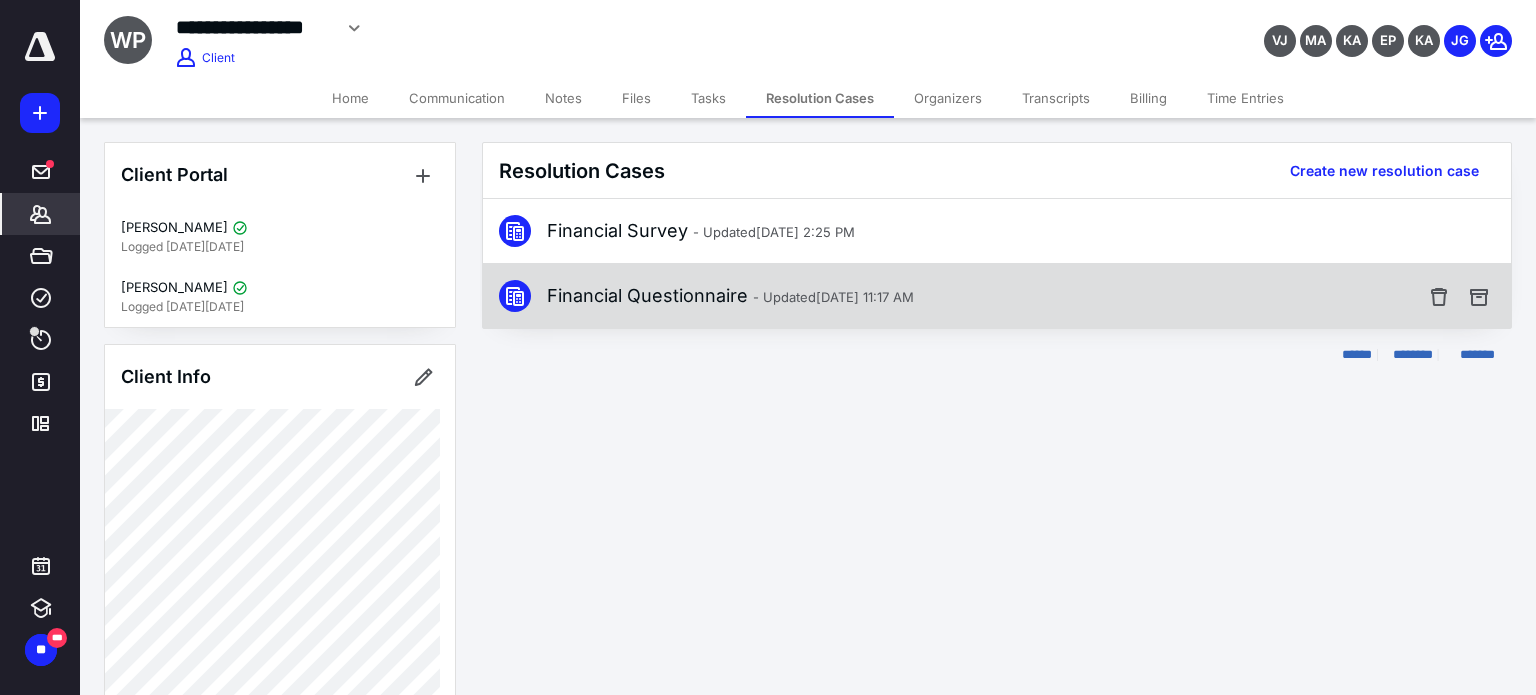 click on "Financial Questionnaire   - Updated  [DATE] 11:17 AM" at bounding box center [997, 296] 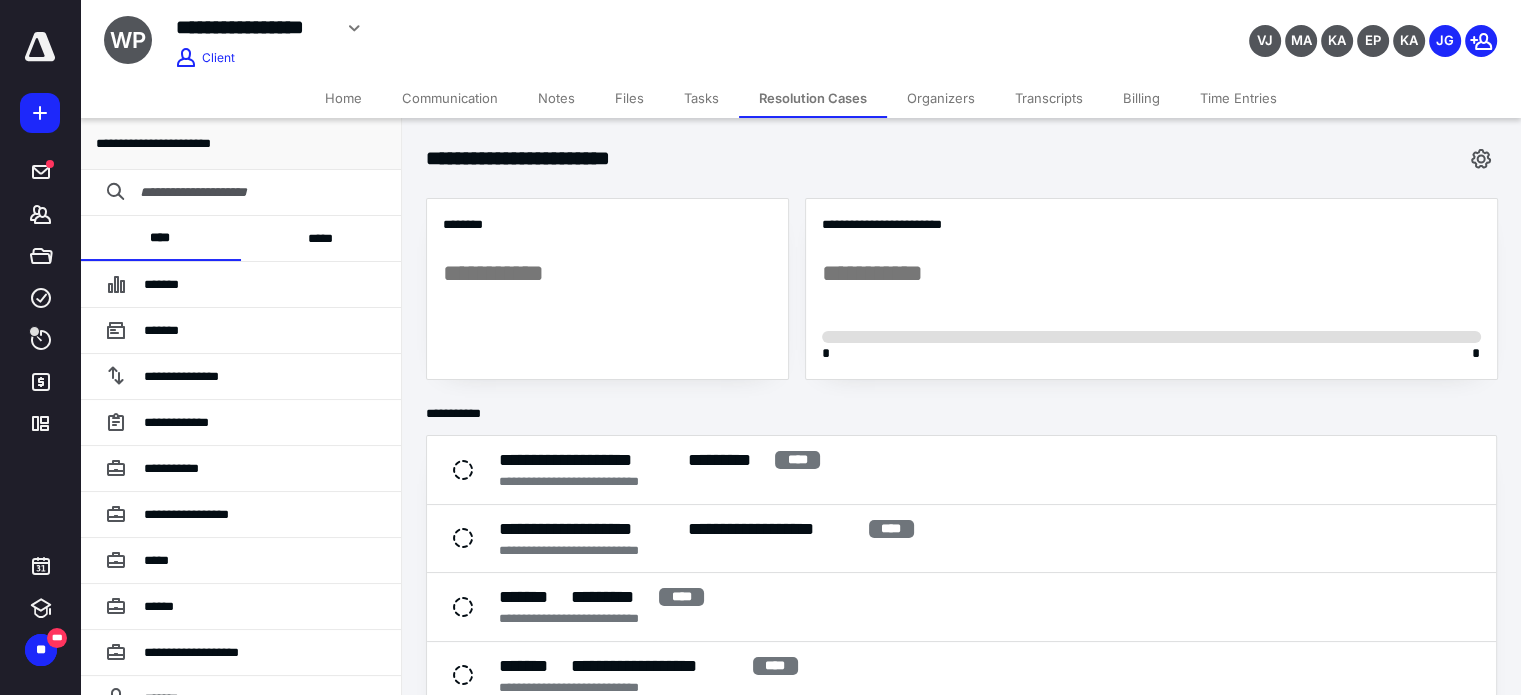 click on "*****" at bounding box center (321, 238) 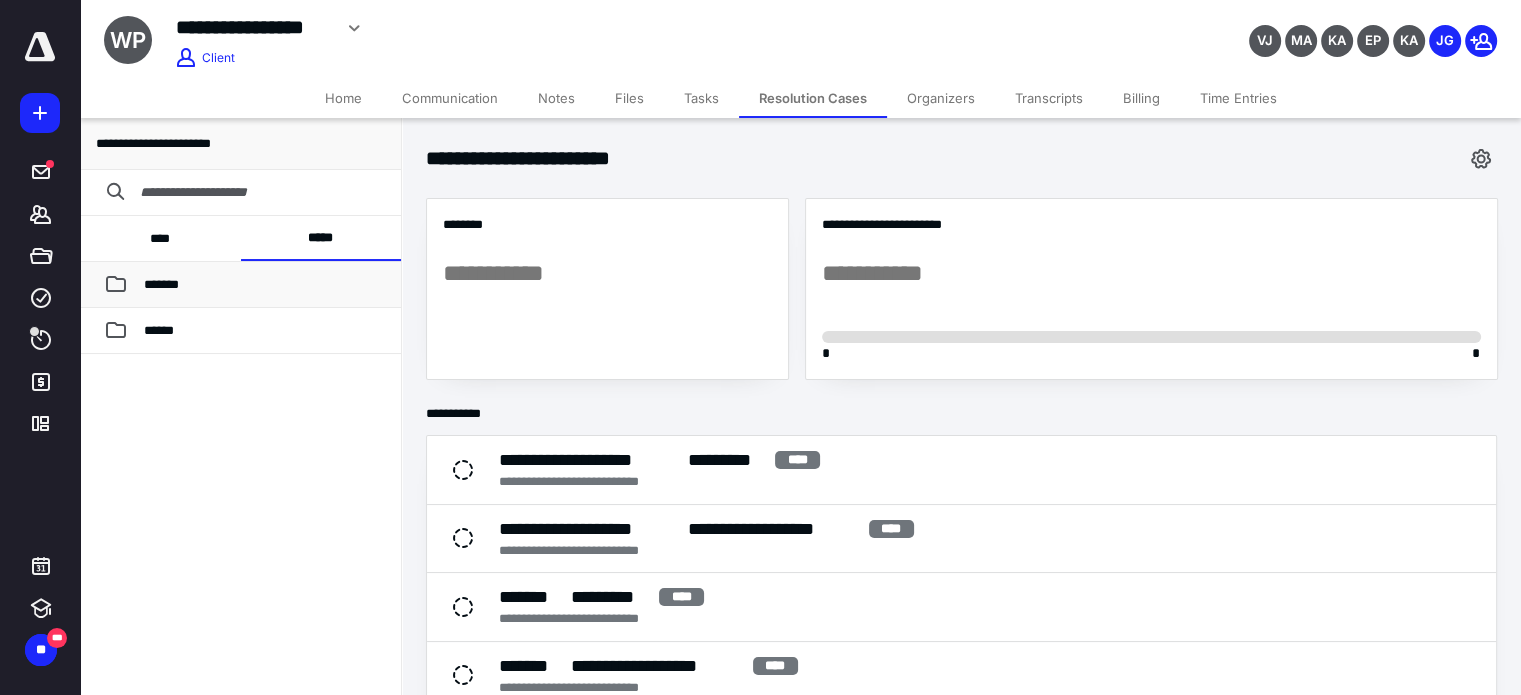 click on "*******" at bounding box center [240, 285] 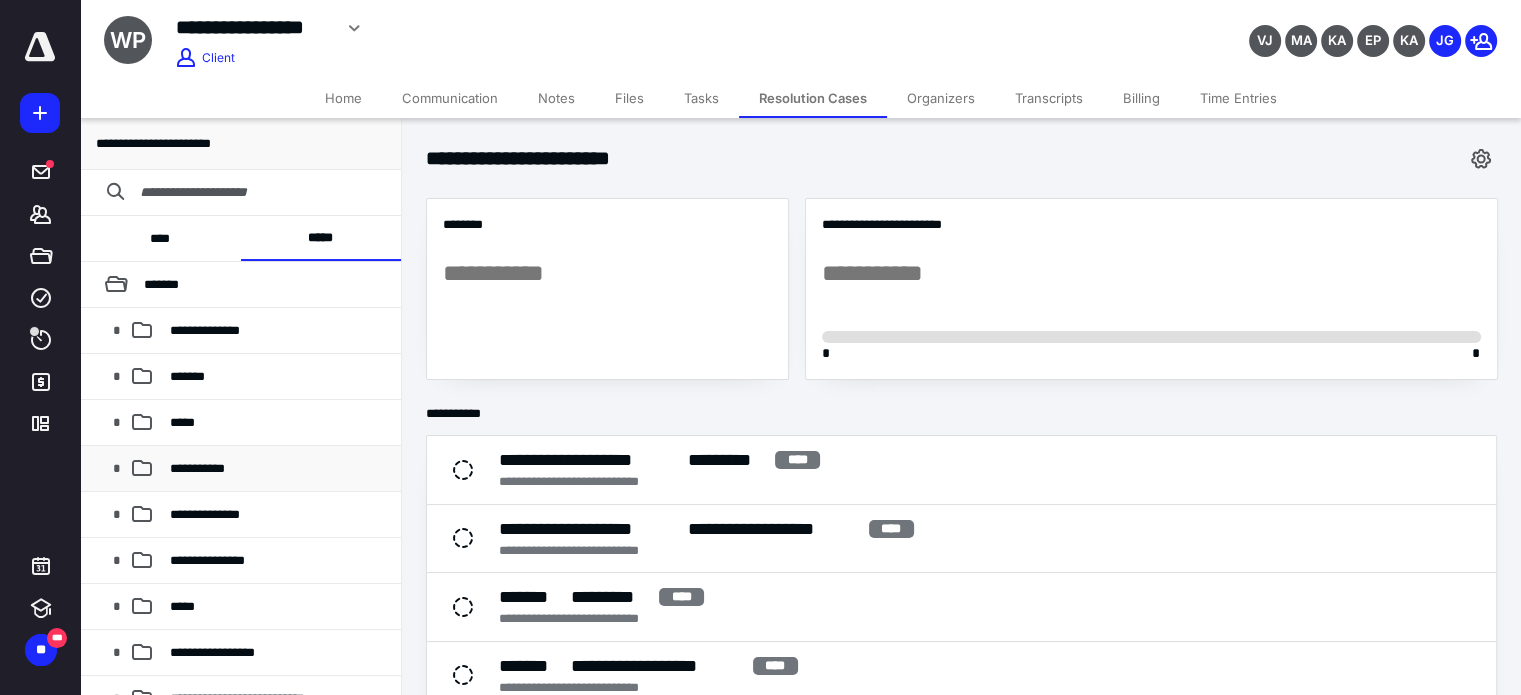 click on "**********" at bounding box center [197, 468] 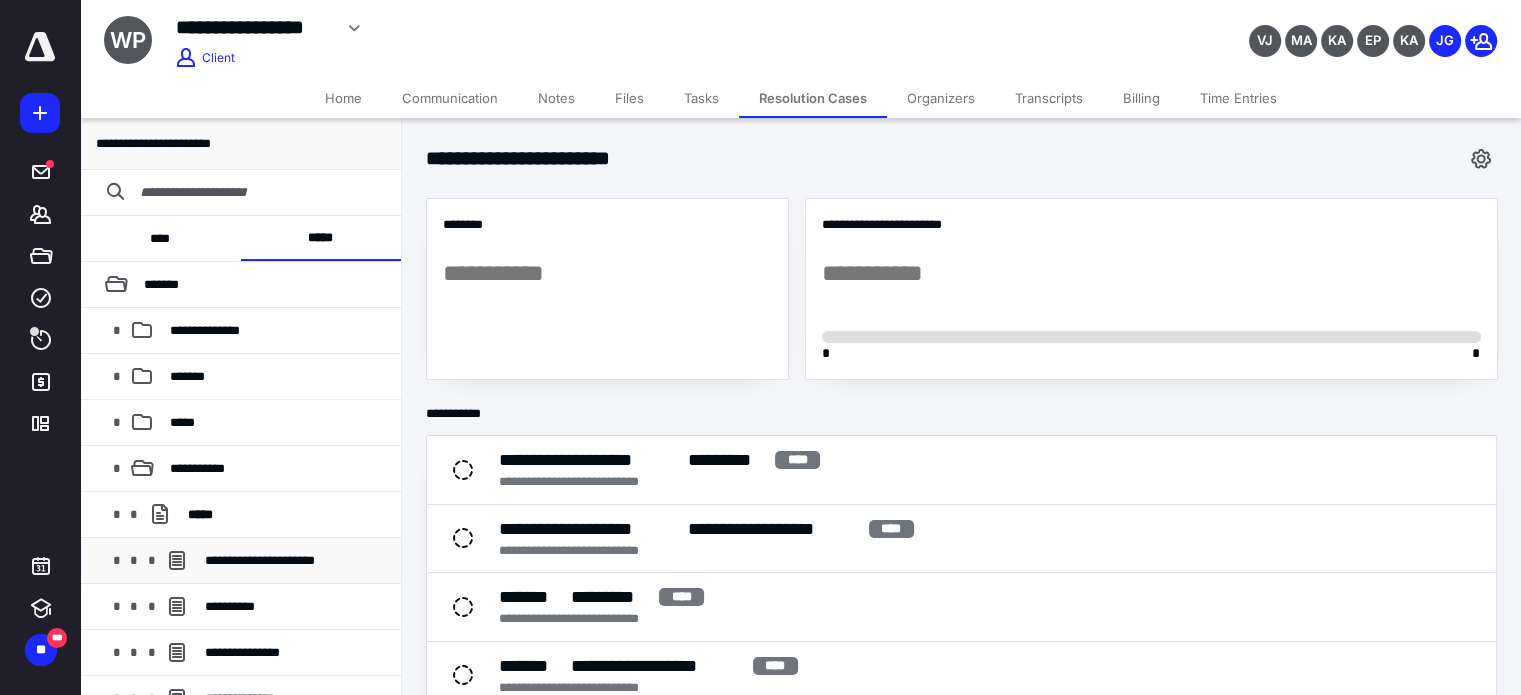 click on "**********" at bounding box center [260, 560] 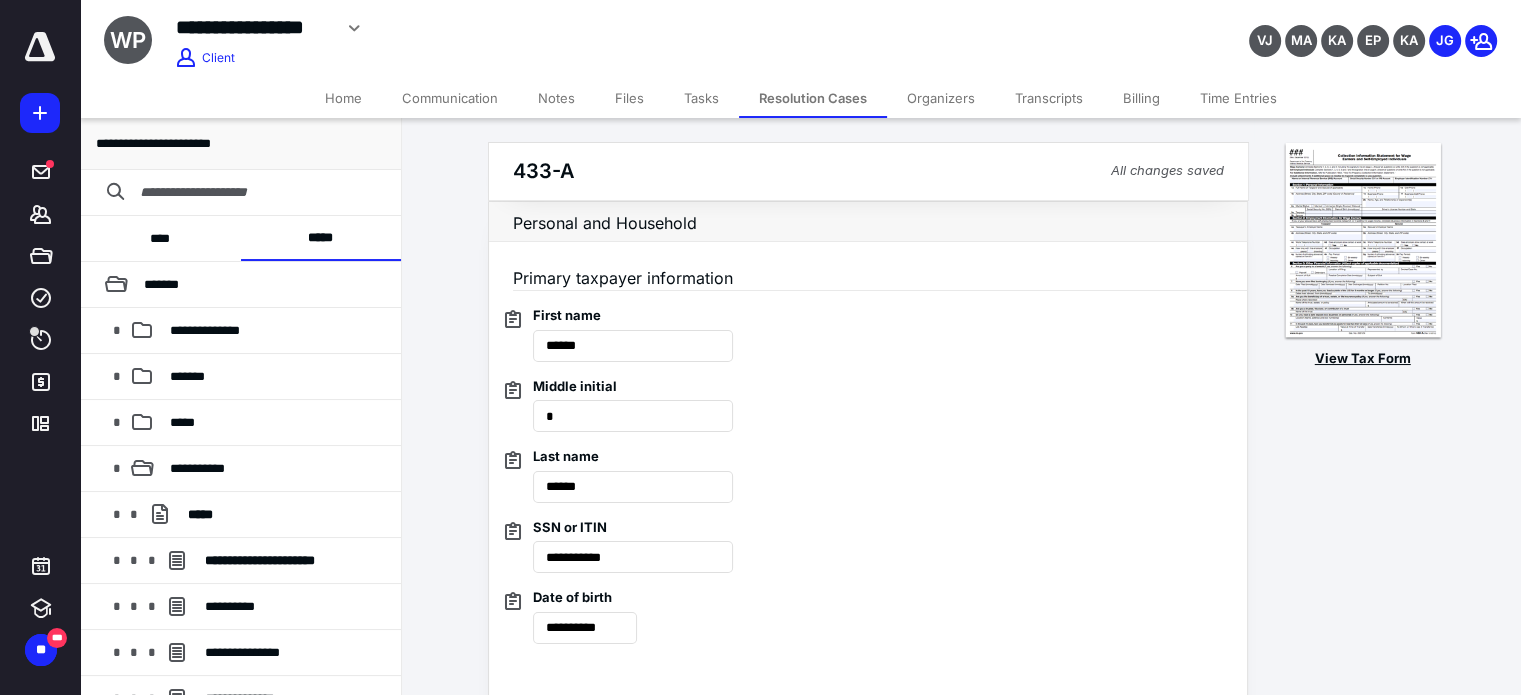 click at bounding box center (1363, 241) 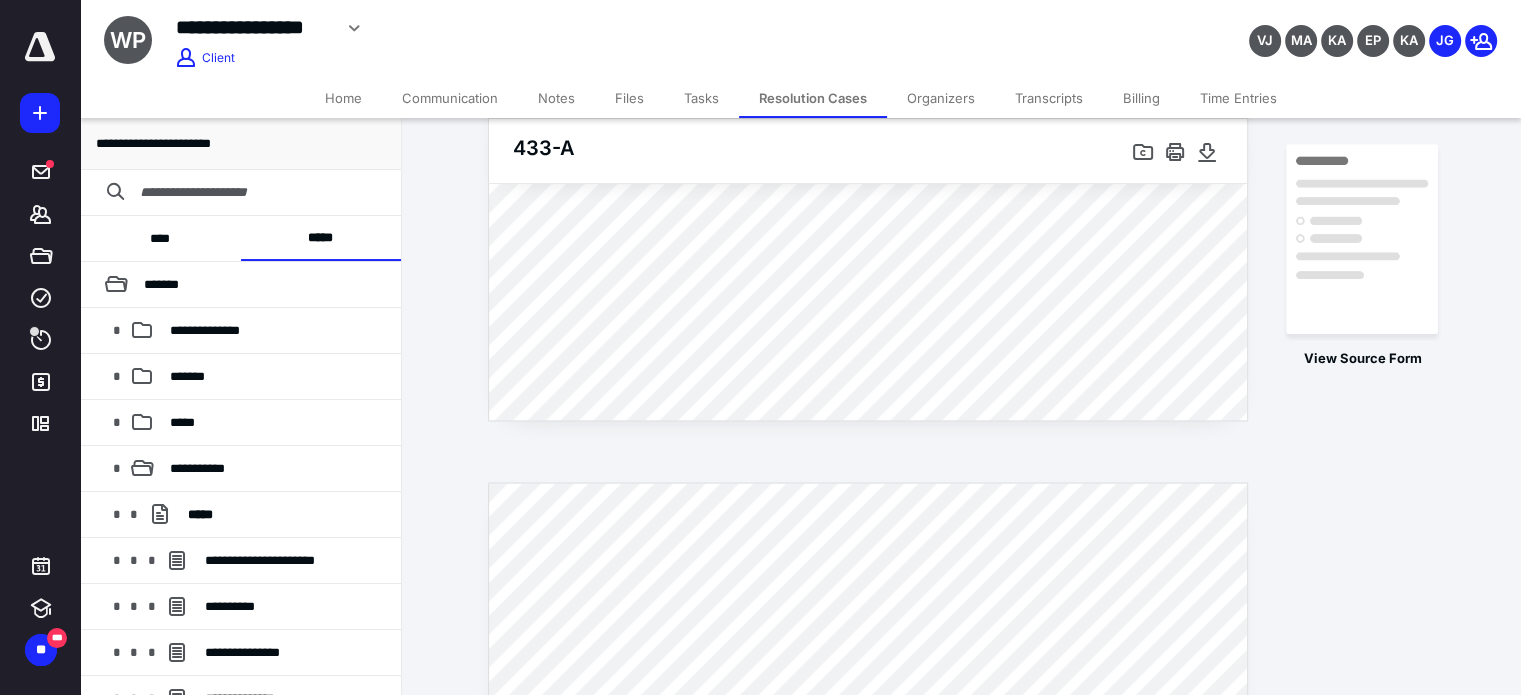 scroll, scrollTop: 2899, scrollLeft: 0, axis: vertical 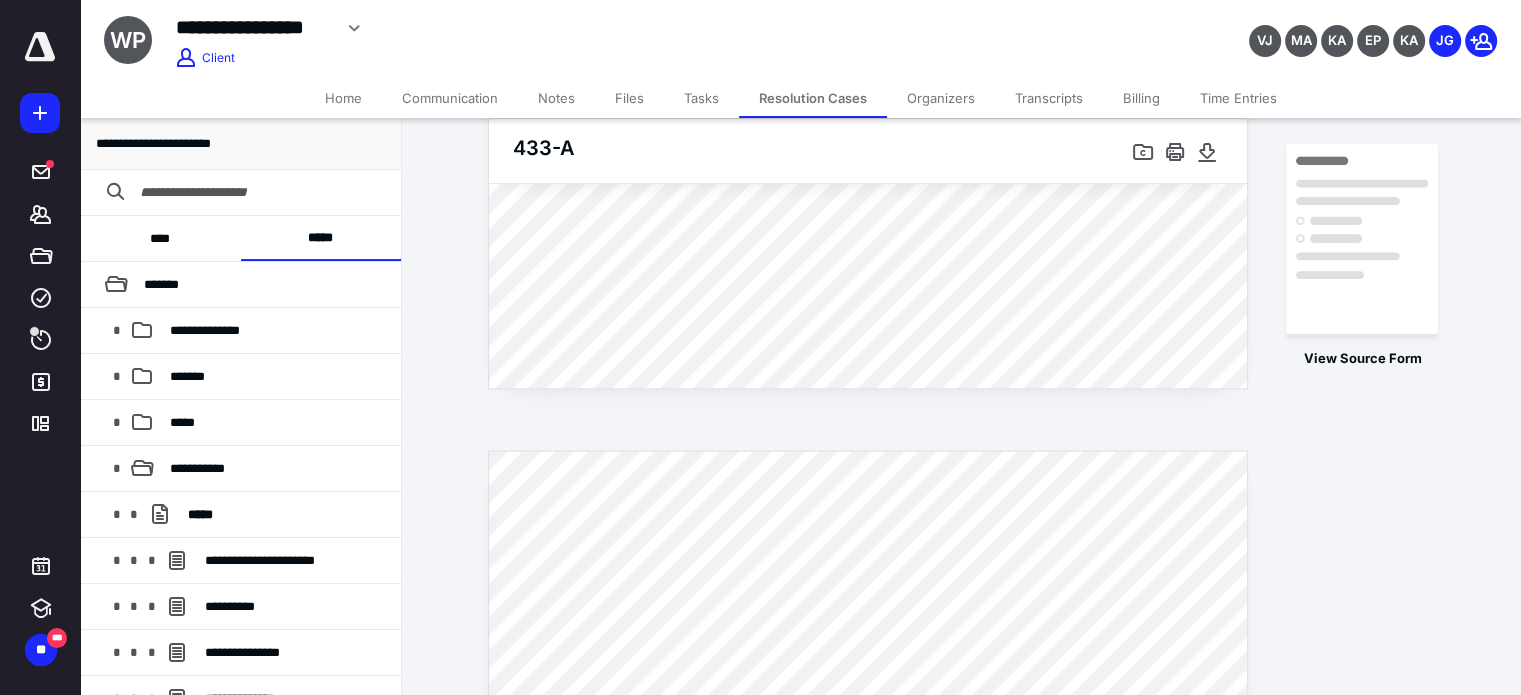 click on "Notes" at bounding box center (556, 98) 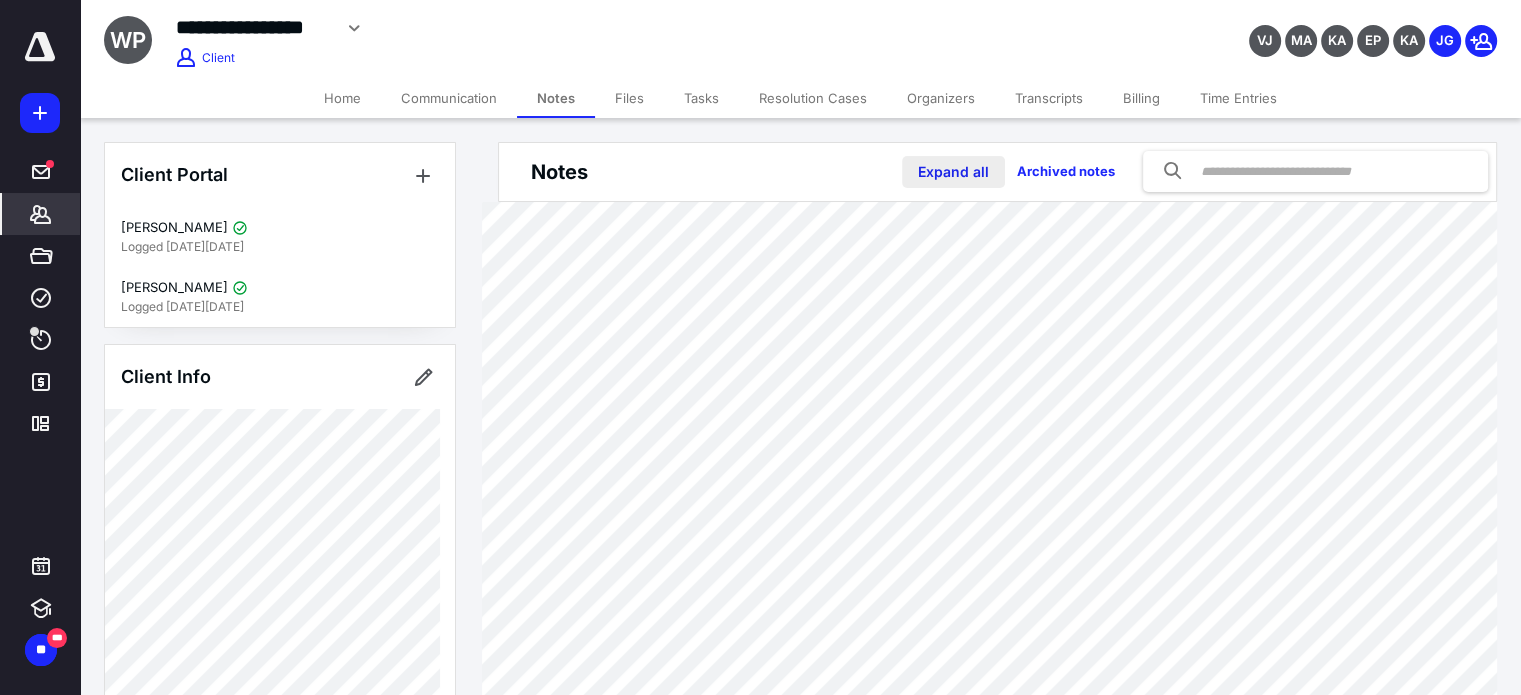 click on "Expand all" at bounding box center [953, 172] 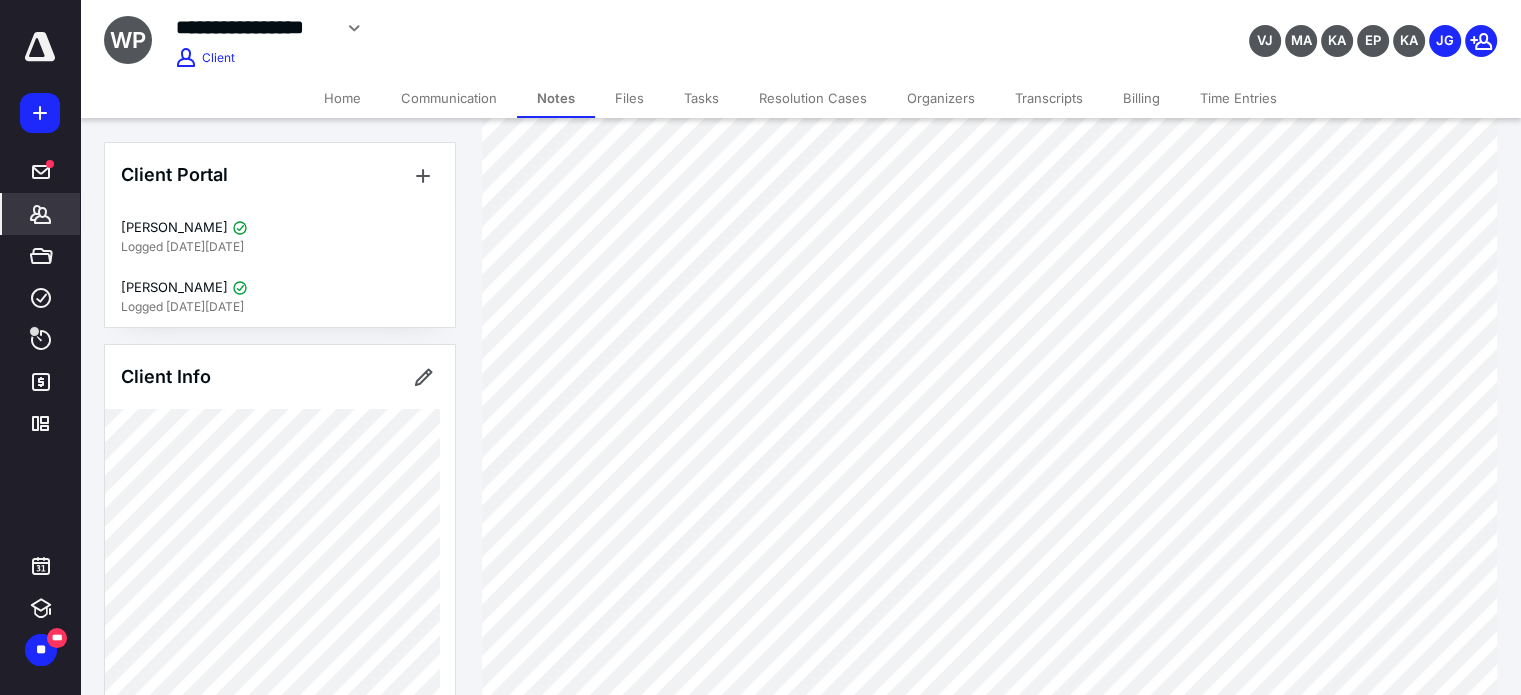 scroll, scrollTop: 763, scrollLeft: 0, axis: vertical 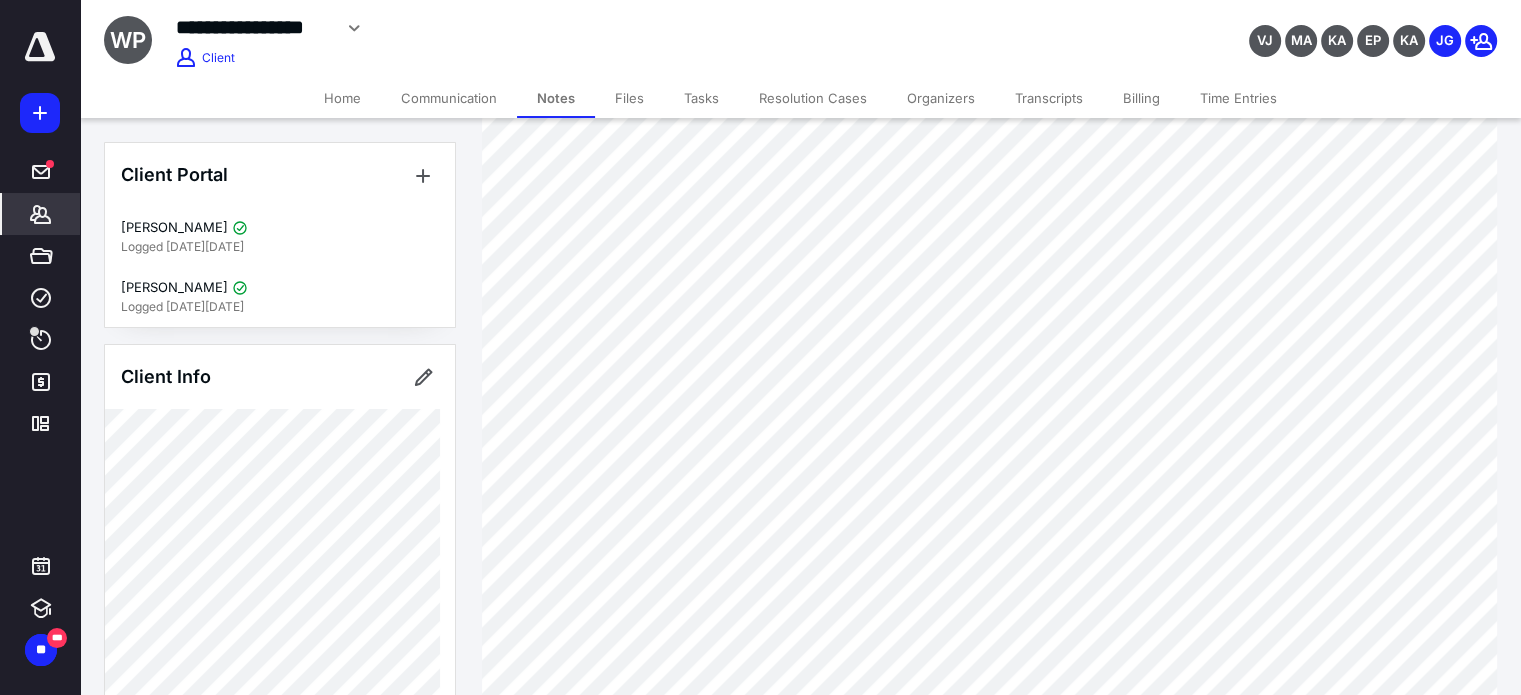 click on "Communication" at bounding box center (449, 98) 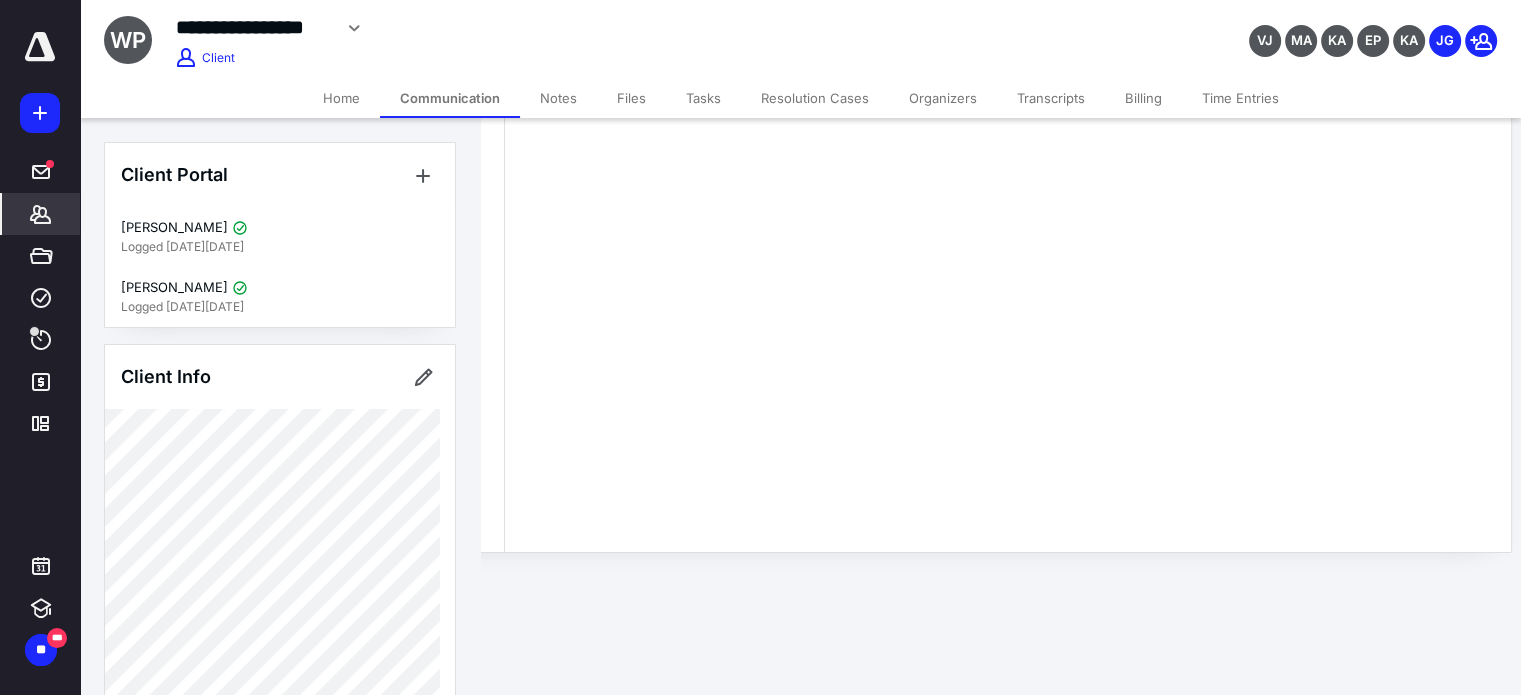 scroll, scrollTop: 0, scrollLeft: 0, axis: both 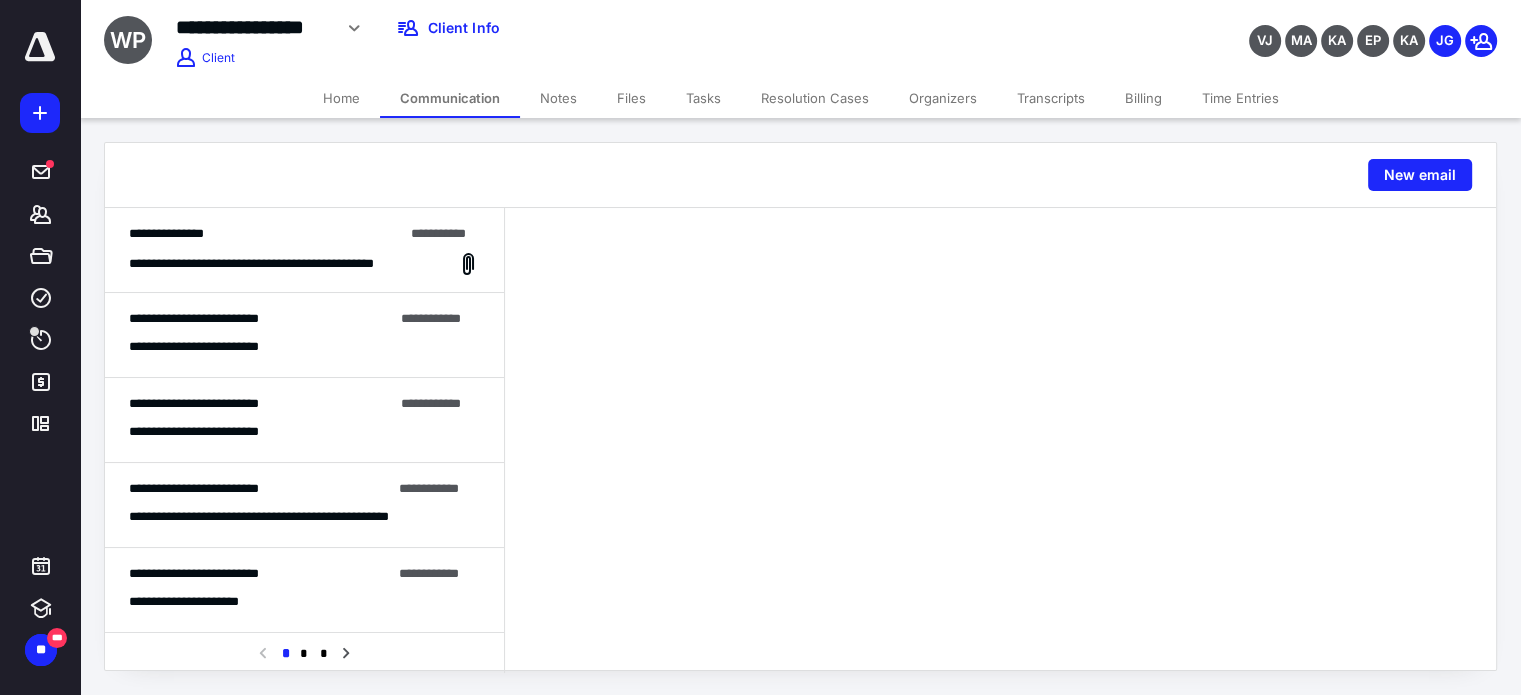click on "**********" at bounding box center [281, 264] 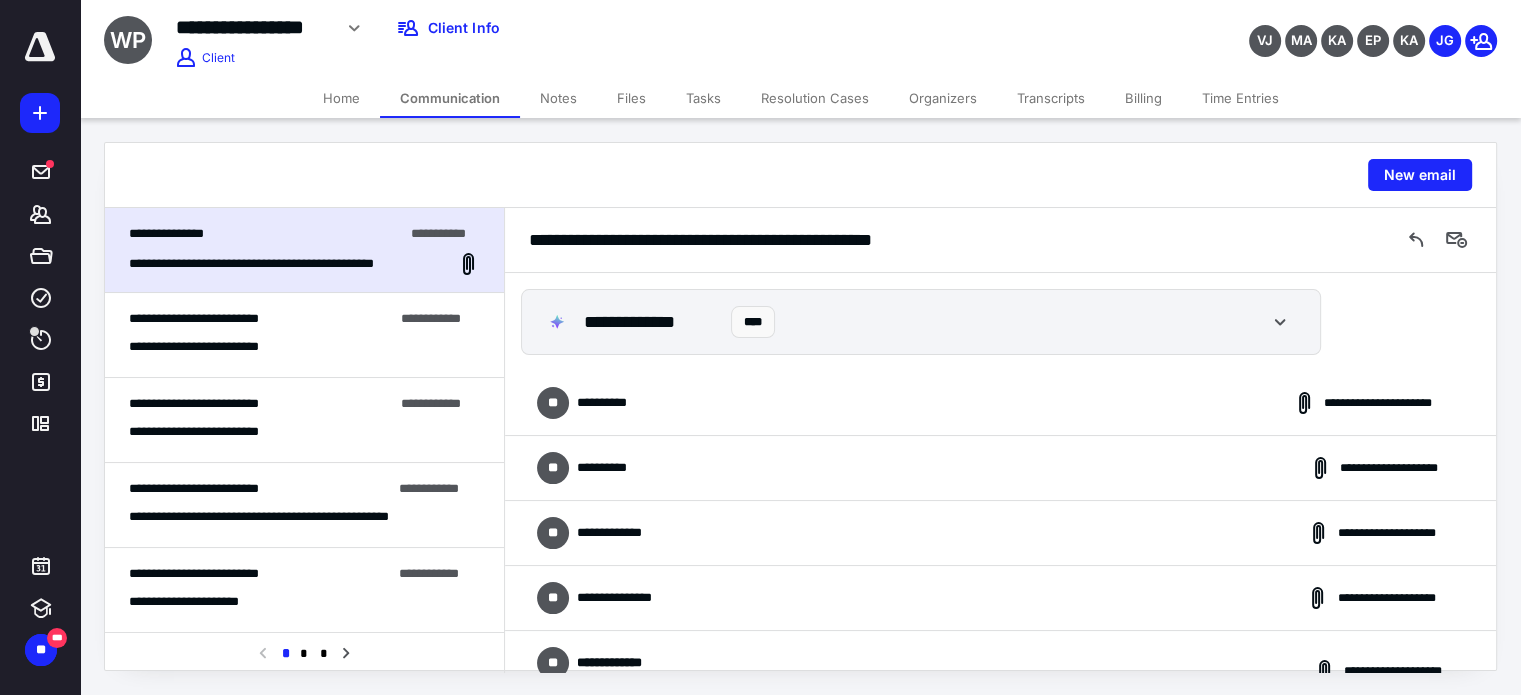 scroll, scrollTop: 220, scrollLeft: 0, axis: vertical 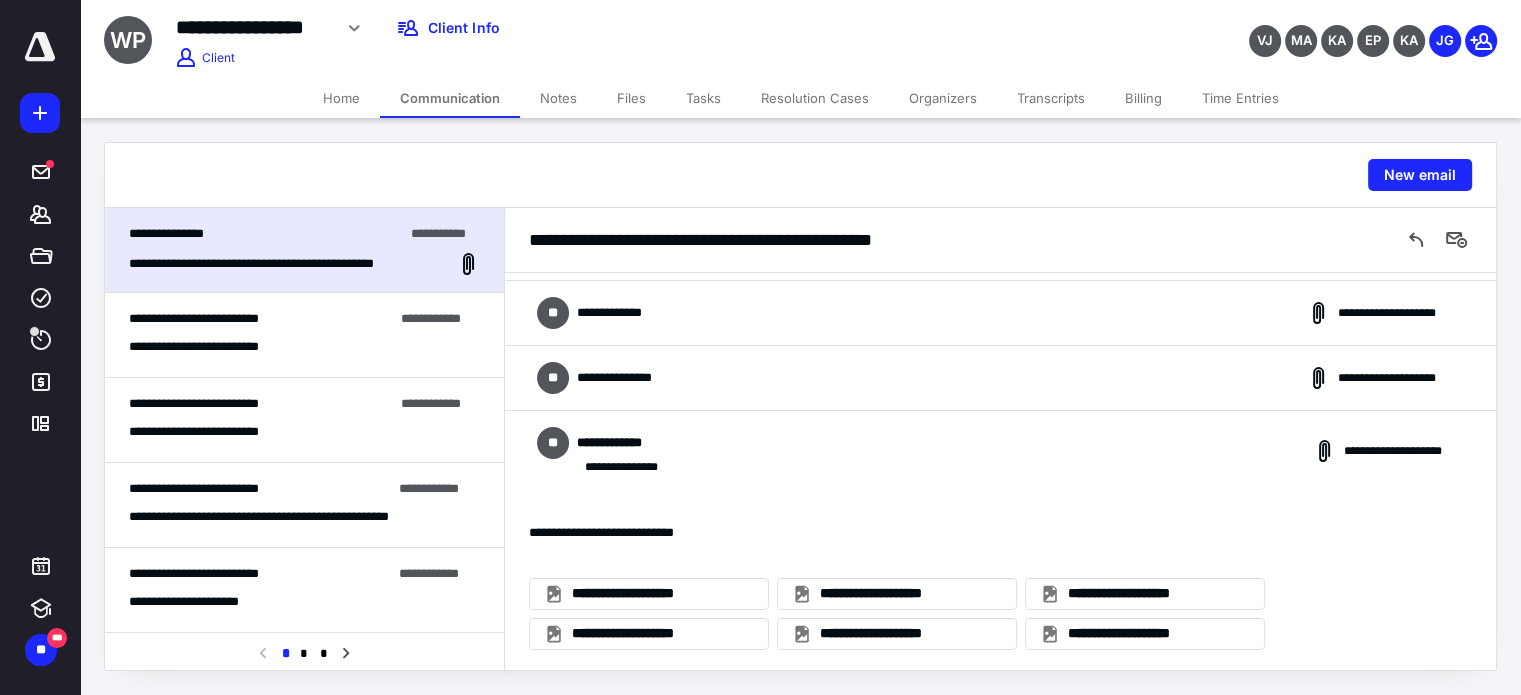 click on "Notes" at bounding box center (558, 98) 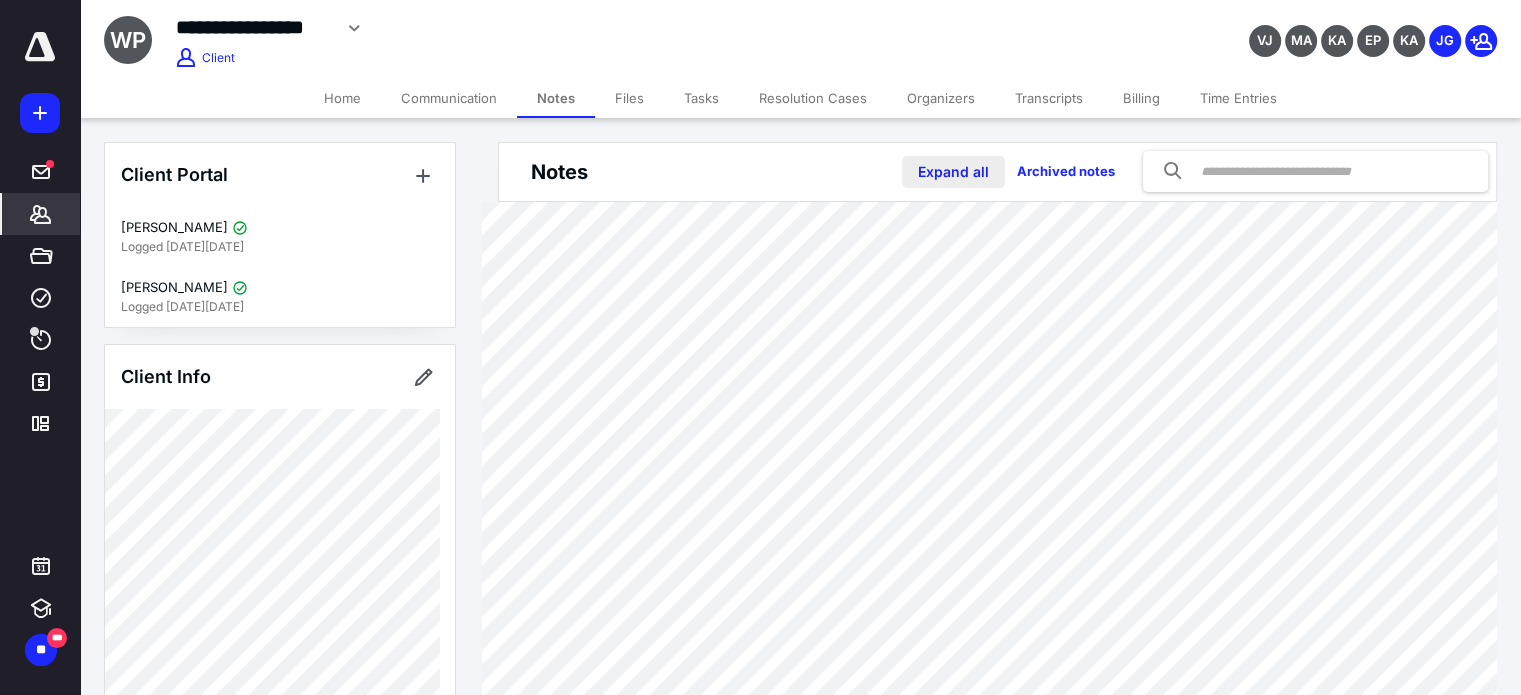 click on "Expand all" at bounding box center (953, 172) 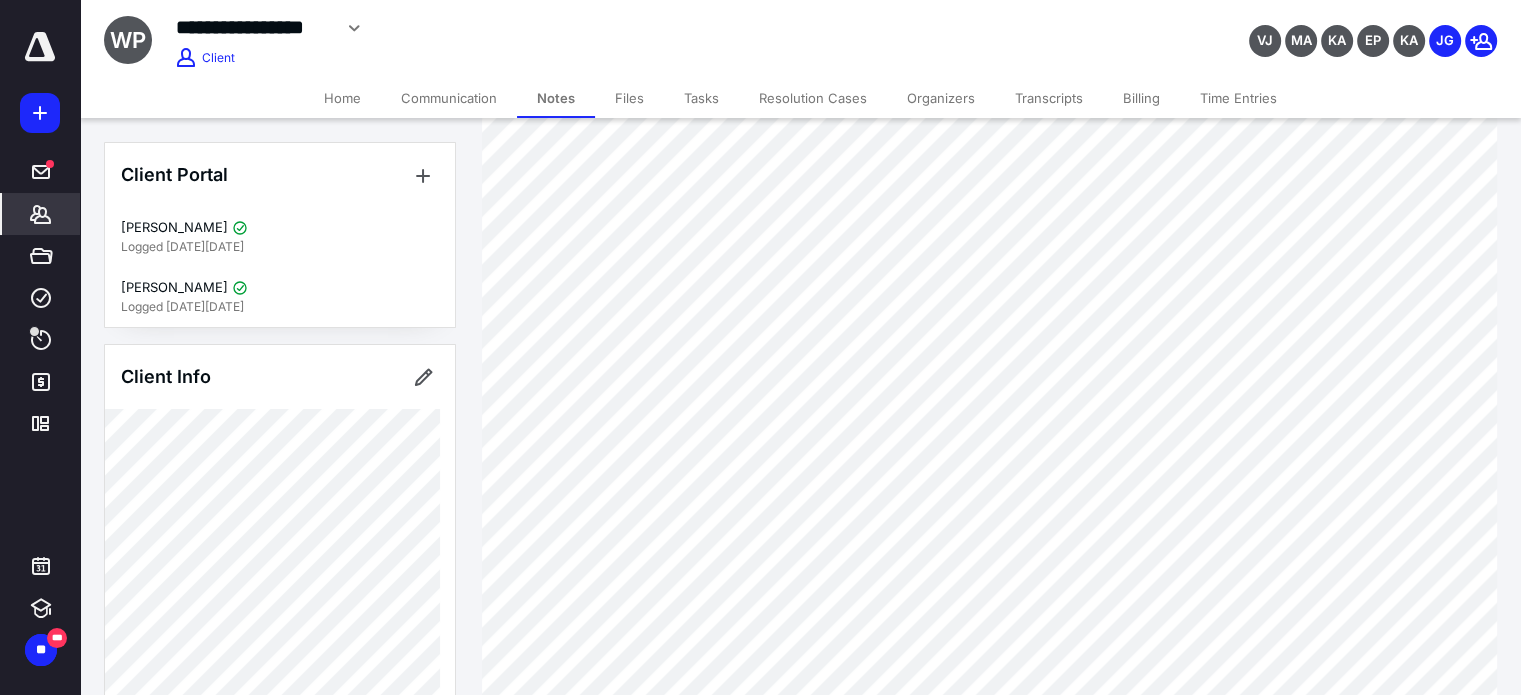 scroll, scrollTop: 922, scrollLeft: 0, axis: vertical 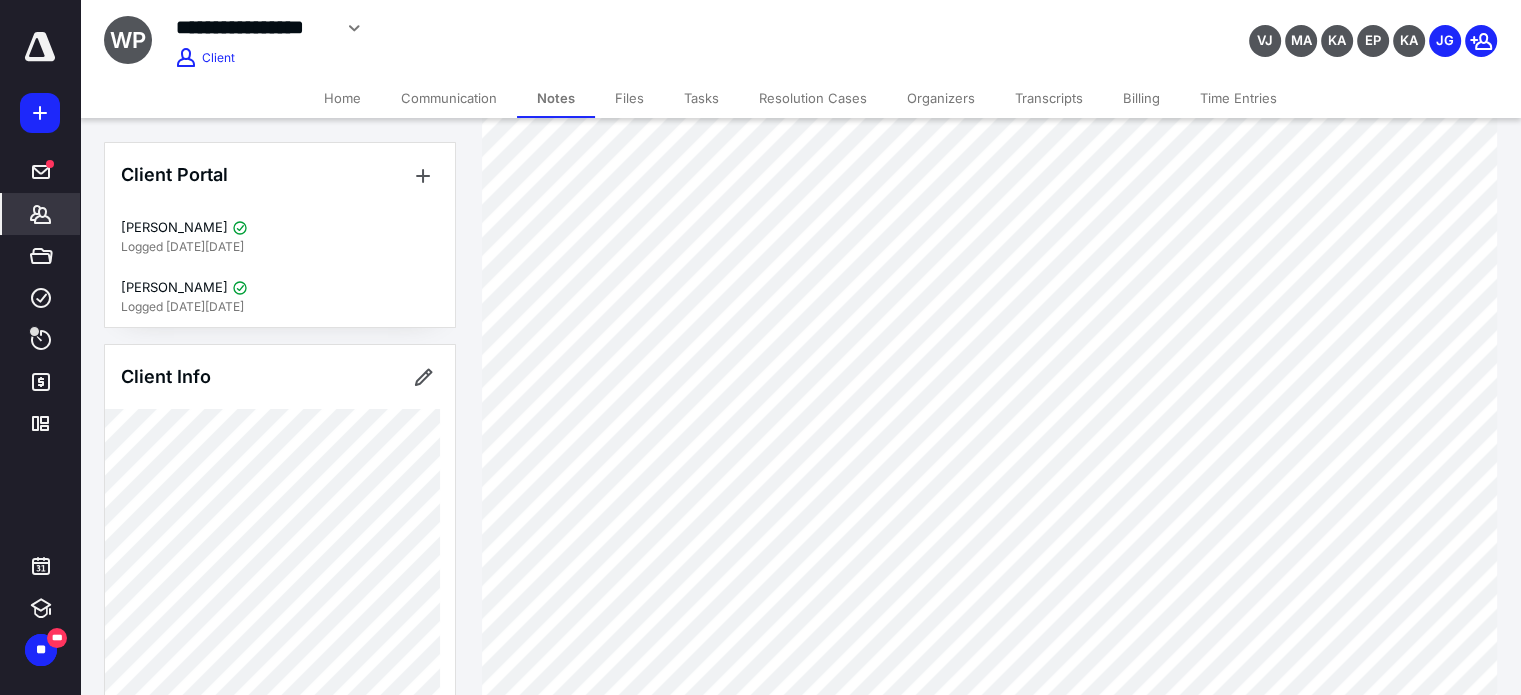 click 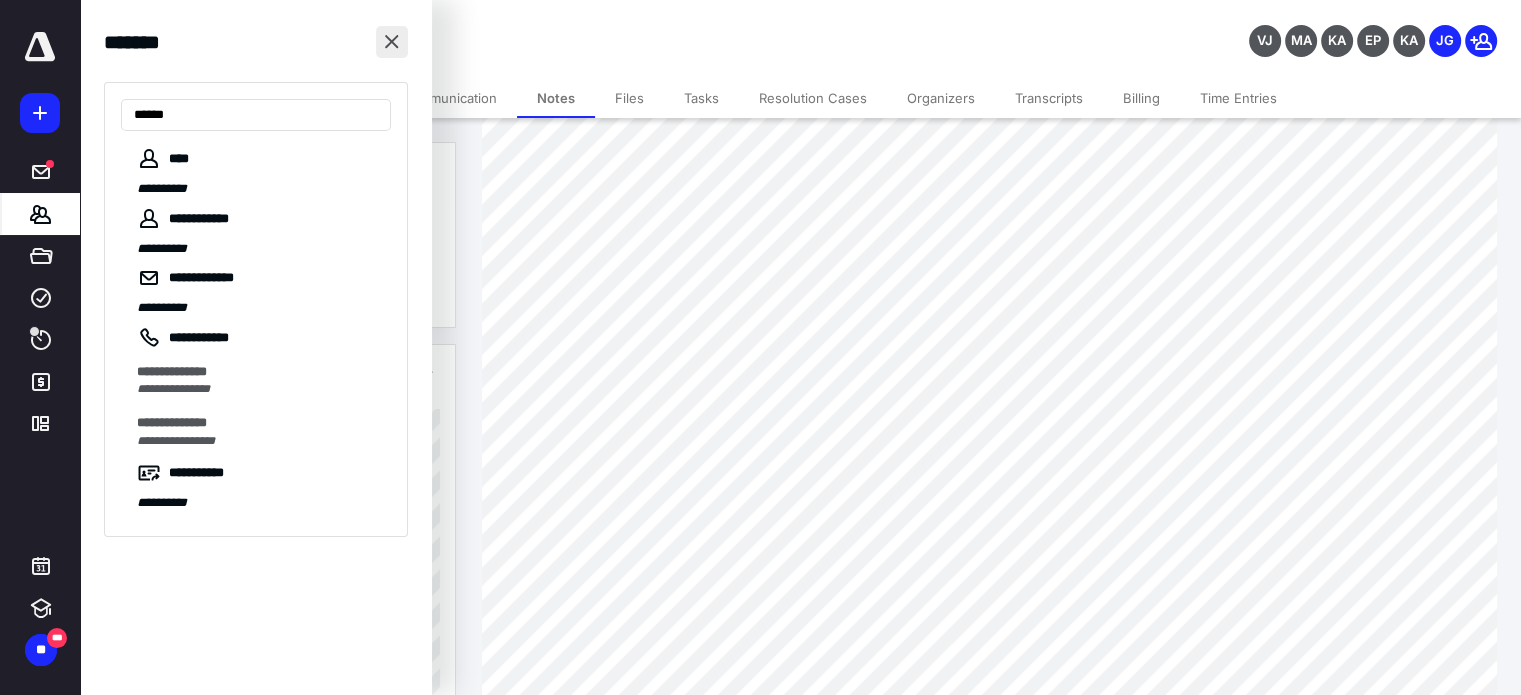 type on "******" 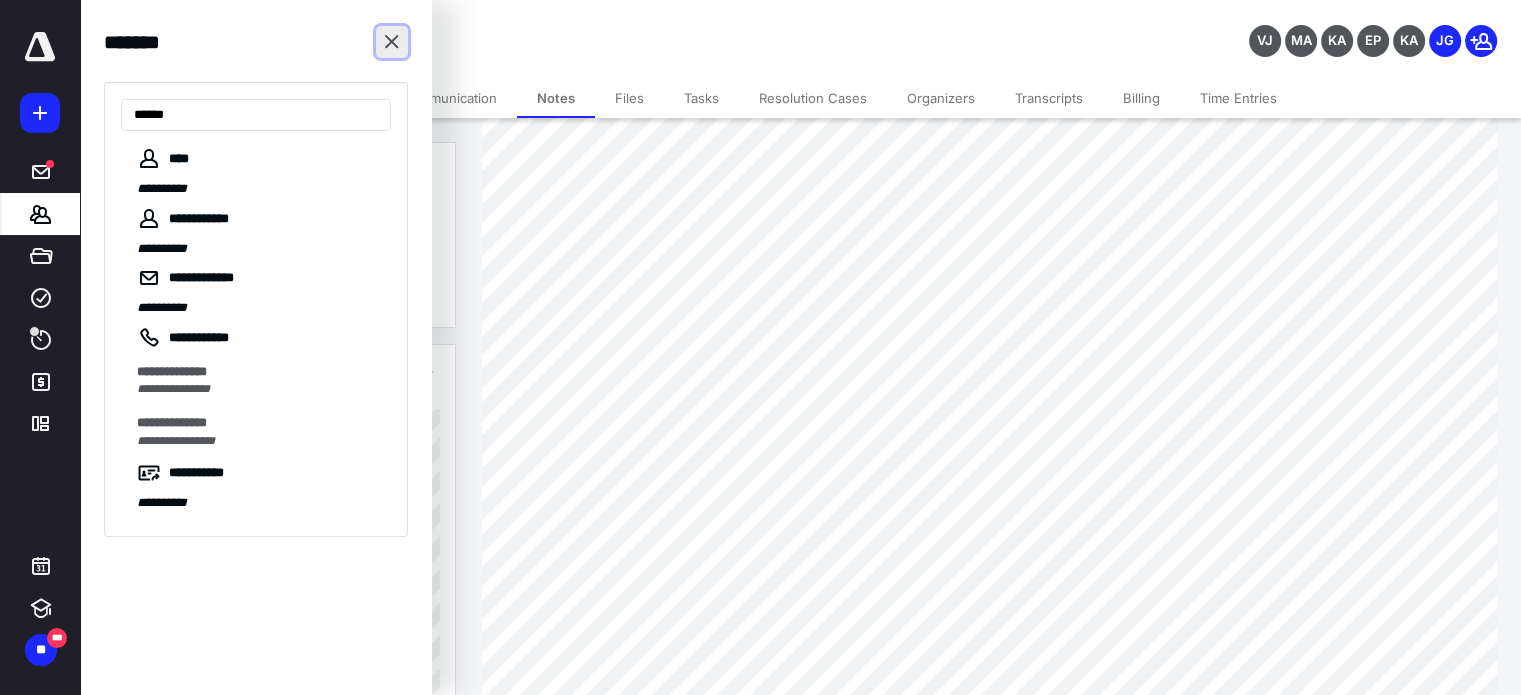 click at bounding box center (392, 42) 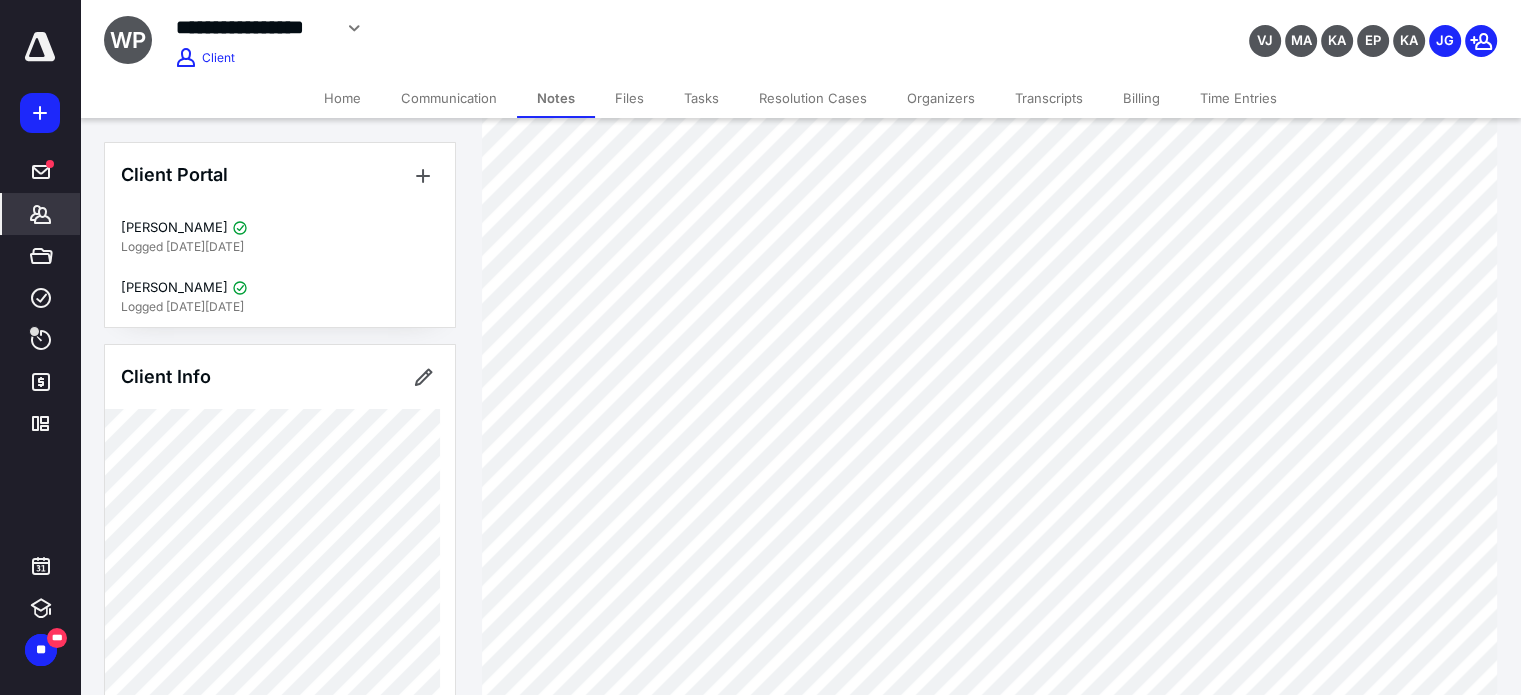 click on "Resolution Cases" at bounding box center [813, 98] 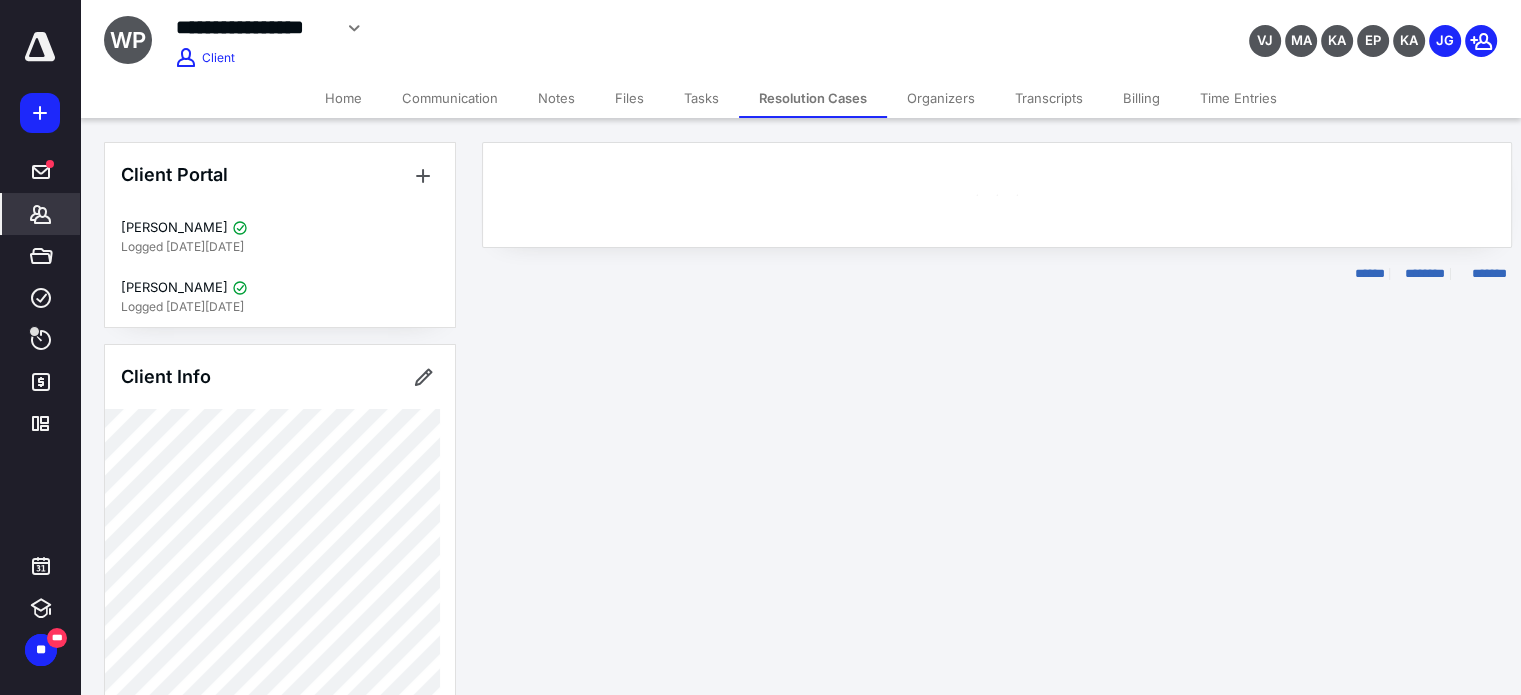 scroll, scrollTop: 0, scrollLeft: 0, axis: both 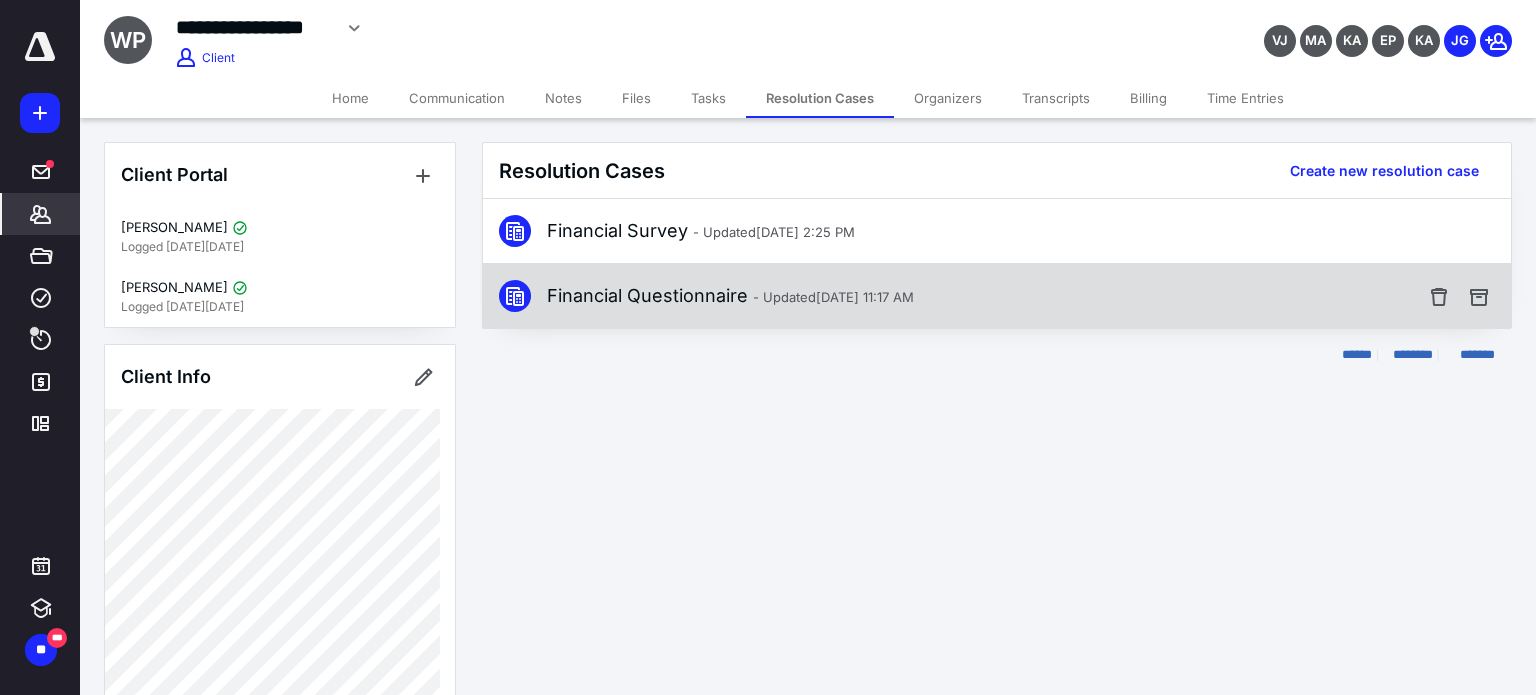 click on "- Updated  [DATE] 11:17 AM" at bounding box center (833, 297) 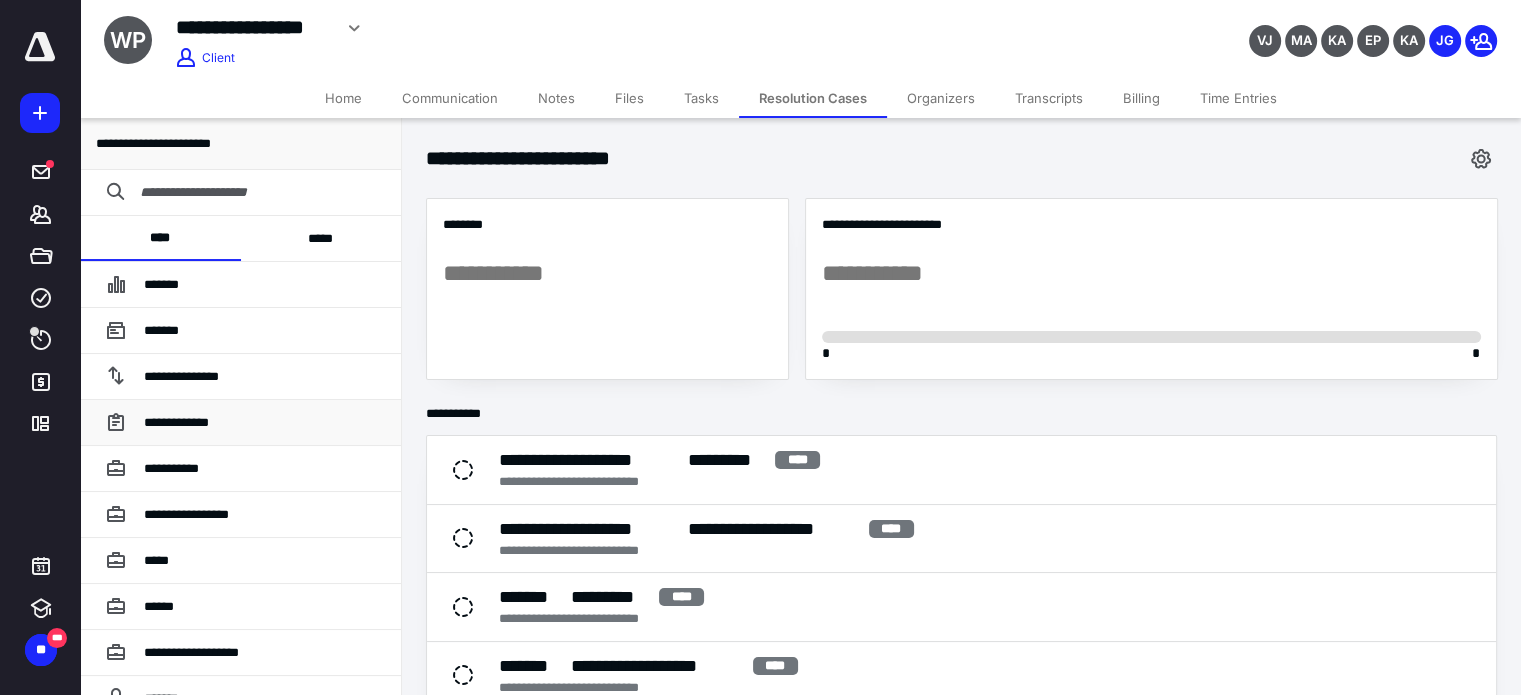 click on "**********" at bounding box center (176, 422) 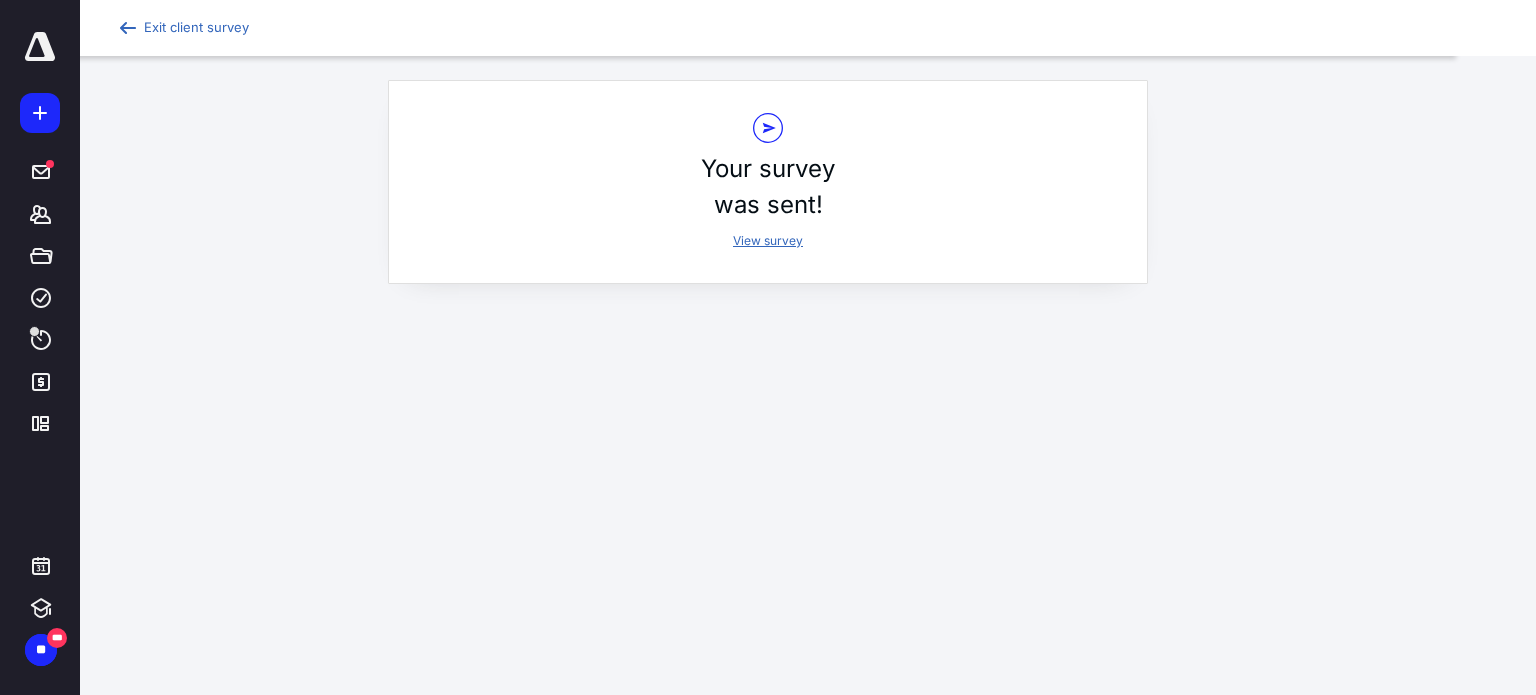 click on "View survey" at bounding box center [768, 240] 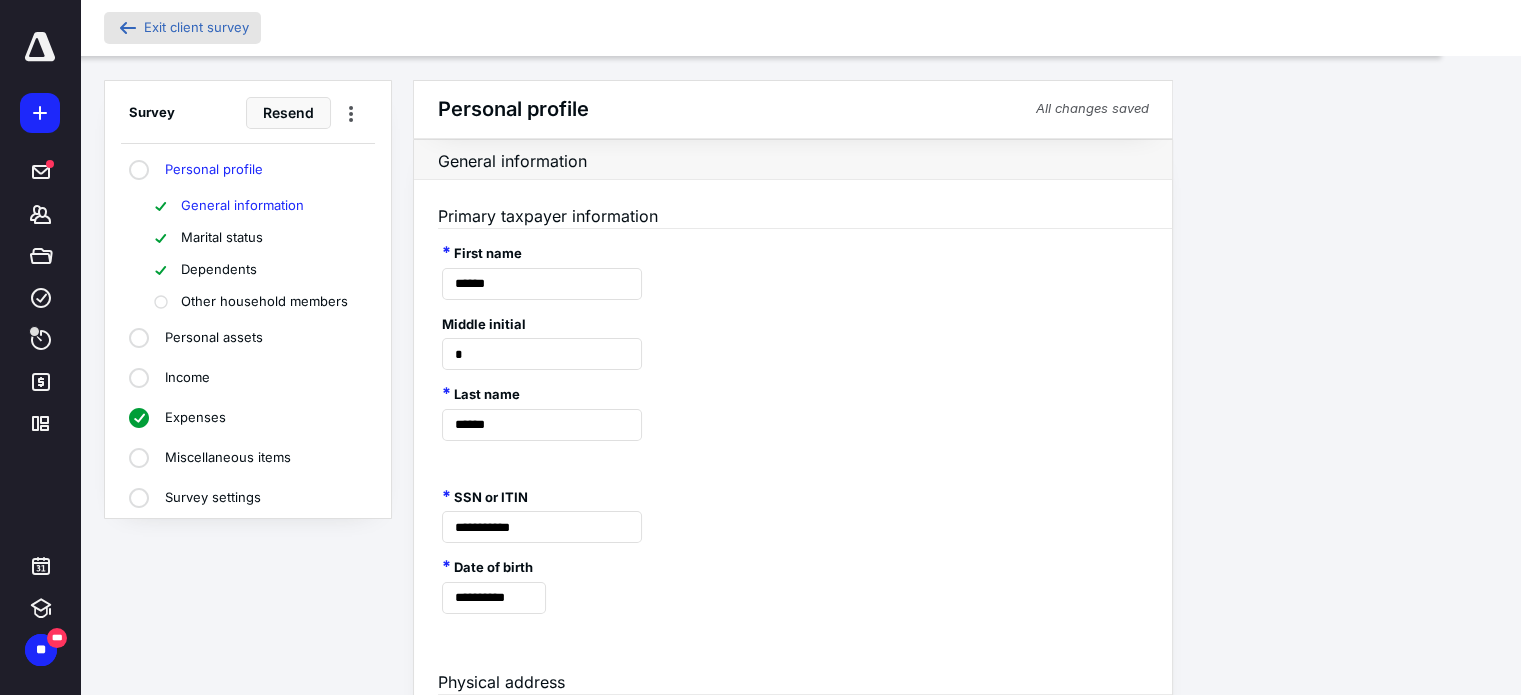 click on "Exit client survey" at bounding box center [196, 27] 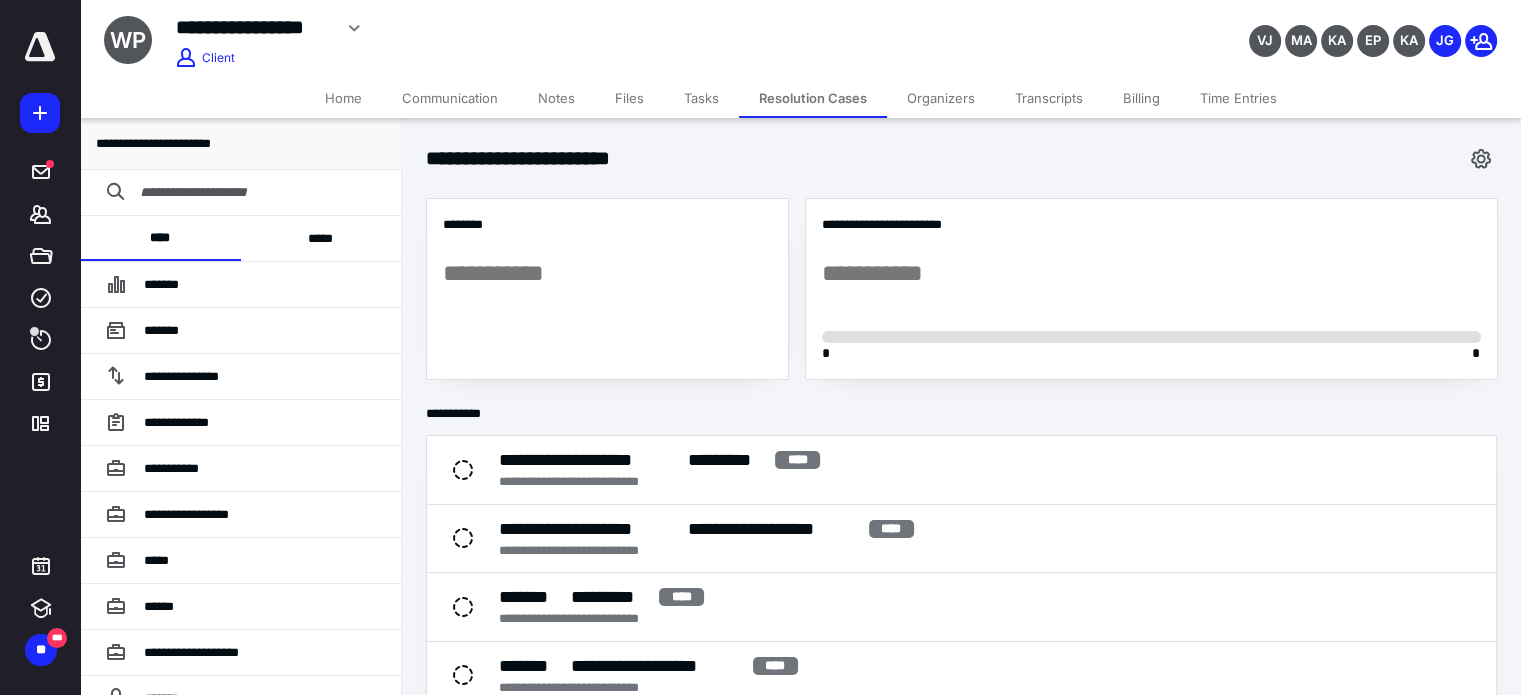click on "Notes" at bounding box center [556, 98] 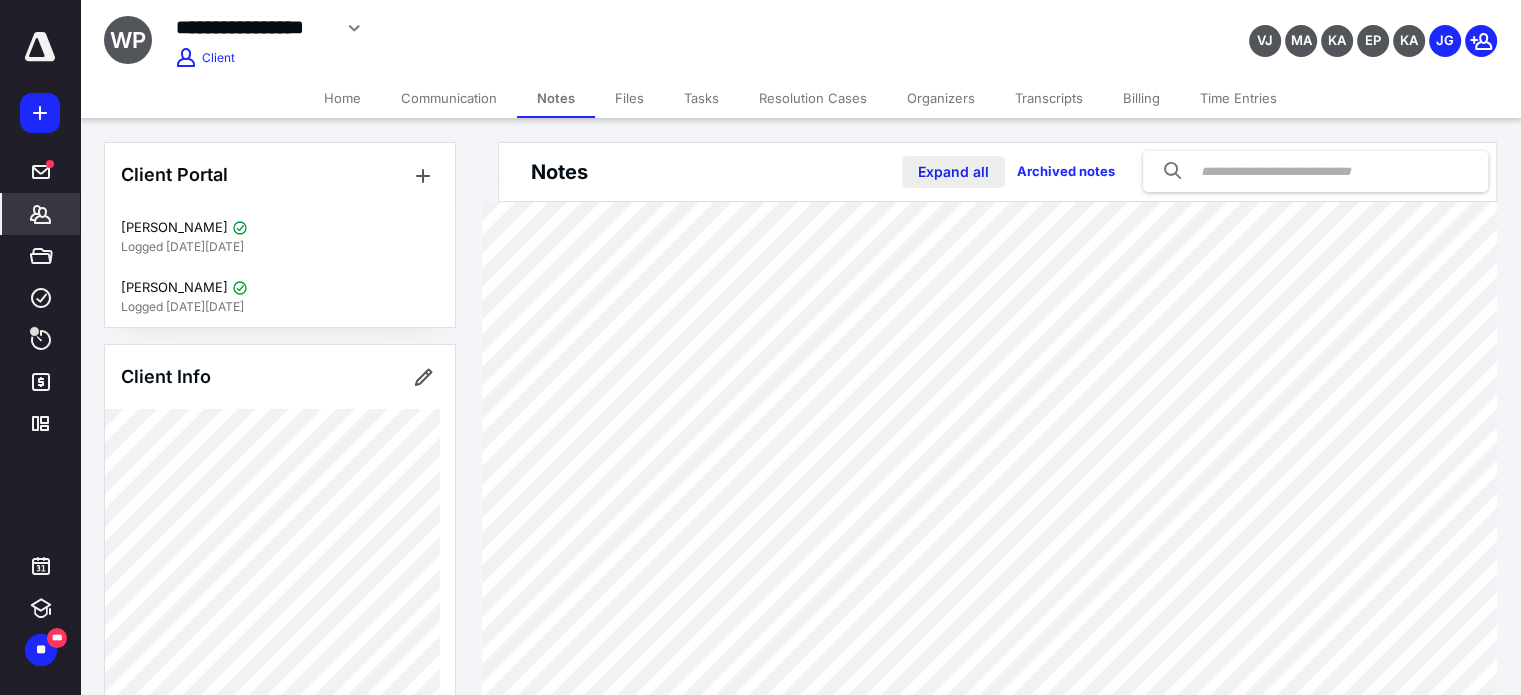 click on "Expand all" at bounding box center (953, 172) 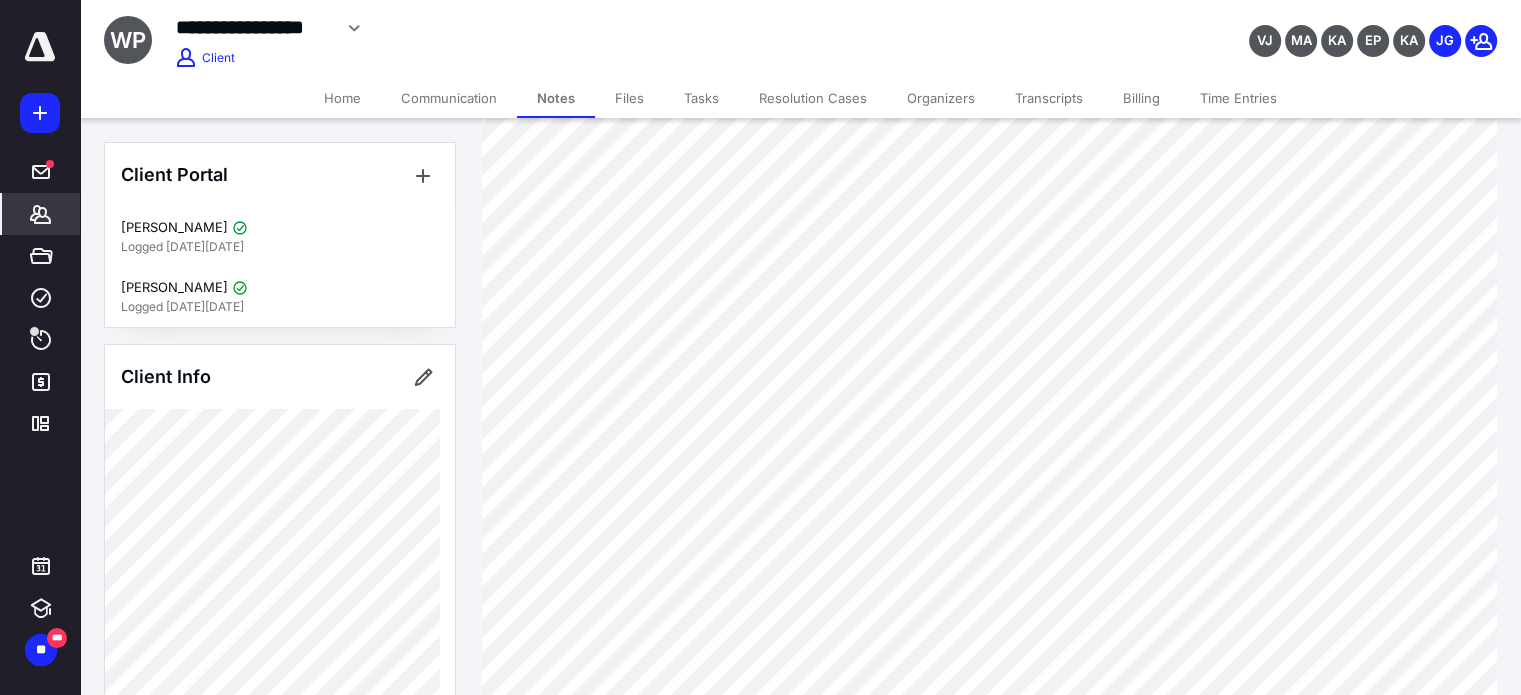 scroll, scrollTop: 1212, scrollLeft: 0, axis: vertical 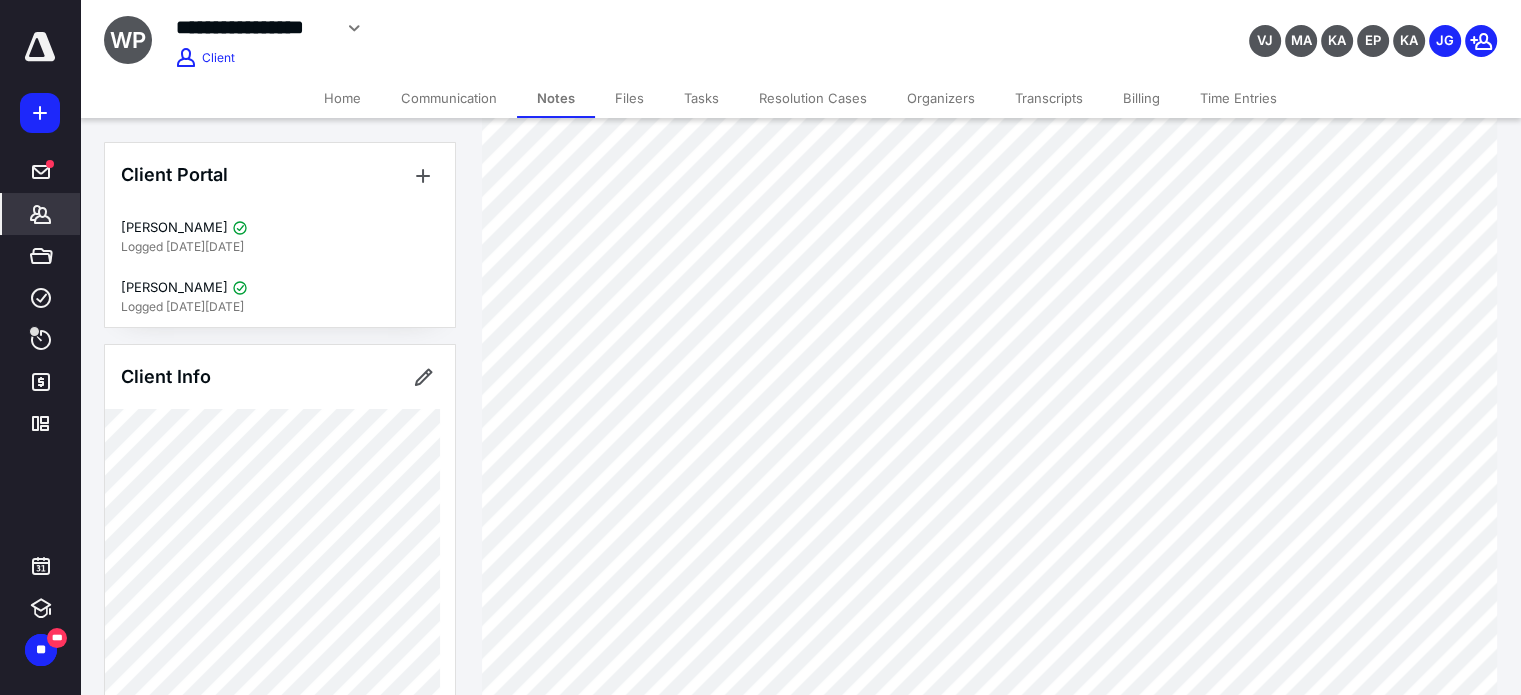 click on "Client Portal [PERSON_NAME] Logged [DATE][DATE] [PERSON_NAME] Logged [DATE][DATE] Client Info About Spouse Dependents Important clients Tags Manage all tags" at bounding box center [280, 899] 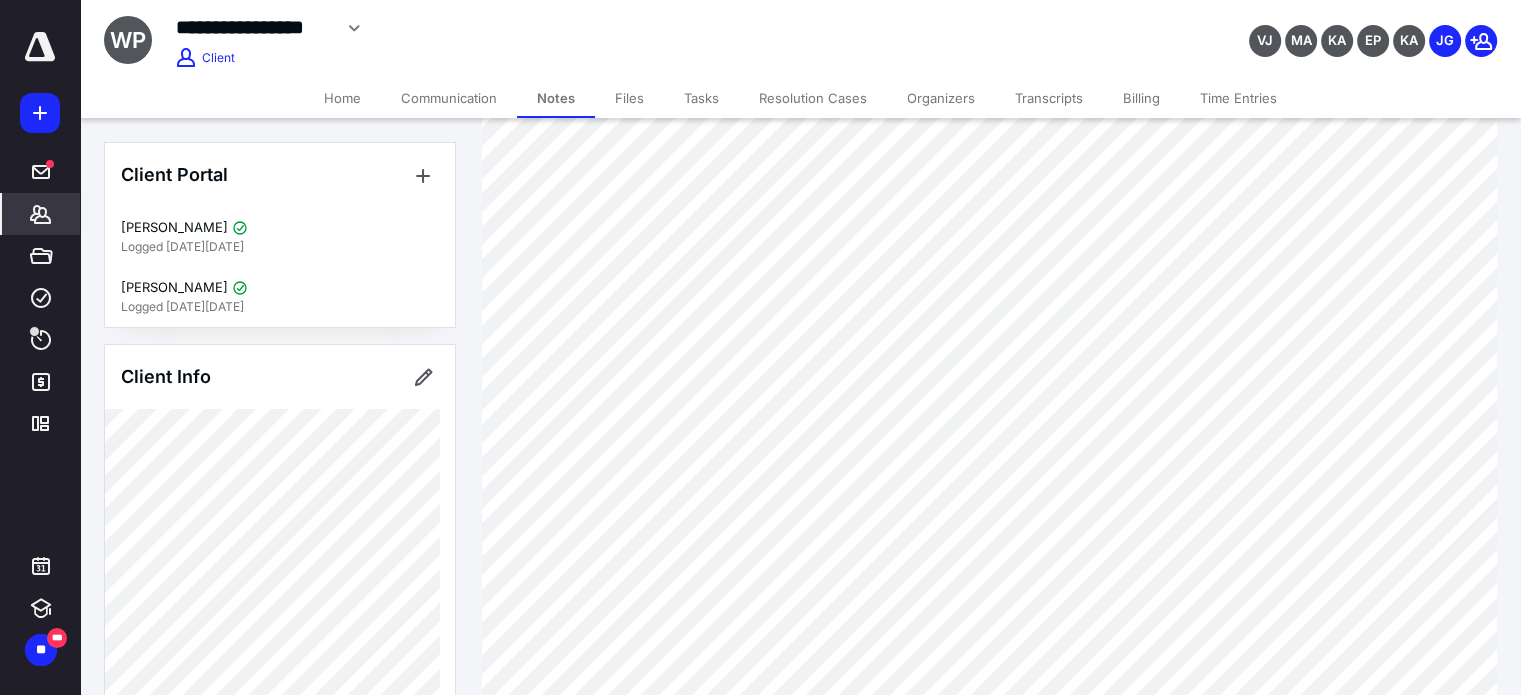 scroll, scrollTop: 628, scrollLeft: 0, axis: vertical 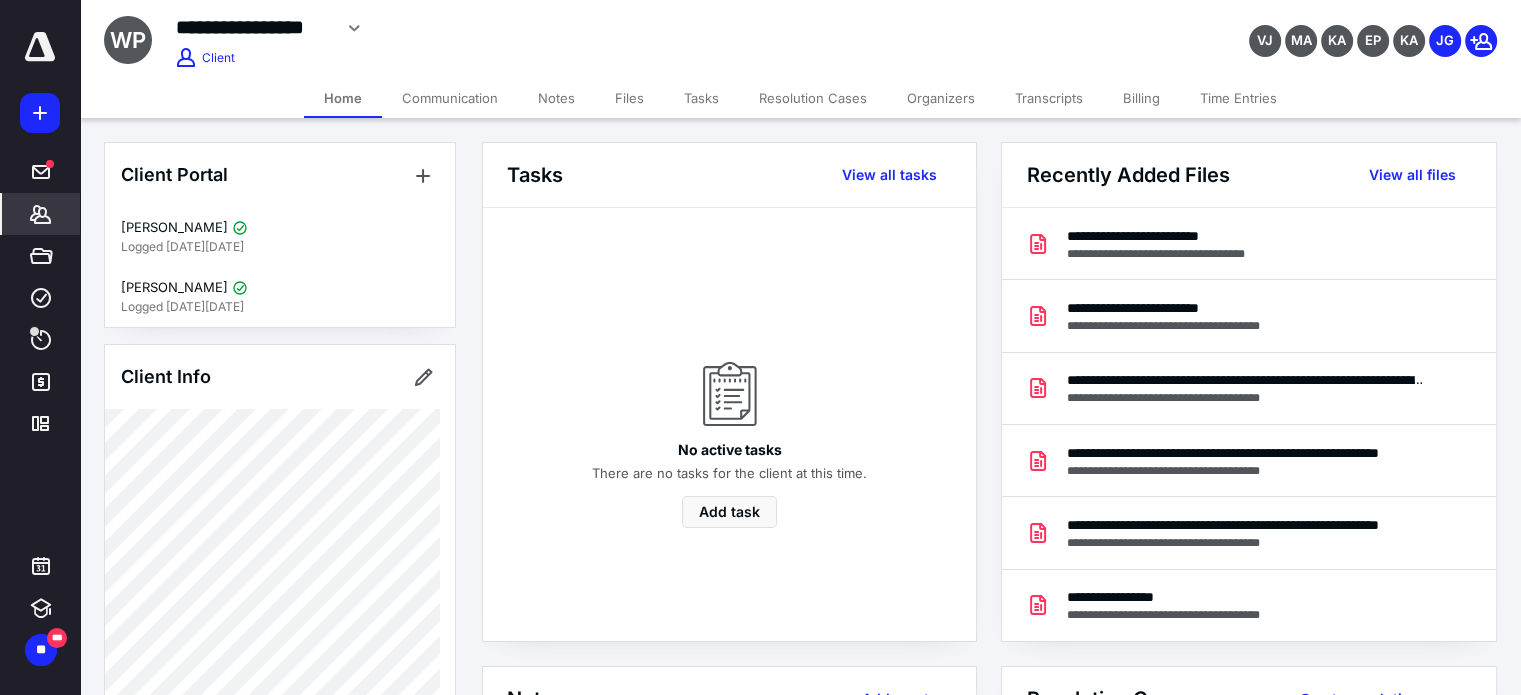 click on "Notes" at bounding box center [556, 98] 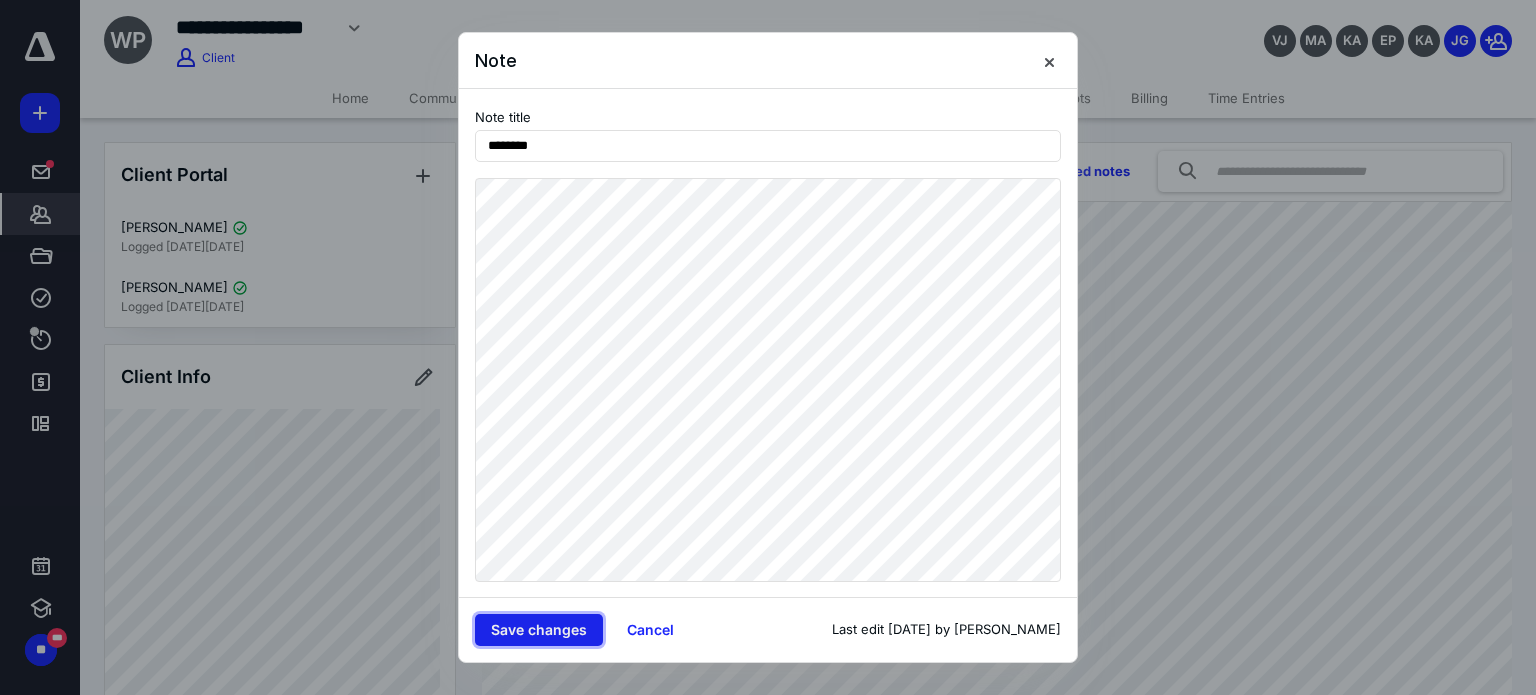 click on "Save changes" at bounding box center (539, 630) 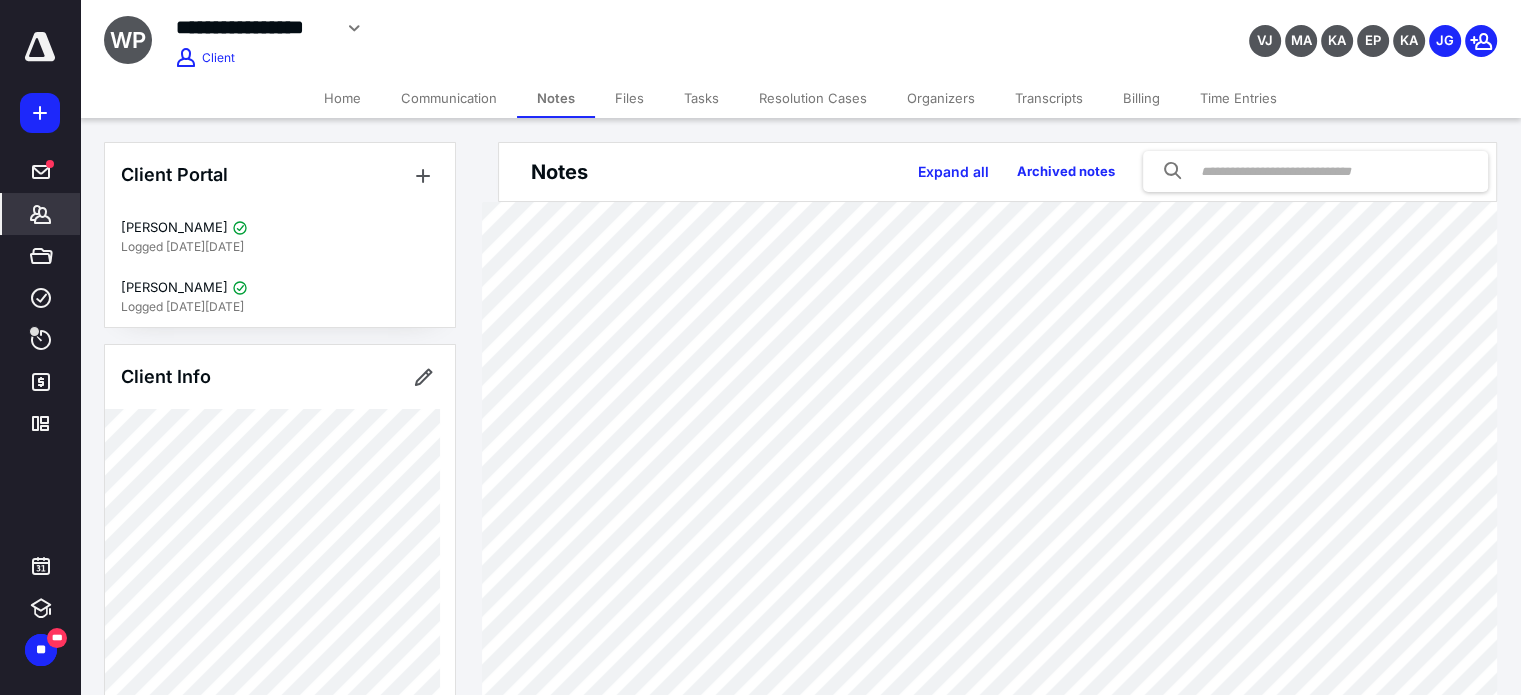 click on "Client Portal [PERSON_NAME] Logged [DATE][DATE] [PERSON_NAME] Logged [DATE][DATE] Client Info About Spouse Dependents Important clients Tags Manage all tags" at bounding box center (280, 899) 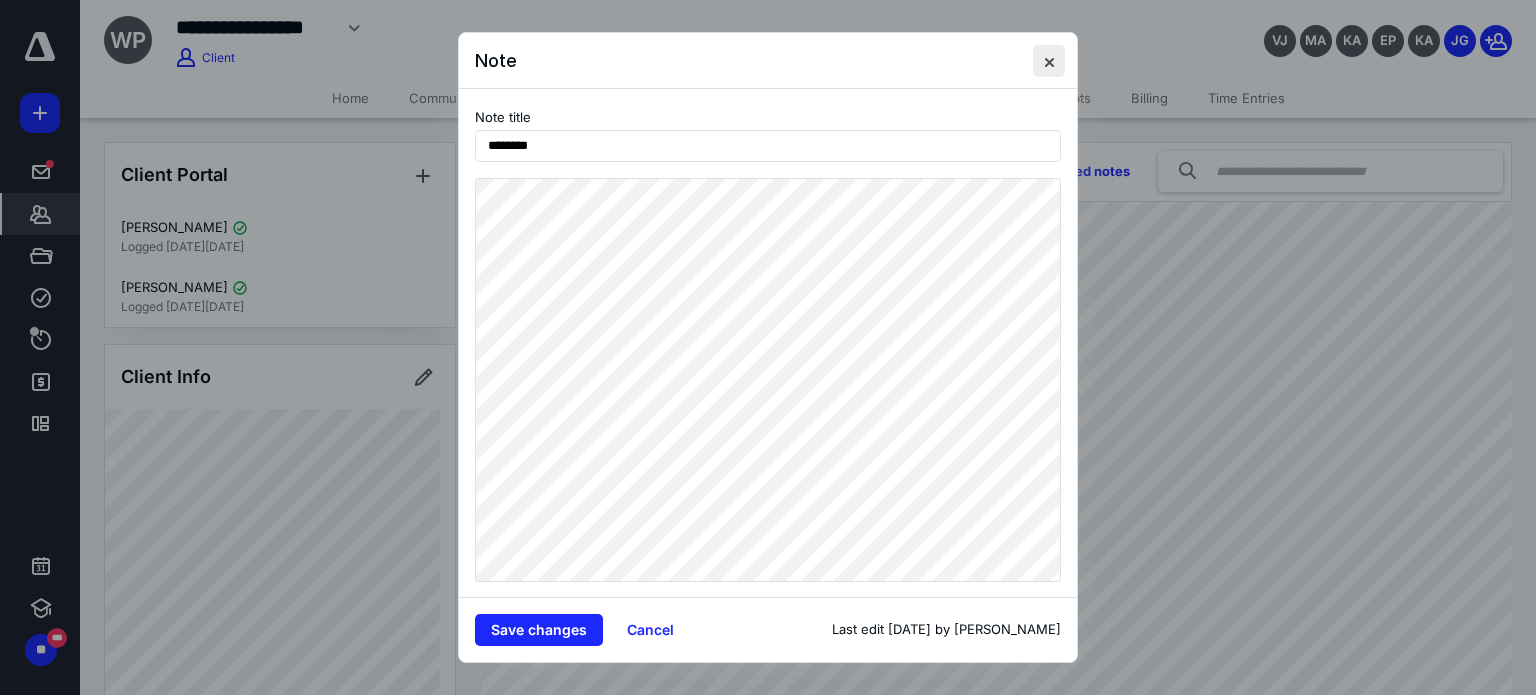 click at bounding box center [1049, 61] 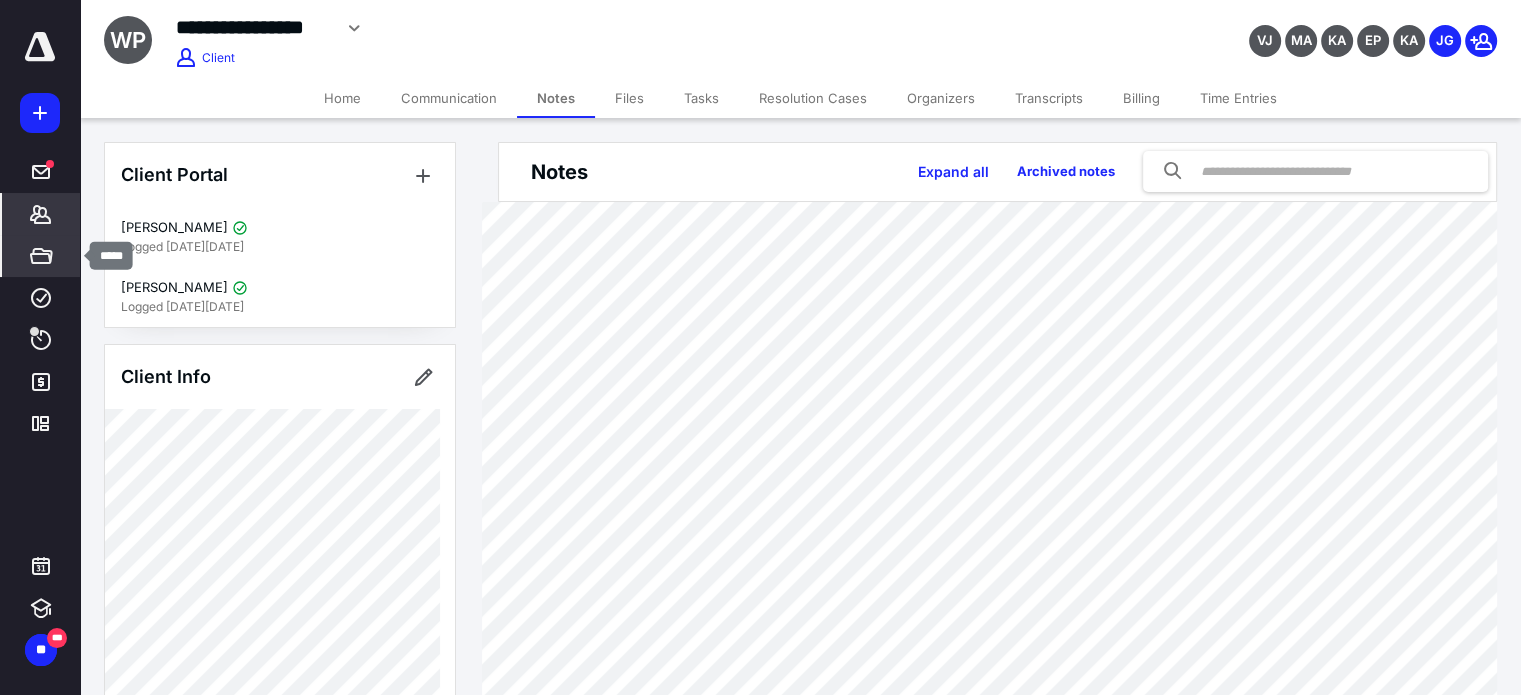 click on "*****" at bounding box center [41, 256] 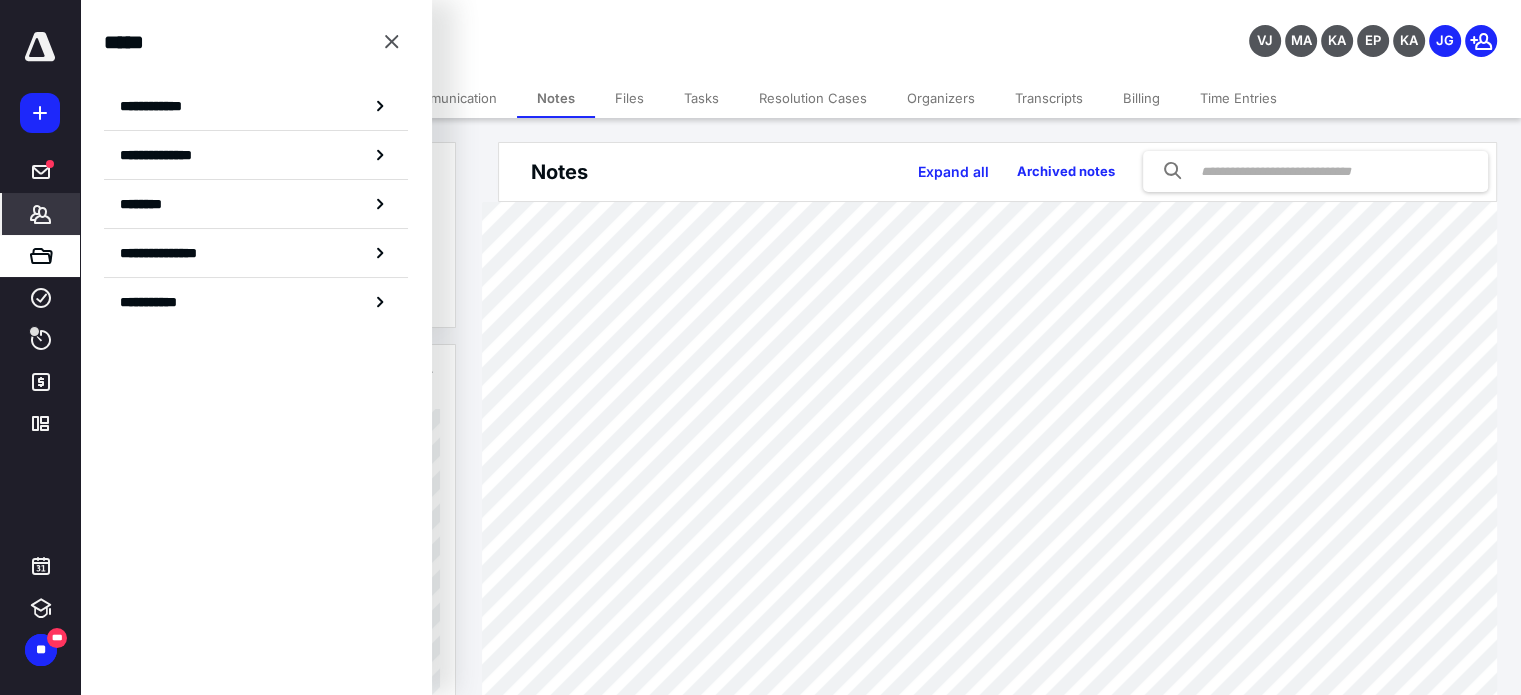 click 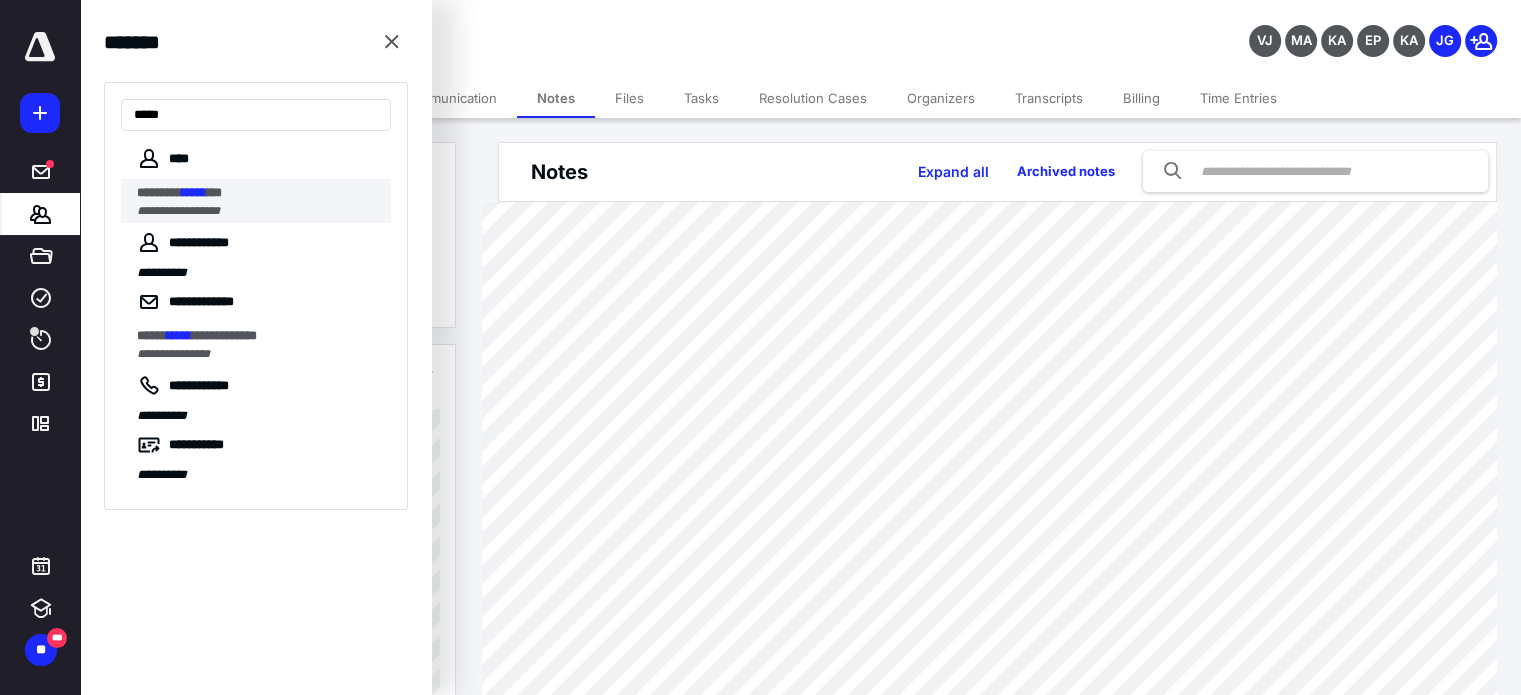 type on "*****" 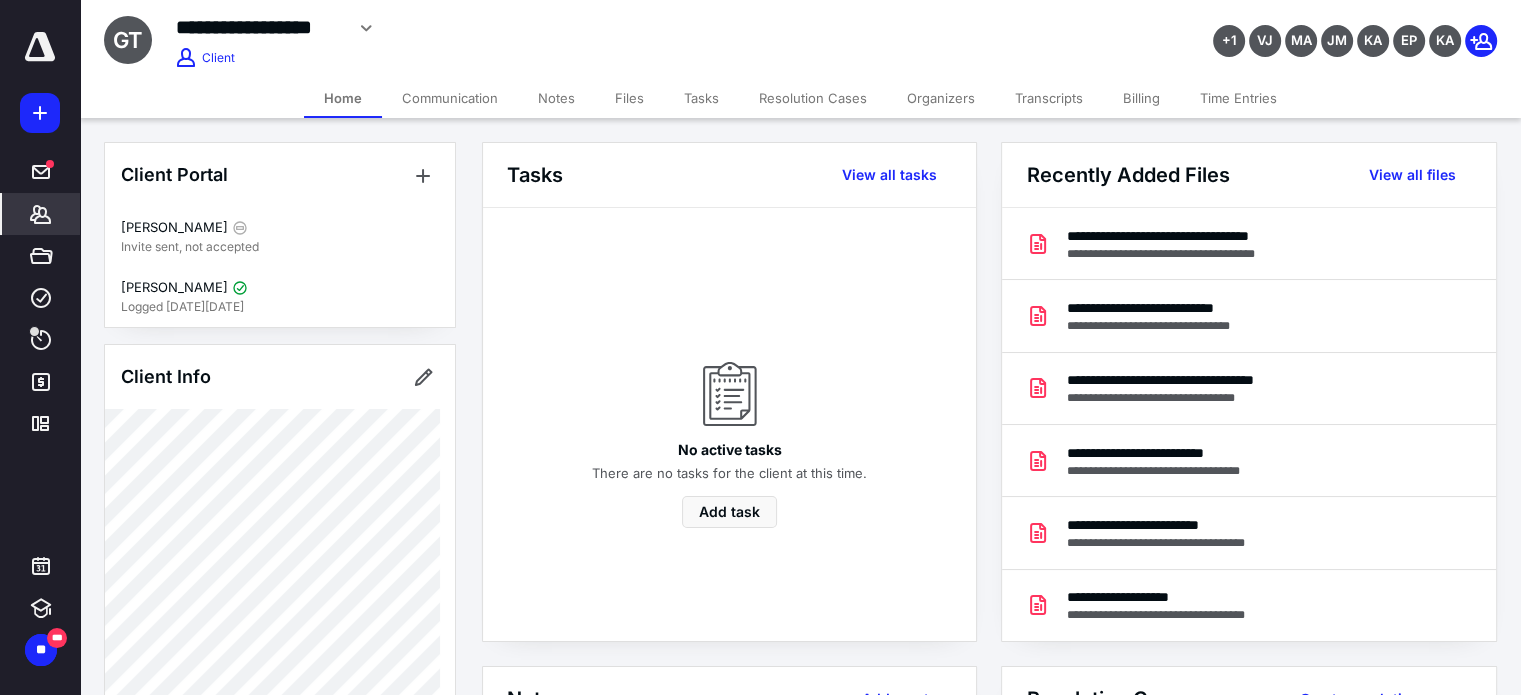 click on "Home Communication Notes Files Tasks Resolution Cases Organizers Transcripts Billing Time Entries" at bounding box center [800, 98] 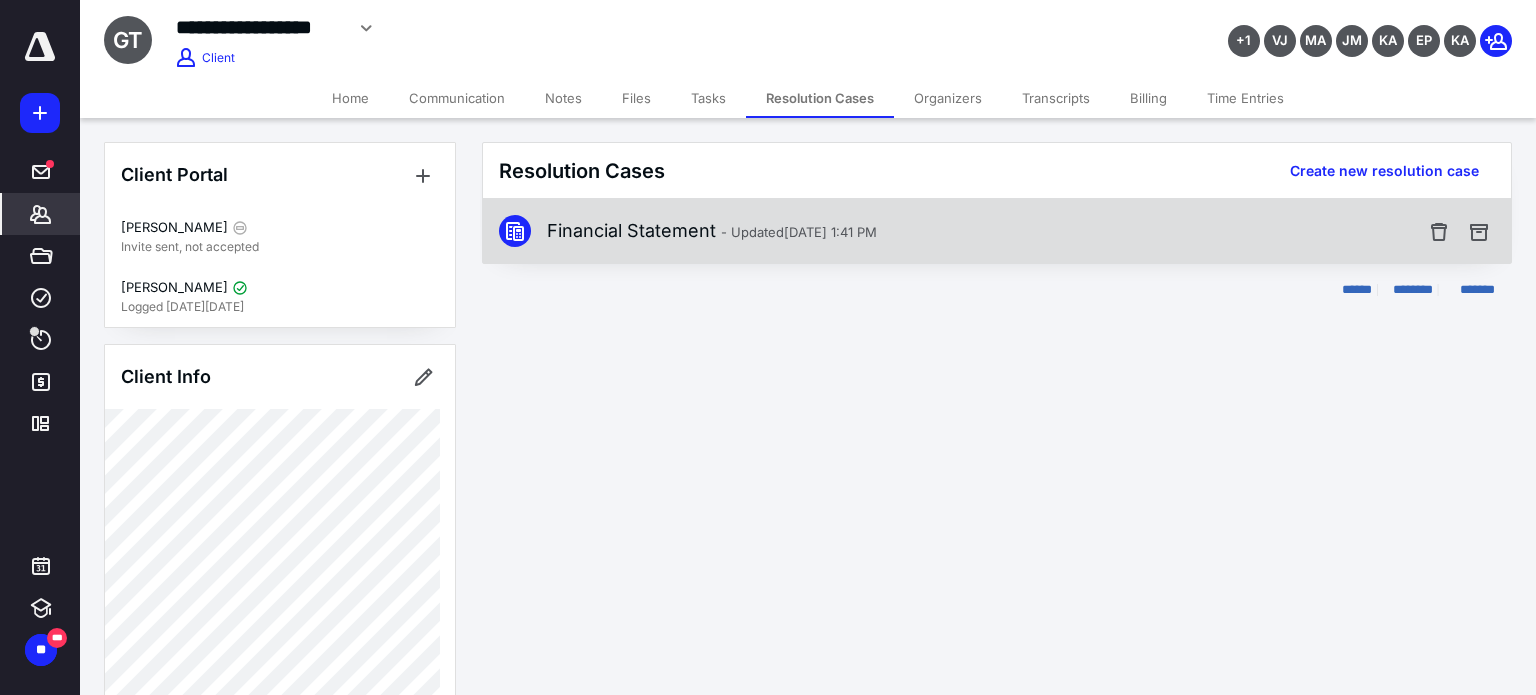 click on "Financial Statement   - Updated  [DATE] 1:41 PM" at bounding box center (997, 231) 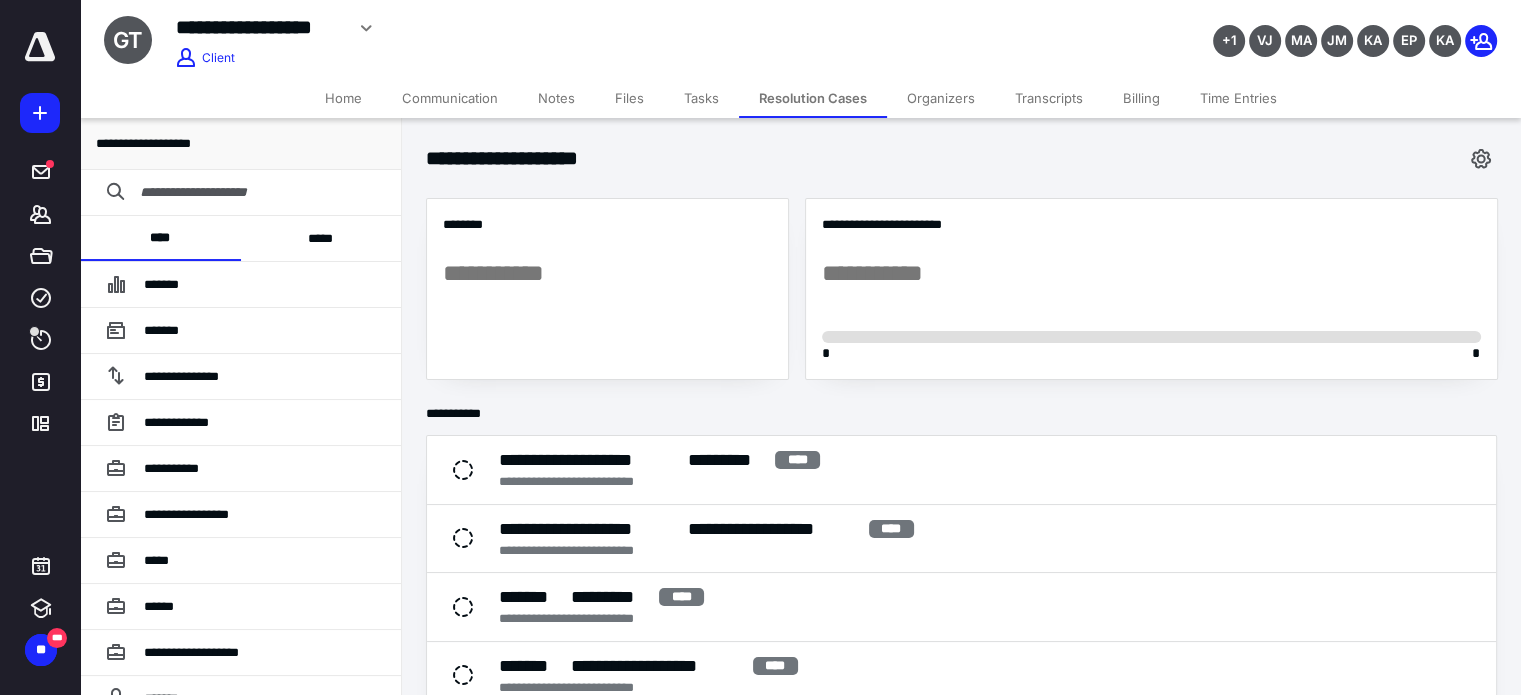 click on "*****" at bounding box center (321, 238) 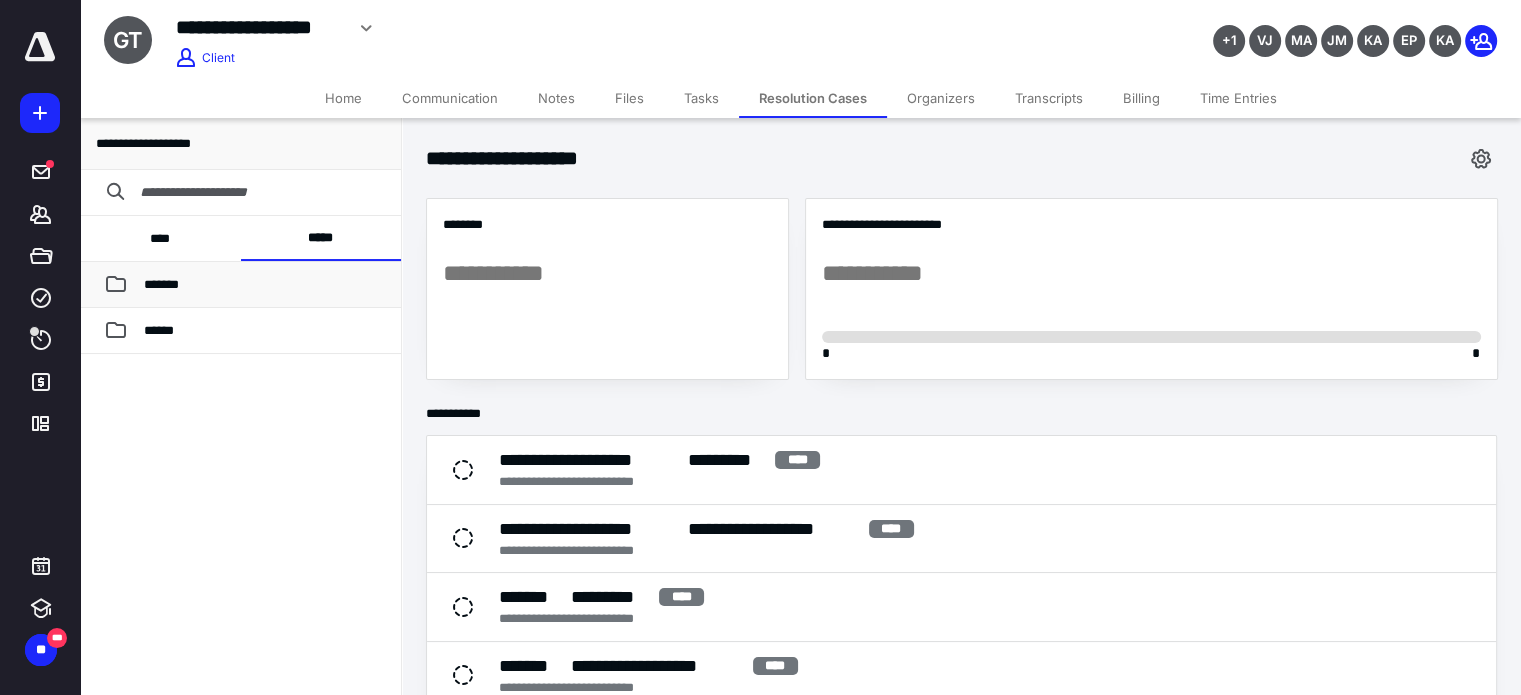 click on "*******" at bounding box center [264, 285] 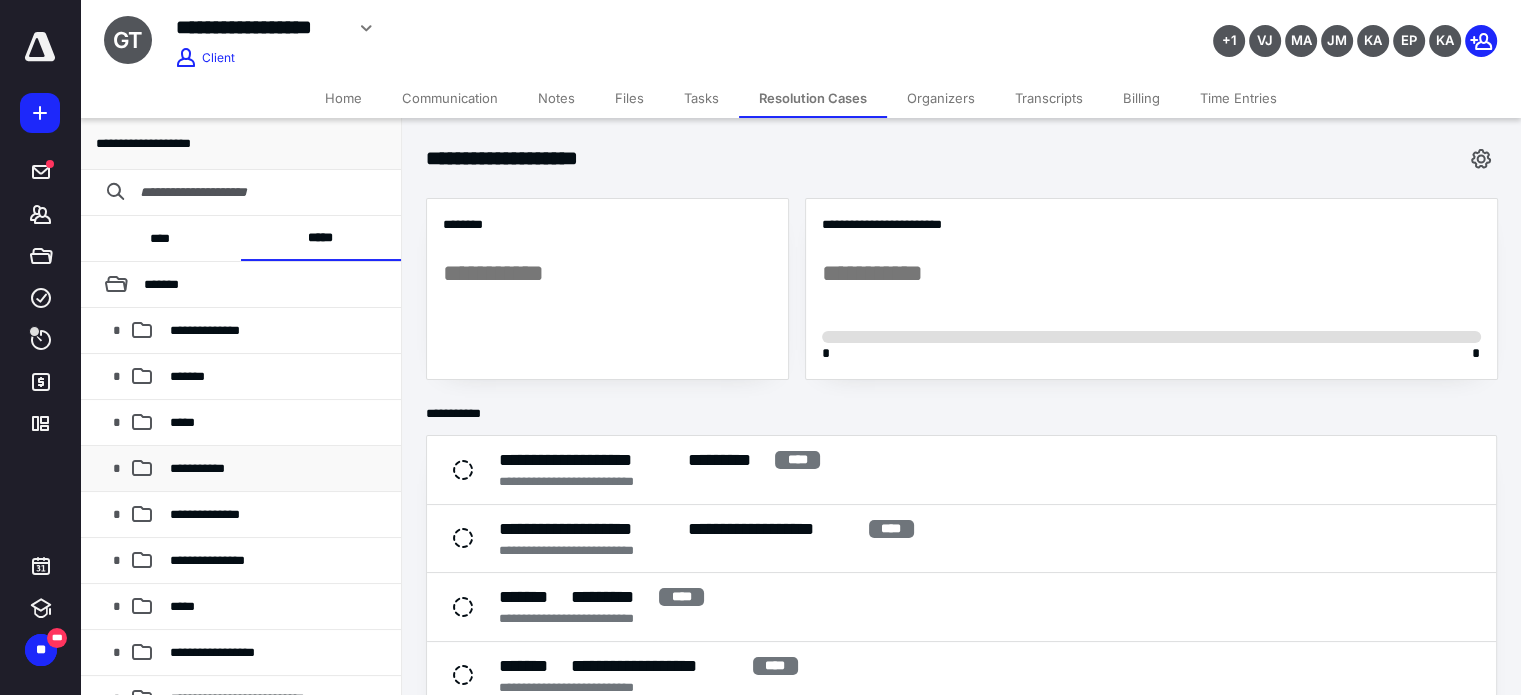 click on "**********" at bounding box center (197, 468) 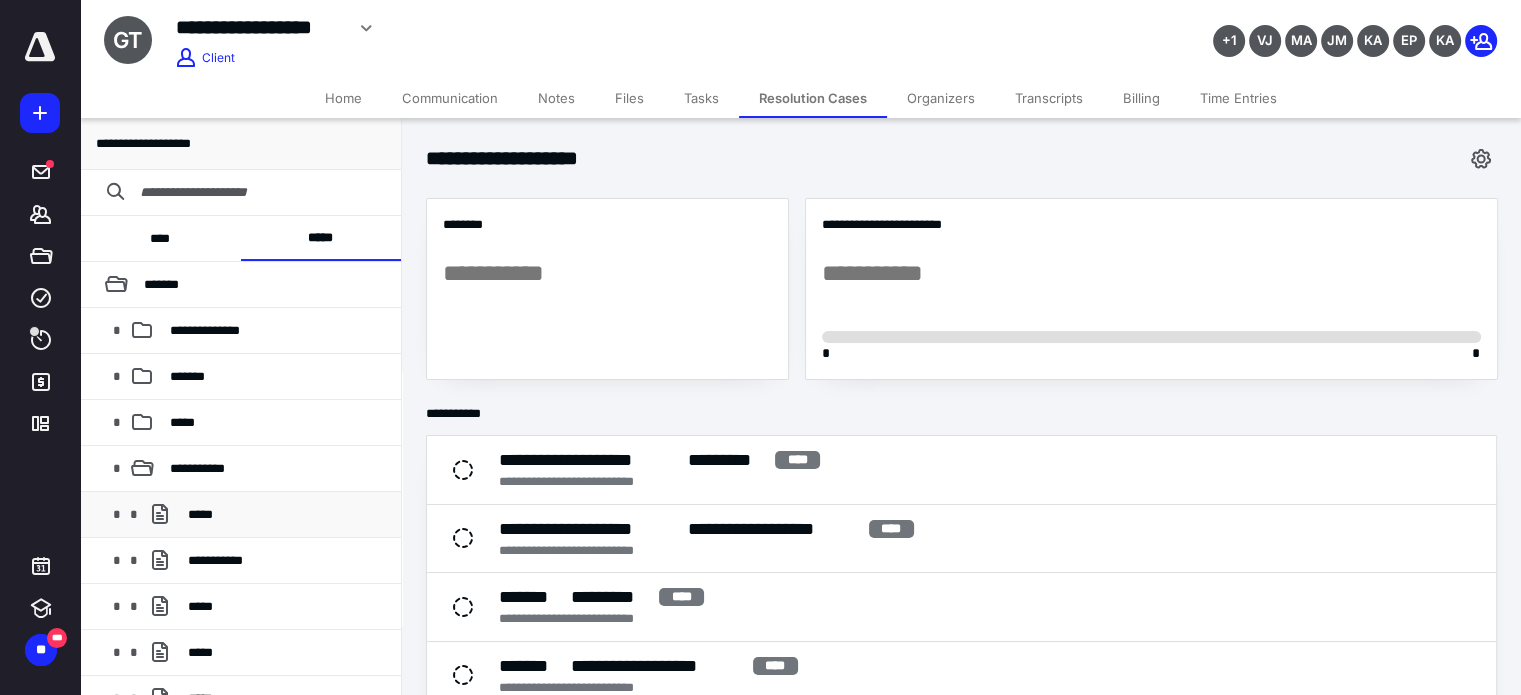click on "*****" at bounding box center [286, 515] 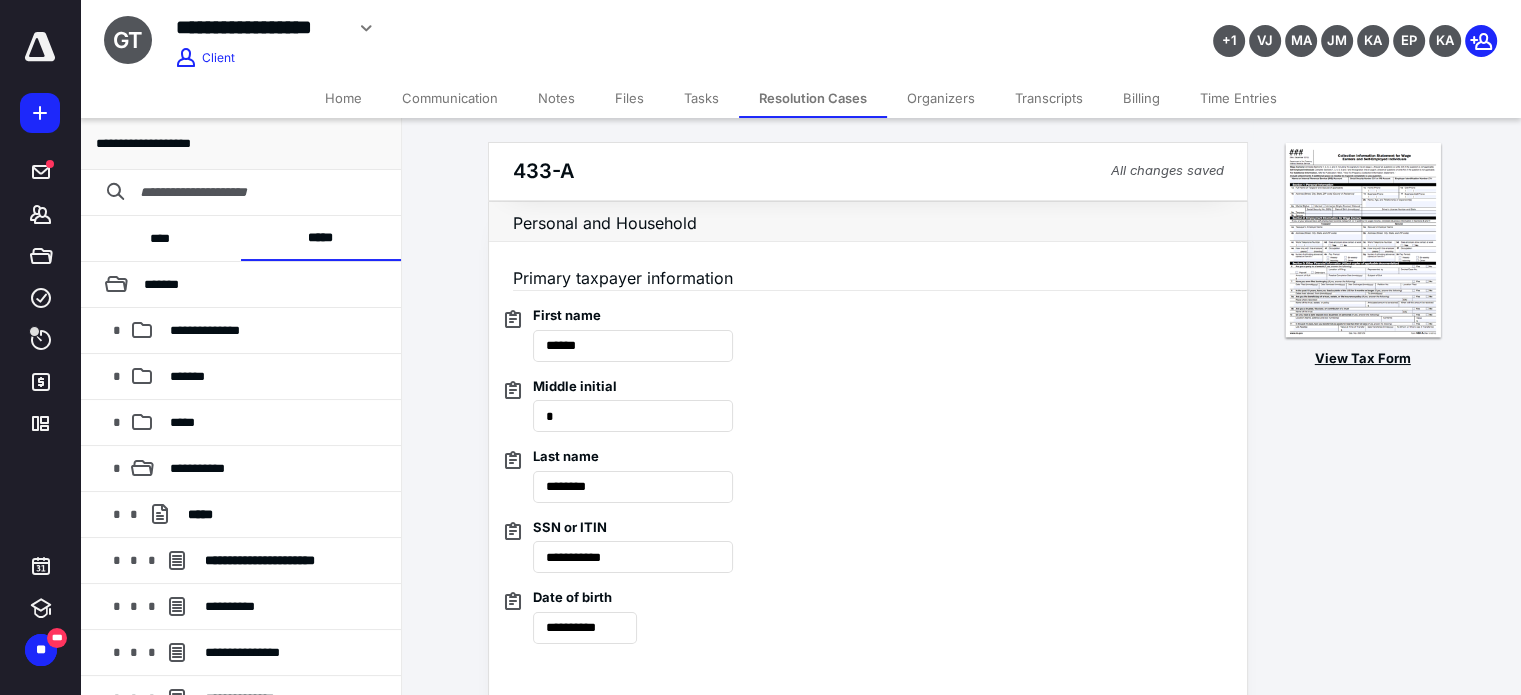 click at bounding box center (1363, 241) 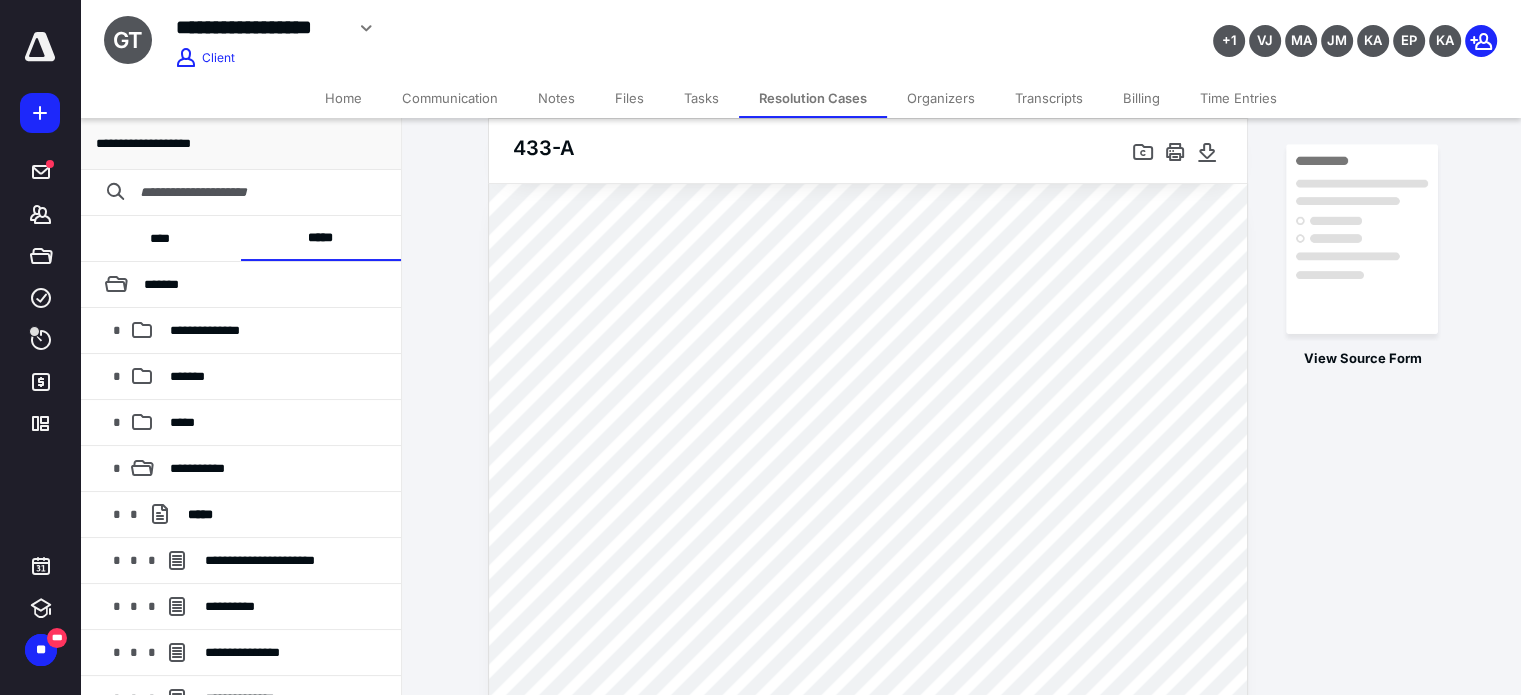 scroll, scrollTop: 3165, scrollLeft: 0, axis: vertical 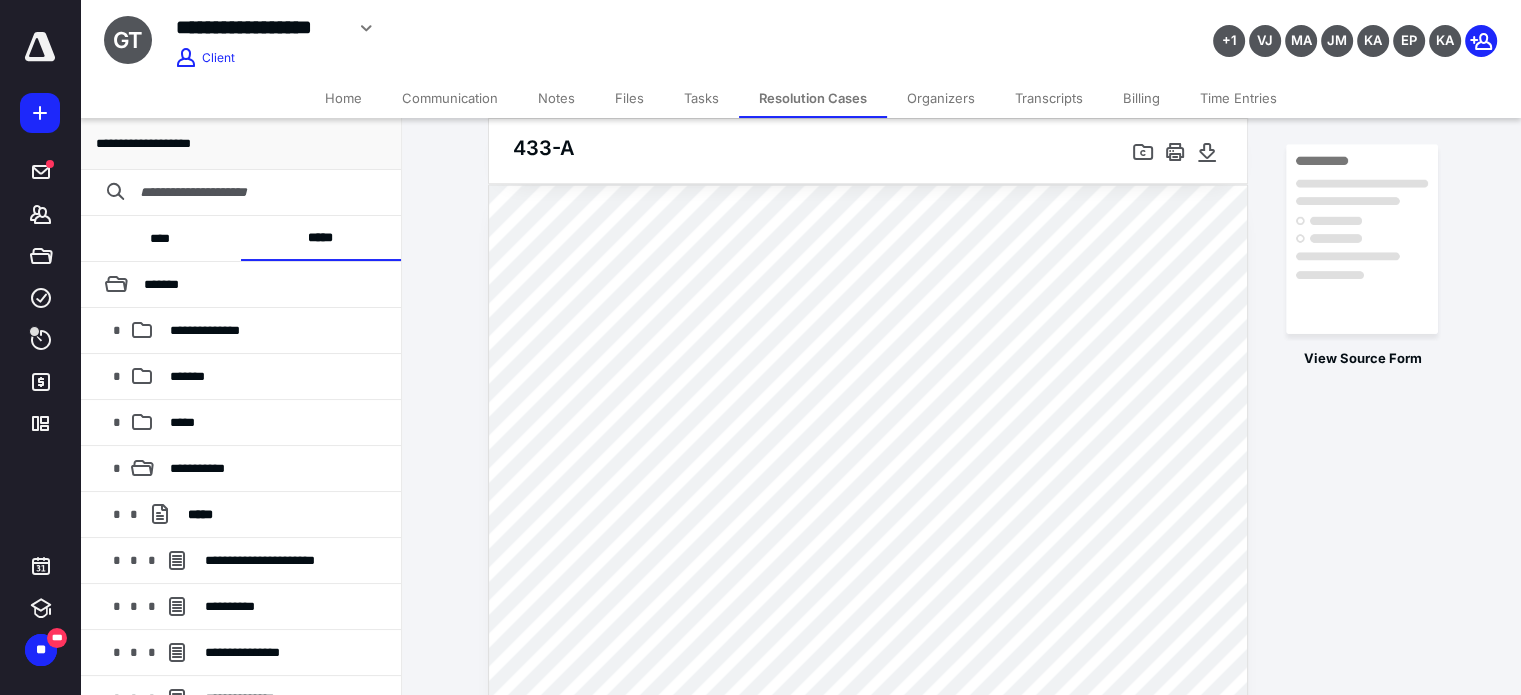 click on "Home" at bounding box center [343, 98] 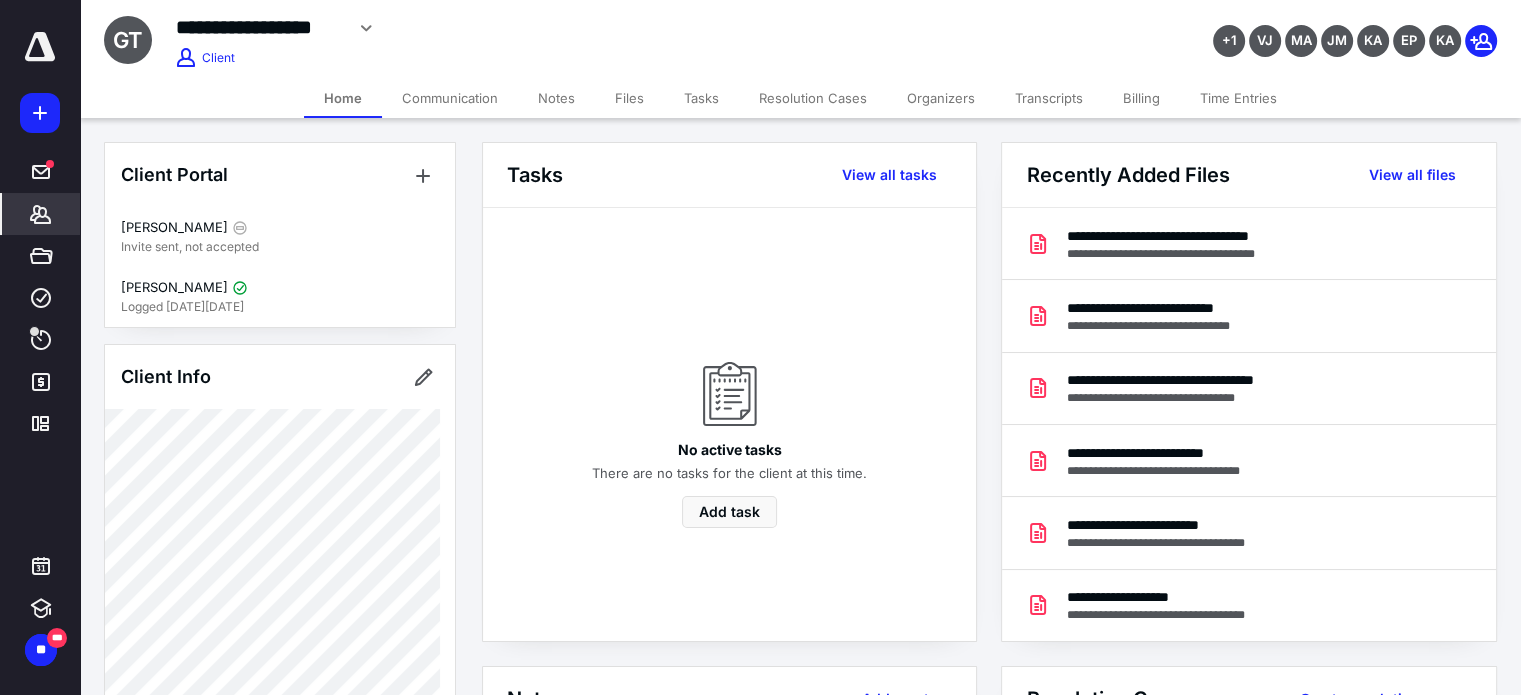 click on "Notes" at bounding box center (556, 98) 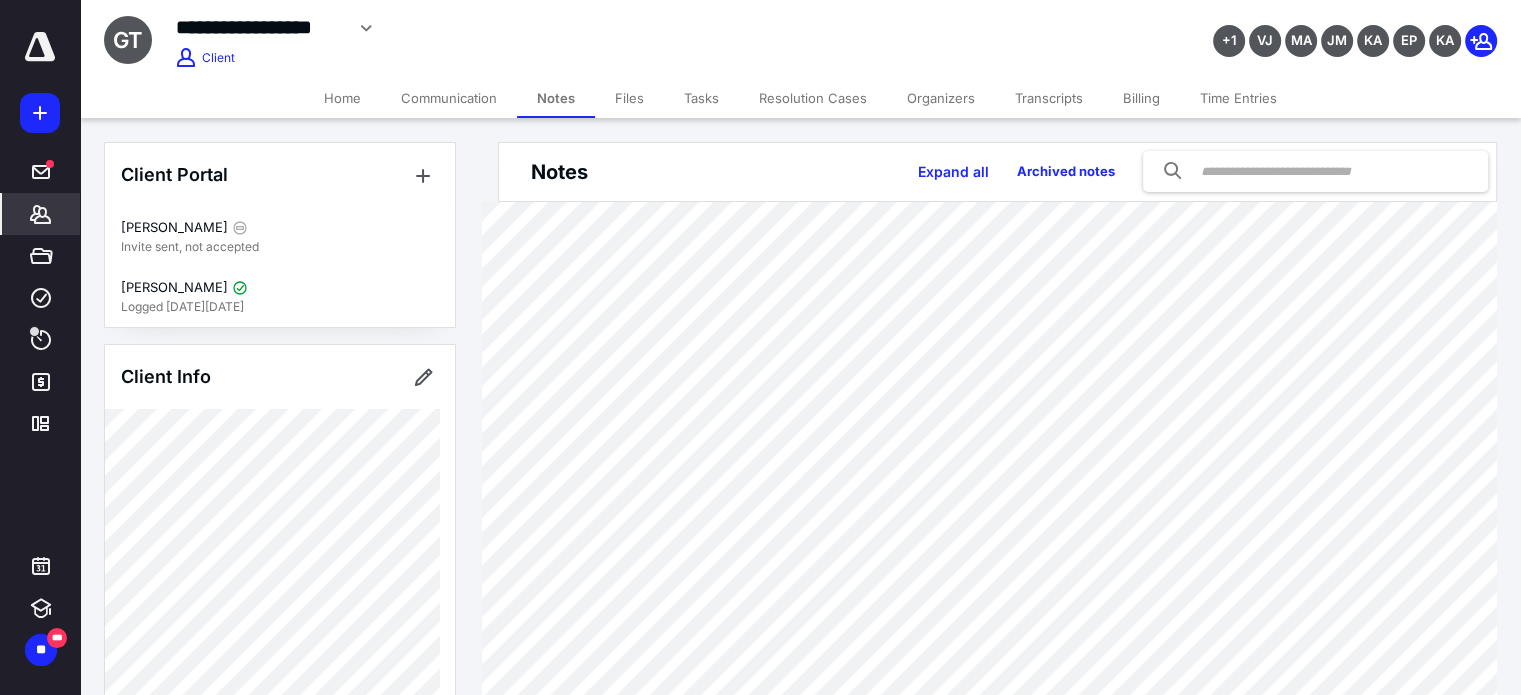 click on "Resolution Cases" at bounding box center [813, 98] 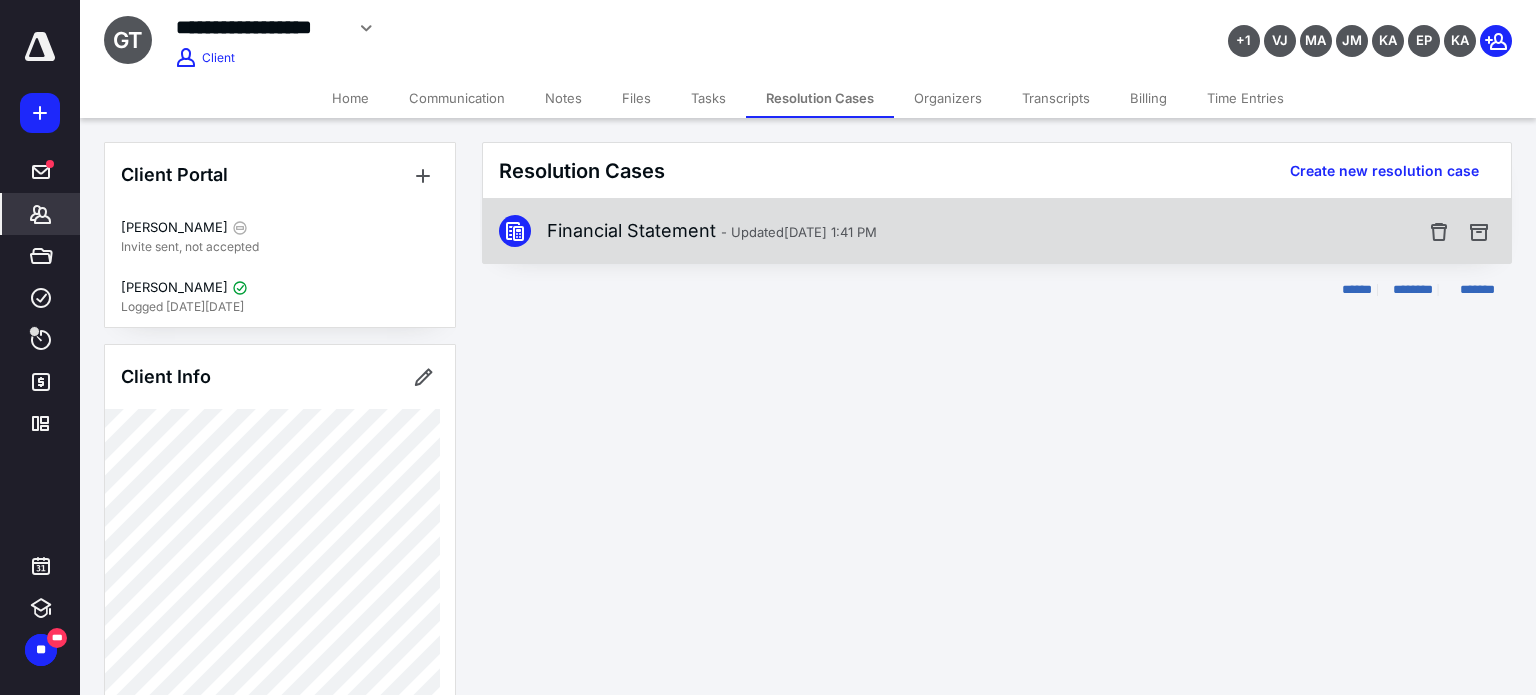 click on "Financial Statement   - Updated  [DATE] 1:41 PM" at bounding box center [961, 231] 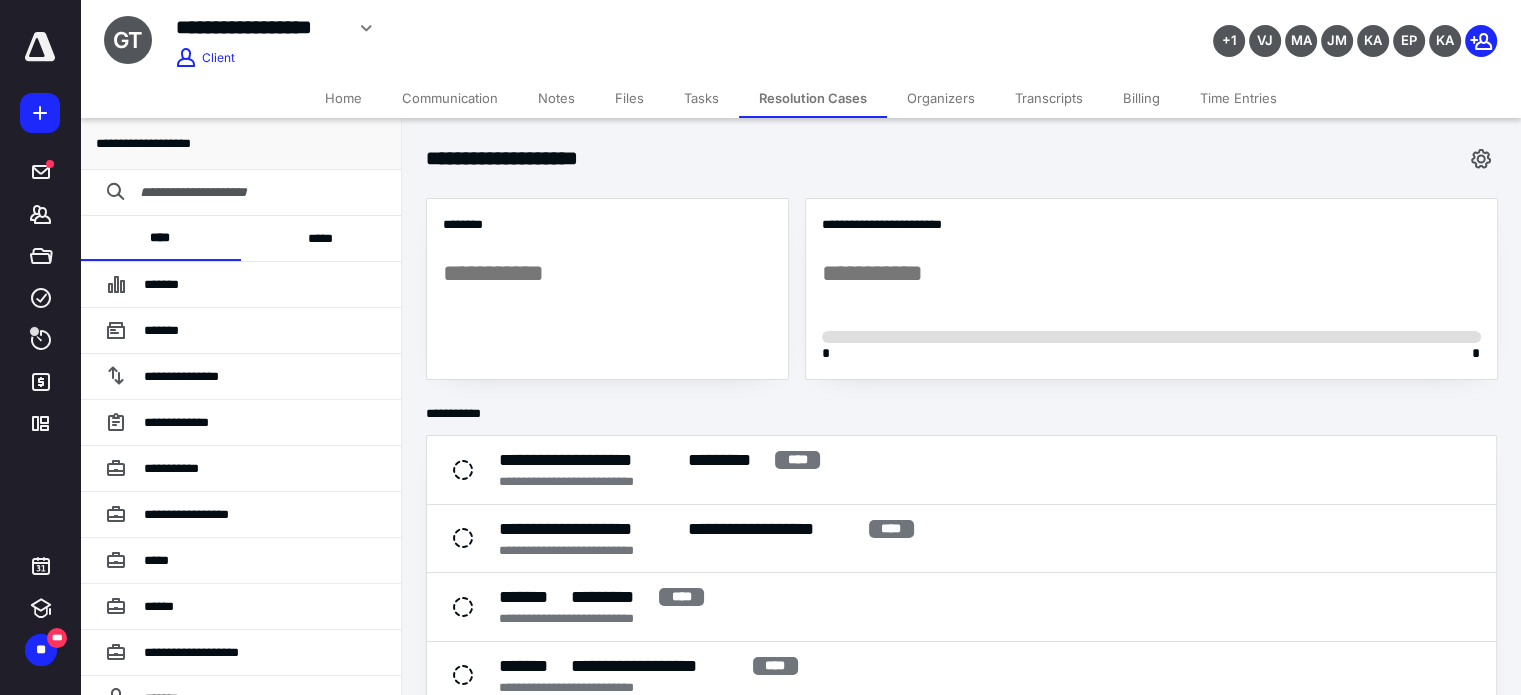 click on "*****" at bounding box center (321, 238) 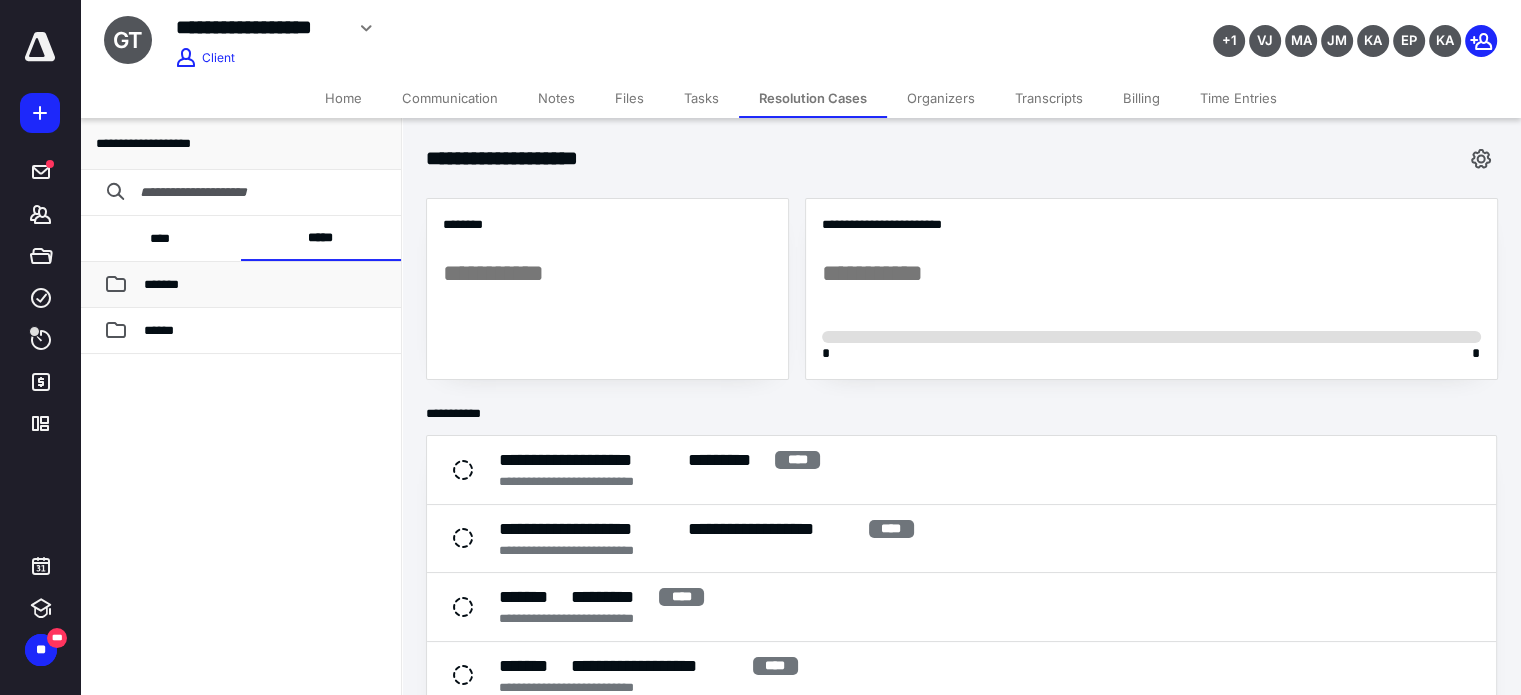 click on "*******" at bounding box center [240, 285] 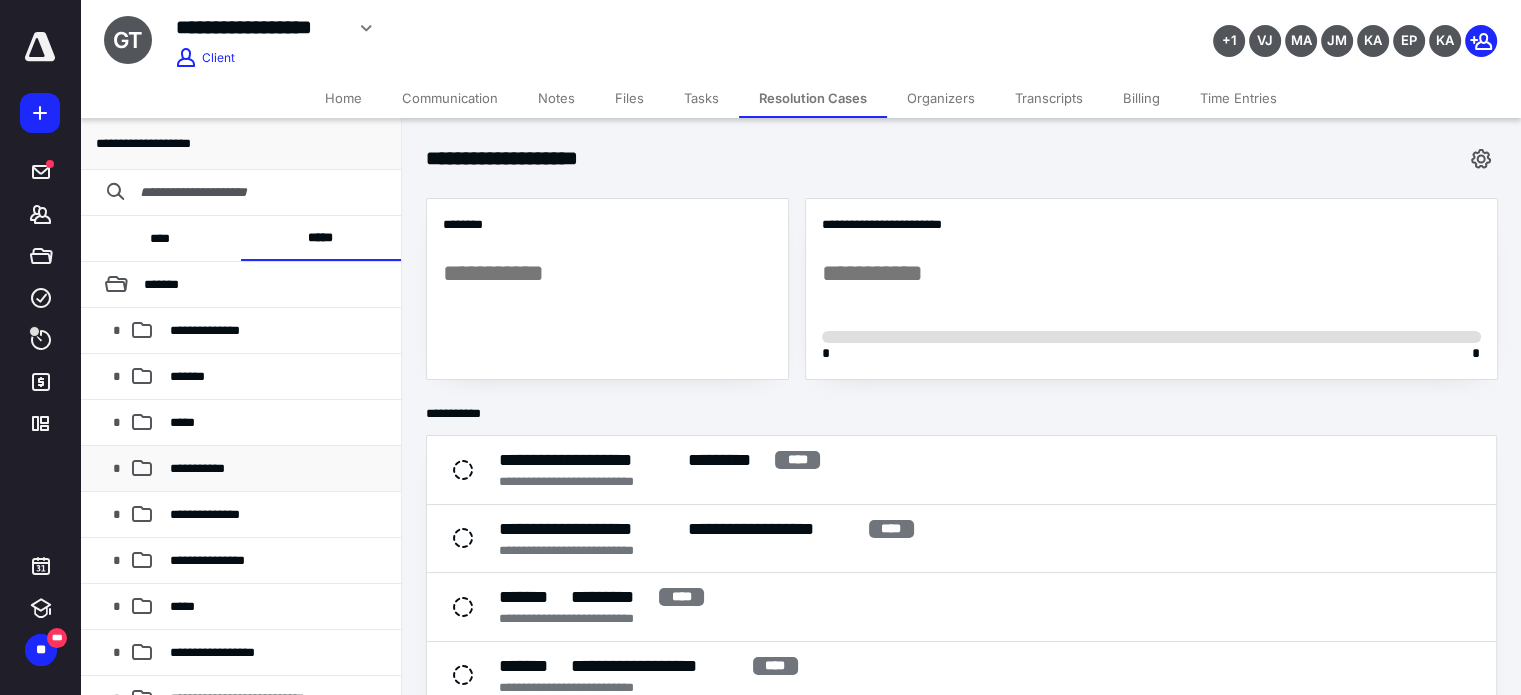 click on "**********" at bounding box center (240, 469) 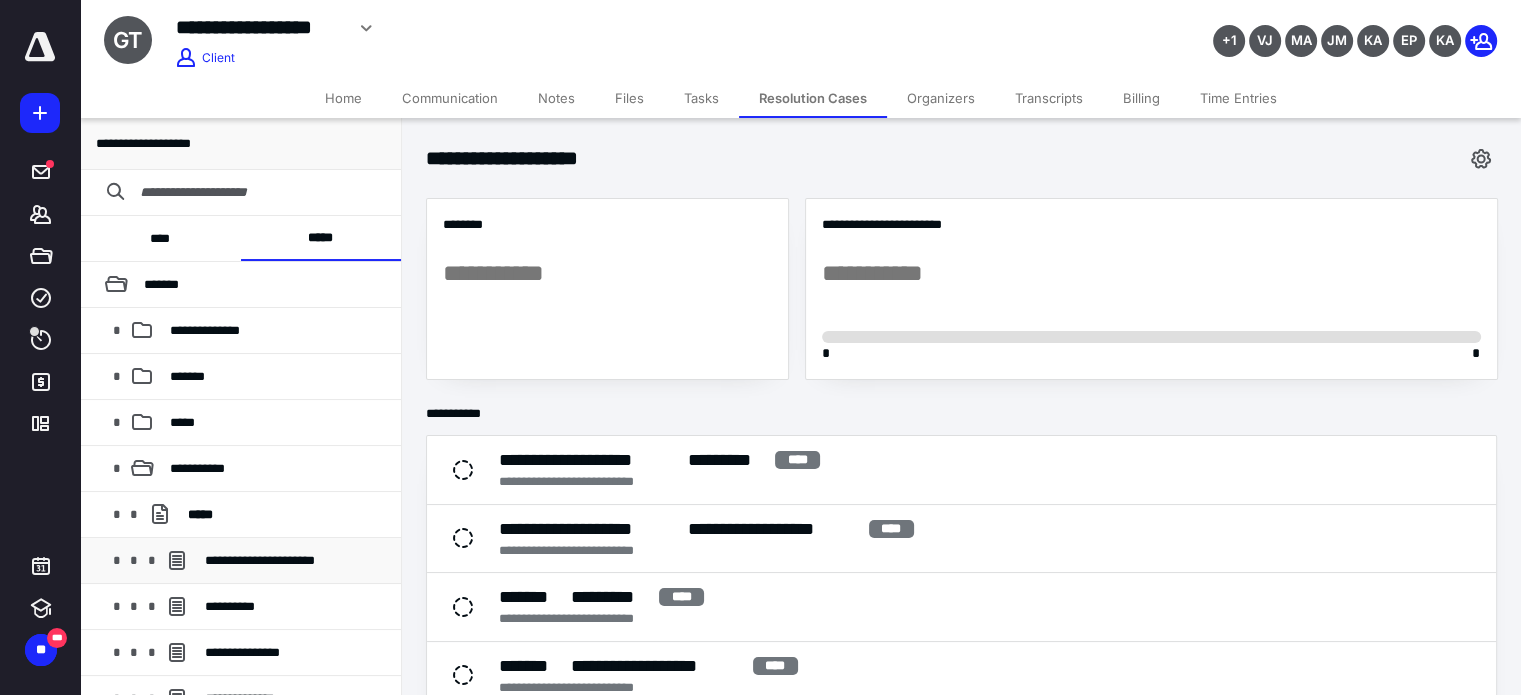 click on "**********" at bounding box center (260, 560) 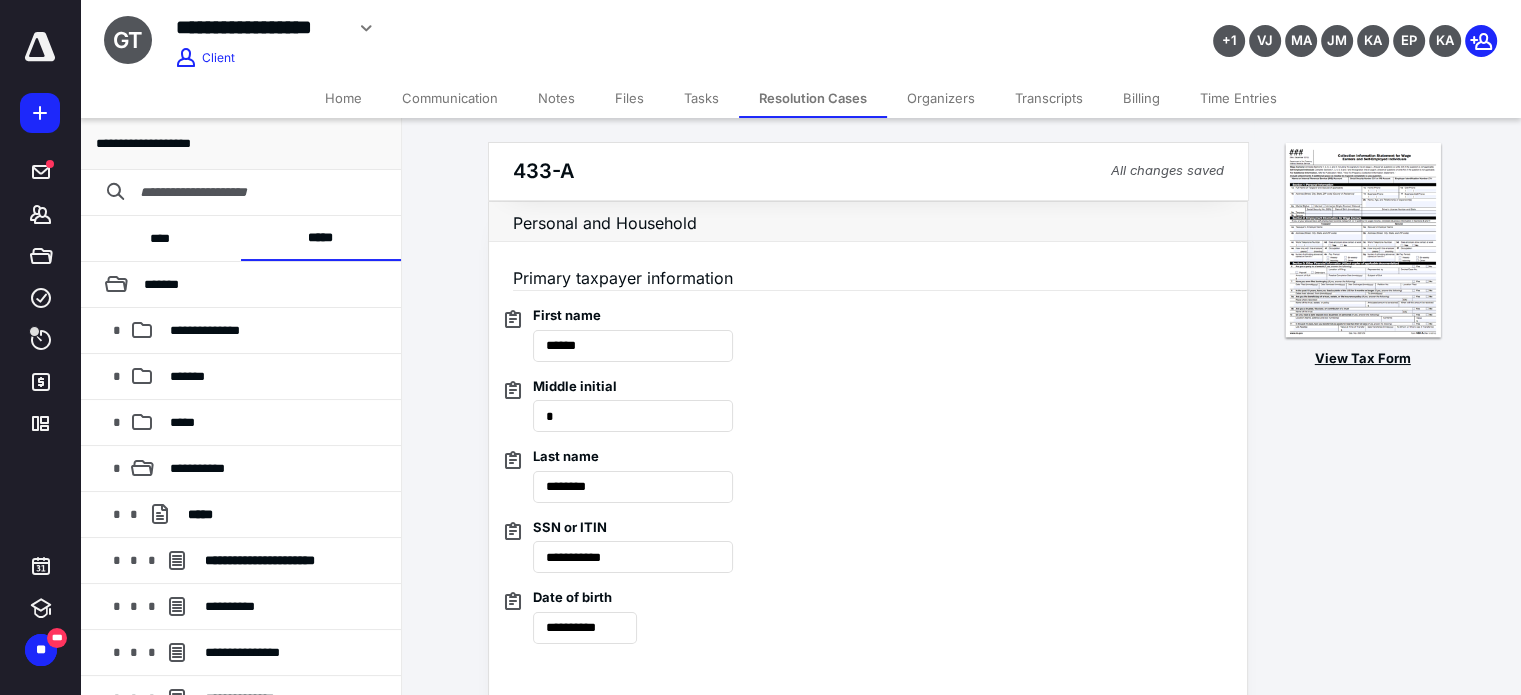 click at bounding box center [1363, 241] 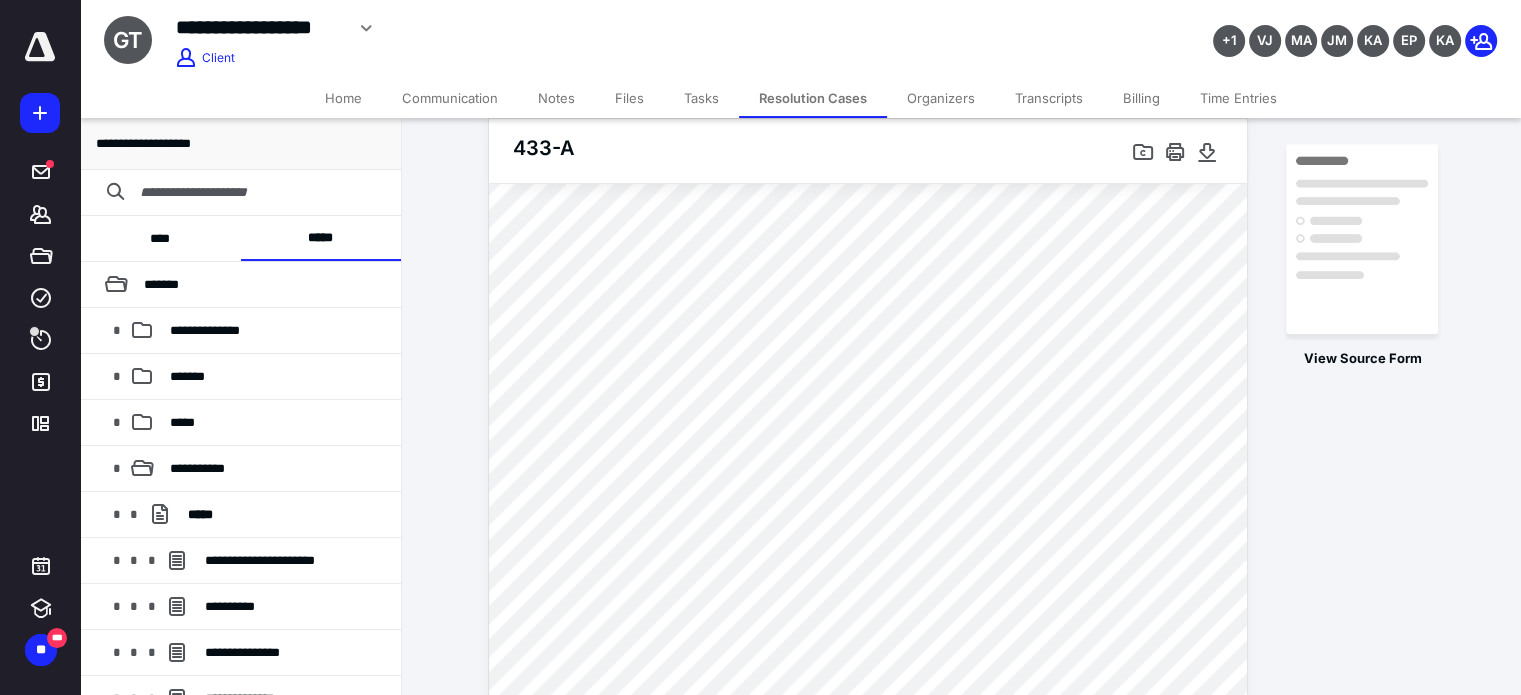 scroll, scrollTop: 4421, scrollLeft: 0, axis: vertical 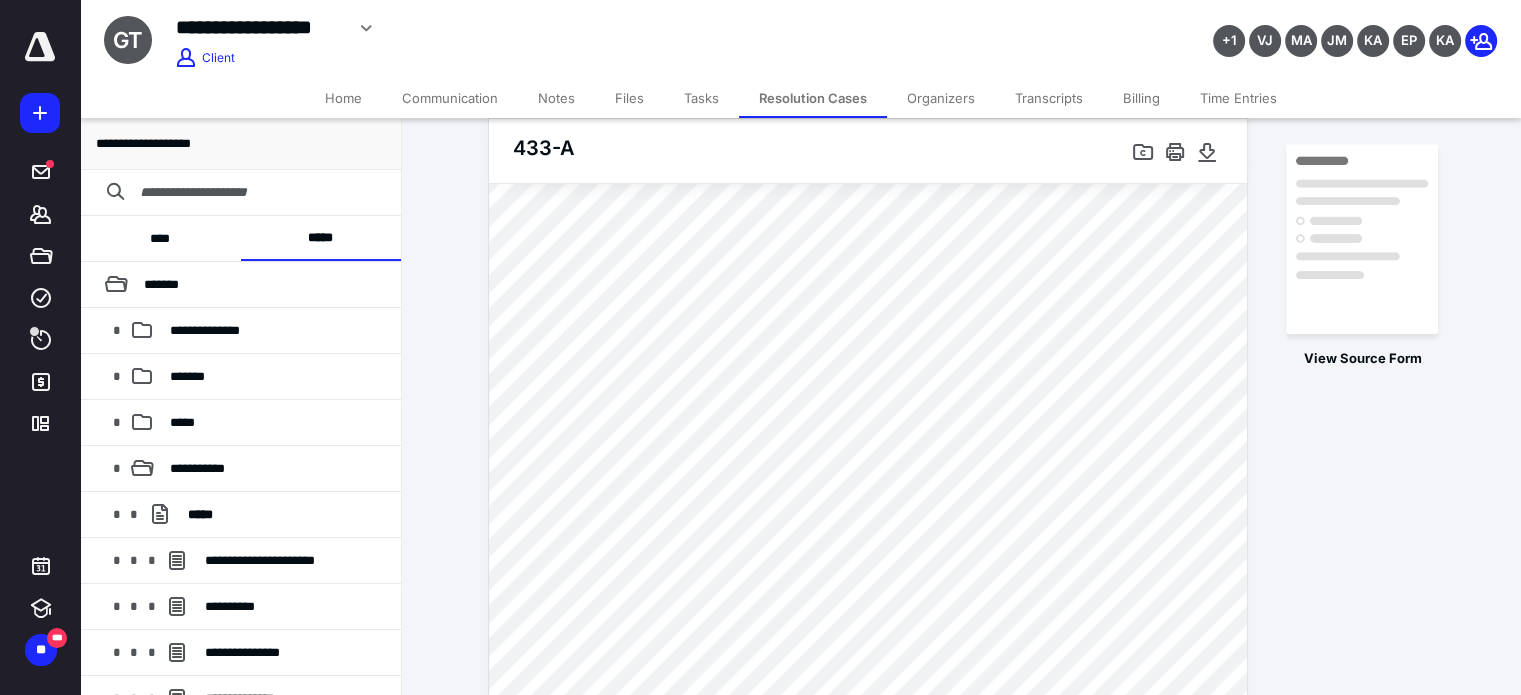 click on "****" at bounding box center [160, 238] 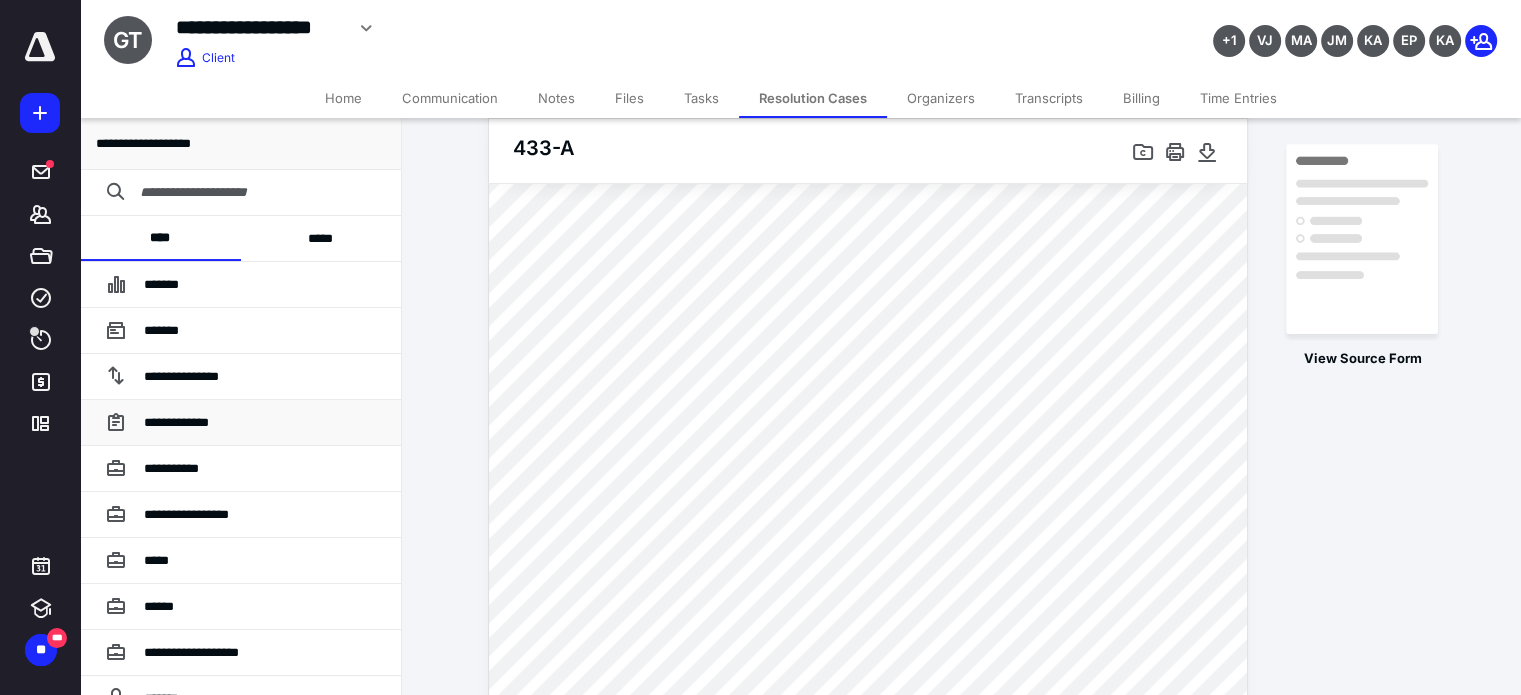 click on "**********" at bounding box center (240, 423) 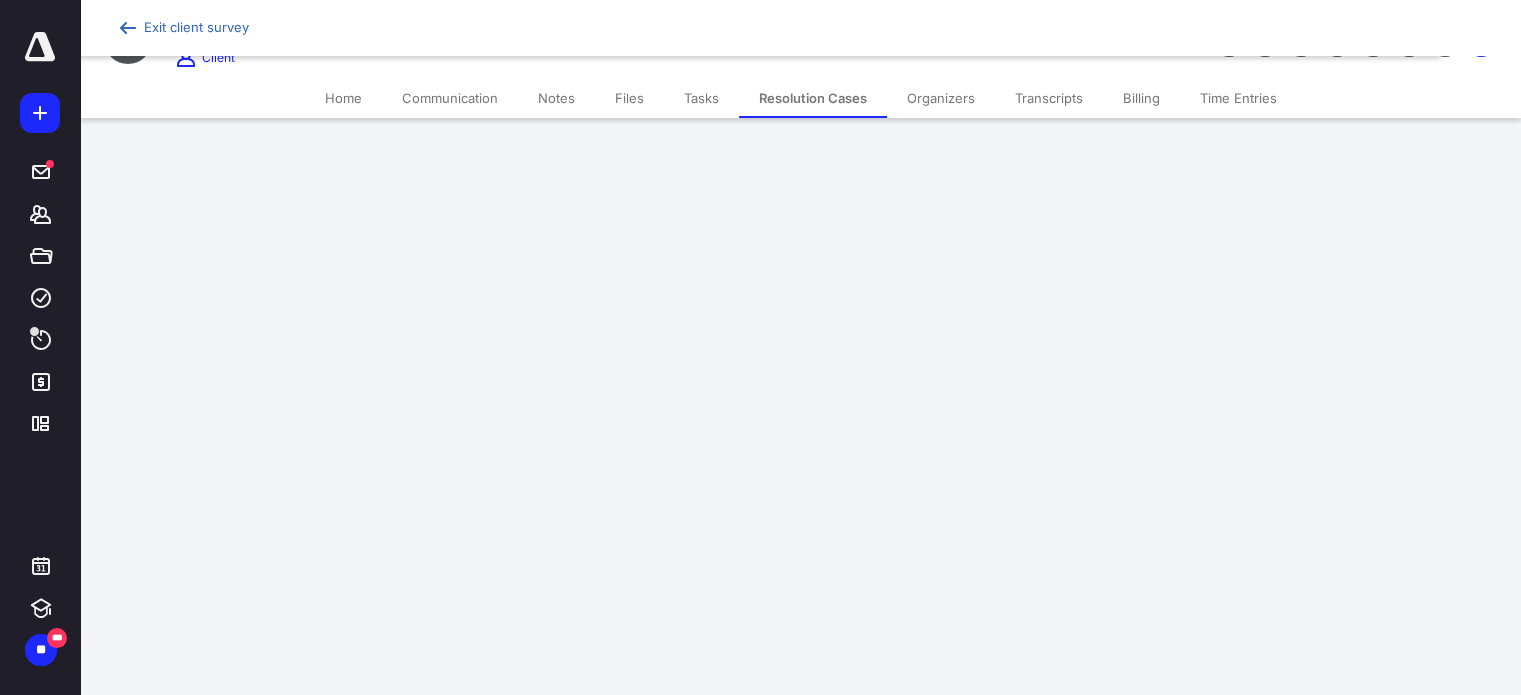 scroll, scrollTop: 0, scrollLeft: 0, axis: both 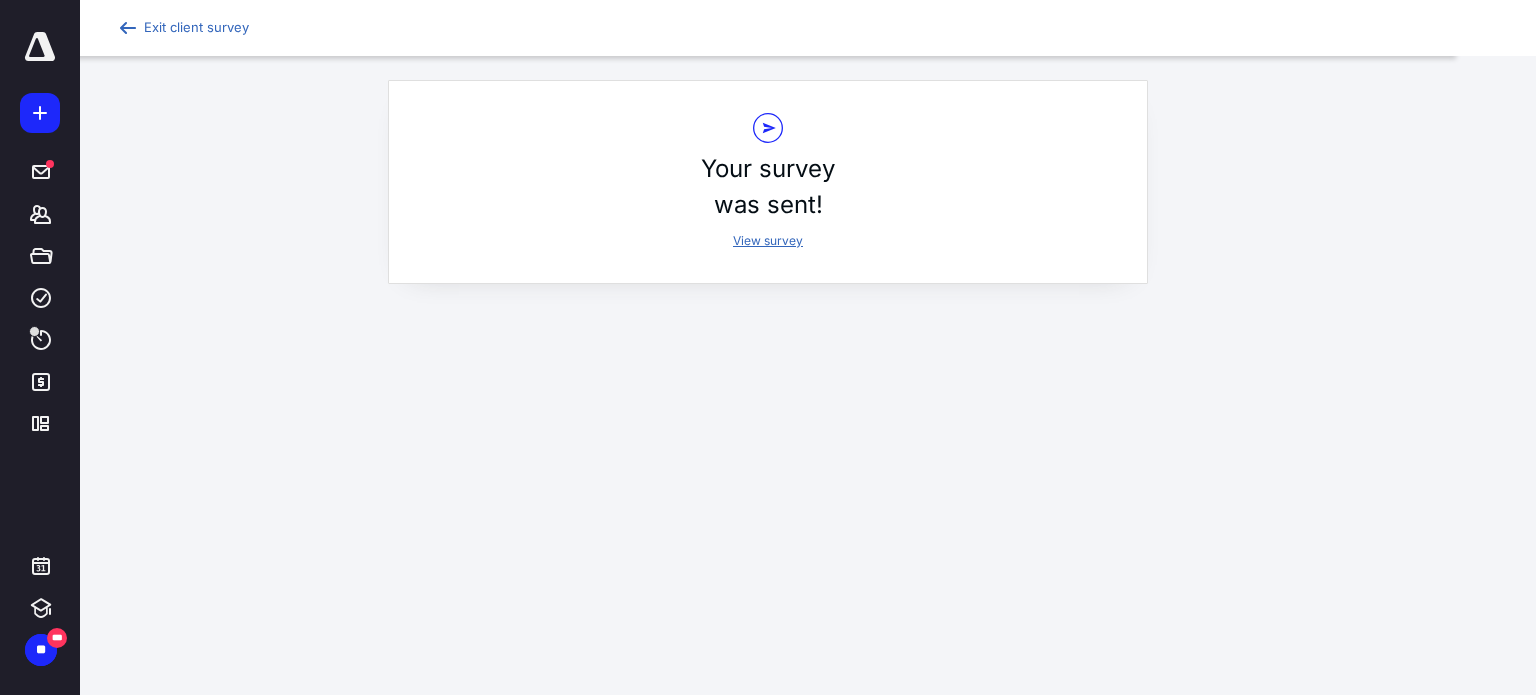 click on "View survey" at bounding box center (768, 240) 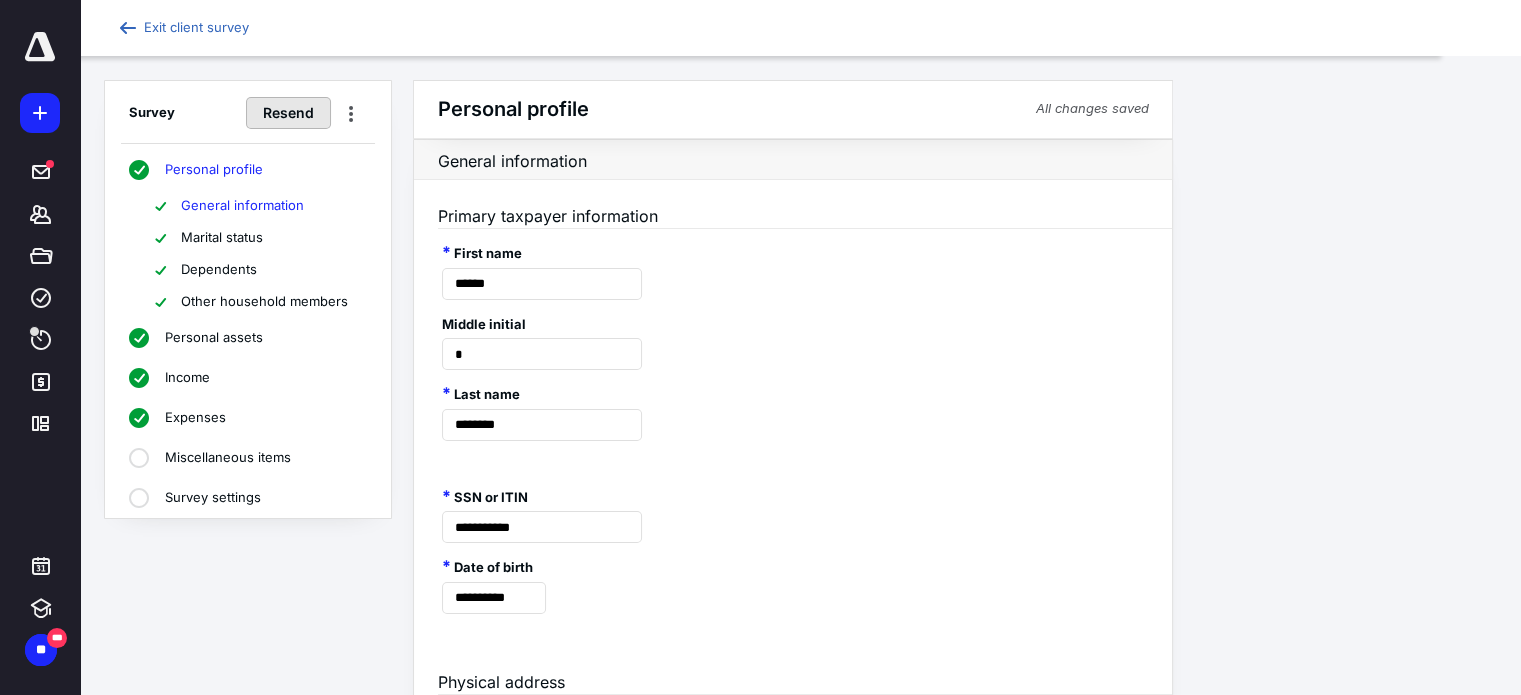 click on "Resend" at bounding box center (288, 113) 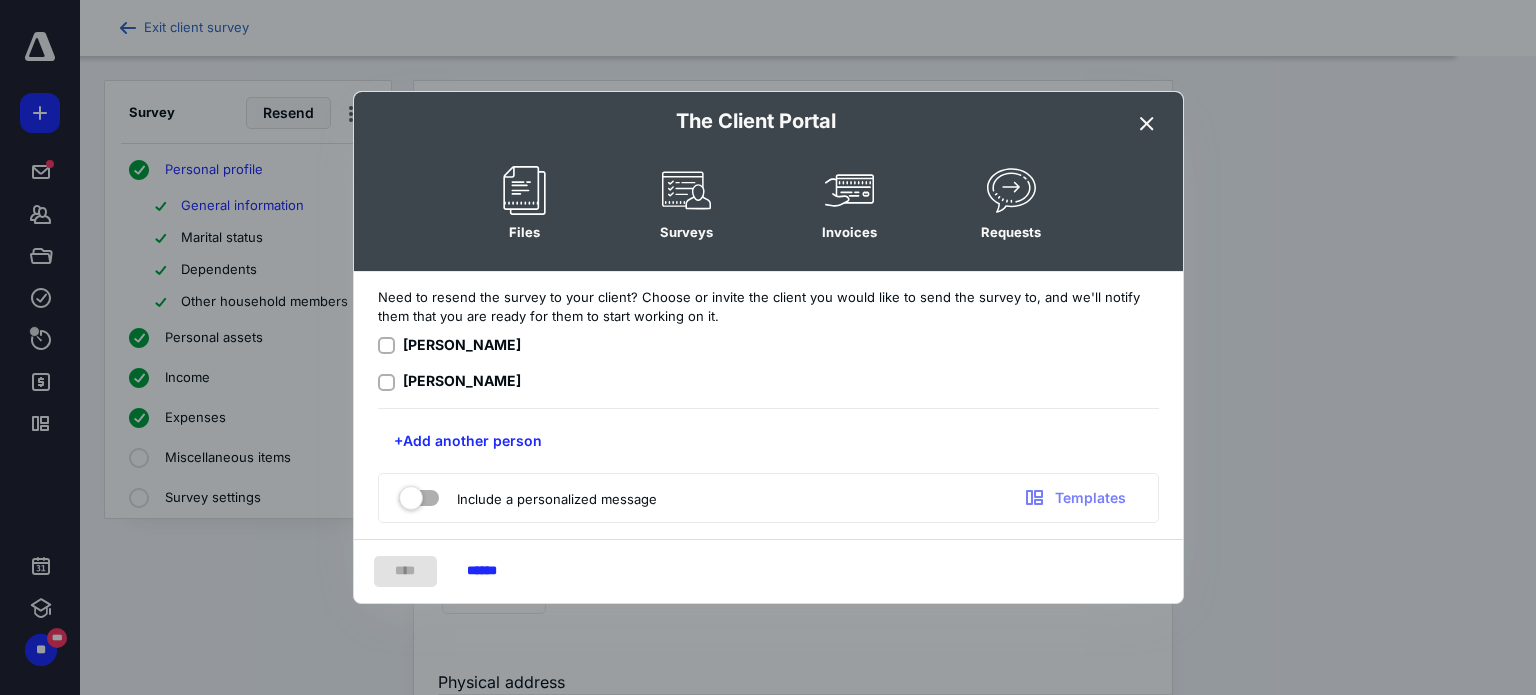 click 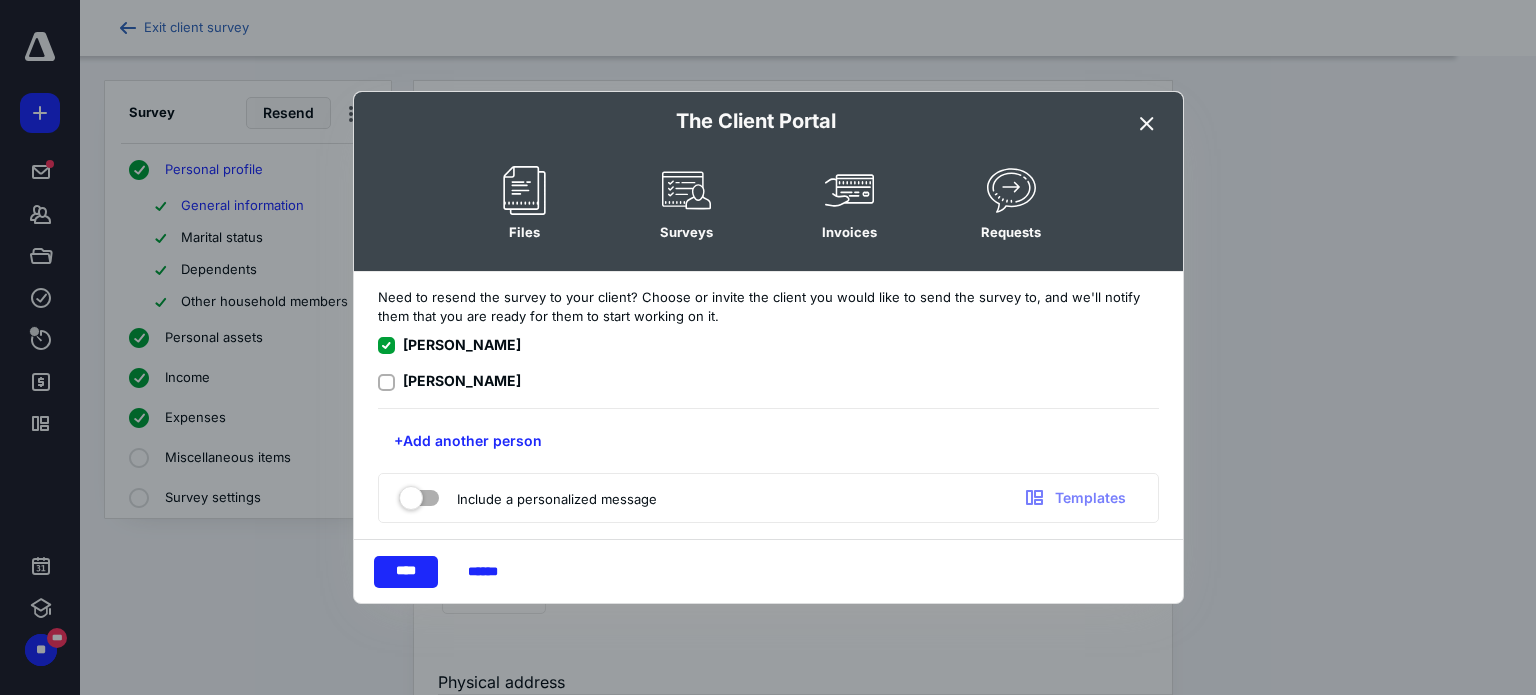 click 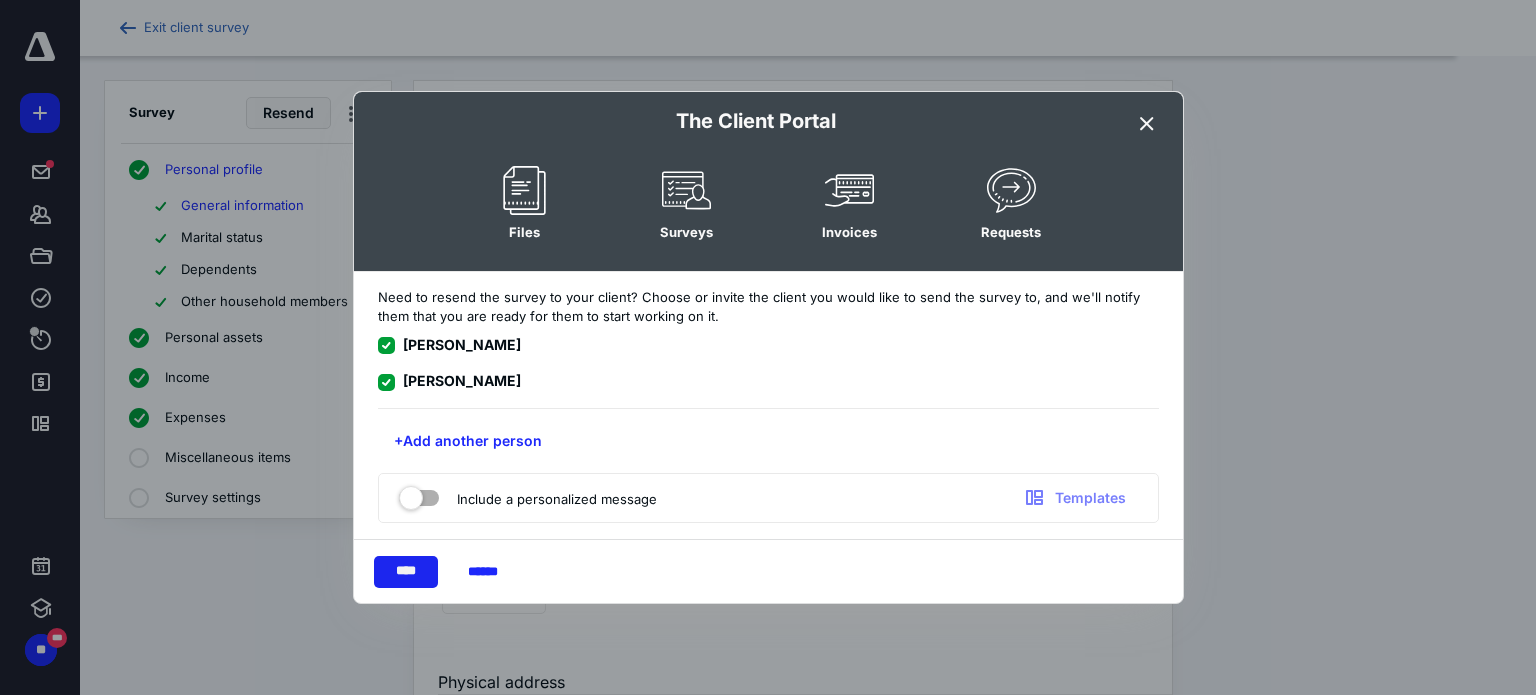 click on "****" at bounding box center (406, 572) 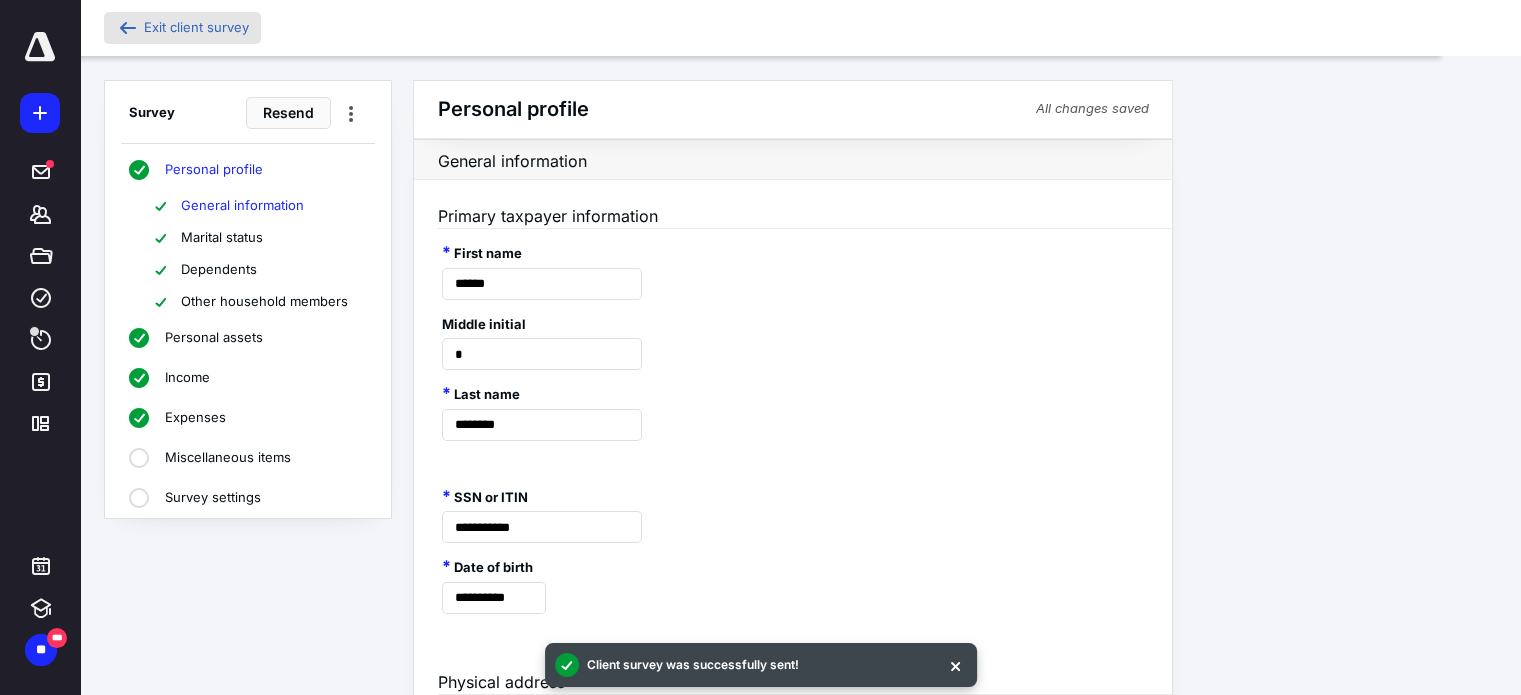 click on "Exit client survey" at bounding box center (196, 27) 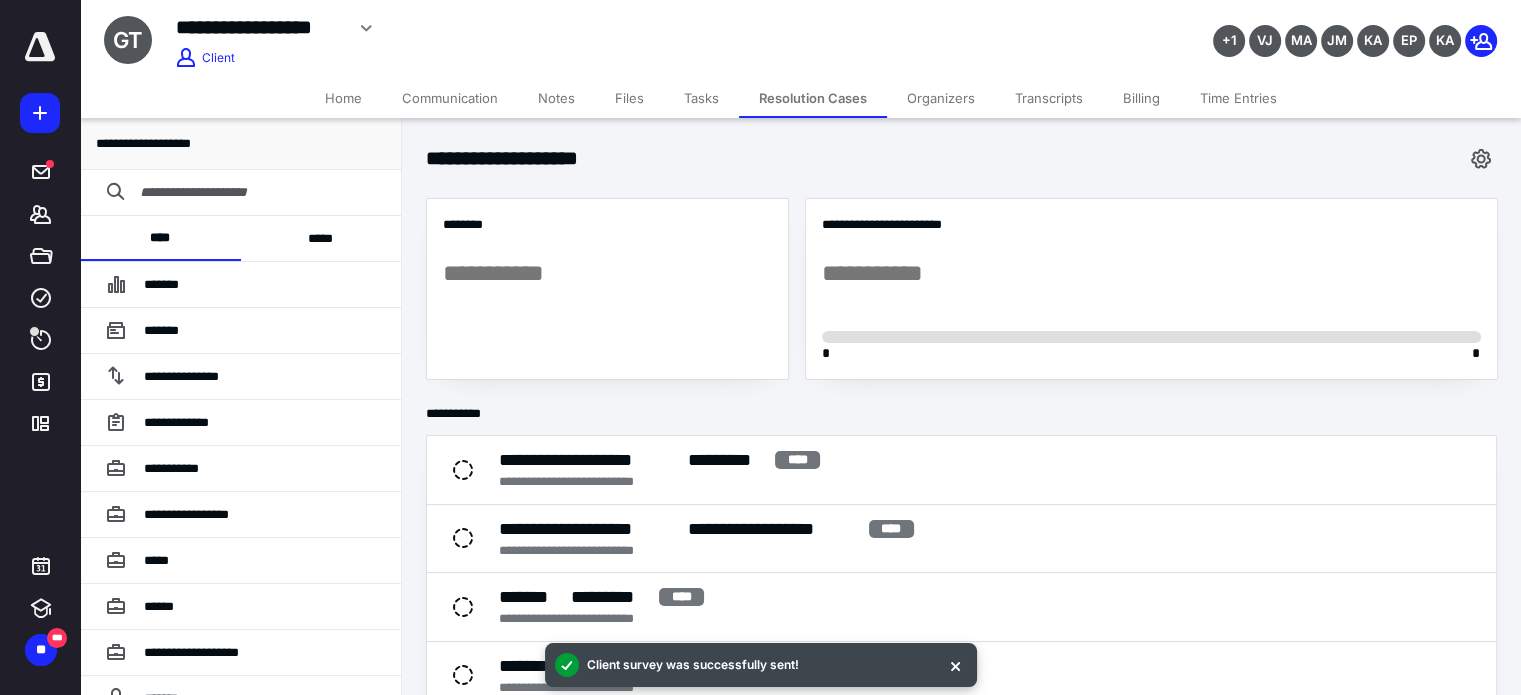 click on "Notes" at bounding box center [556, 98] 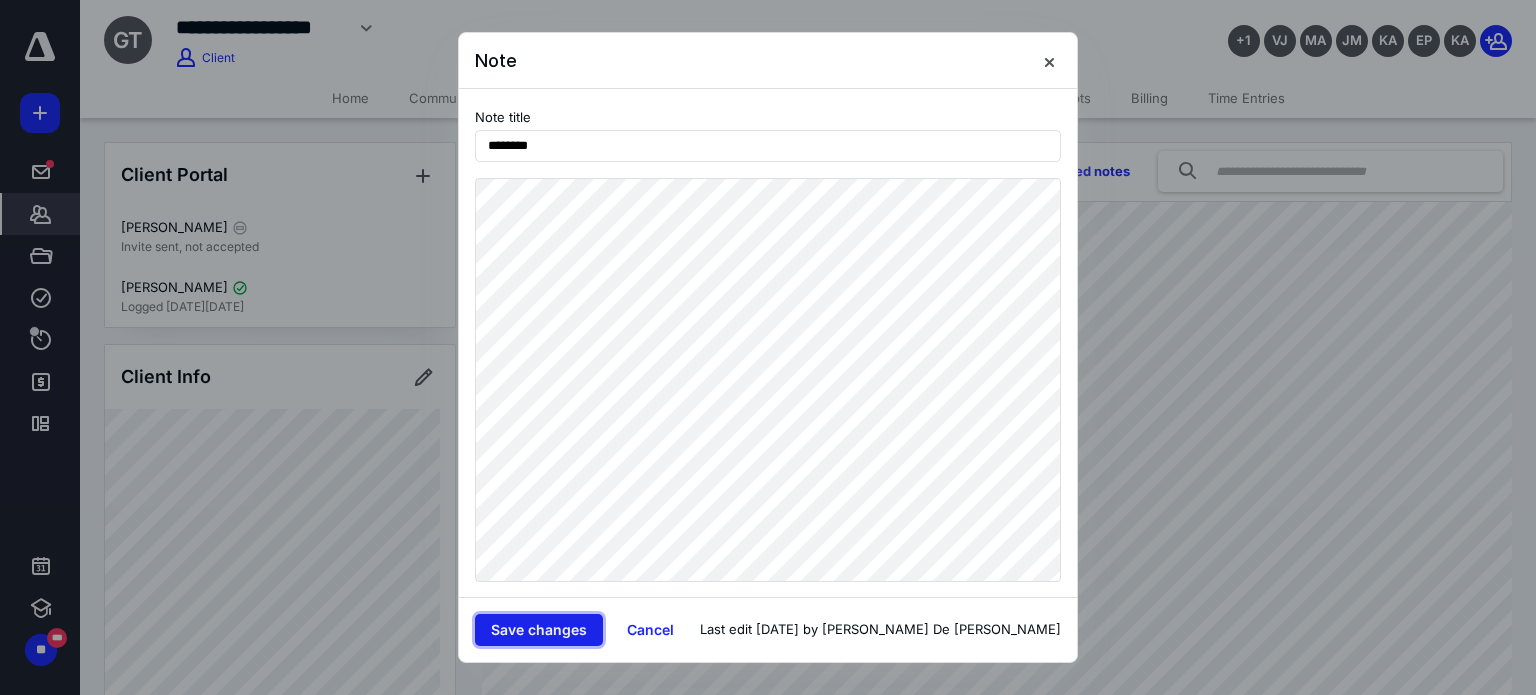 click on "Save changes" at bounding box center [539, 630] 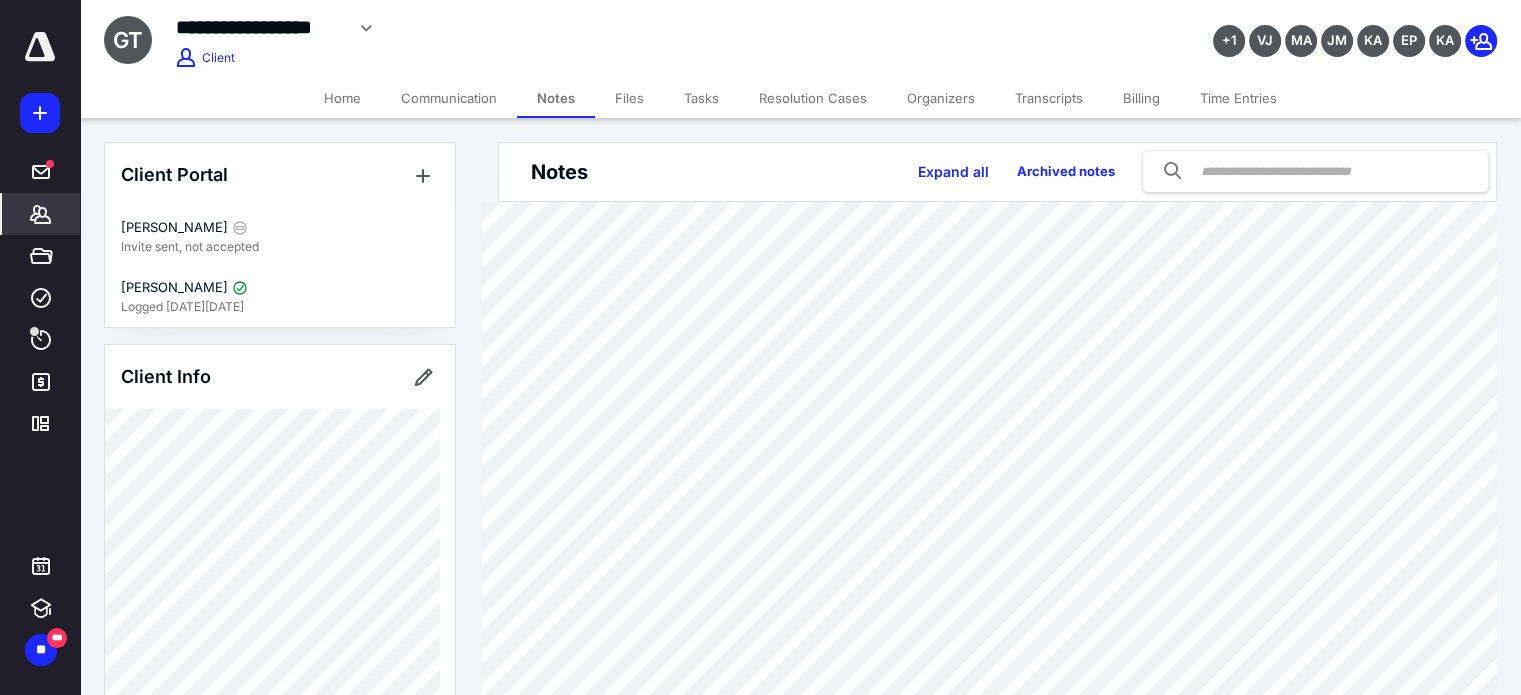 click on "Home Communication Notes Files Tasks Resolution Cases Organizers Transcripts Billing Time Entries" at bounding box center [800, 98] 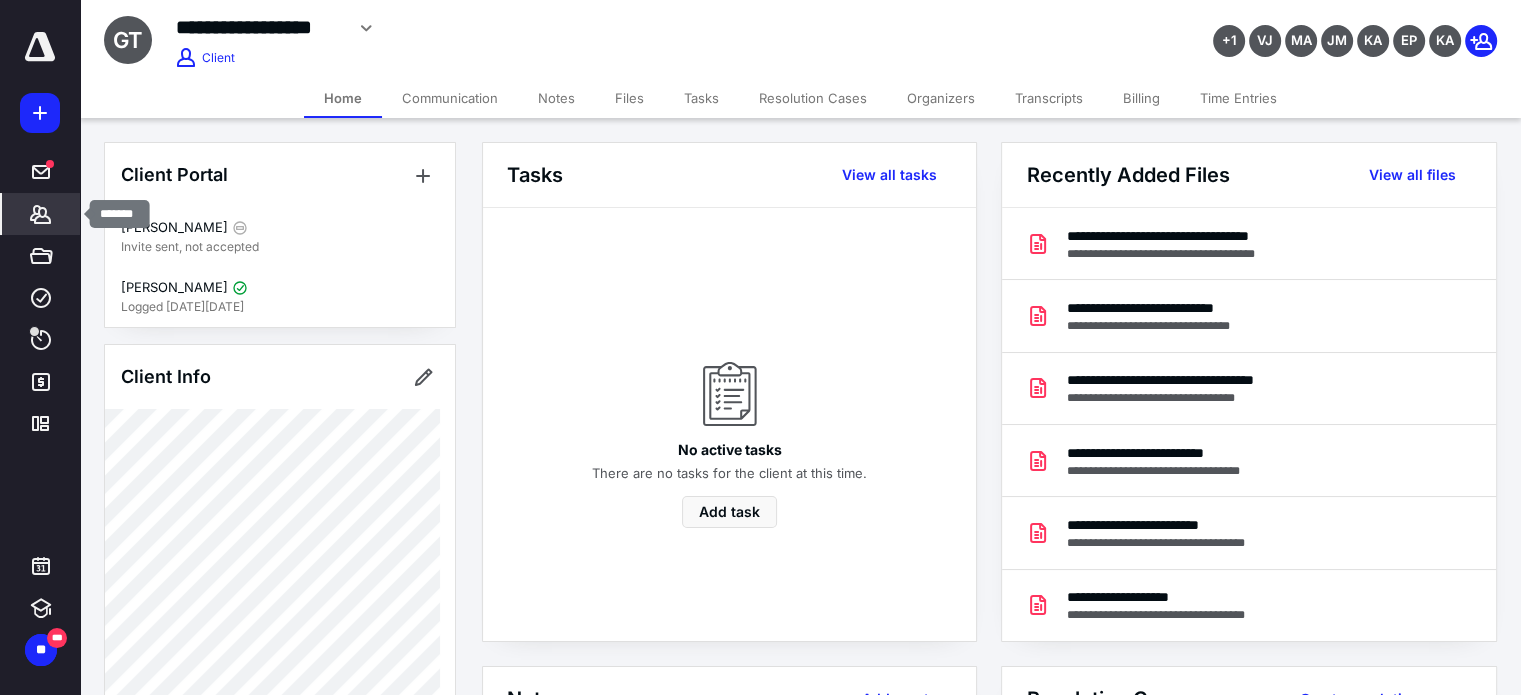 click on "*******" at bounding box center (41, 214) 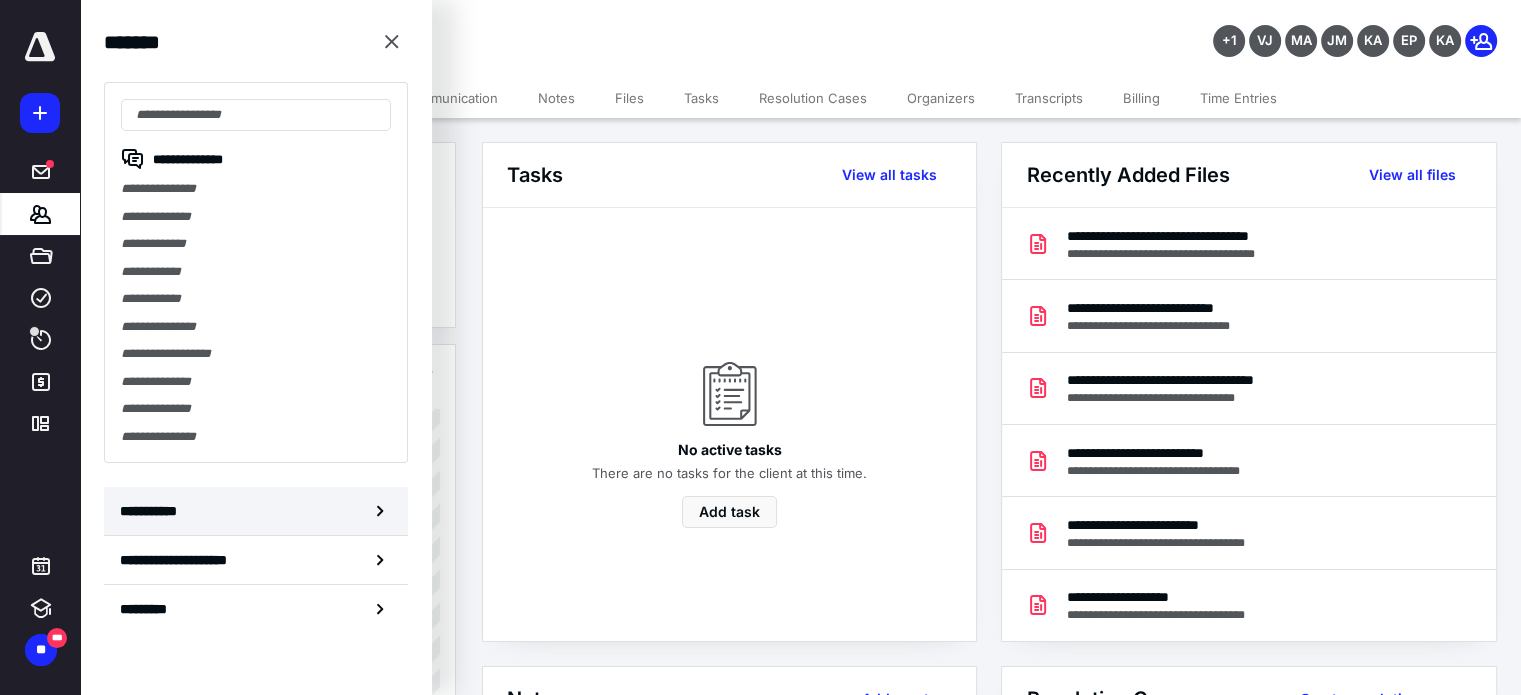 scroll, scrollTop: 326, scrollLeft: 0, axis: vertical 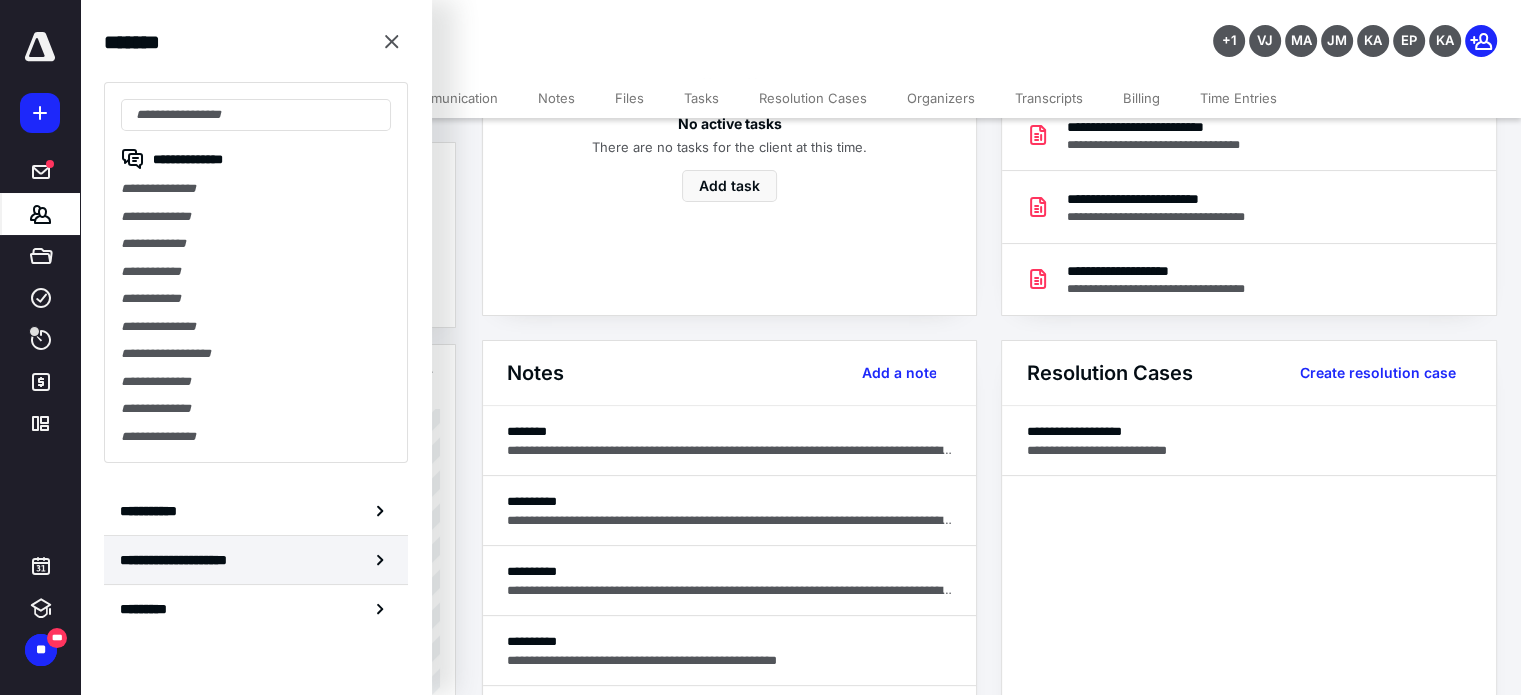 click on "**********" at bounding box center (194, 560) 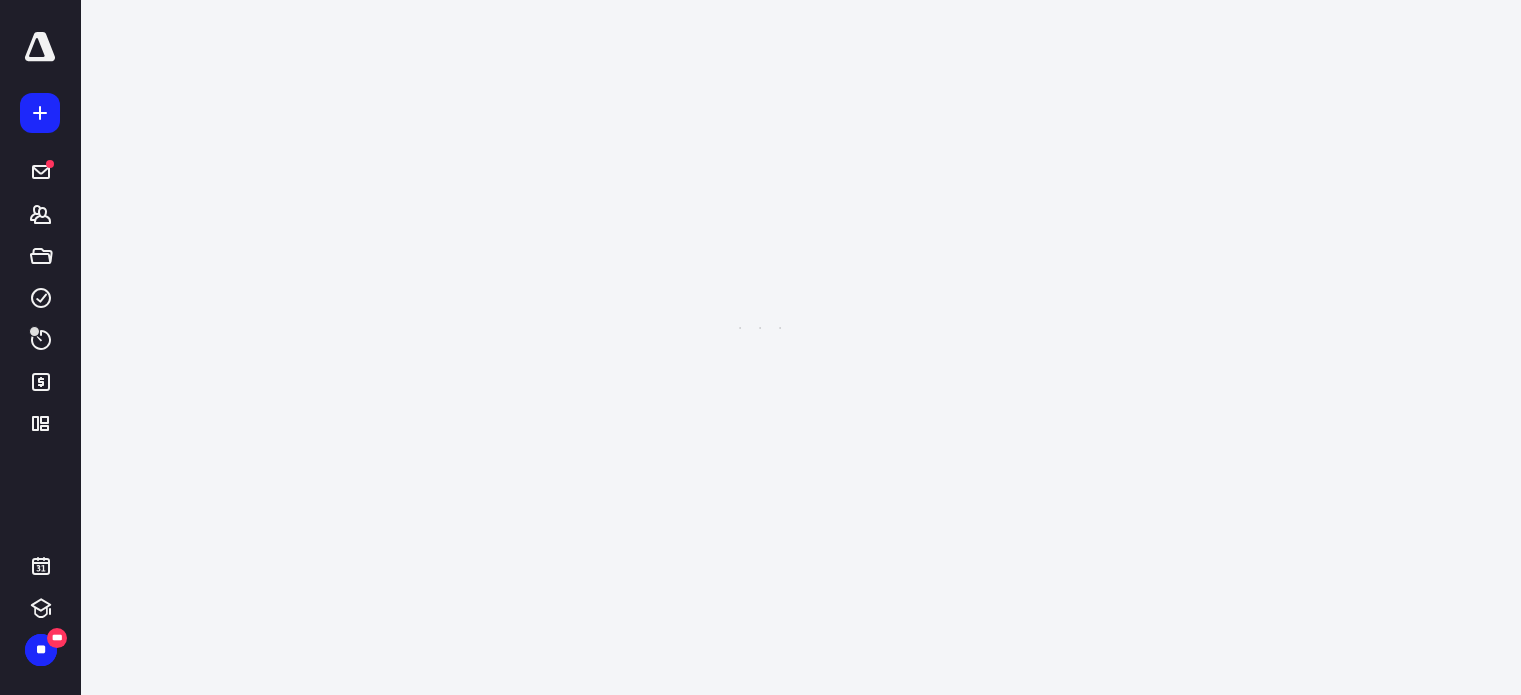 scroll, scrollTop: 0, scrollLeft: 0, axis: both 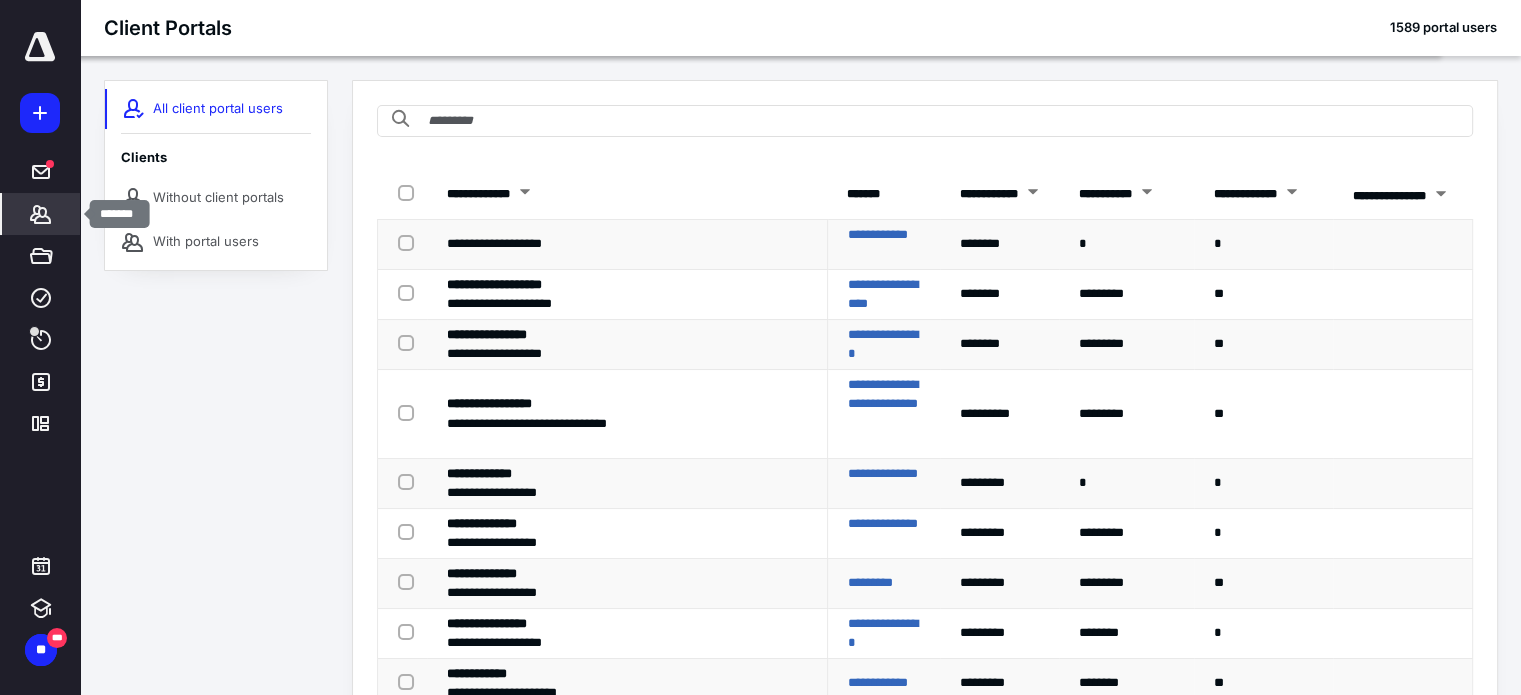 click on "*******" at bounding box center (41, 214) 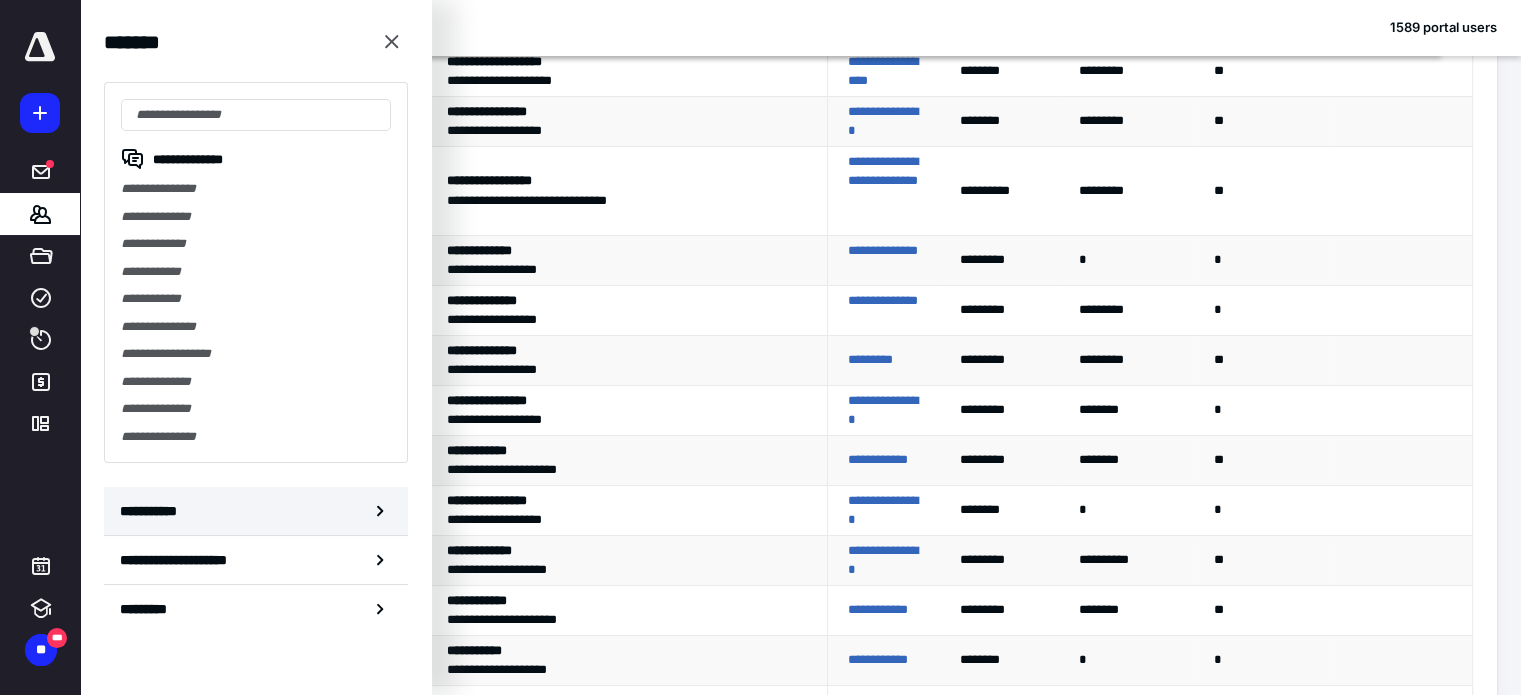 scroll, scrollTop: 227, scrollLeft: 0, axis: vertical 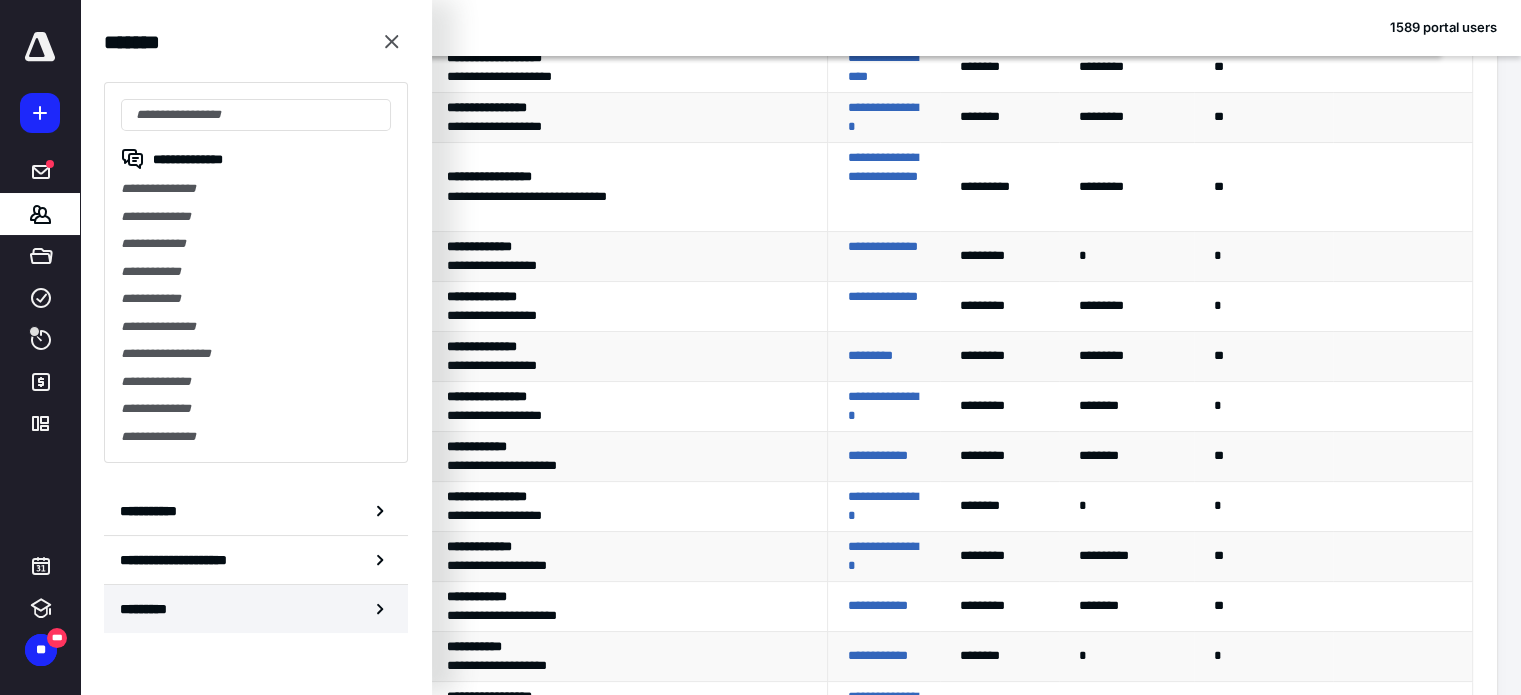 click on "*********" at bounding box center [157, 609] 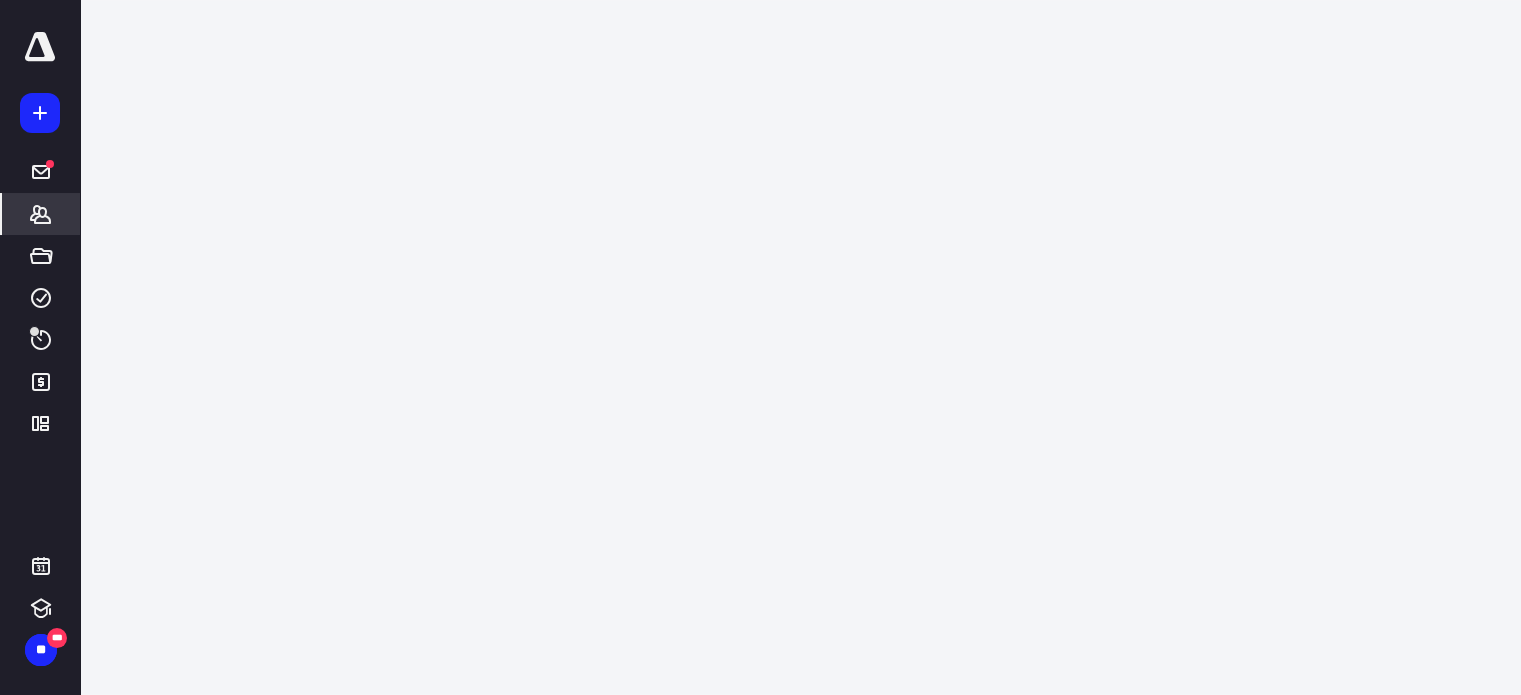 scroll, scrollTop: 0, scrollLeft: 0, axis: both 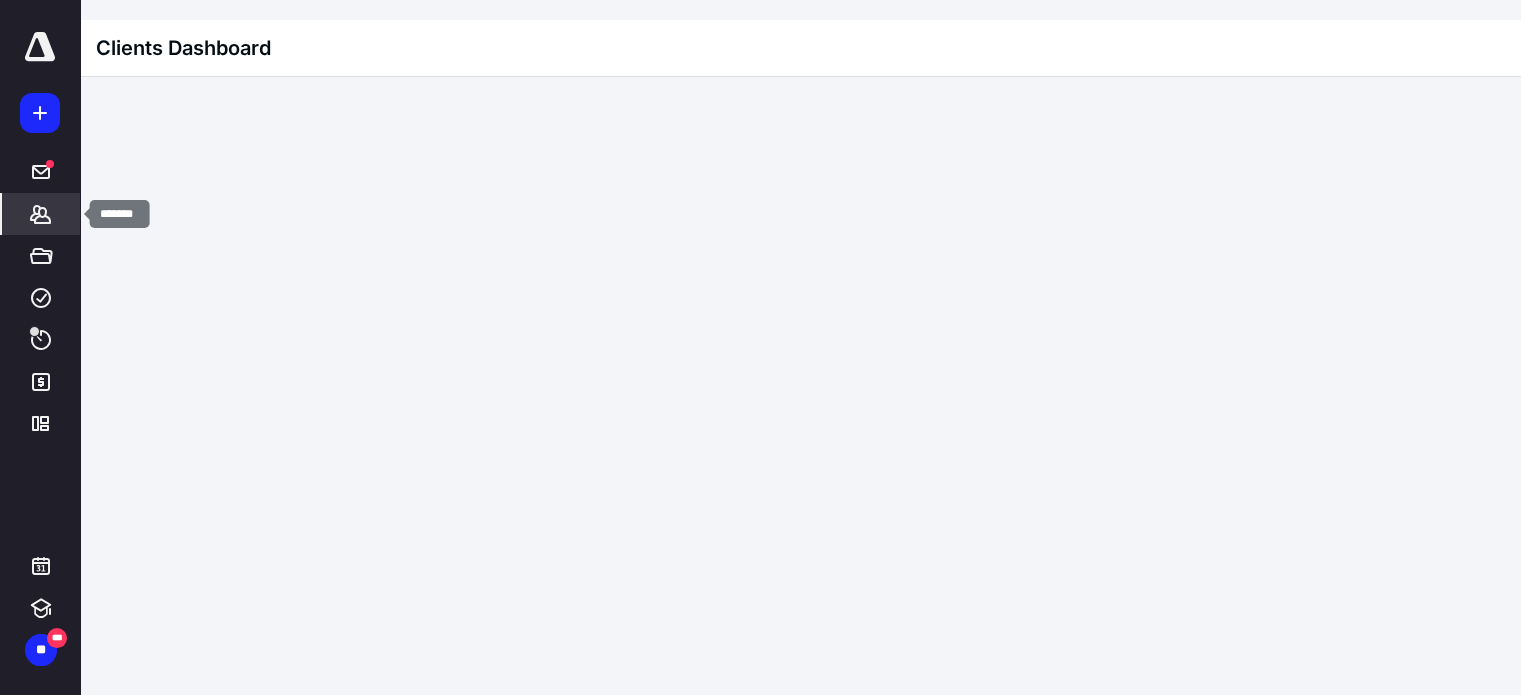 click 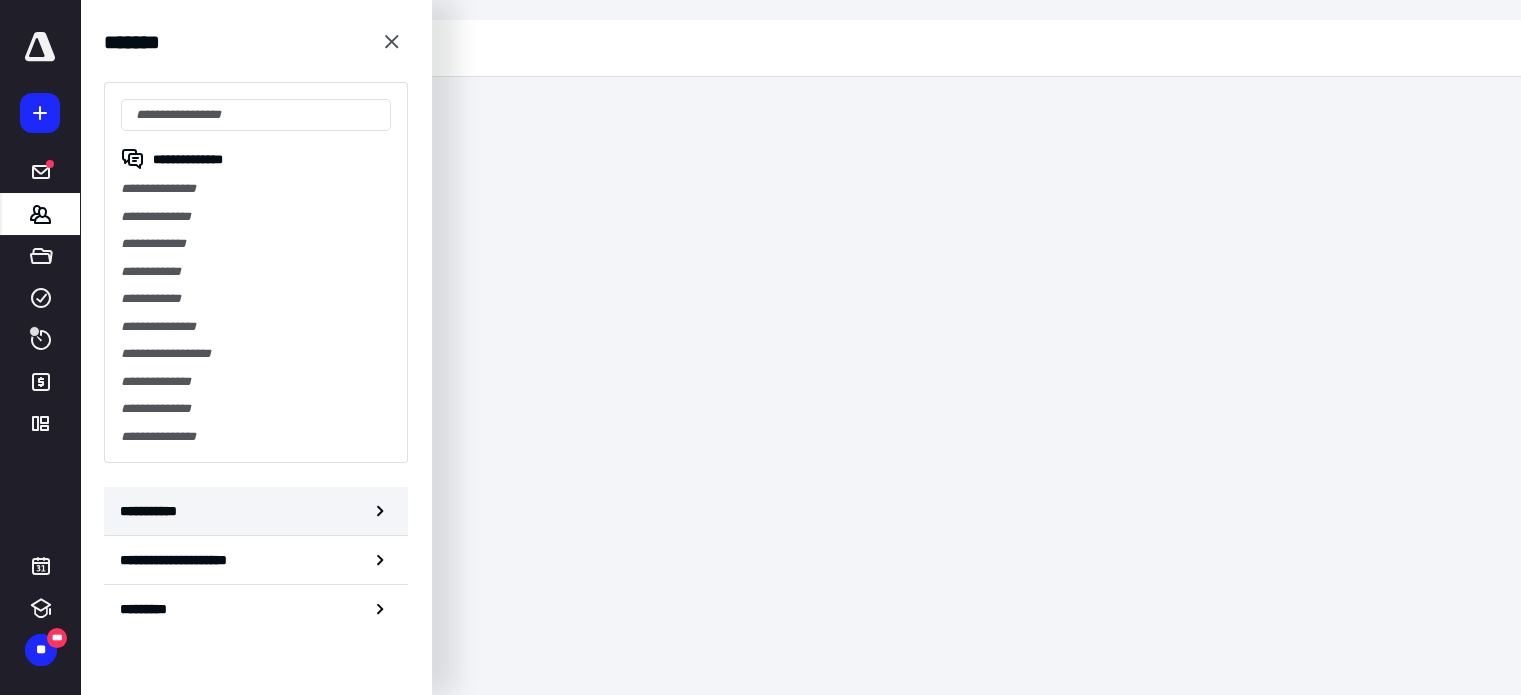 click 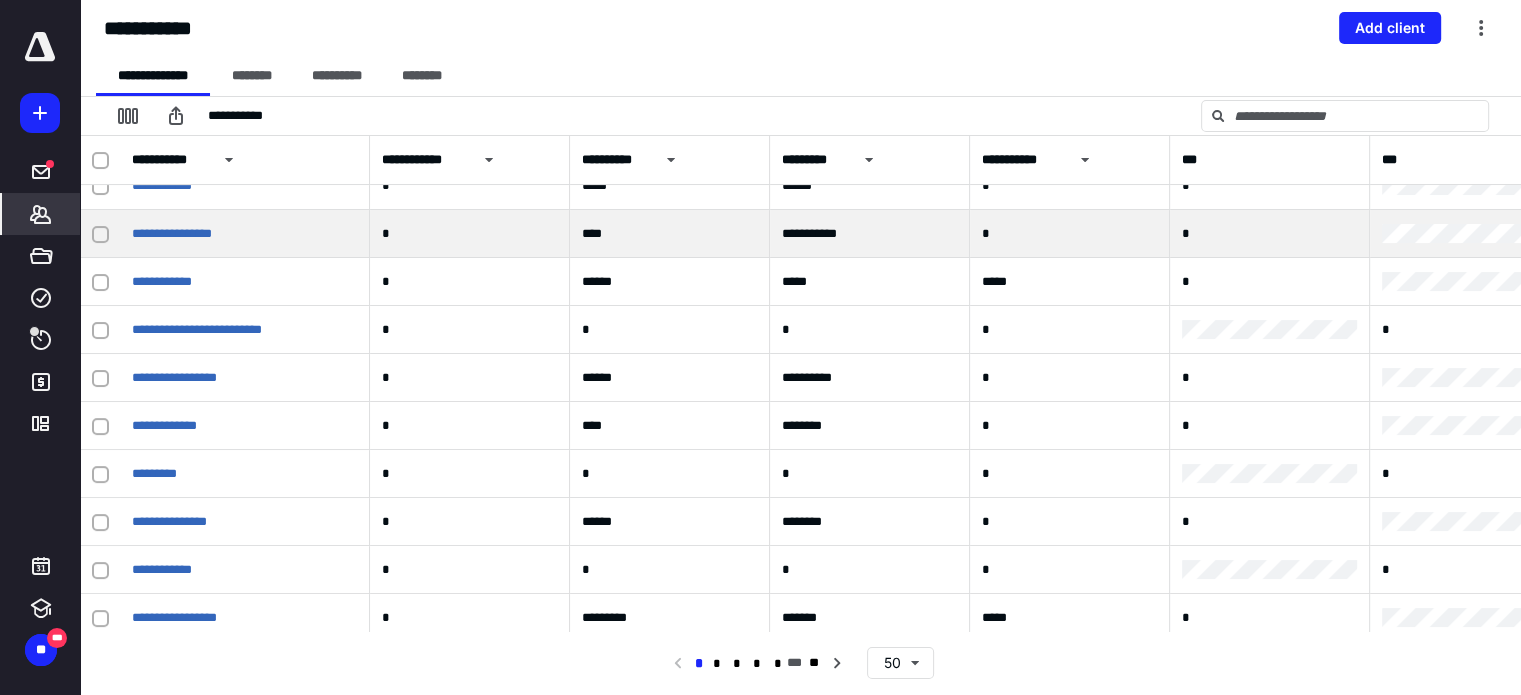 scroll, scrollTop: 0, scrollLeft: 0, axis: both 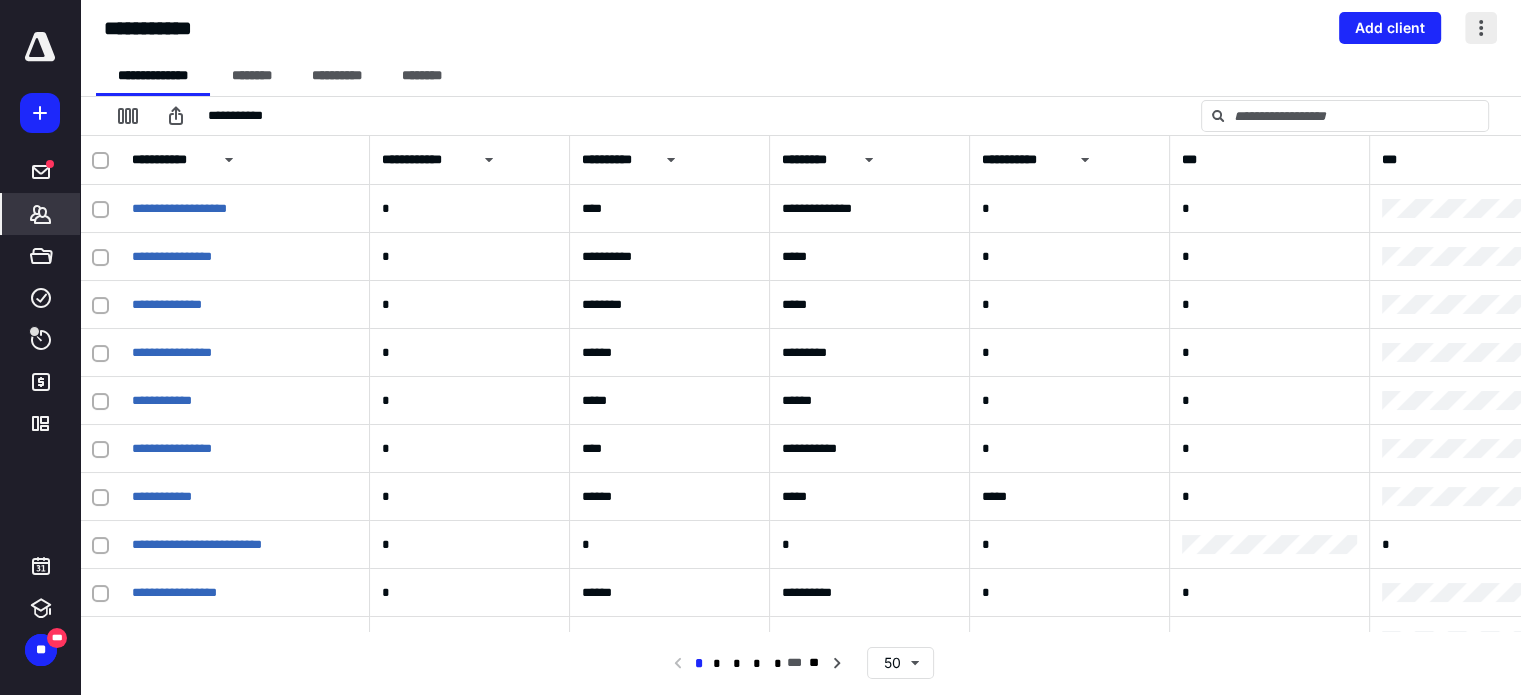 click at bounding box center (1481, 28) 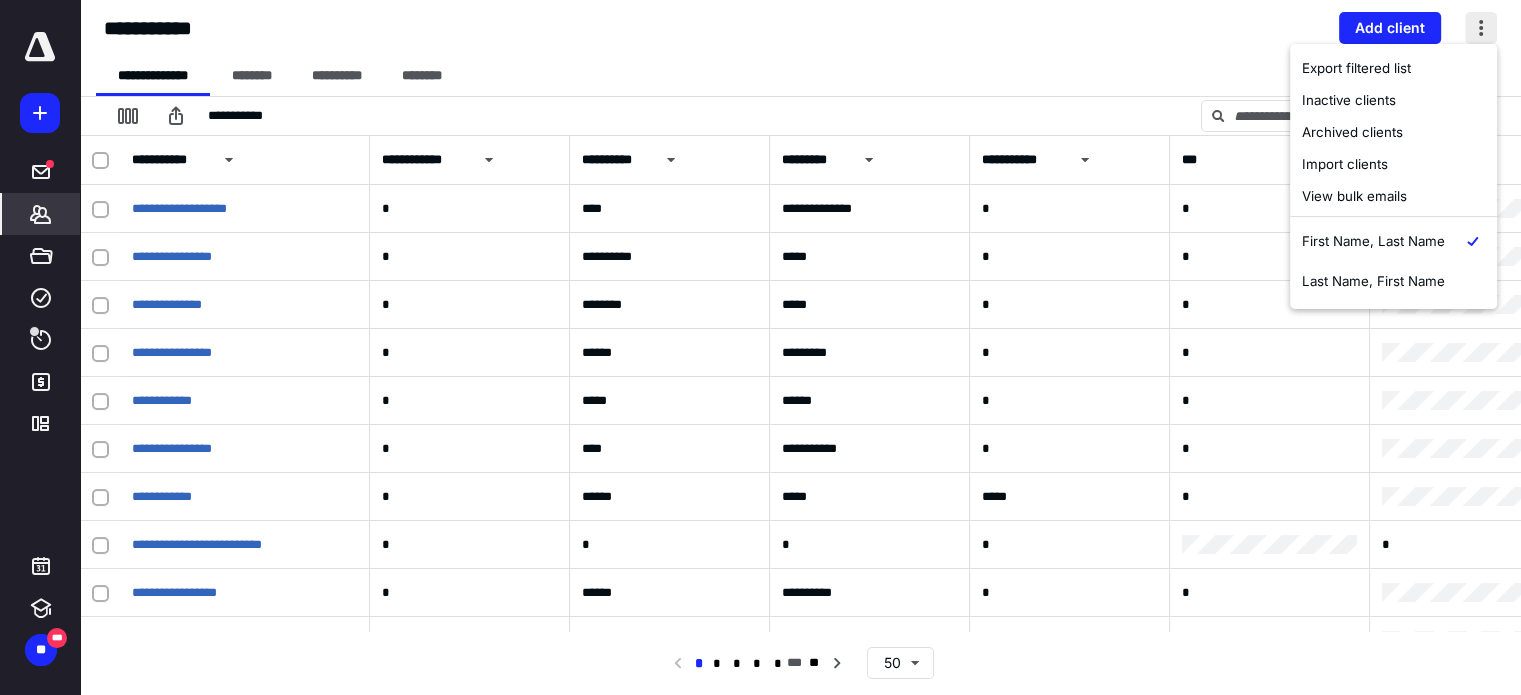 click at bounding box center (1481, 28) 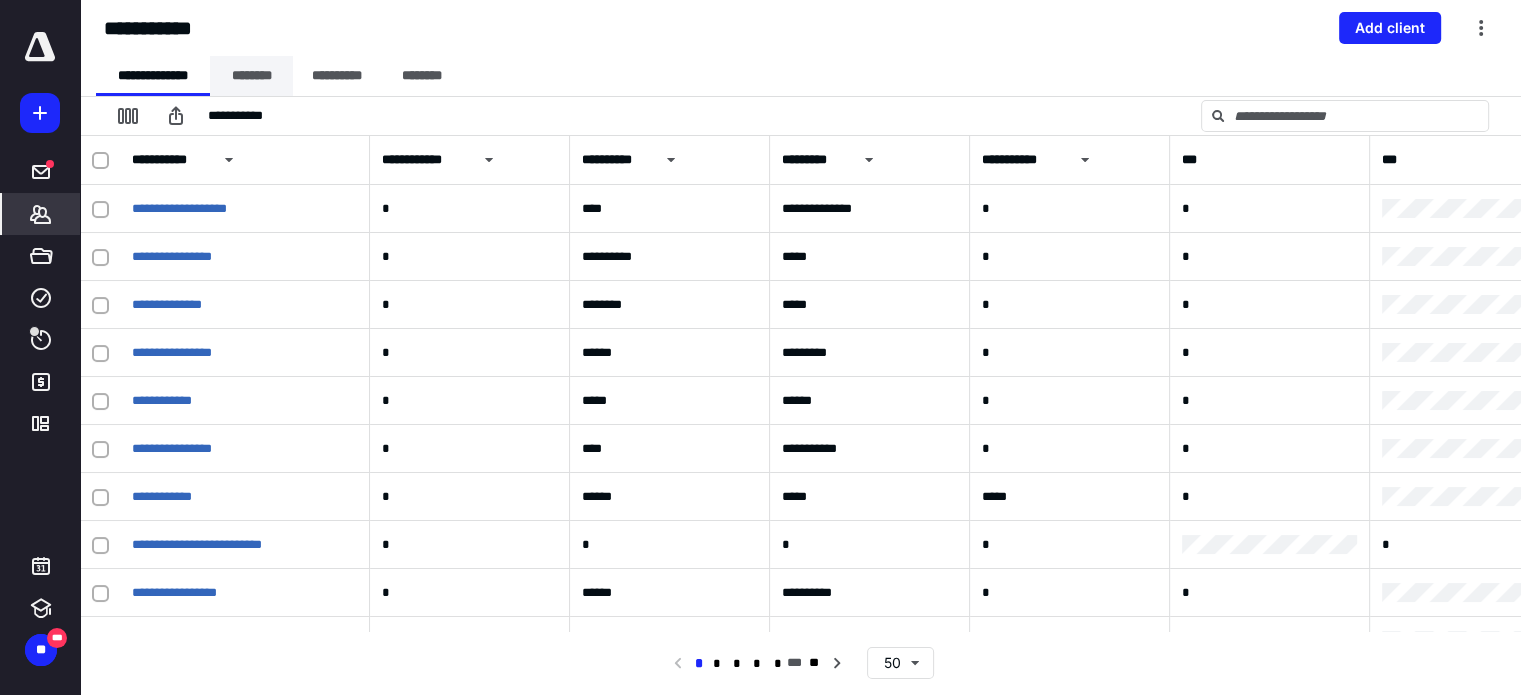 click on "********" at bounding box center (251, 76) 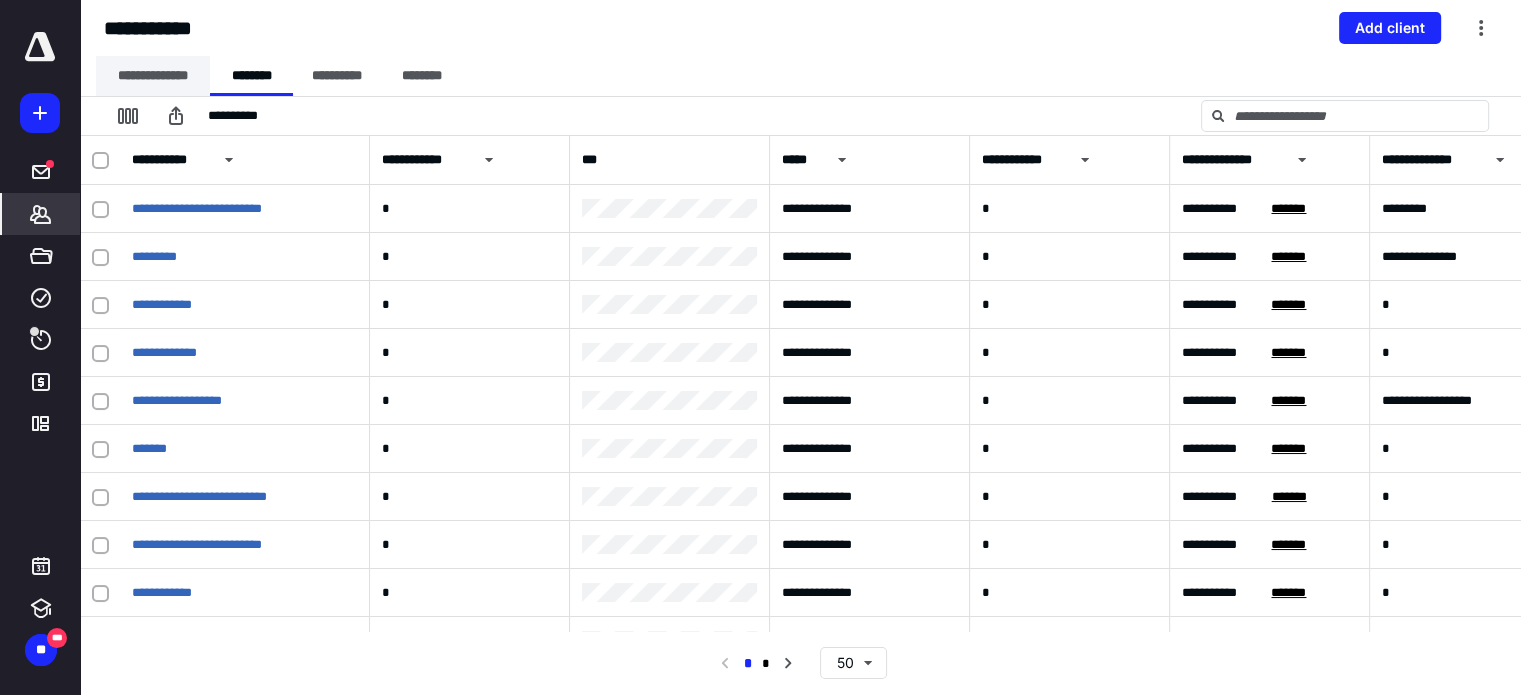 click on "**********" at bounding box center [153, 76] 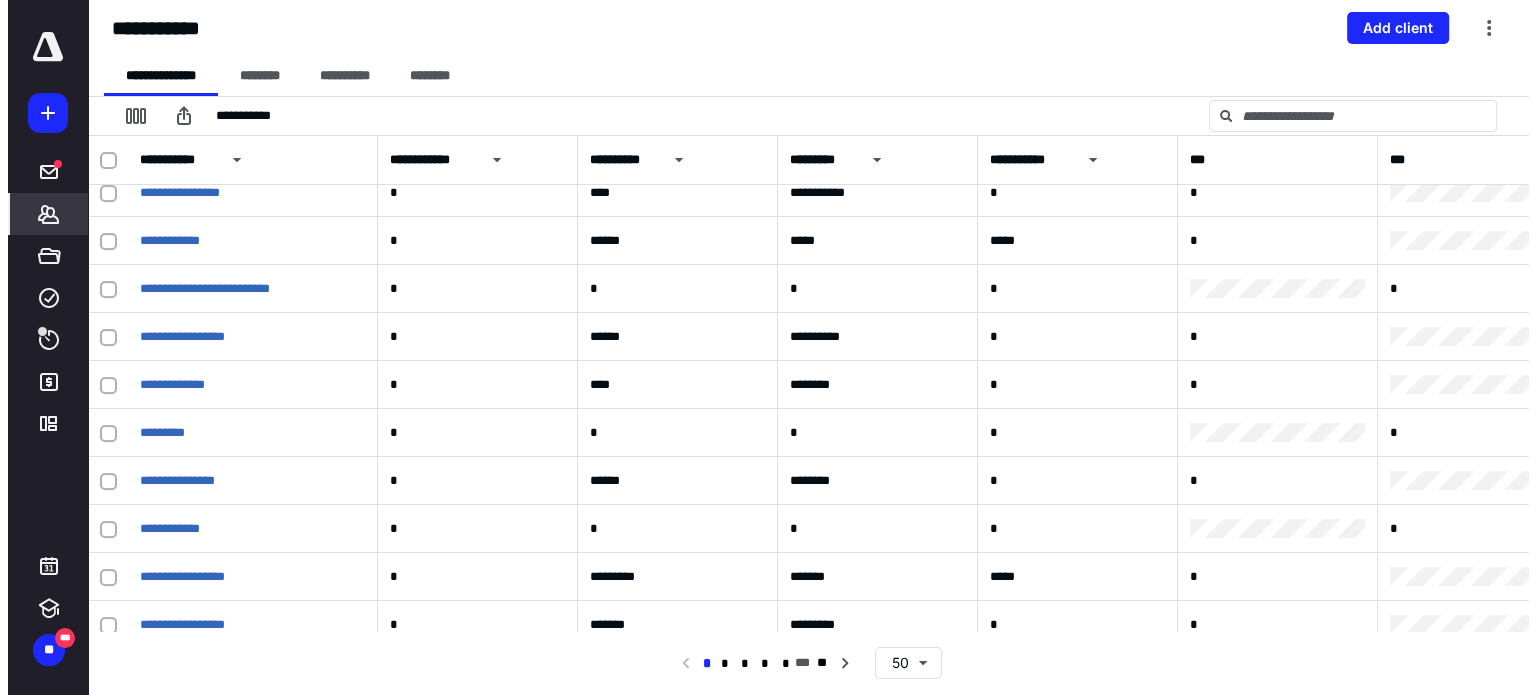 scroll, scrollTop: 0, scrollLeft: 0, axis: both 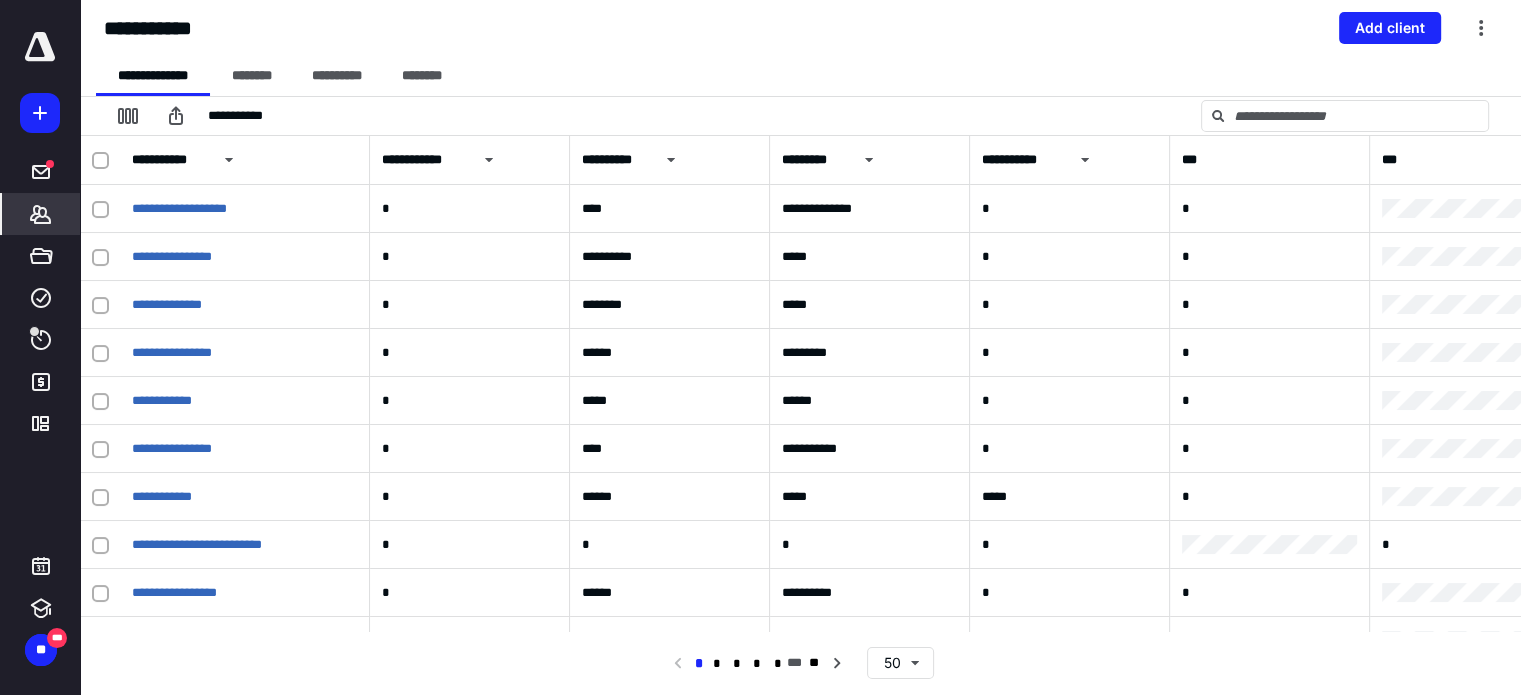 click on "*******" at bounding box center (41, 214) 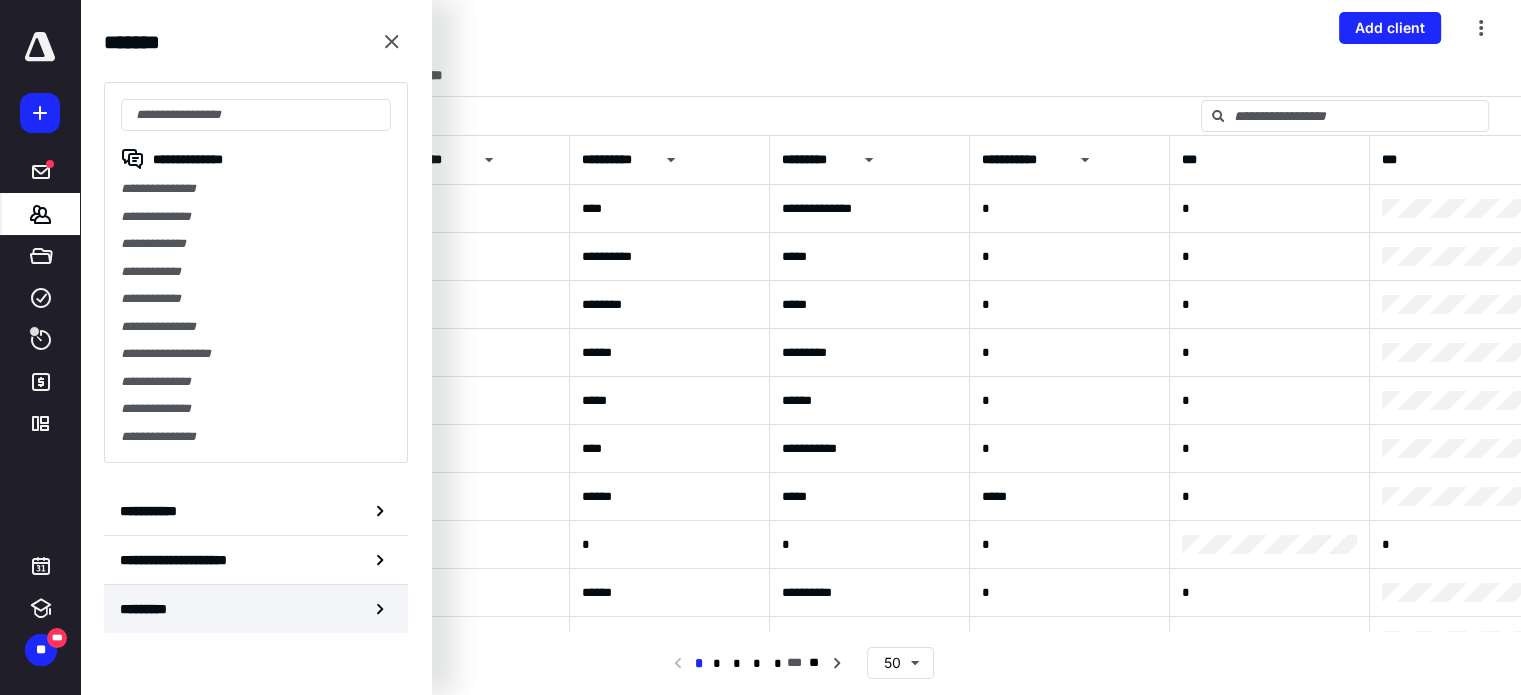 click on "*********" at bounding box center [256, 609] 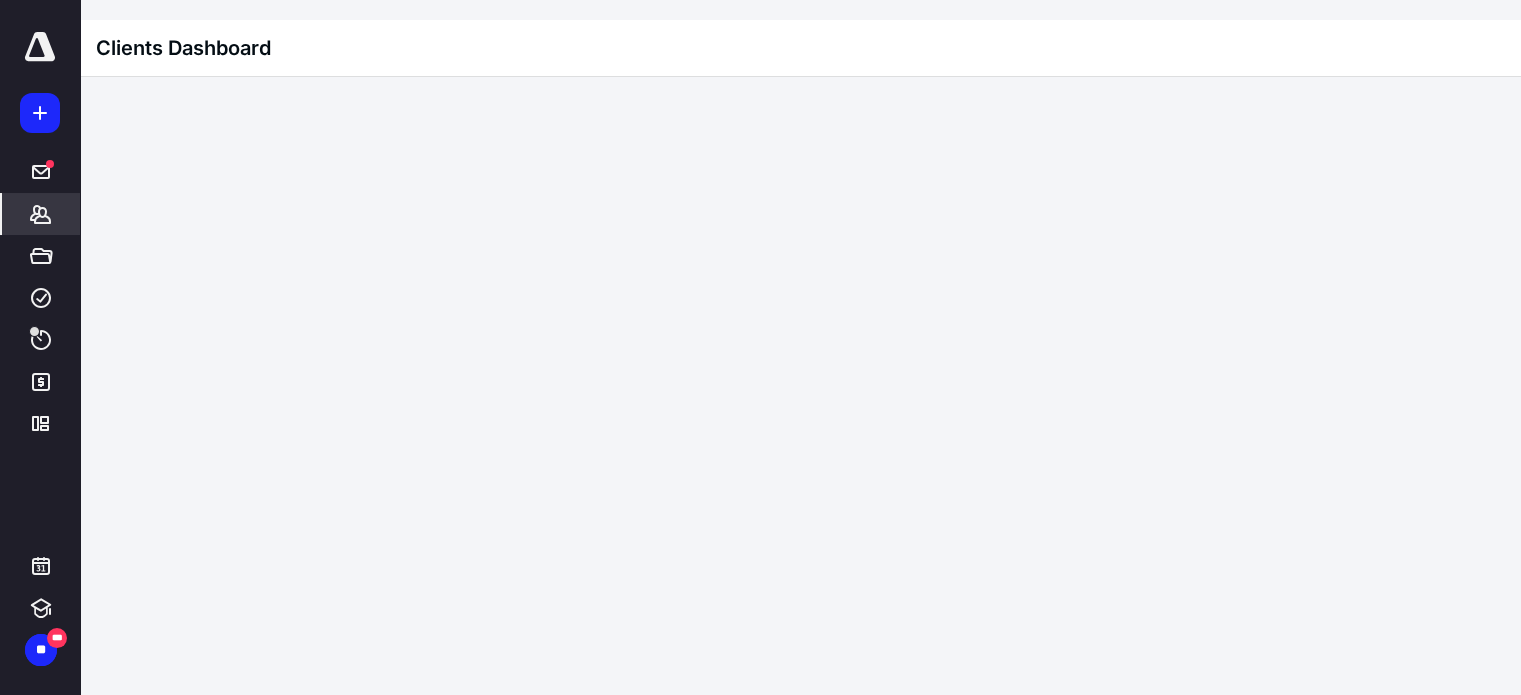 click 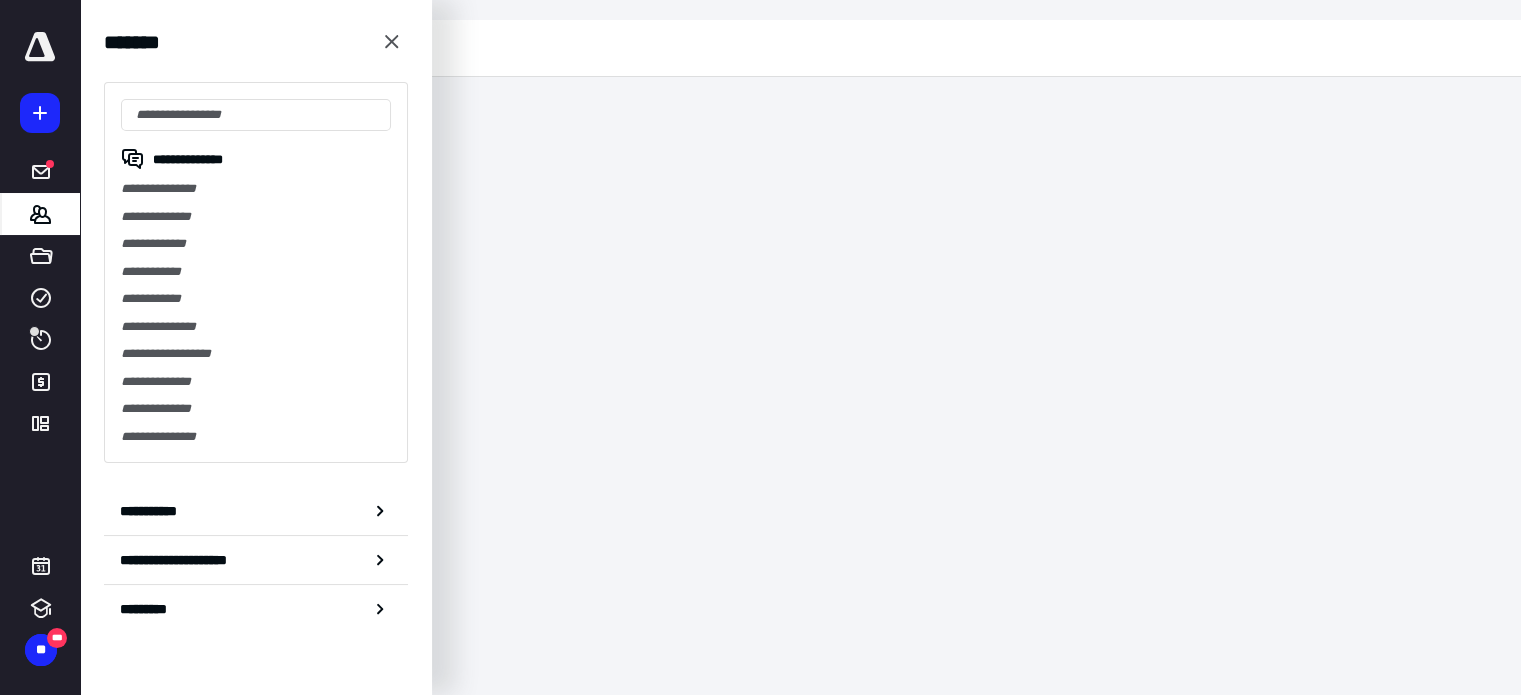 click on "*******" at bounding box center [256, 42] 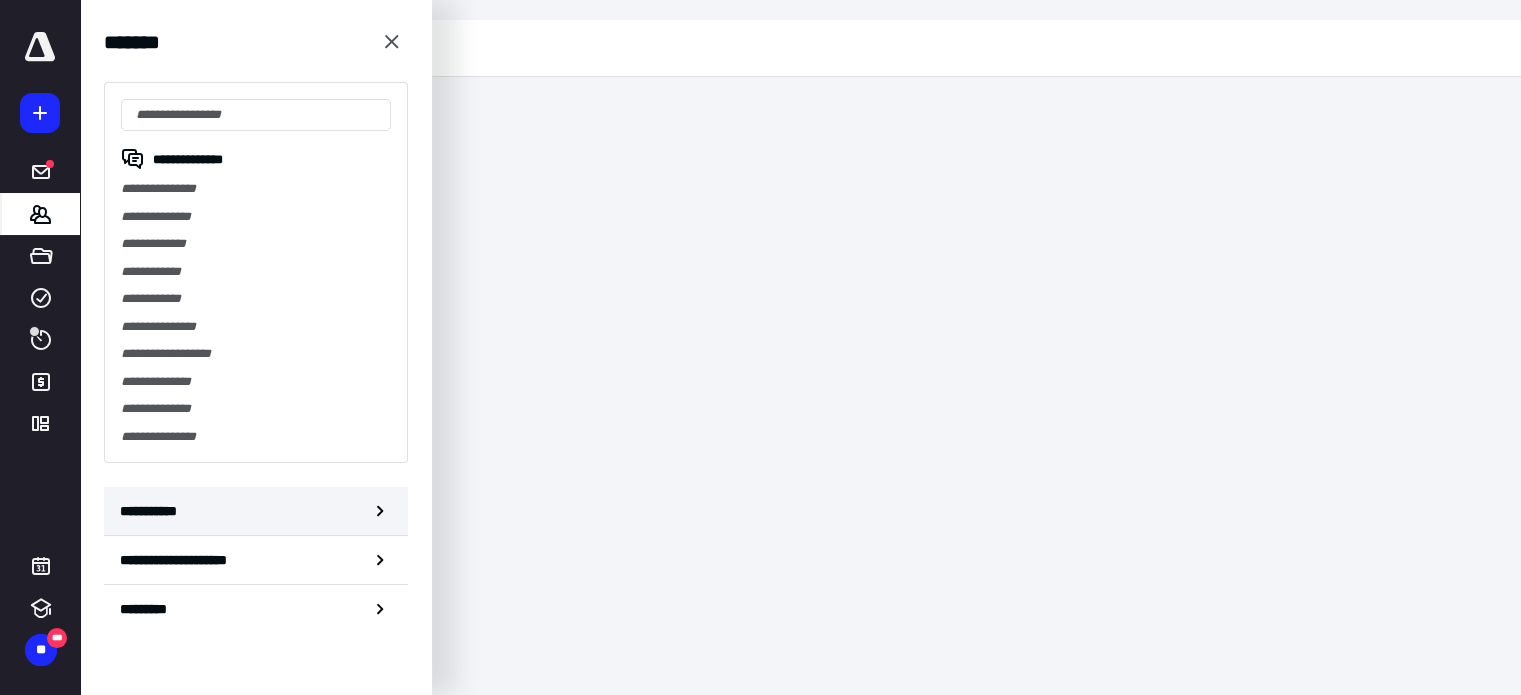 click on "**********" at bounding box center [256, 511] 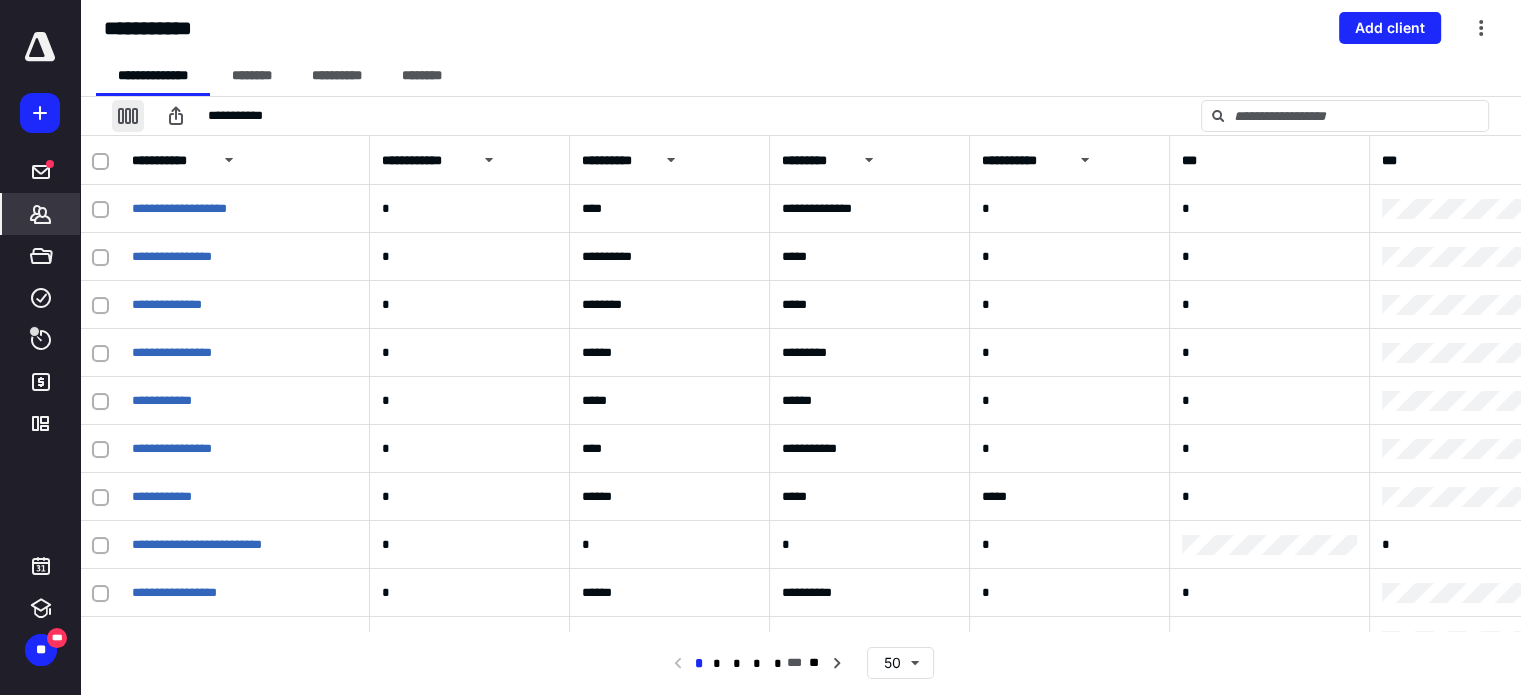 click at bounding box center (128, 116) 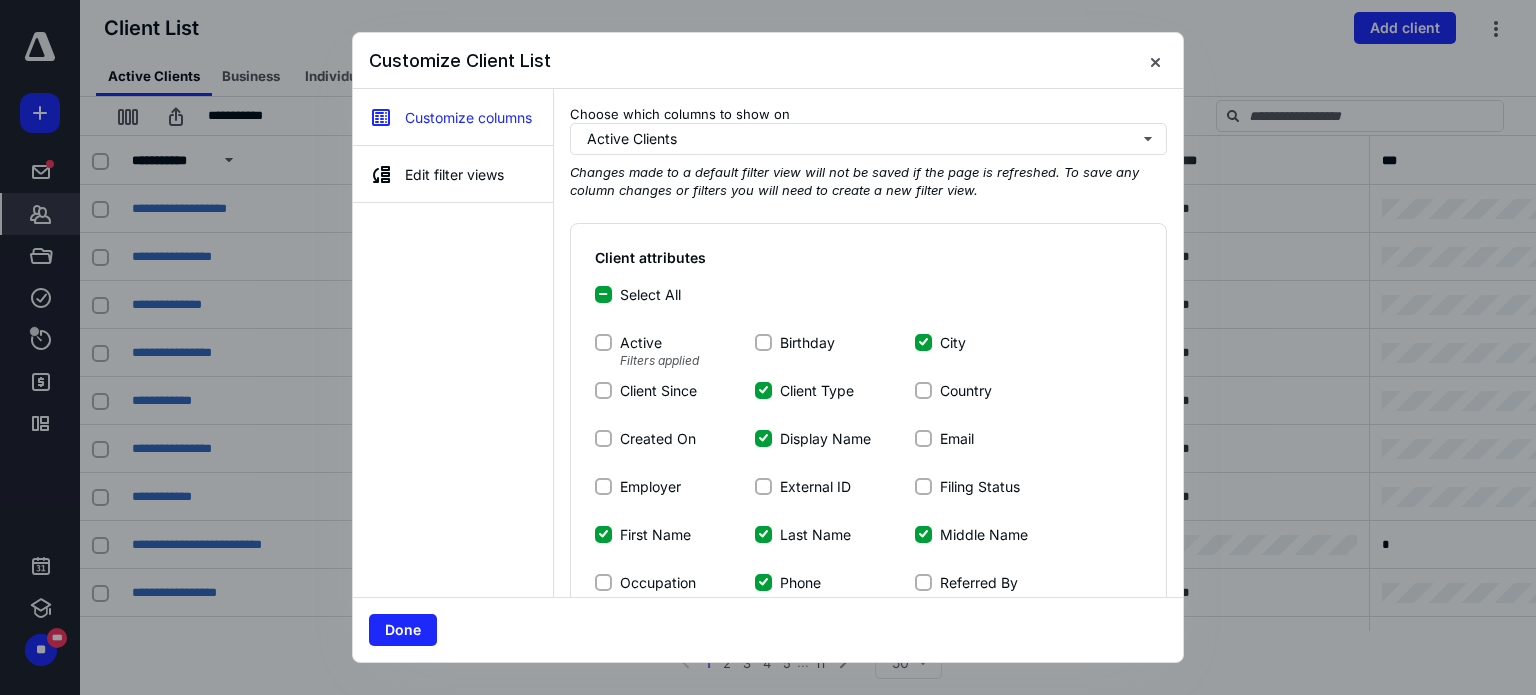 click 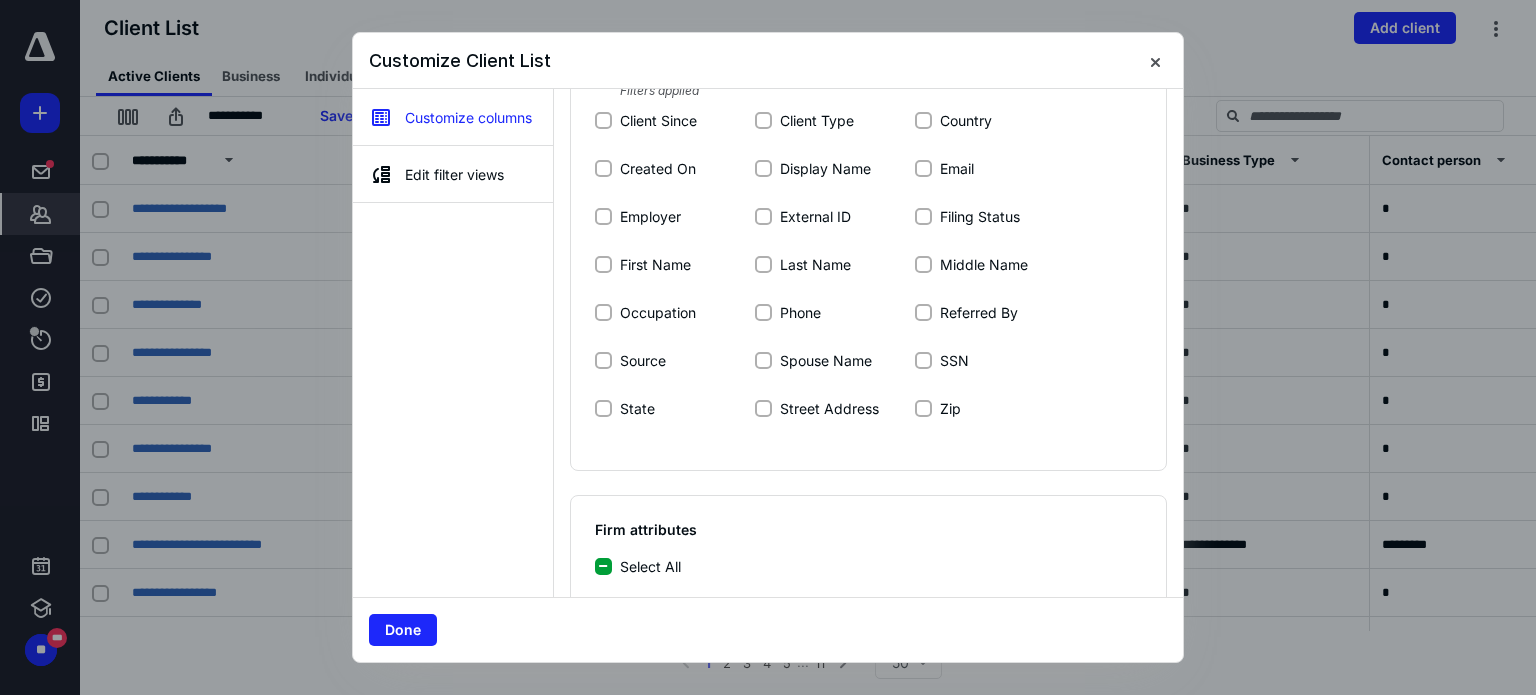 scroll, scrollTop: 519, scrollLeft: 0, axis: vertical 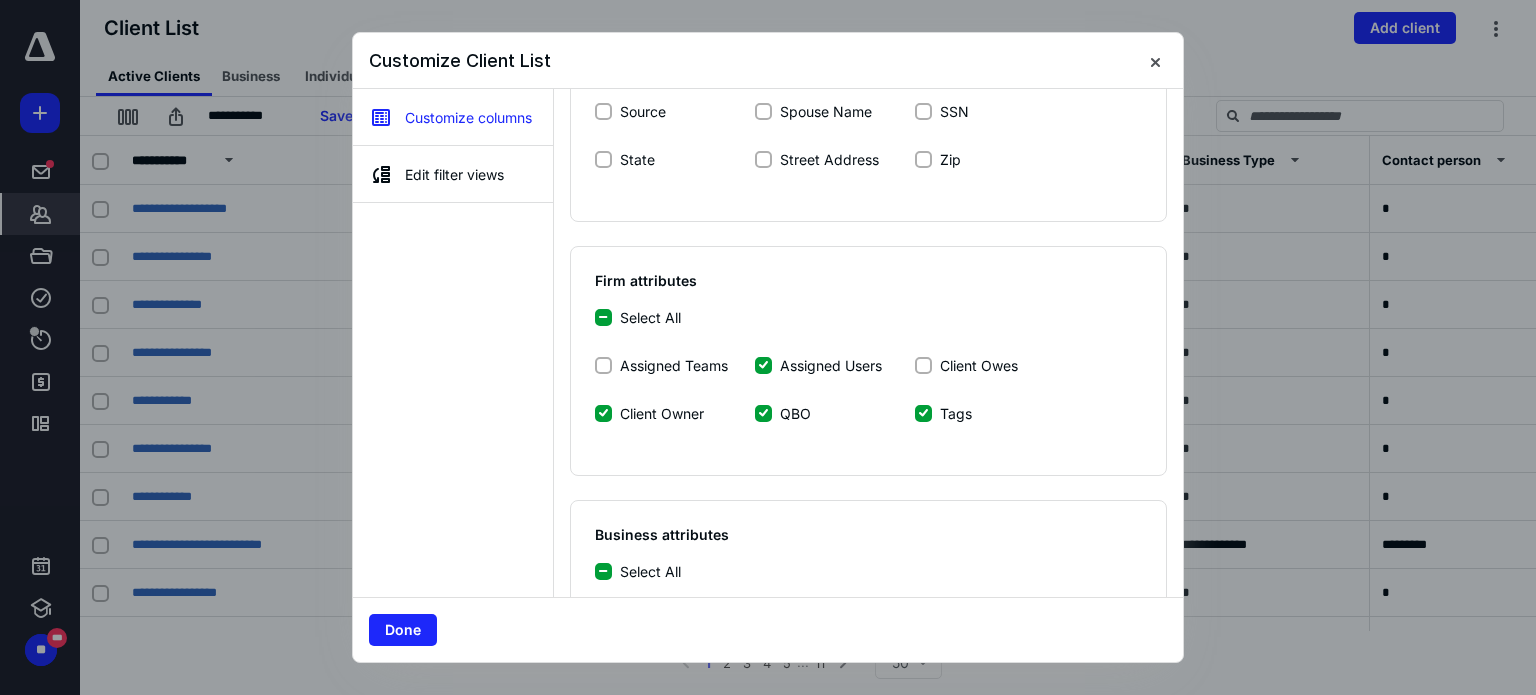 click 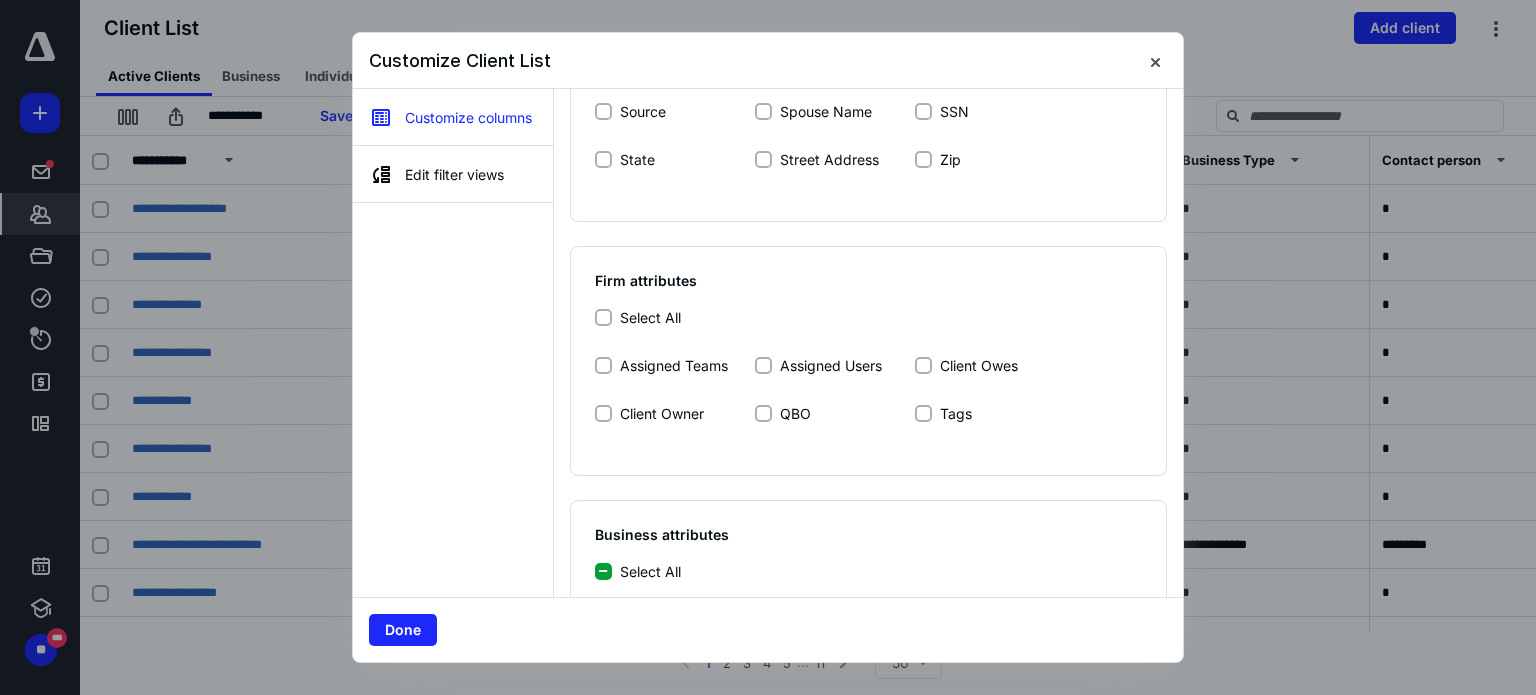 click 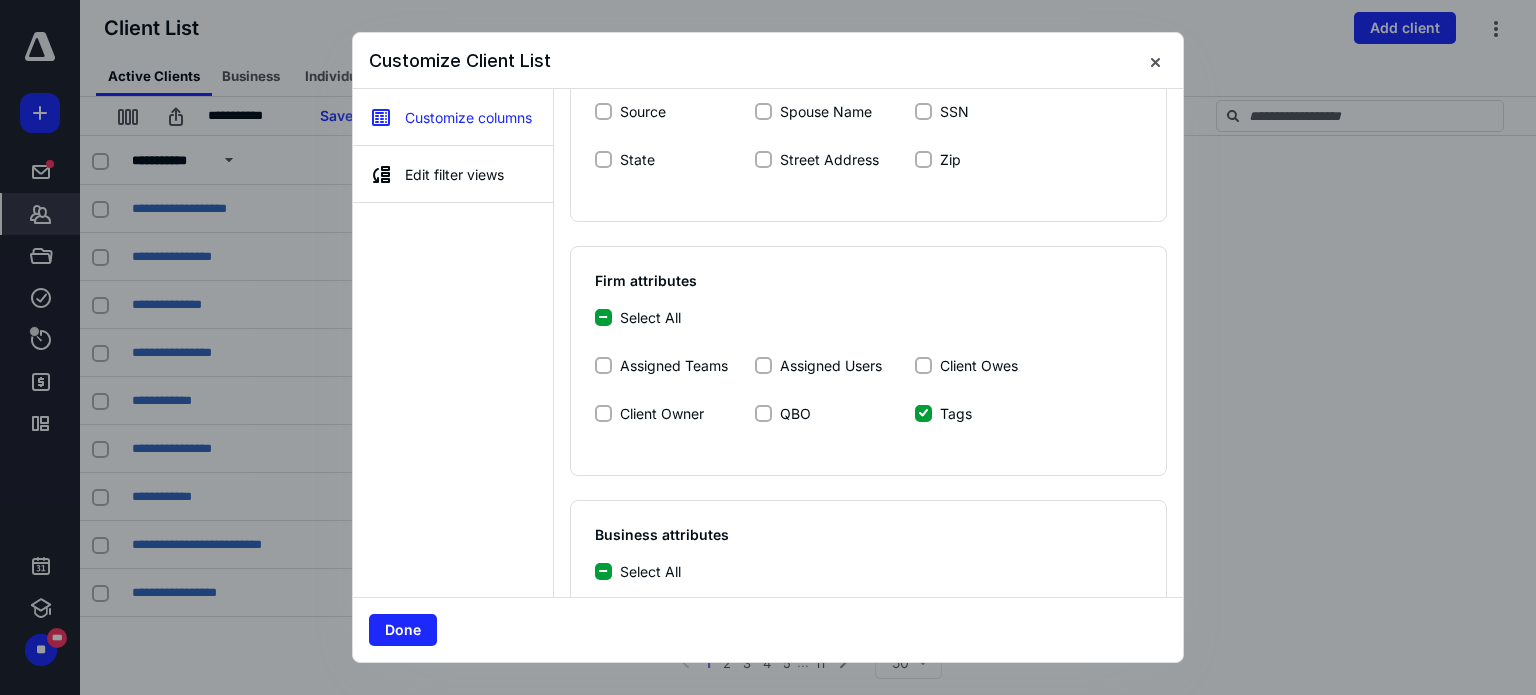 scroll, scrollTop: 666, scrollLeft: 0, axis: vertical 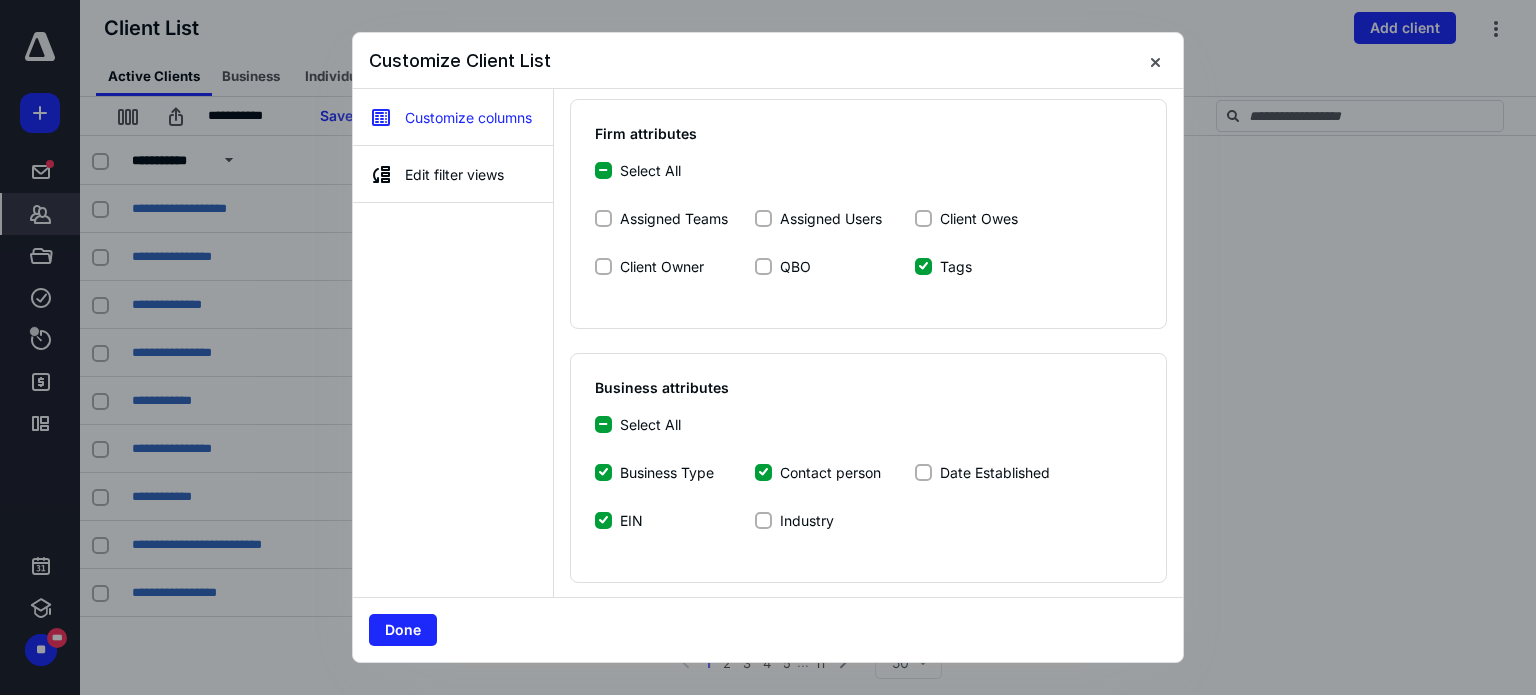 click 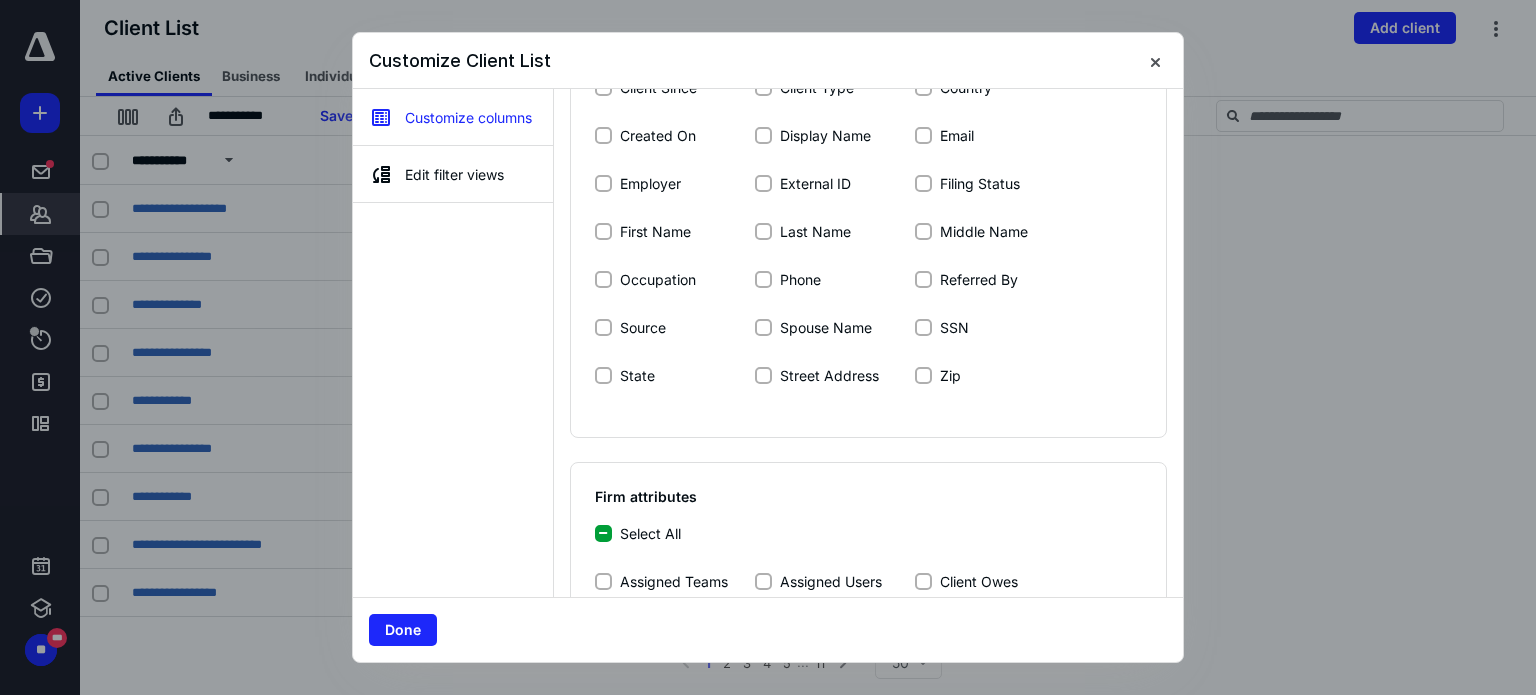 scroll, scrollTop: 666, scrollLeft: 0, axis: vertical 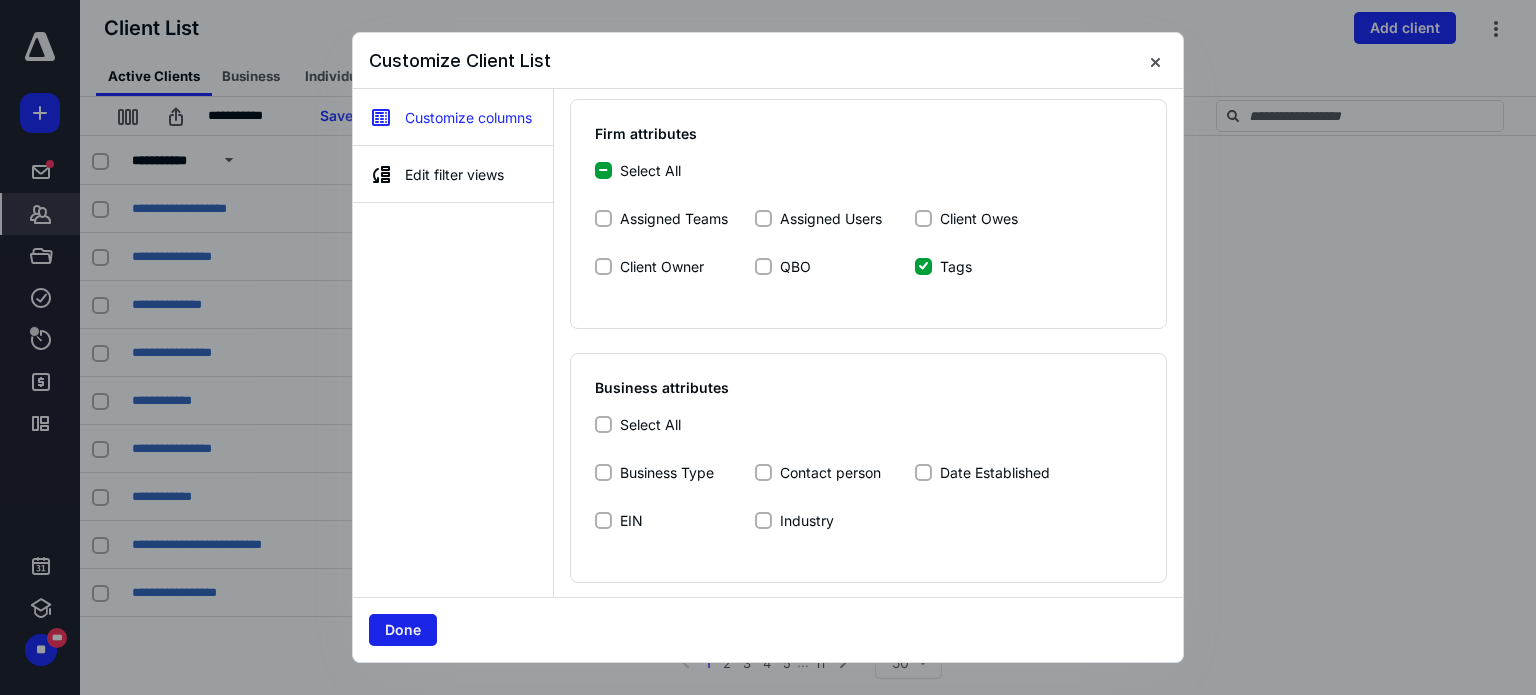 click on "Done" at bounding box center [403, 630] 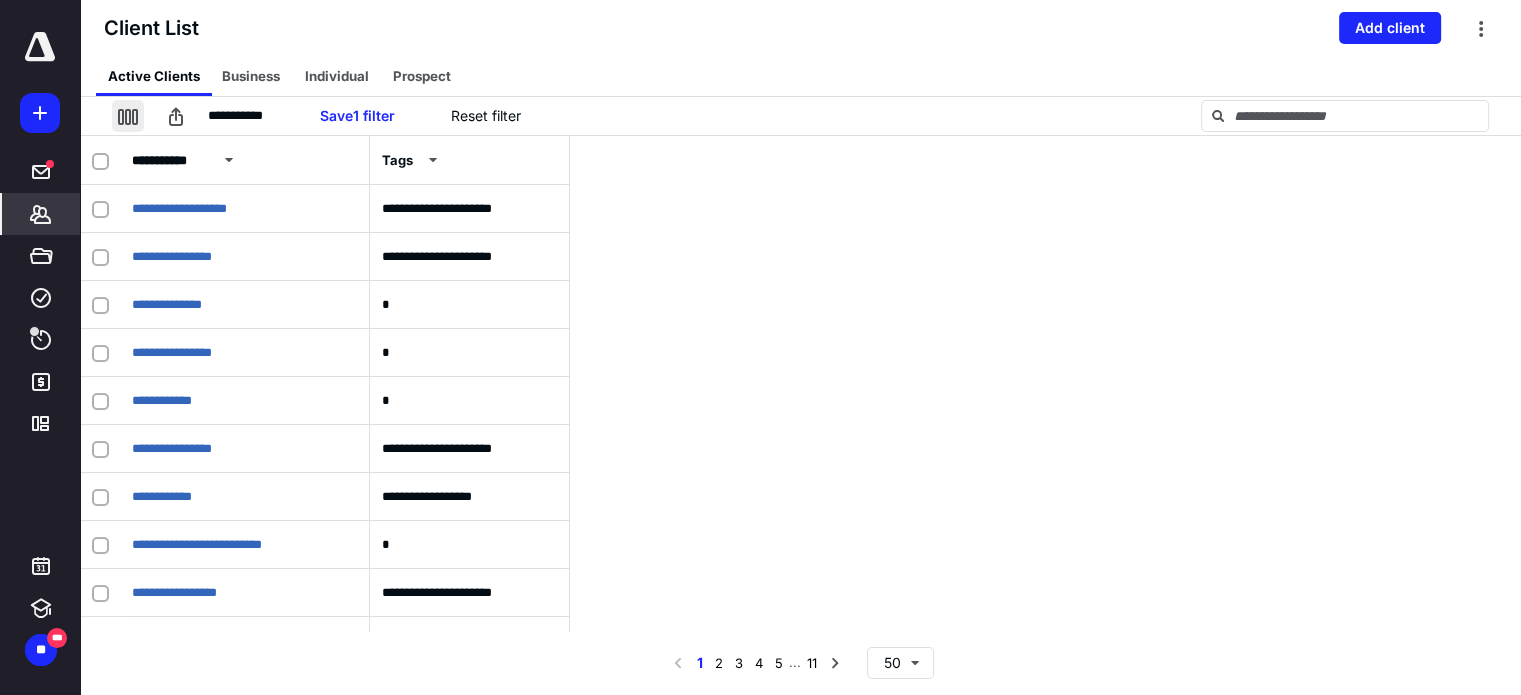 click at bounding box center (128, 116) 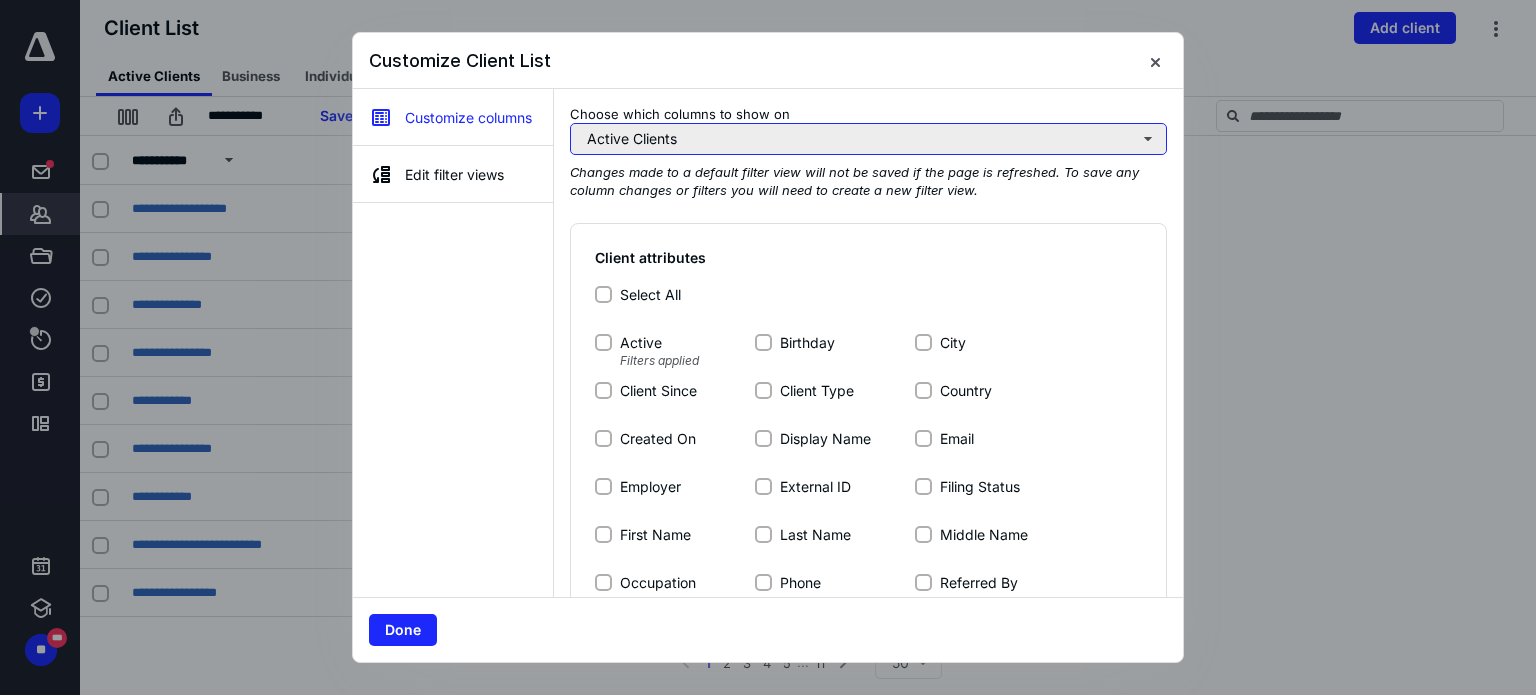 click on "Active Clients" at bounding box center (868, 139) 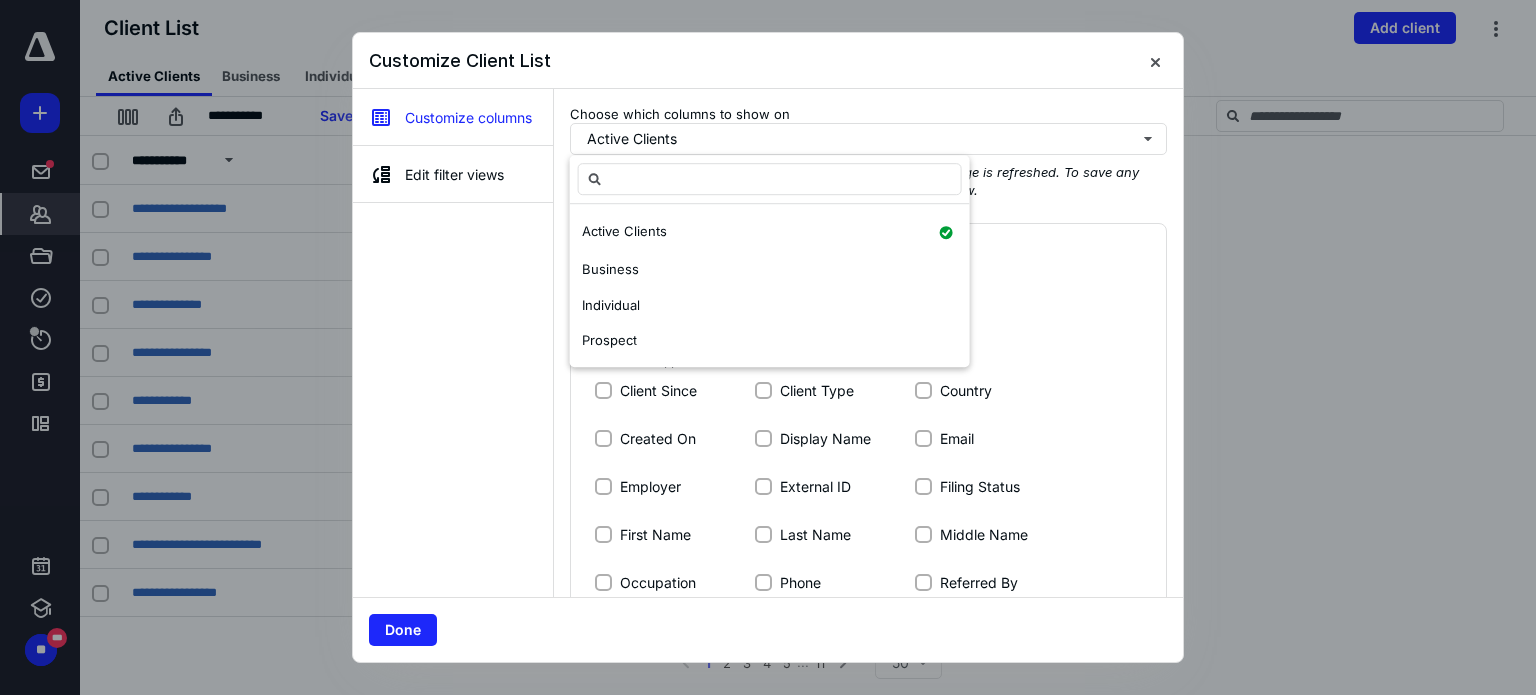 click on "Customize columns Edit filter views" at bounding box center [453, 343] 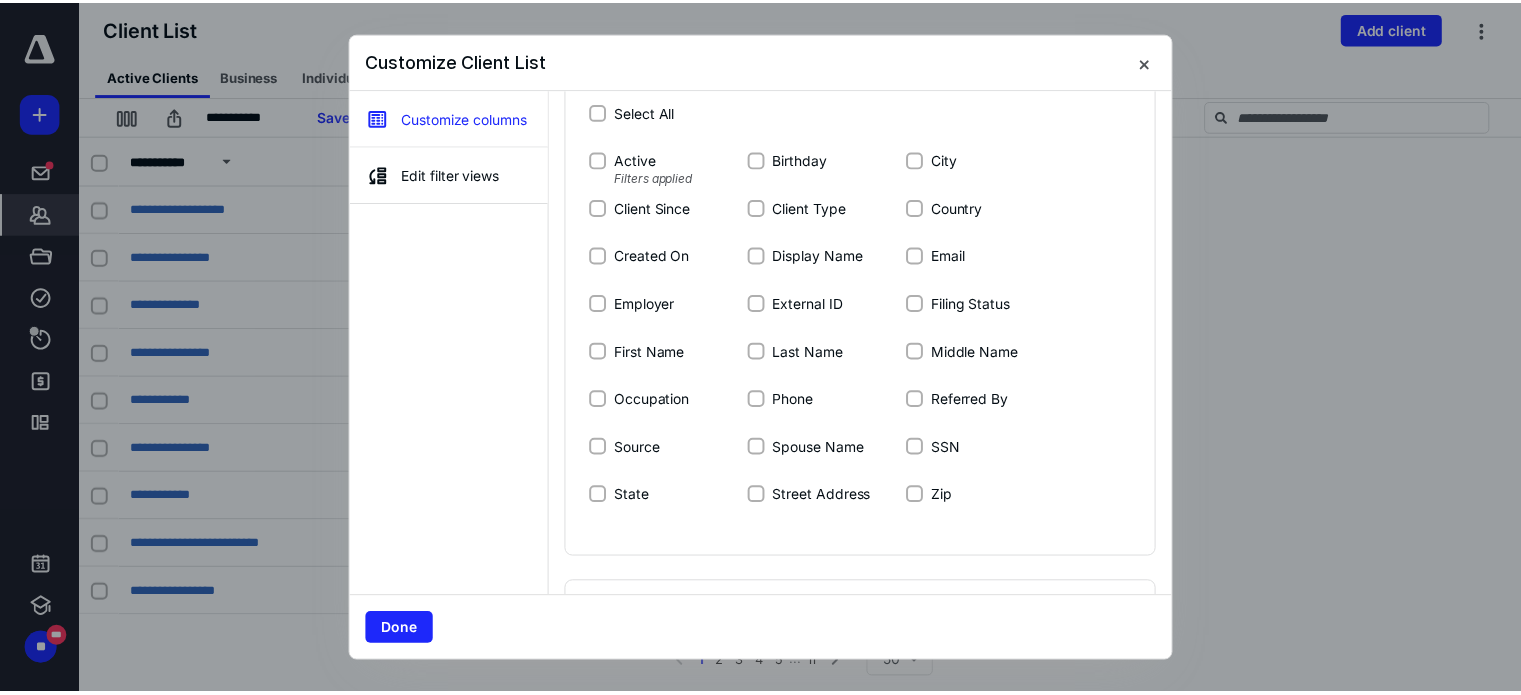 scroll, scrollTop: 666, scrollLeft: 0, axis: vertical 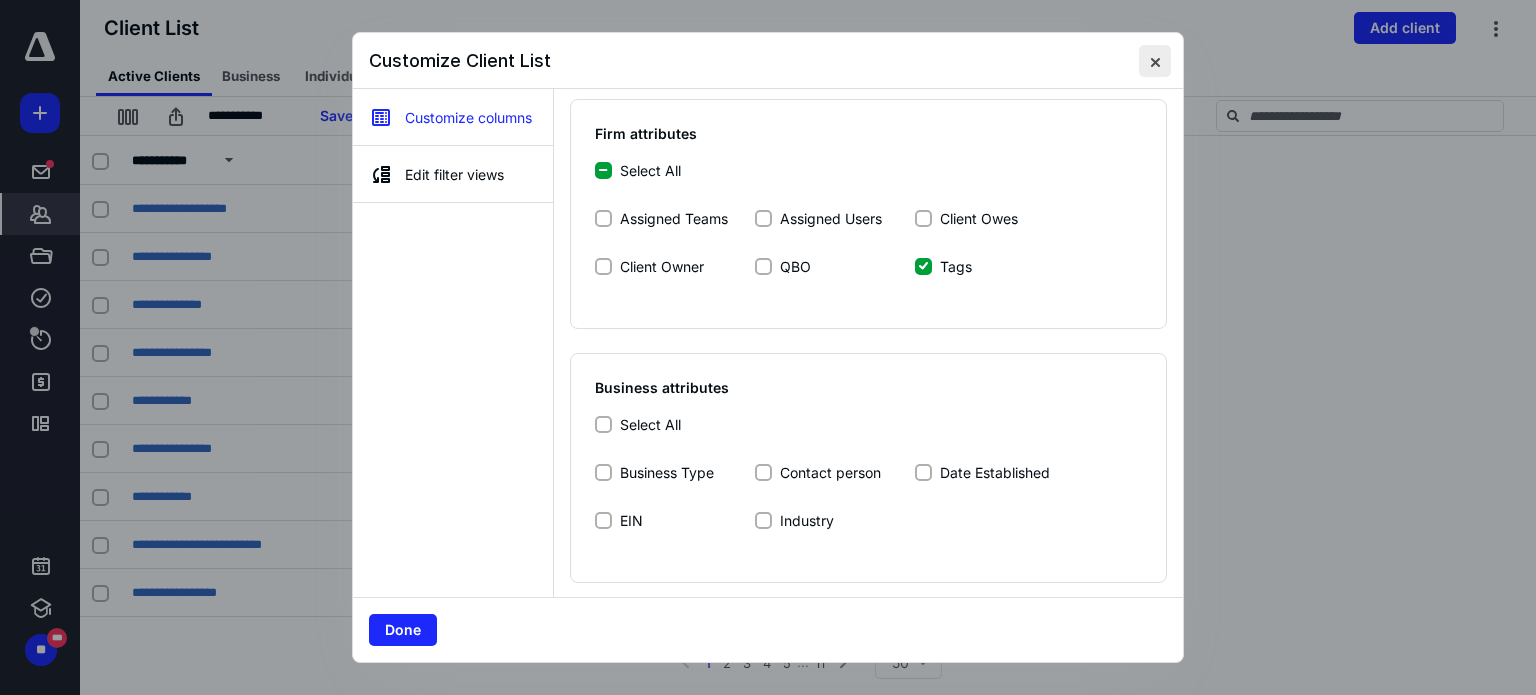 click at bounding box center [1155, 61] 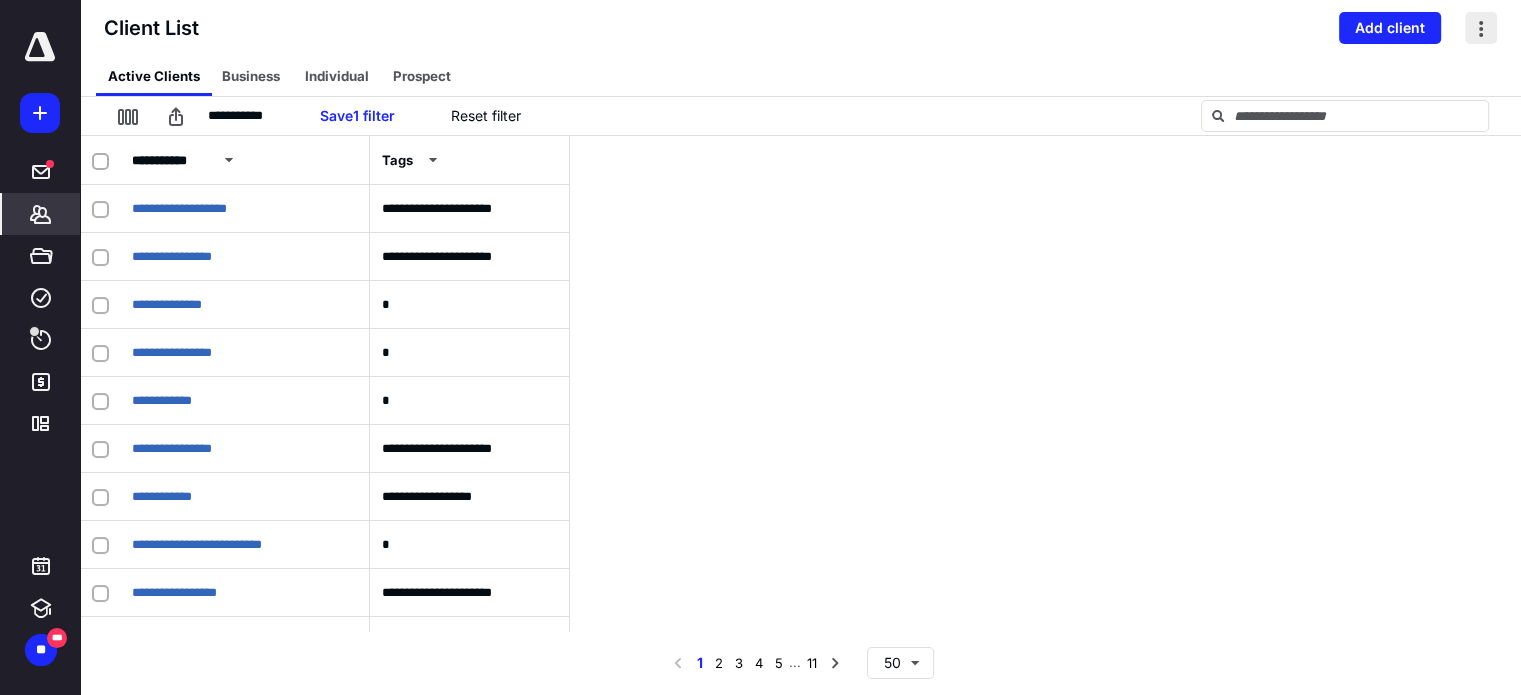 click at bounding box center (1481, 28) 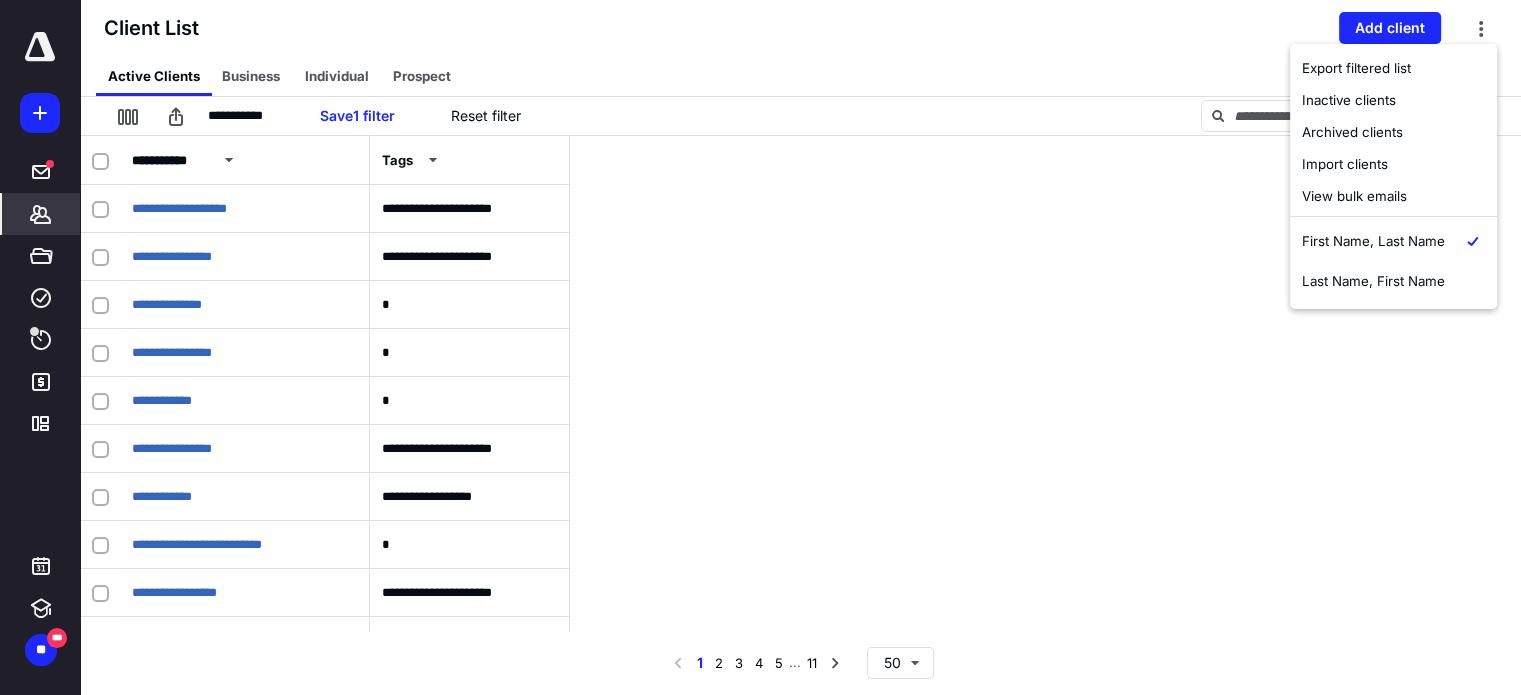 click on "**********" at bounding box center (800, 116) 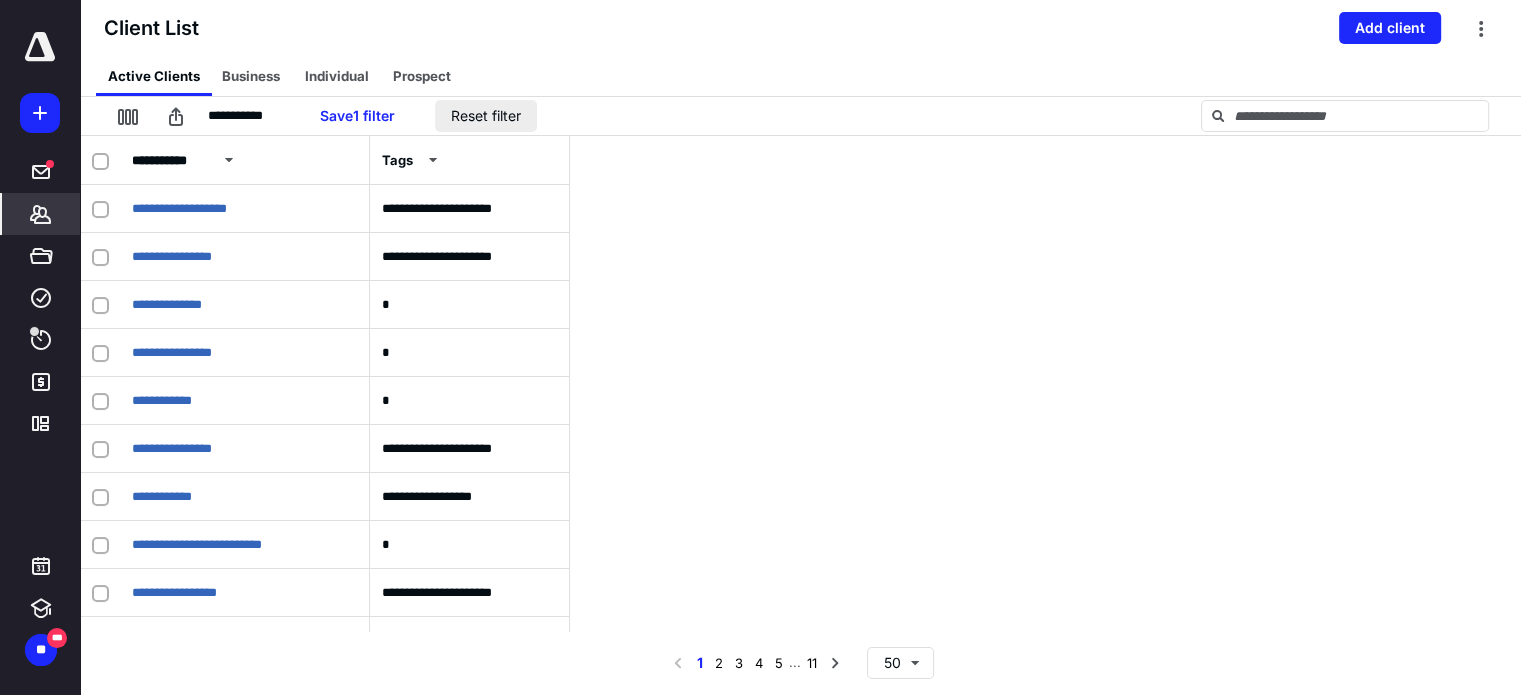 click on "Reset filter" at bounding box center [486, 116] 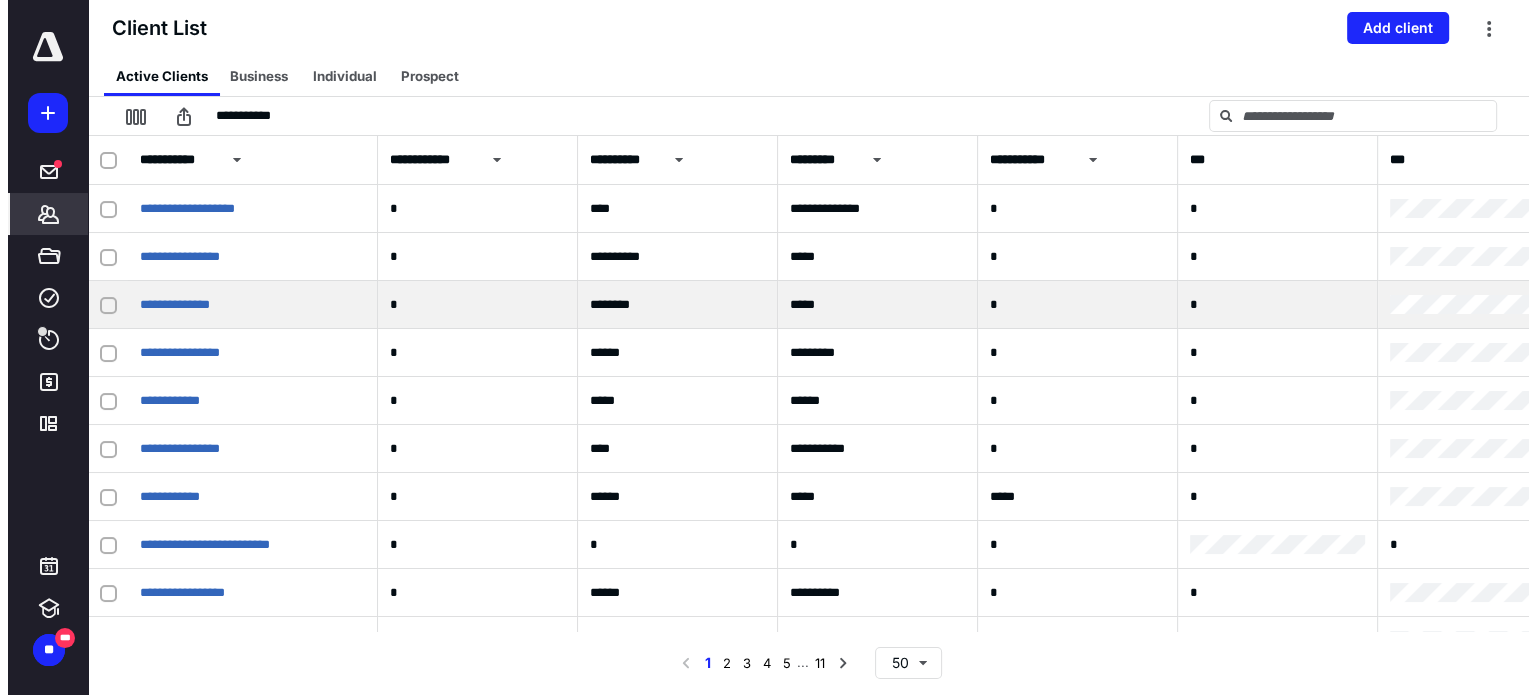 scroll, scrollTop: 0, scrollLeft: 0, axis: both 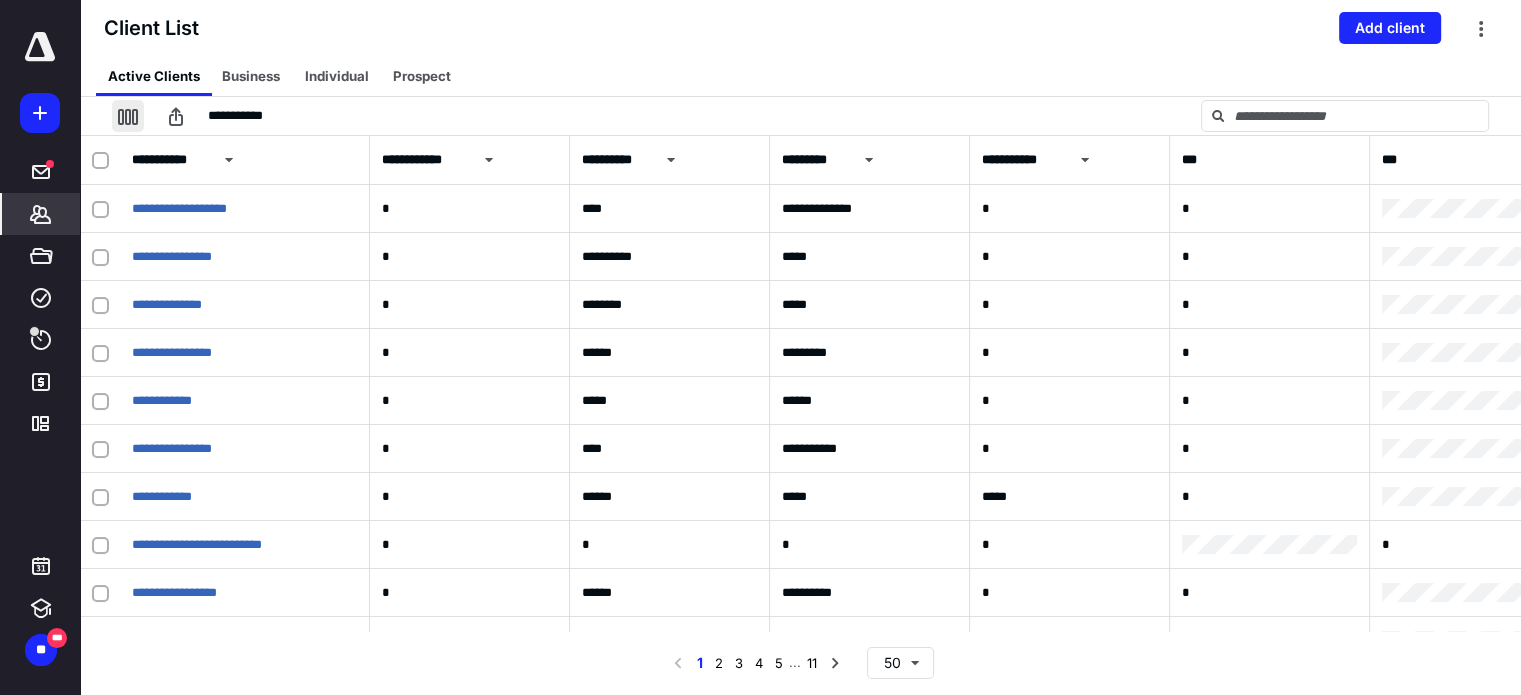 click at bounding box center (128, 116) 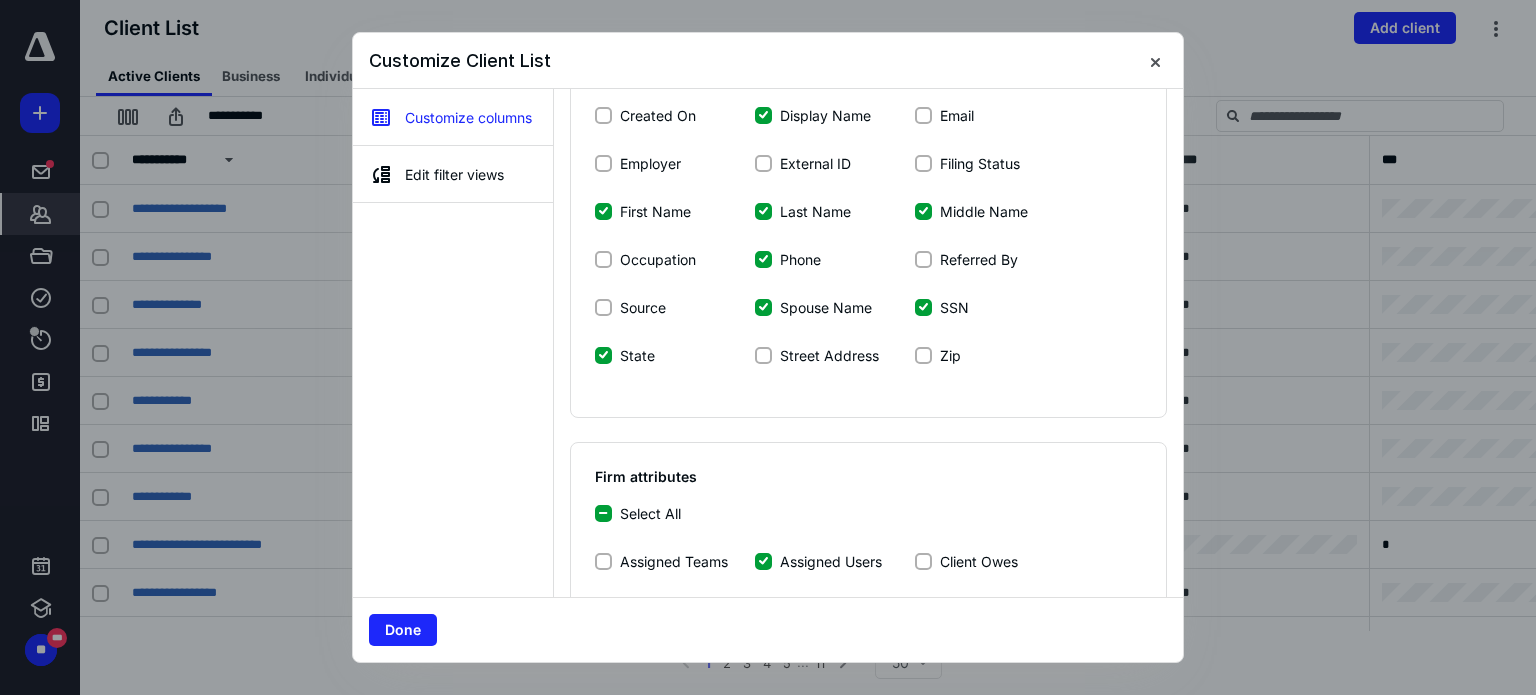 scroll, scrollTop: 92, scrollLeft: 0, axis: vertical 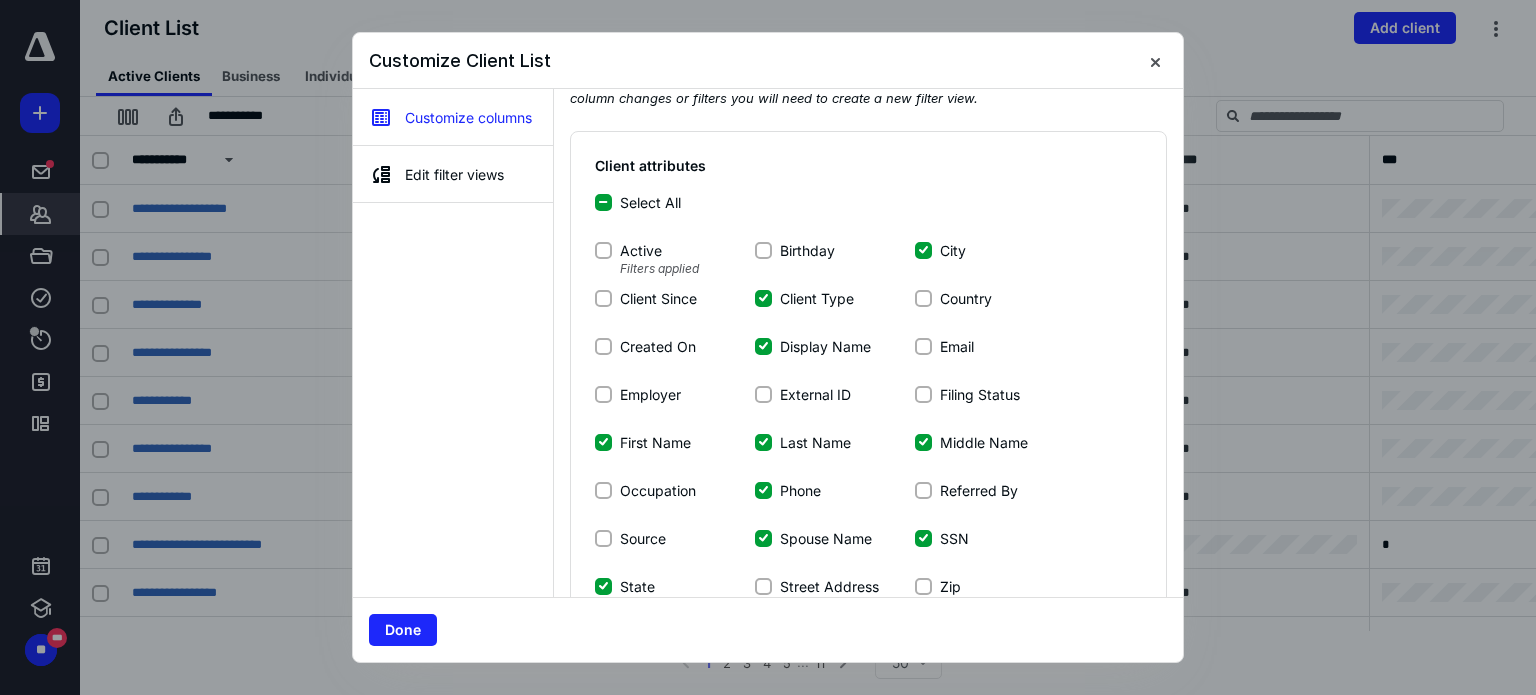 click on "Select All" at bounding box center (603, 202) 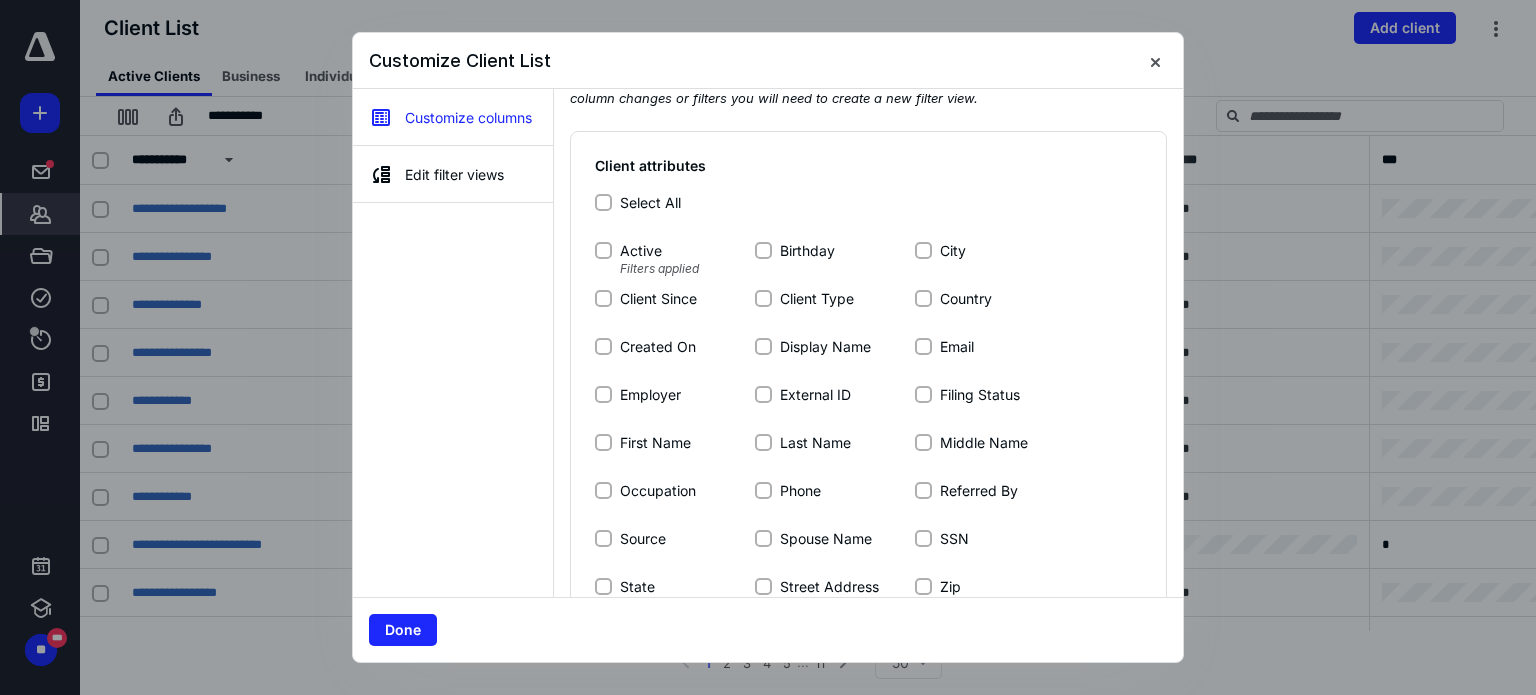 scroll, scrollTop: 435, scrollLeft: 0, axis: vertical 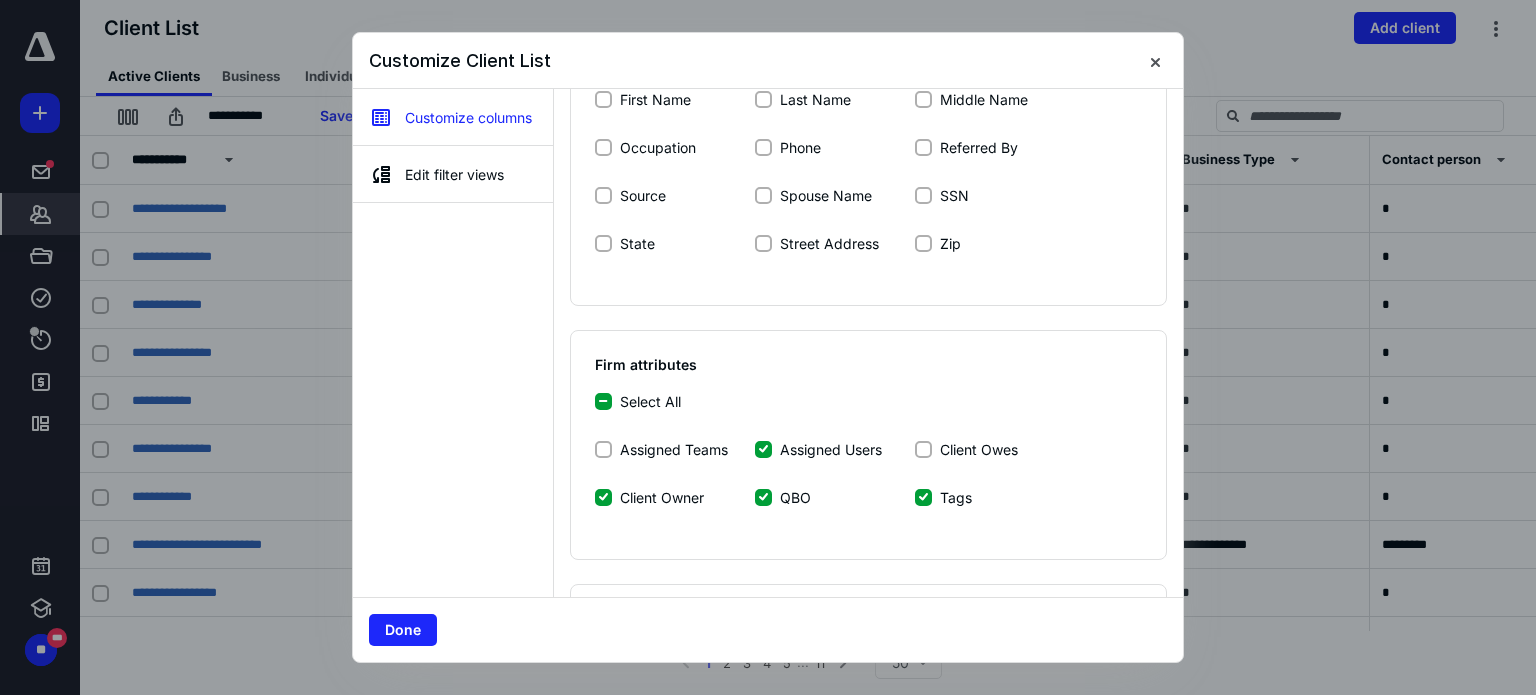 click on "Select All" at bounding box center [603, 401] 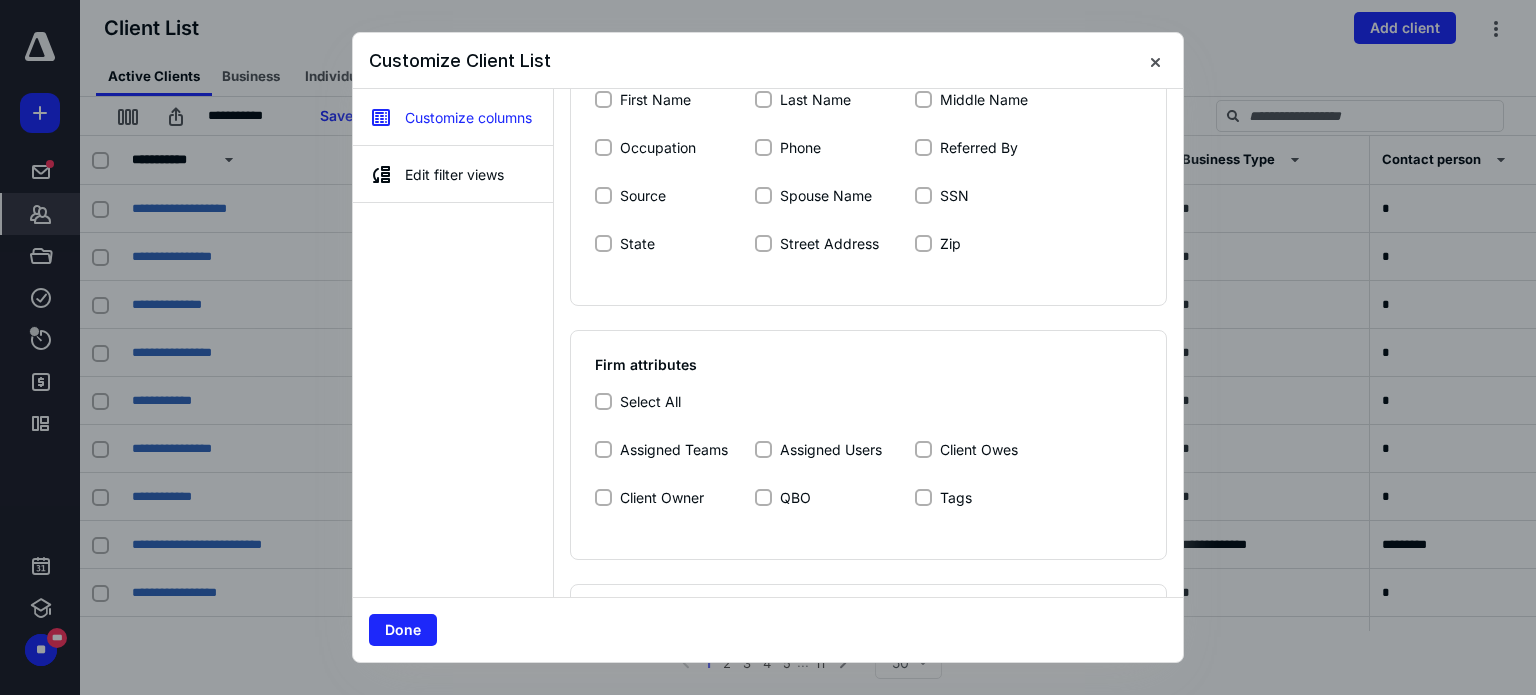 scroll, scrollTop: 666, scrollLeft: 0, axis: vertical 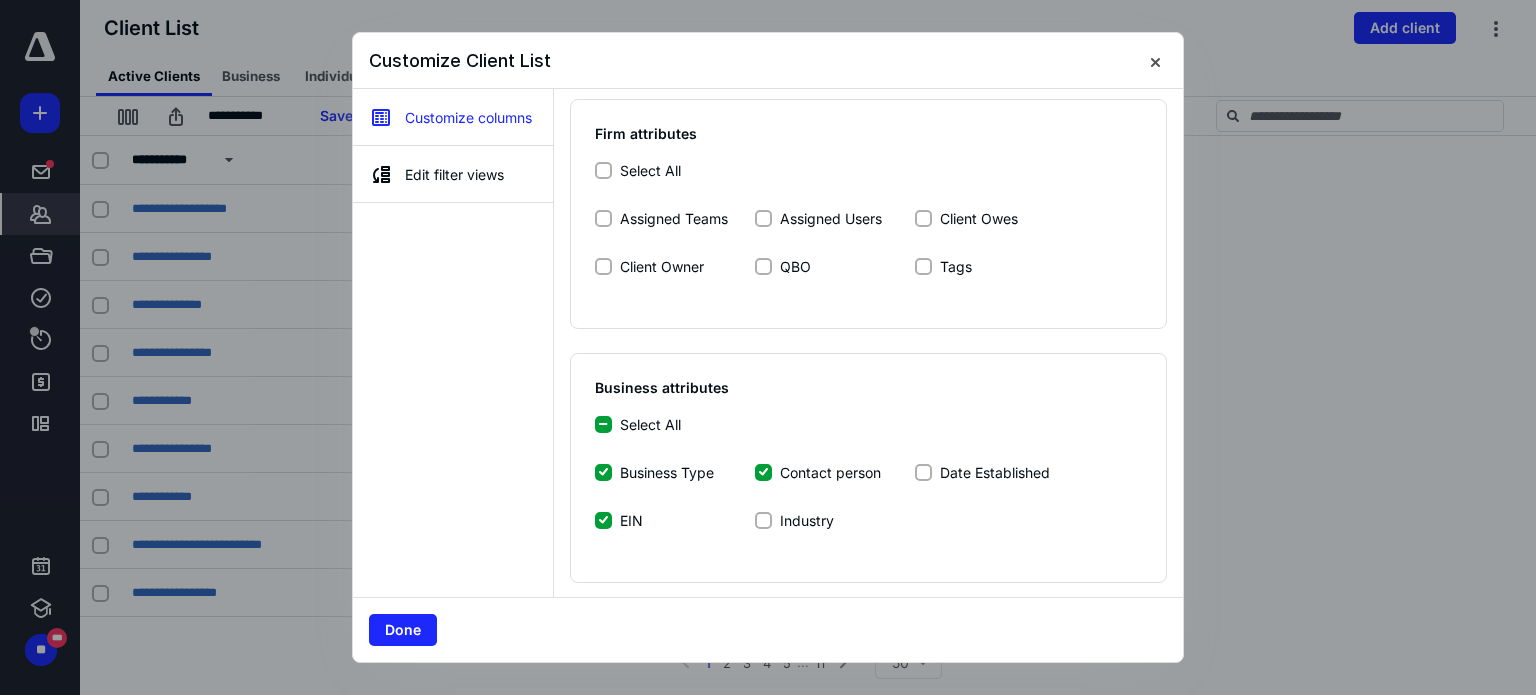 click 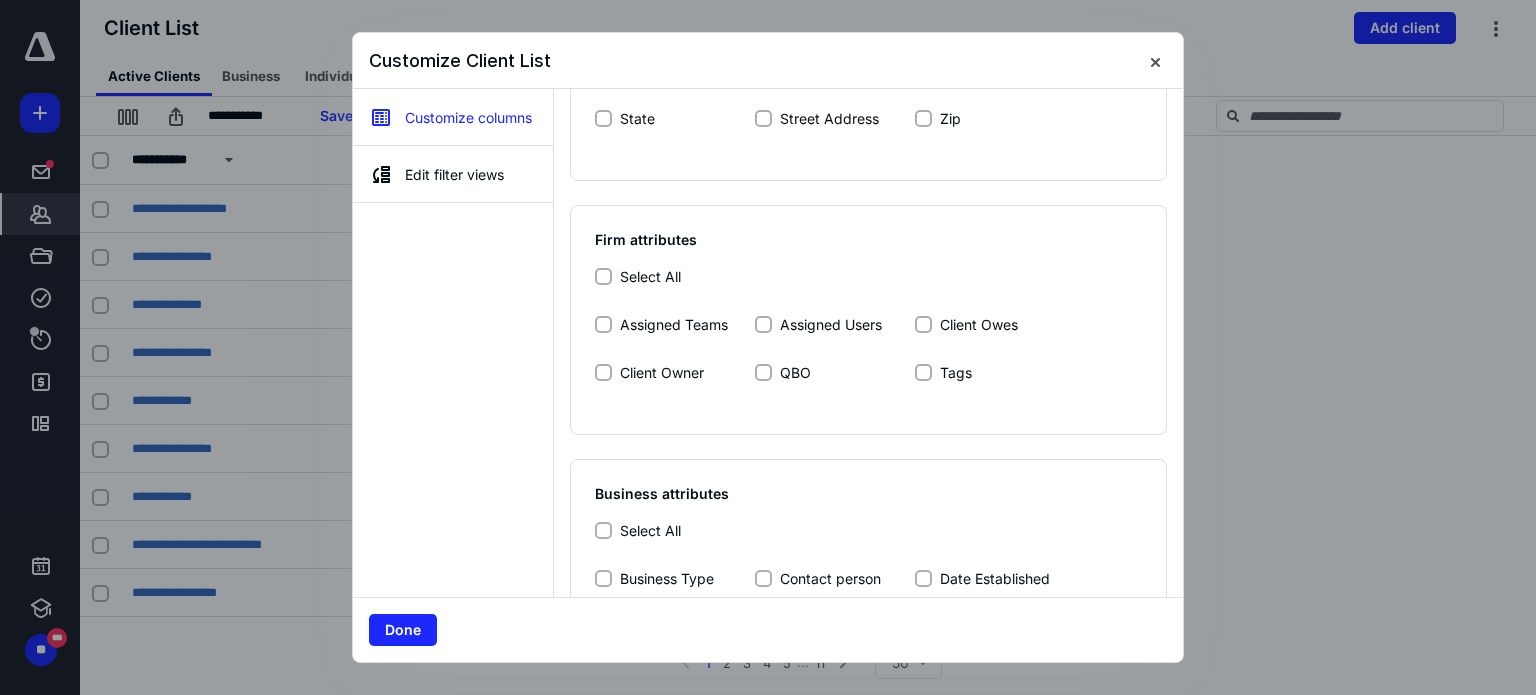 scroll, scrollTop: 558, scrollLeft: 0, axis: vertical 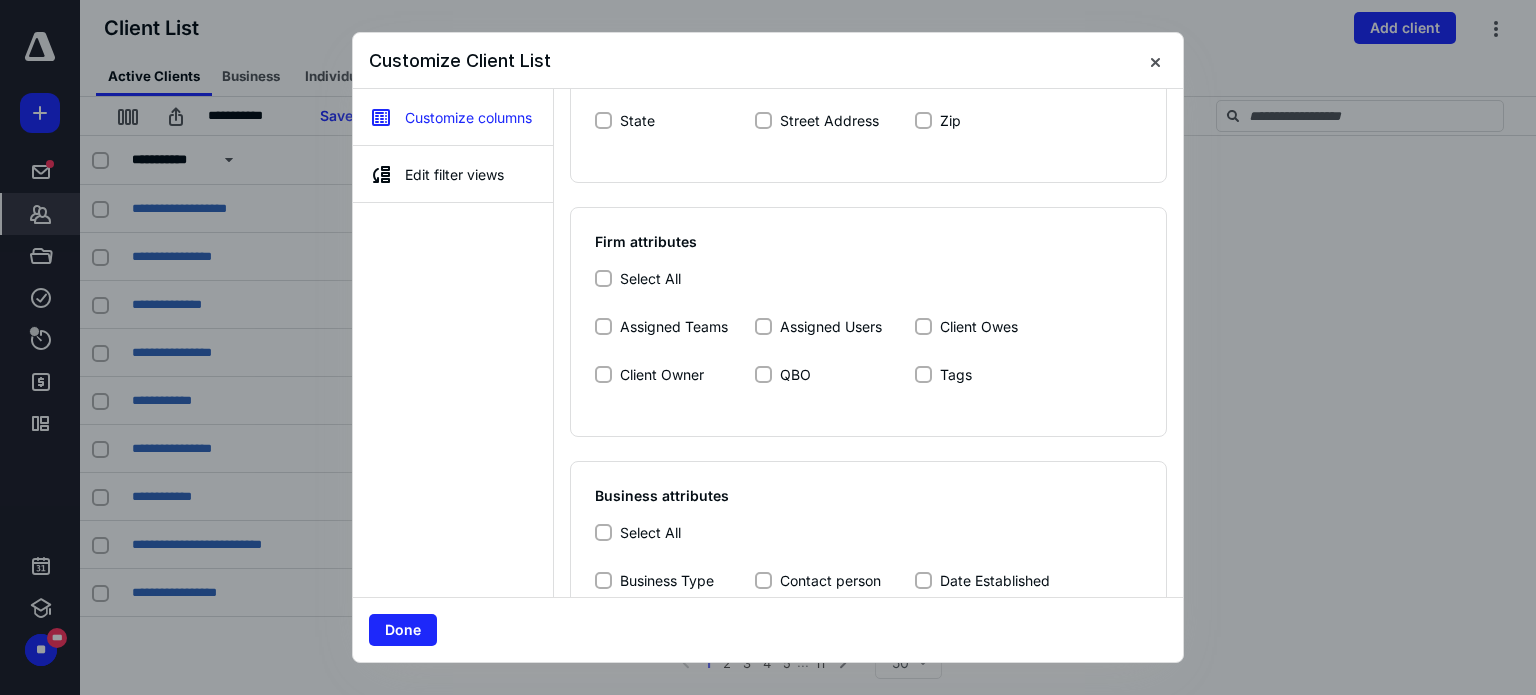 click on "Tags" at bounding box center [923, 374] 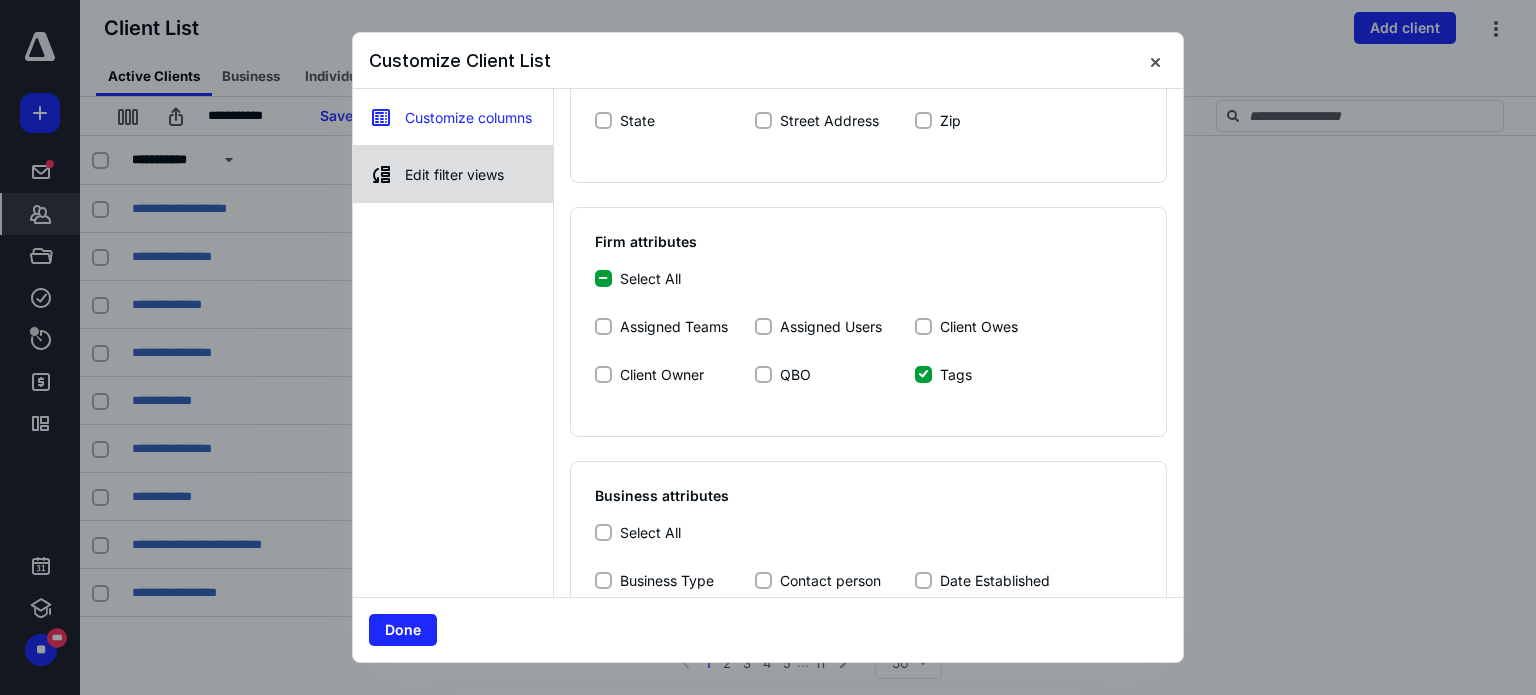 click on "Edit filter views" at bounding box center (453, 174) 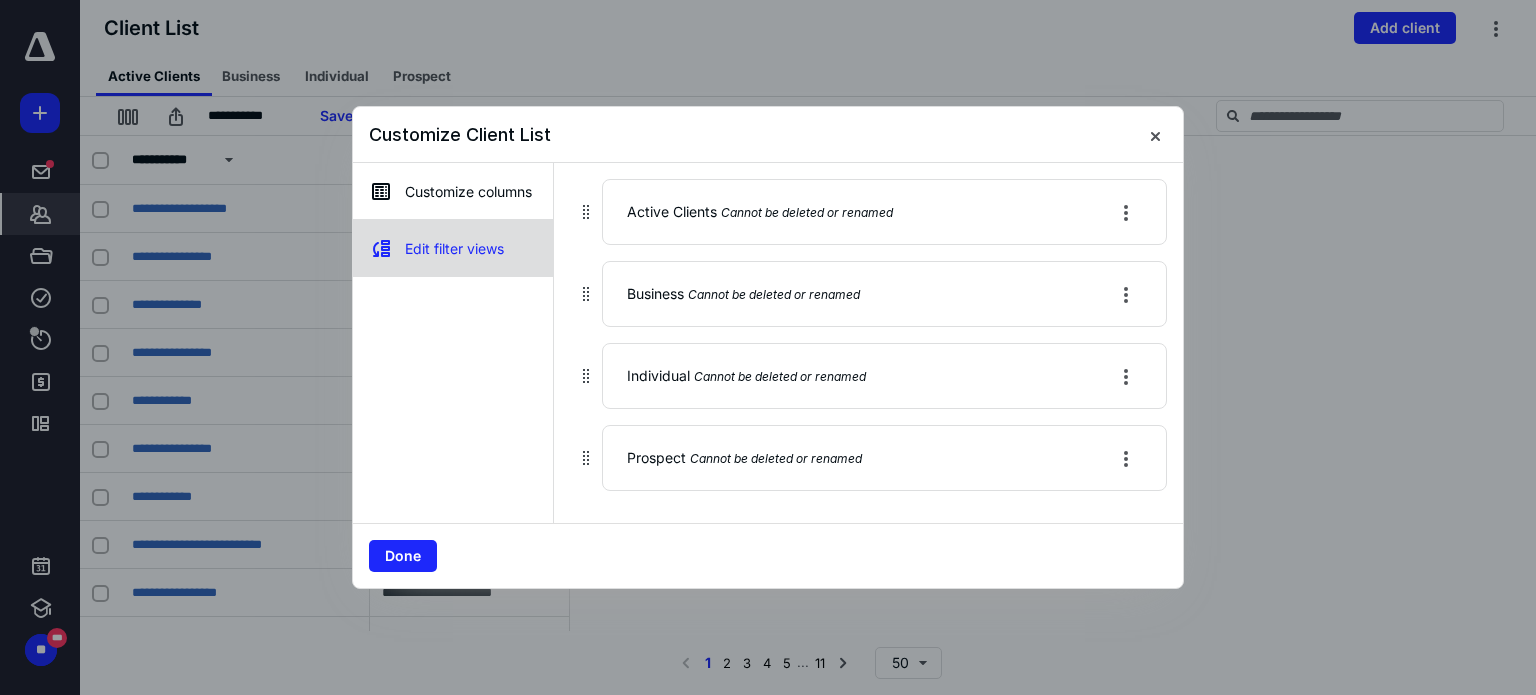scroll, scrollTop: 0, scrollLeft: 0, axis: both 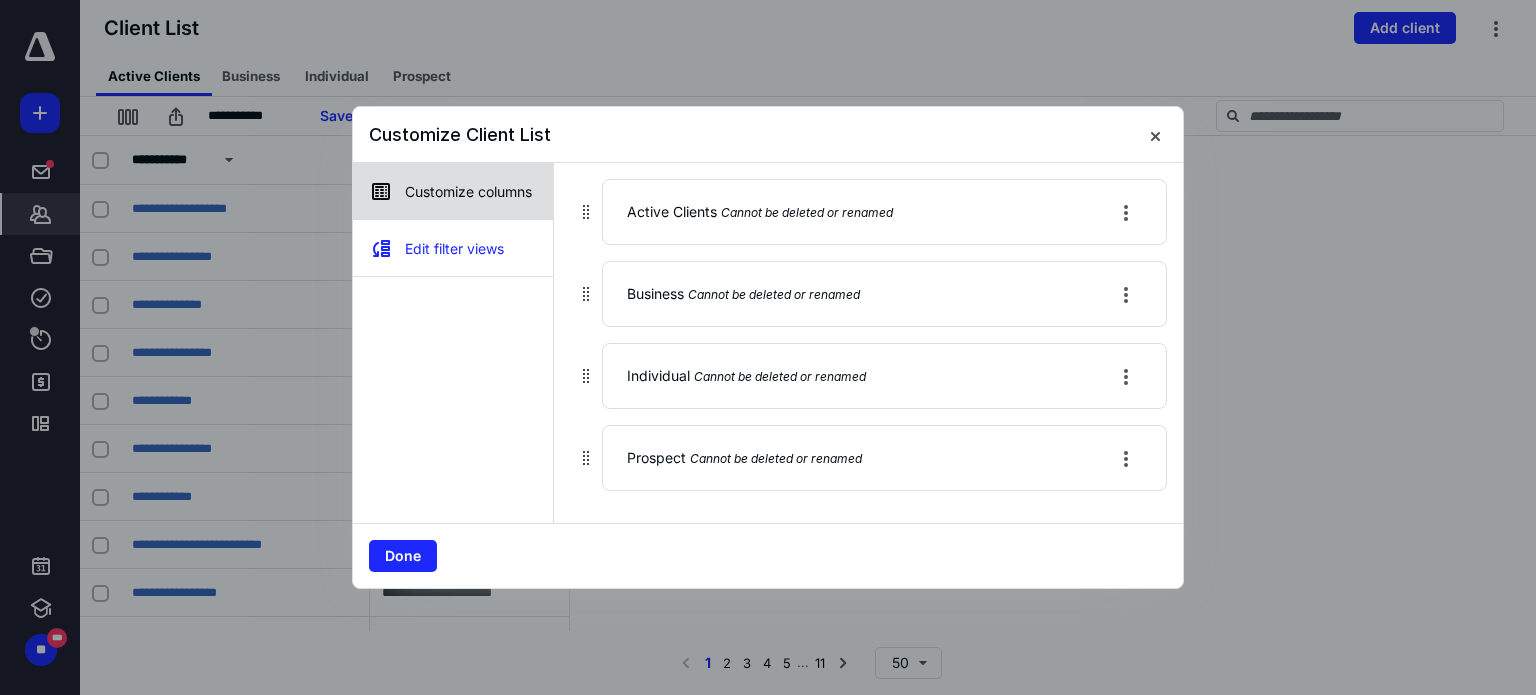 click on "Customize columns" at bounding box center [453, 191] 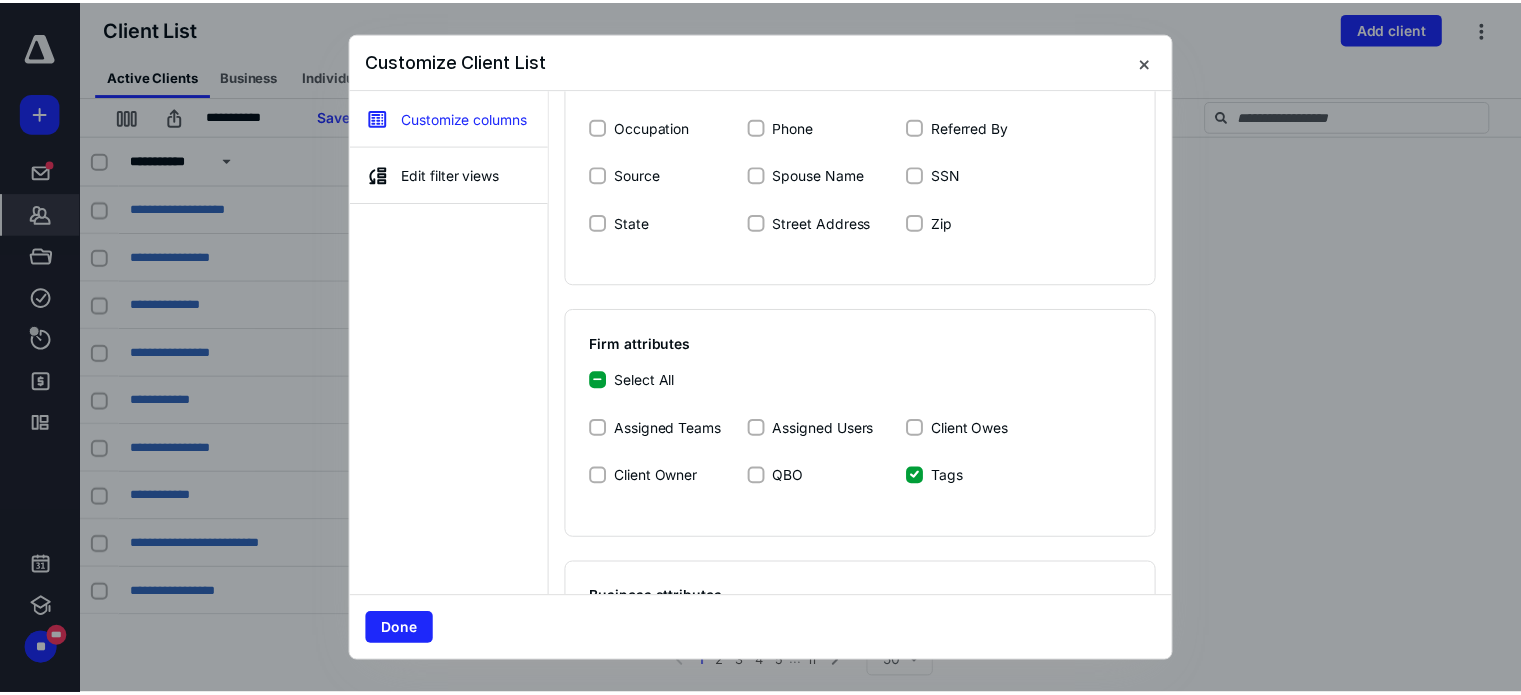 scroll, scrollTop: 666, scrollLeft: 0, axis: vertical 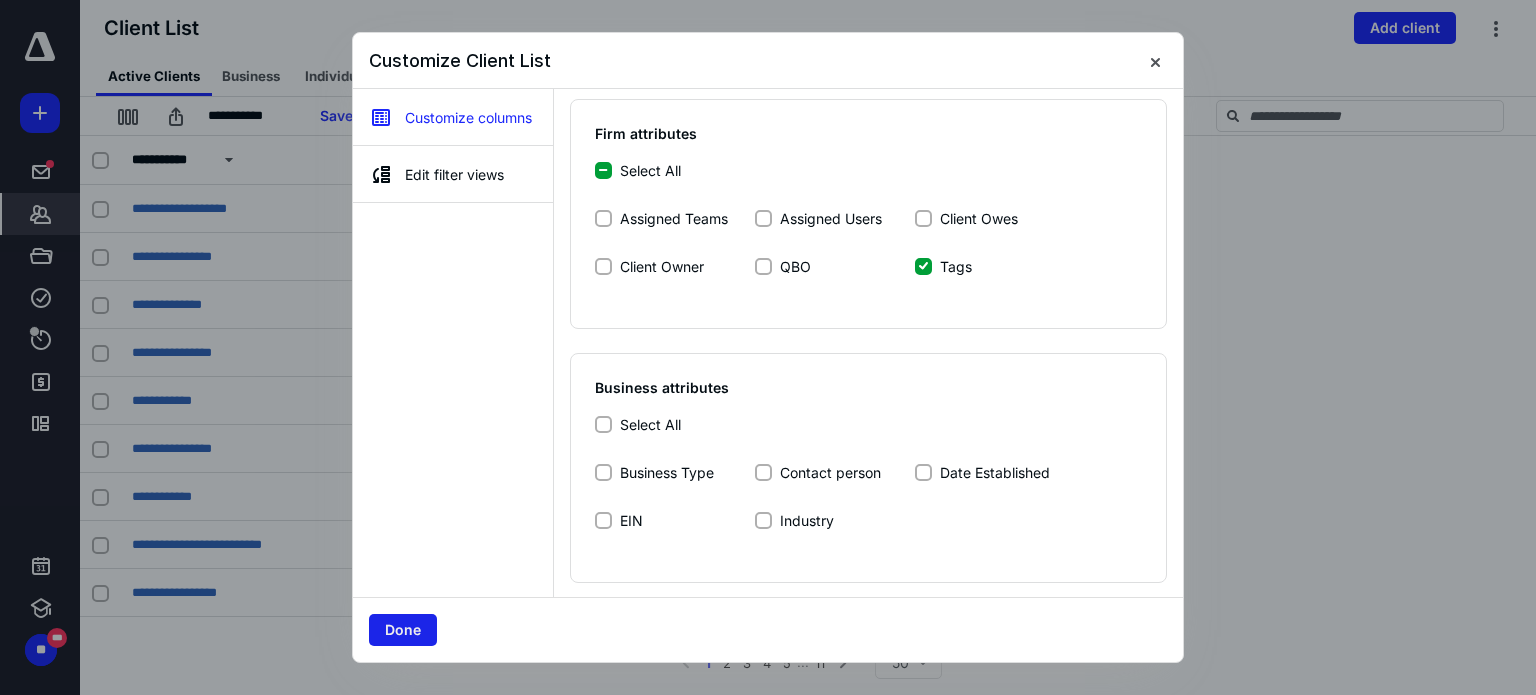 click on "Done" at bounding box center [403, 630] 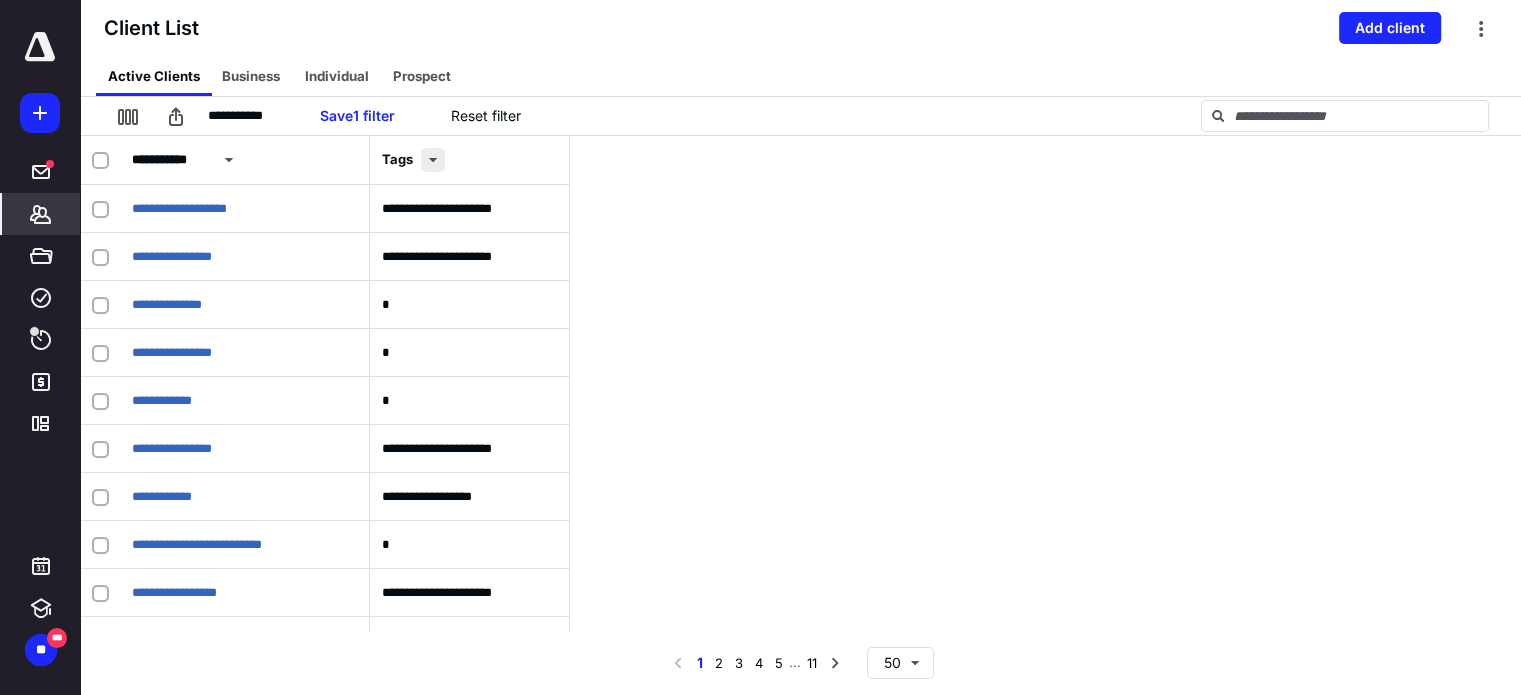 click at bounding box center [433, 160] 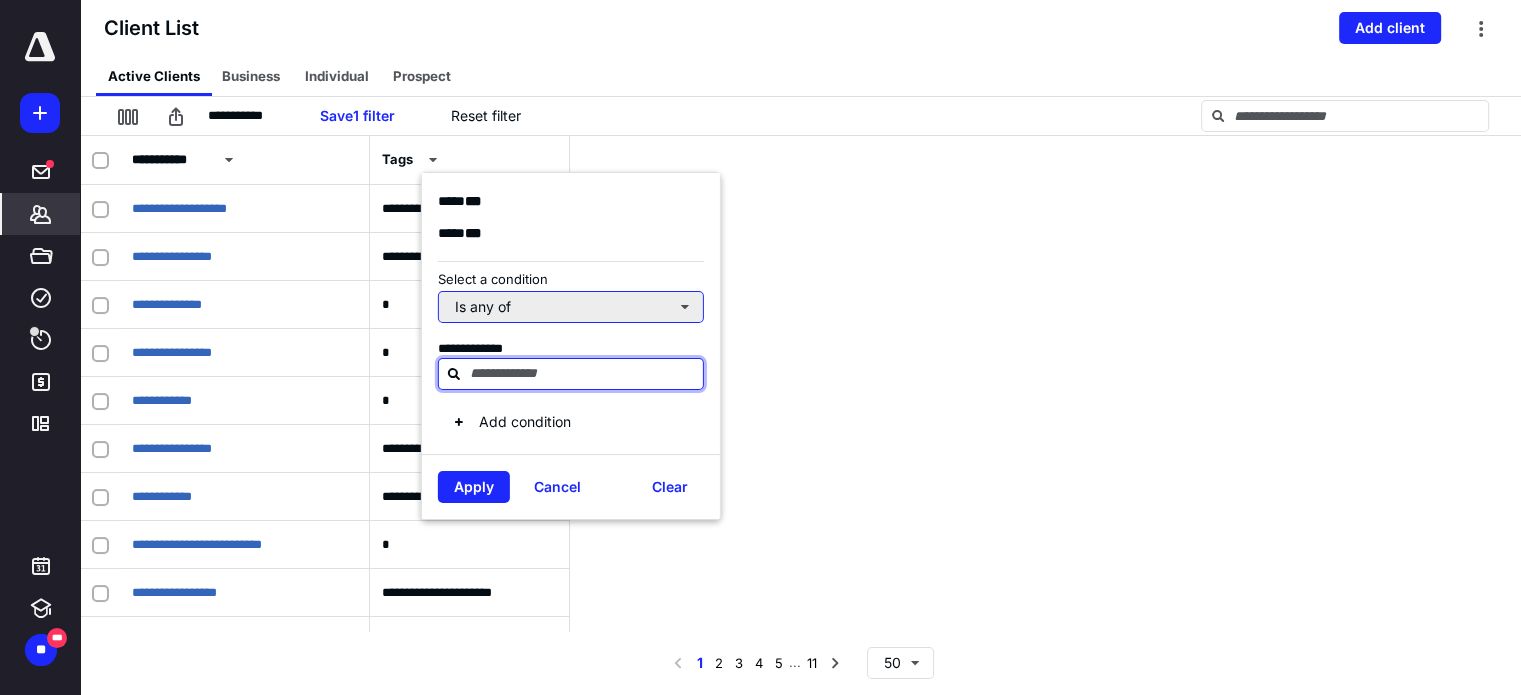 click on "Is any of" at bounding box center (571, 307) 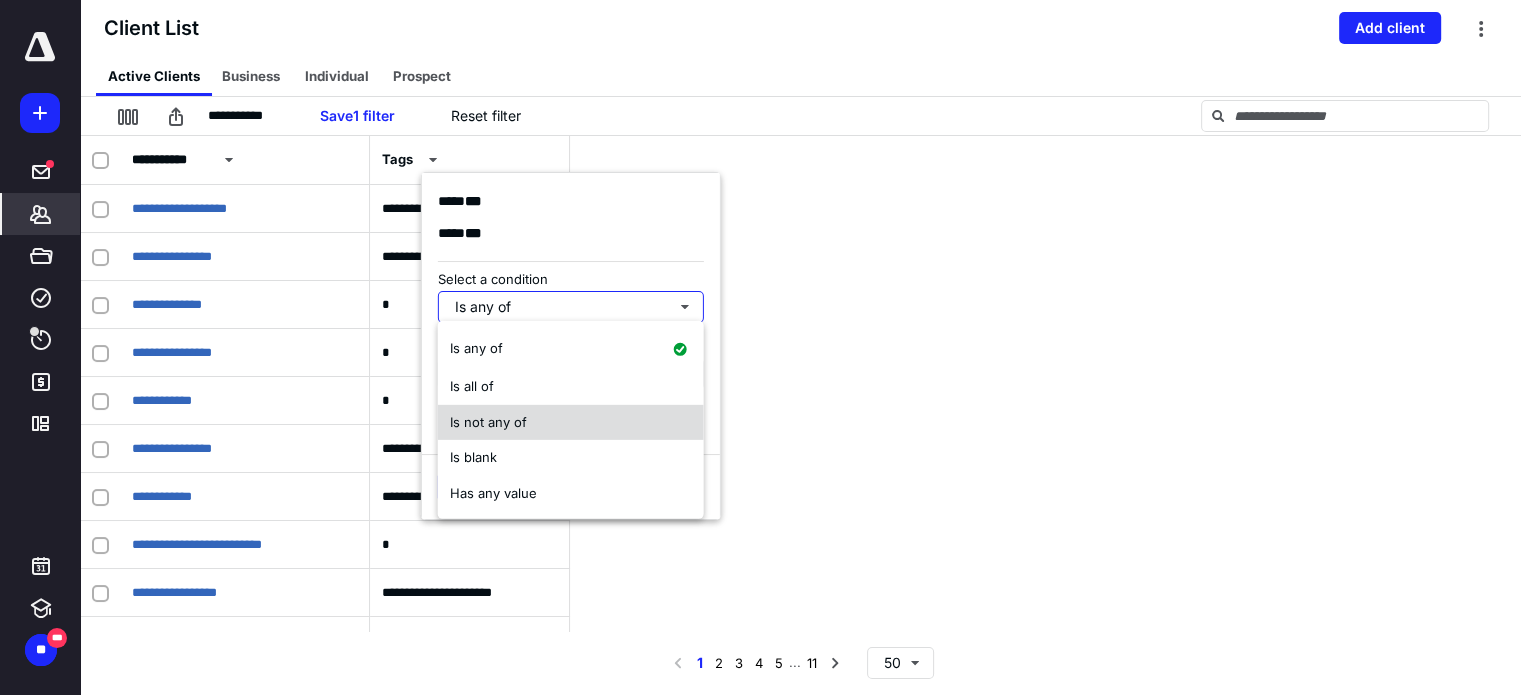 scroll, scrollTop: 19, scrollLeft: 0, axis: vertical 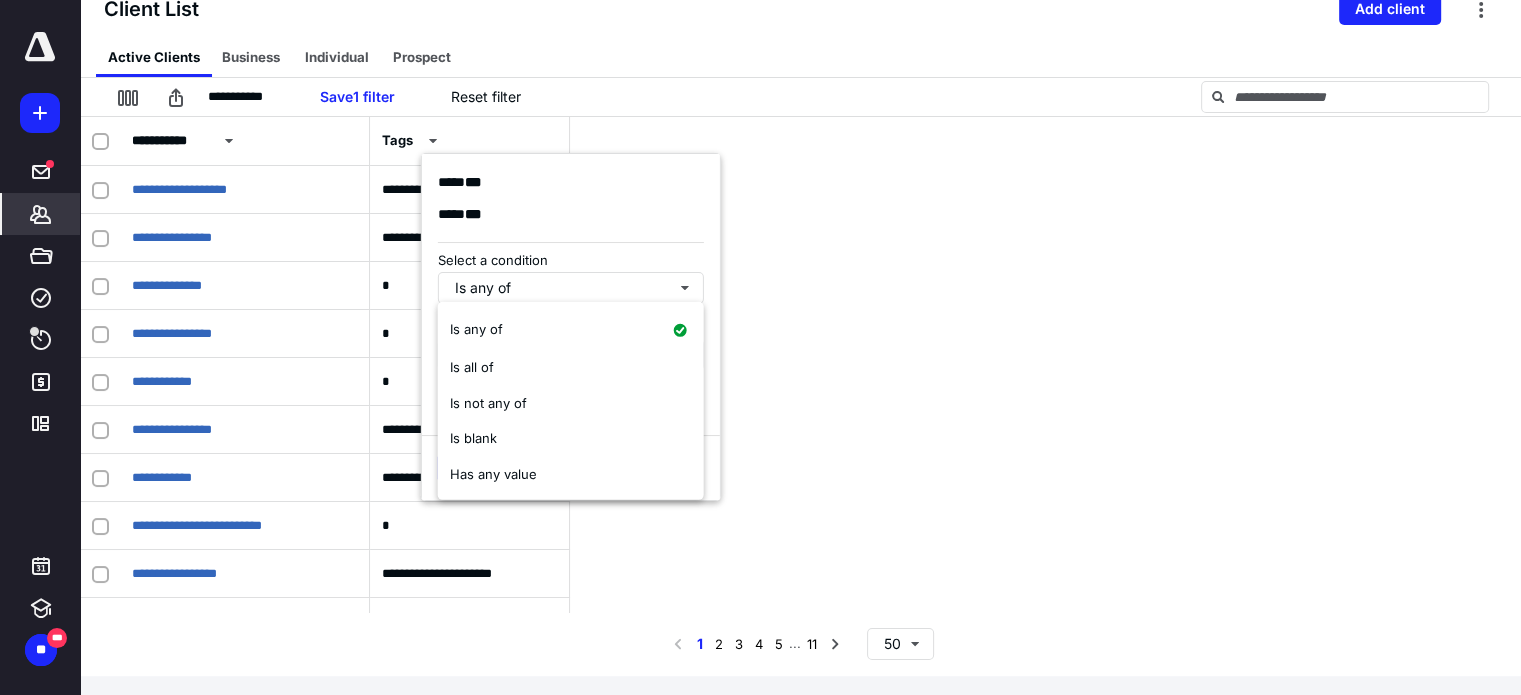 click on "**********" at bounding box center (800, 97) 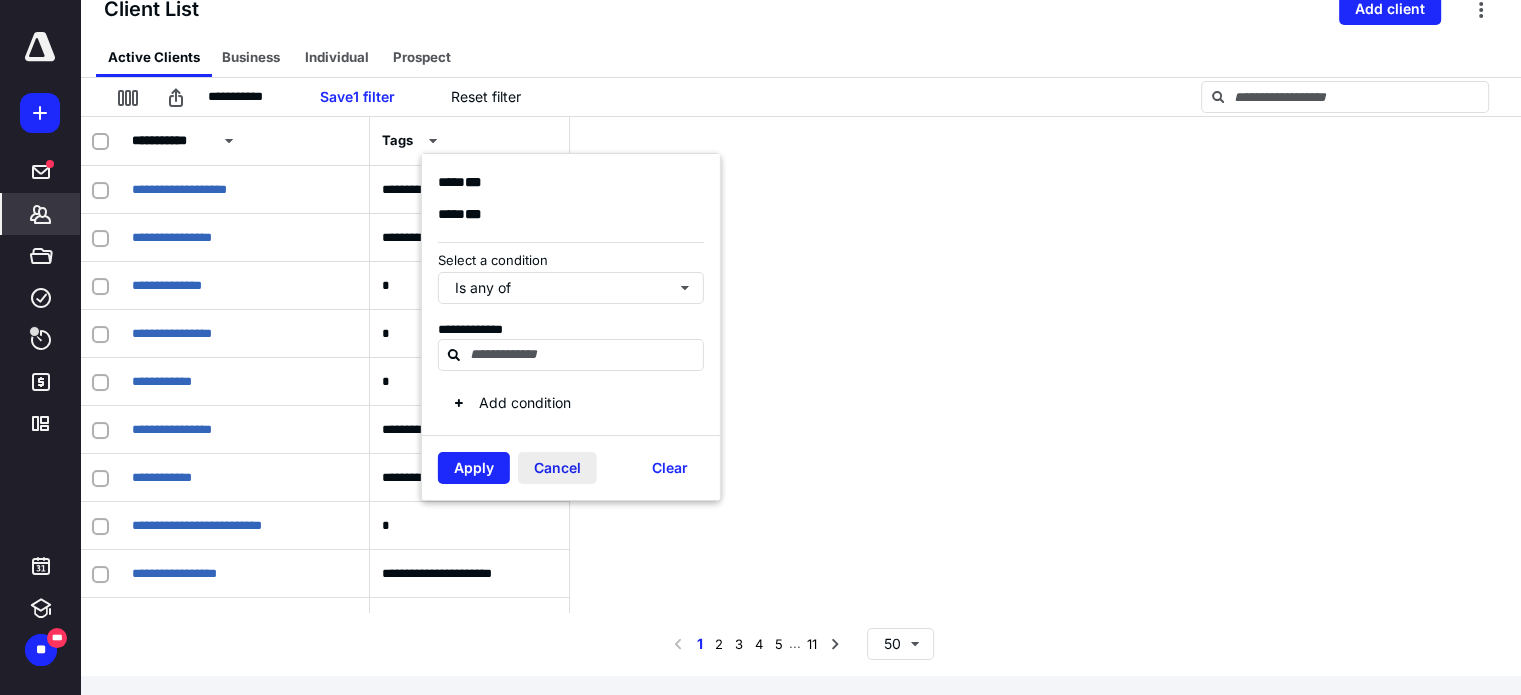 click on "Cancel" at bounding box center [557, 468] 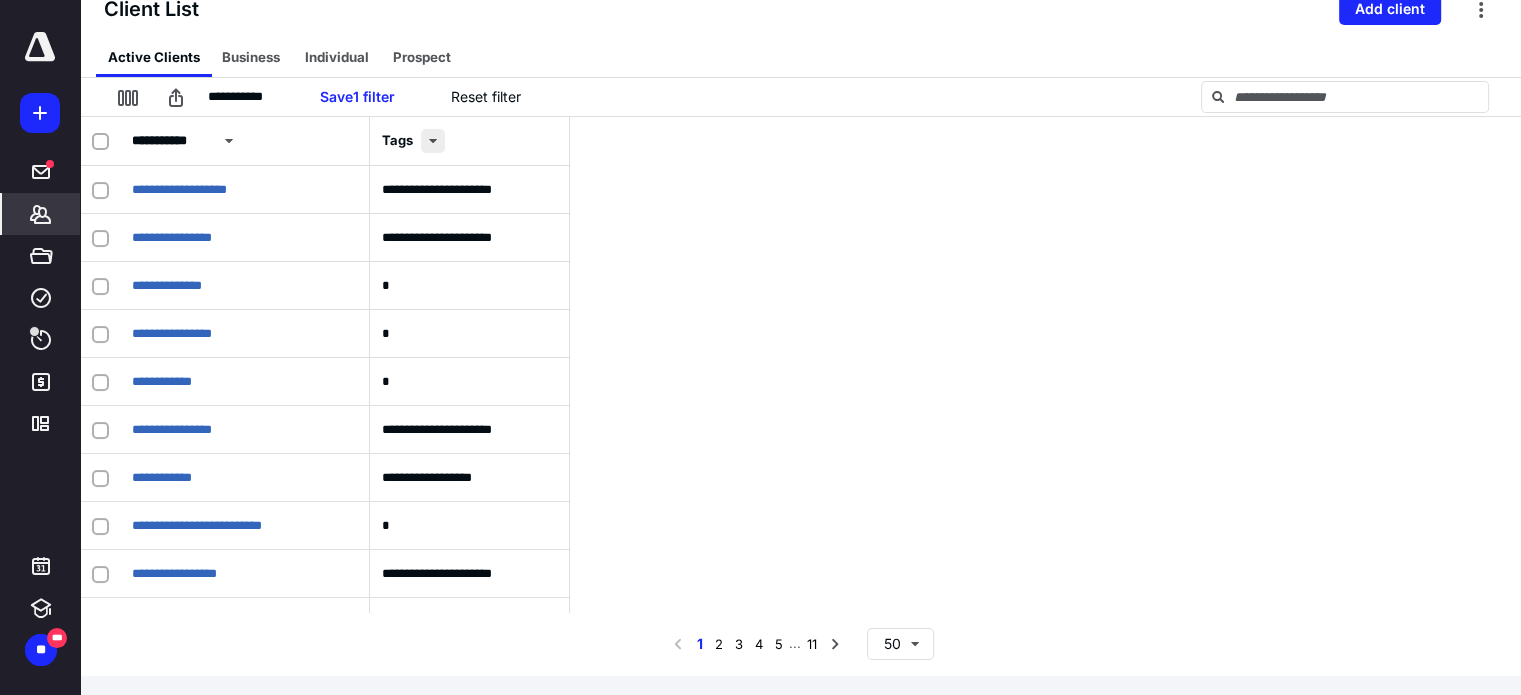 click at bounding box center [433, 141] 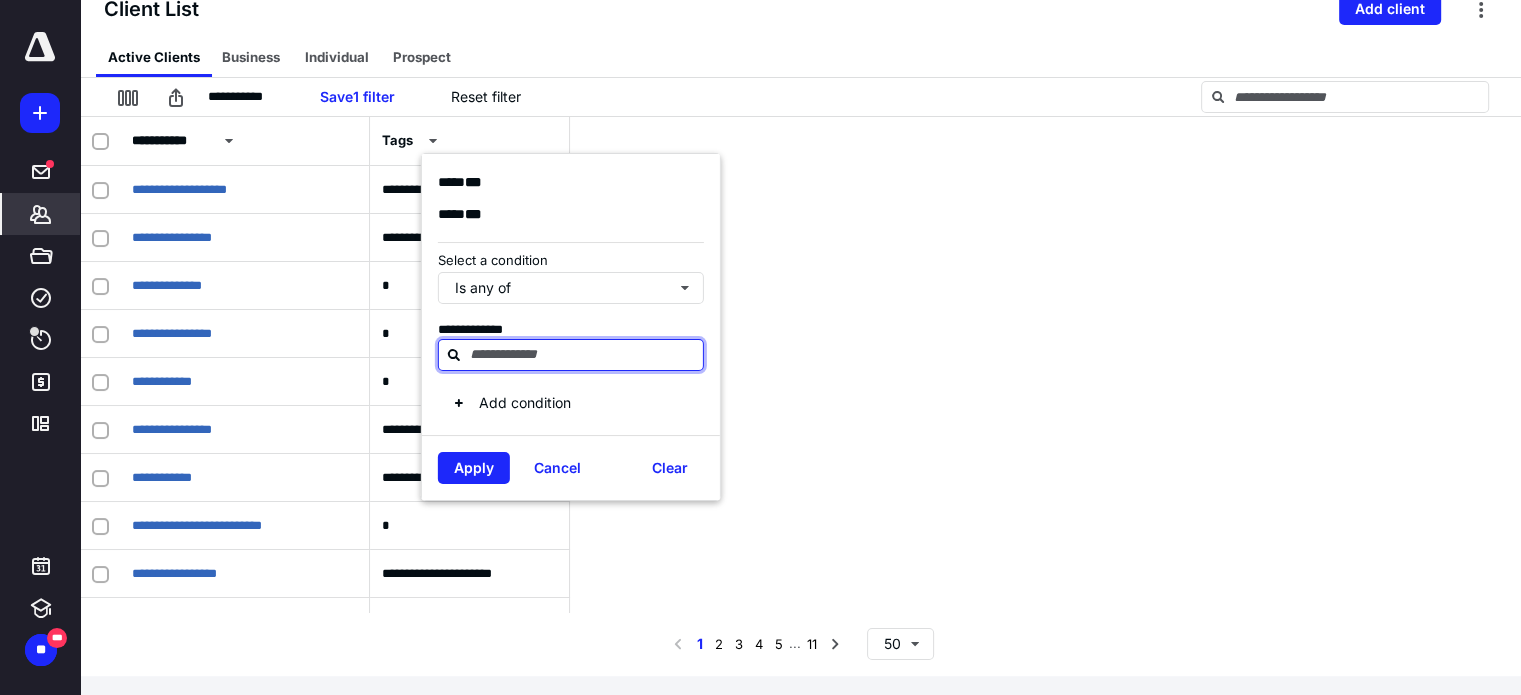click at bounding box center (583, 354) 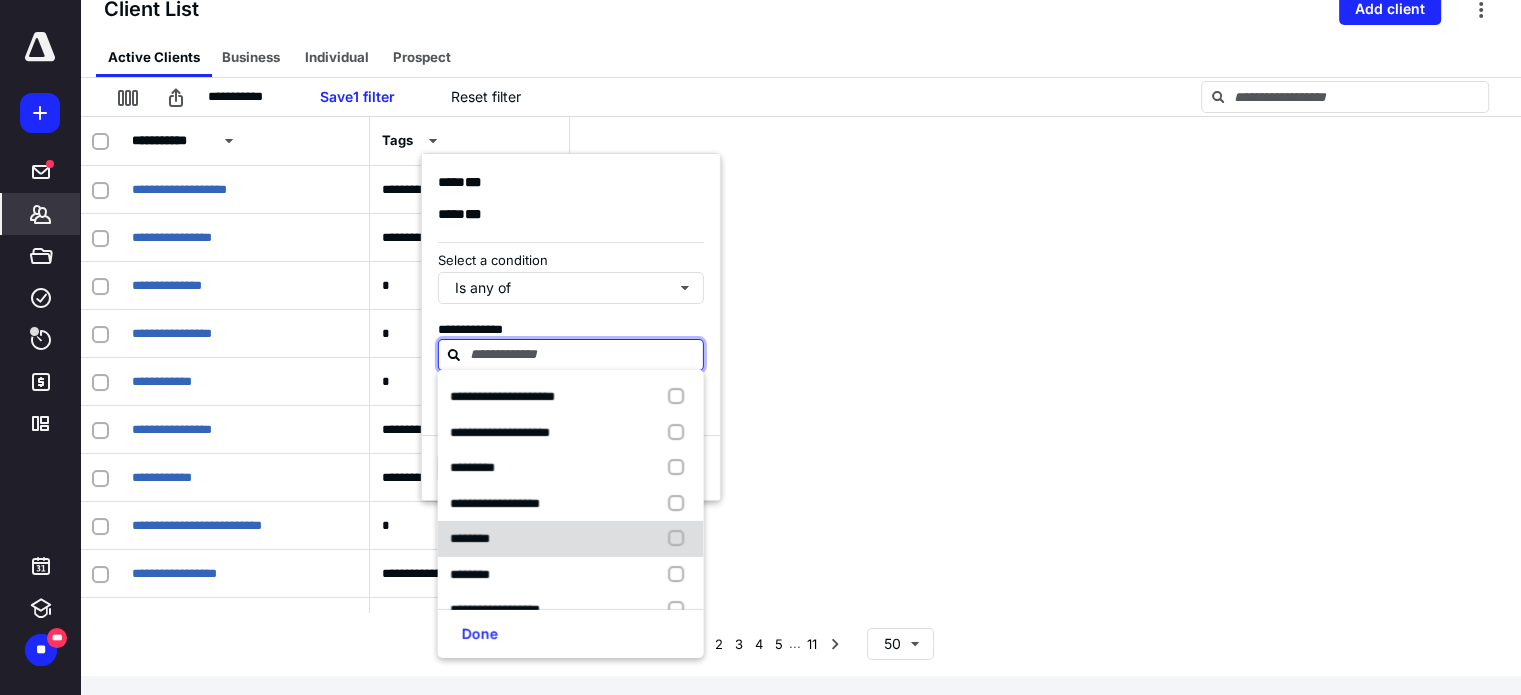 scroll, scrollTop: 524, scrollLeft: 0, axis: vertical 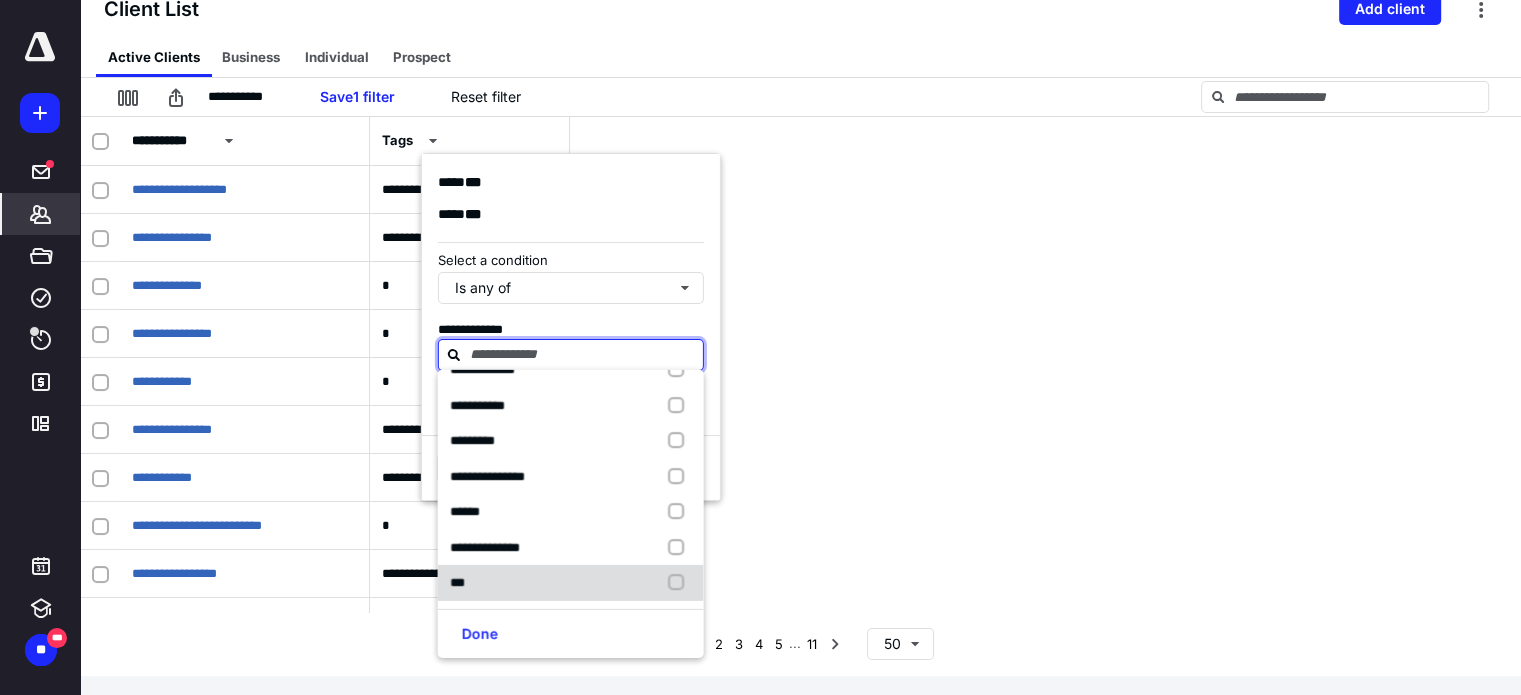 click at bounding box center (680, 583) 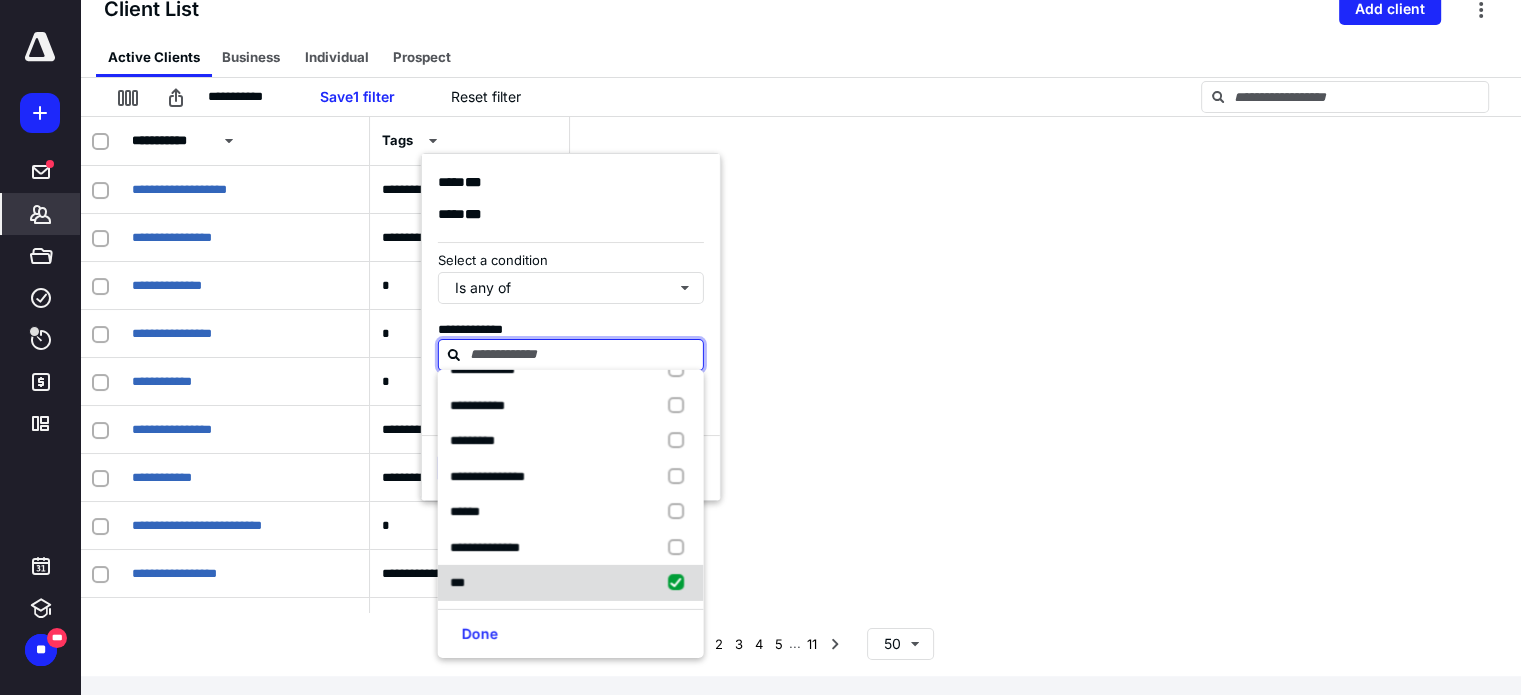 checkbox on "true" 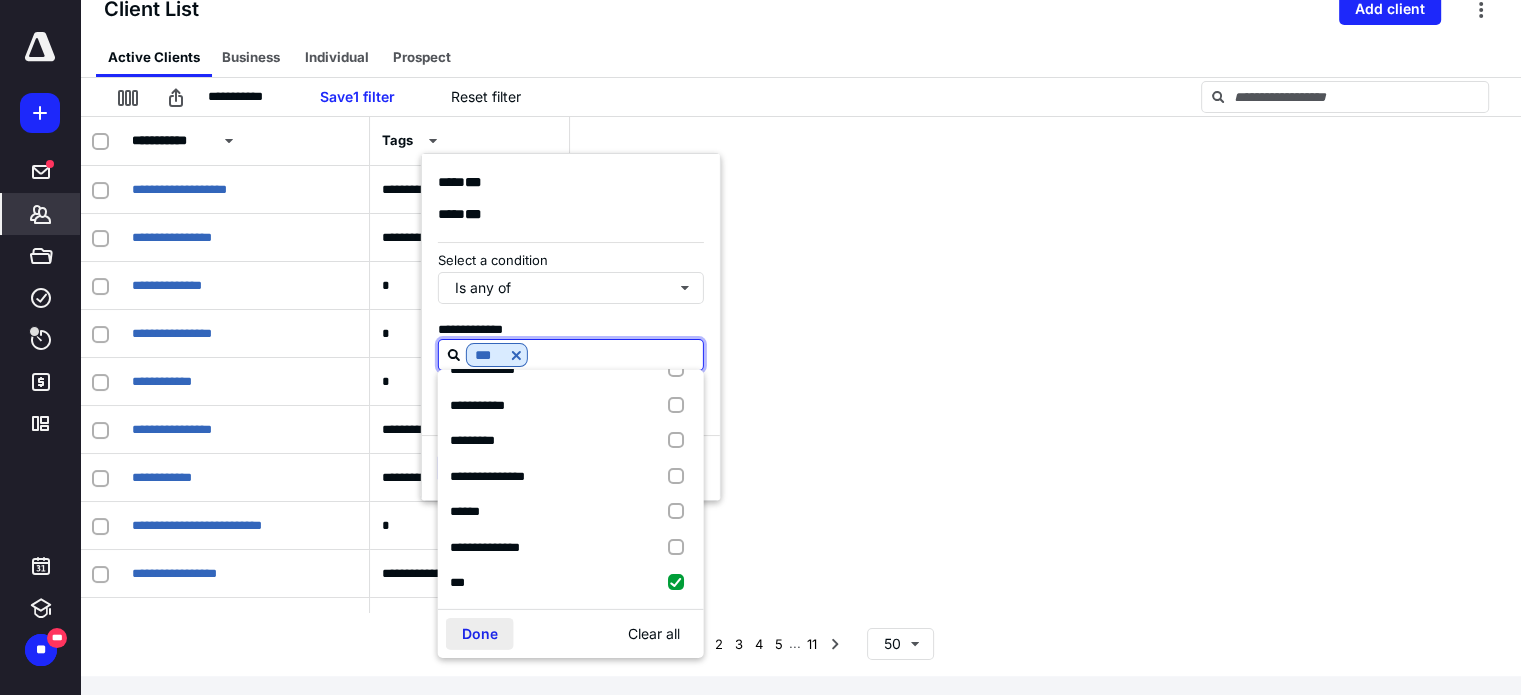 click on "Done" at bounding box center (480, 634) 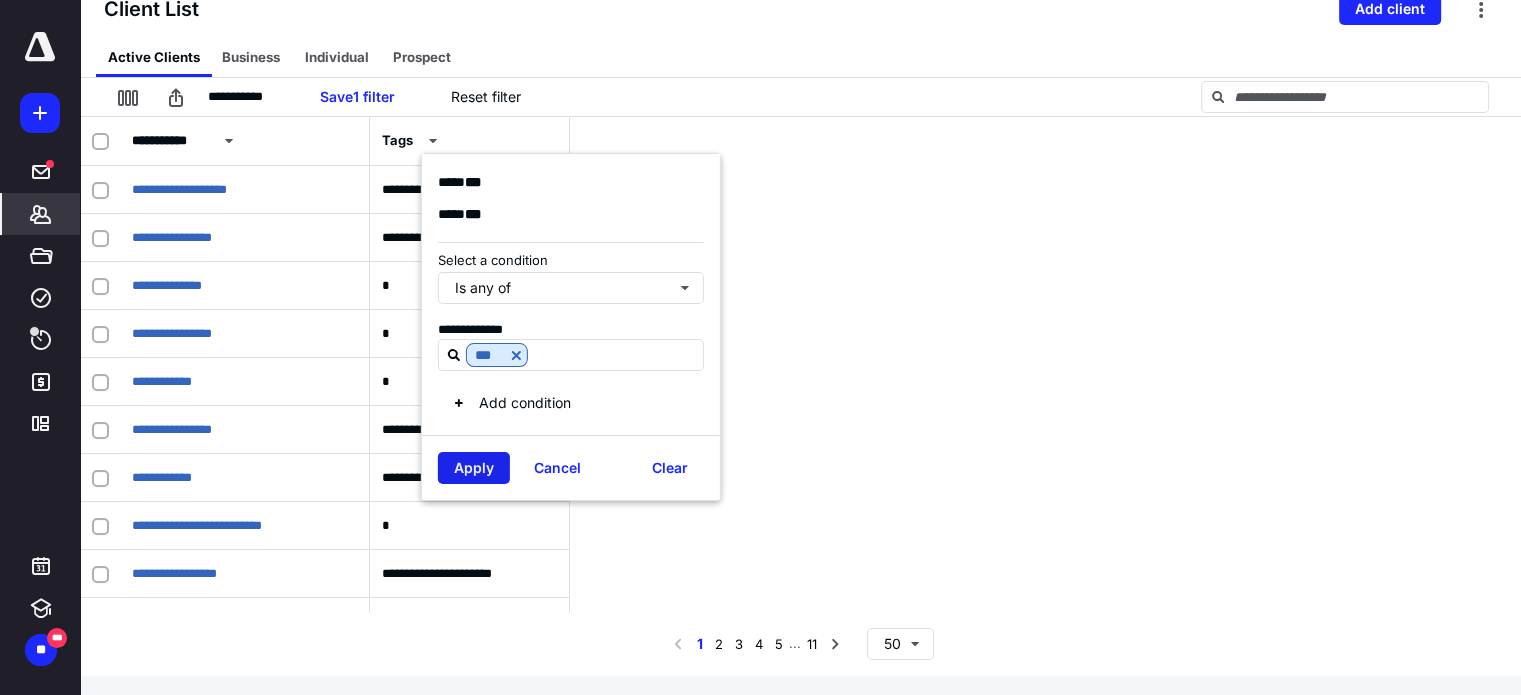 click on "Apply" at bounding box center [474, 468] 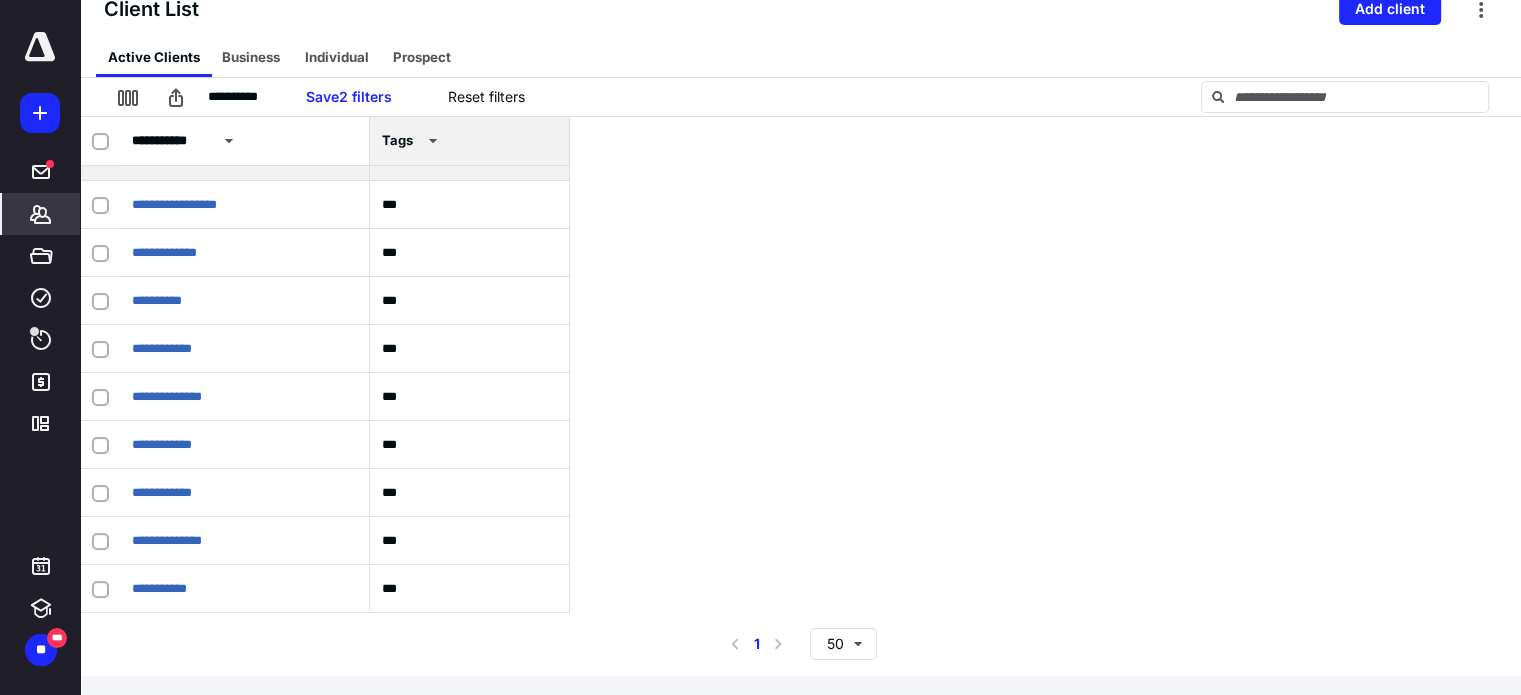 scroll, scrollTop: 0, scrollLeft: 0, axis: both 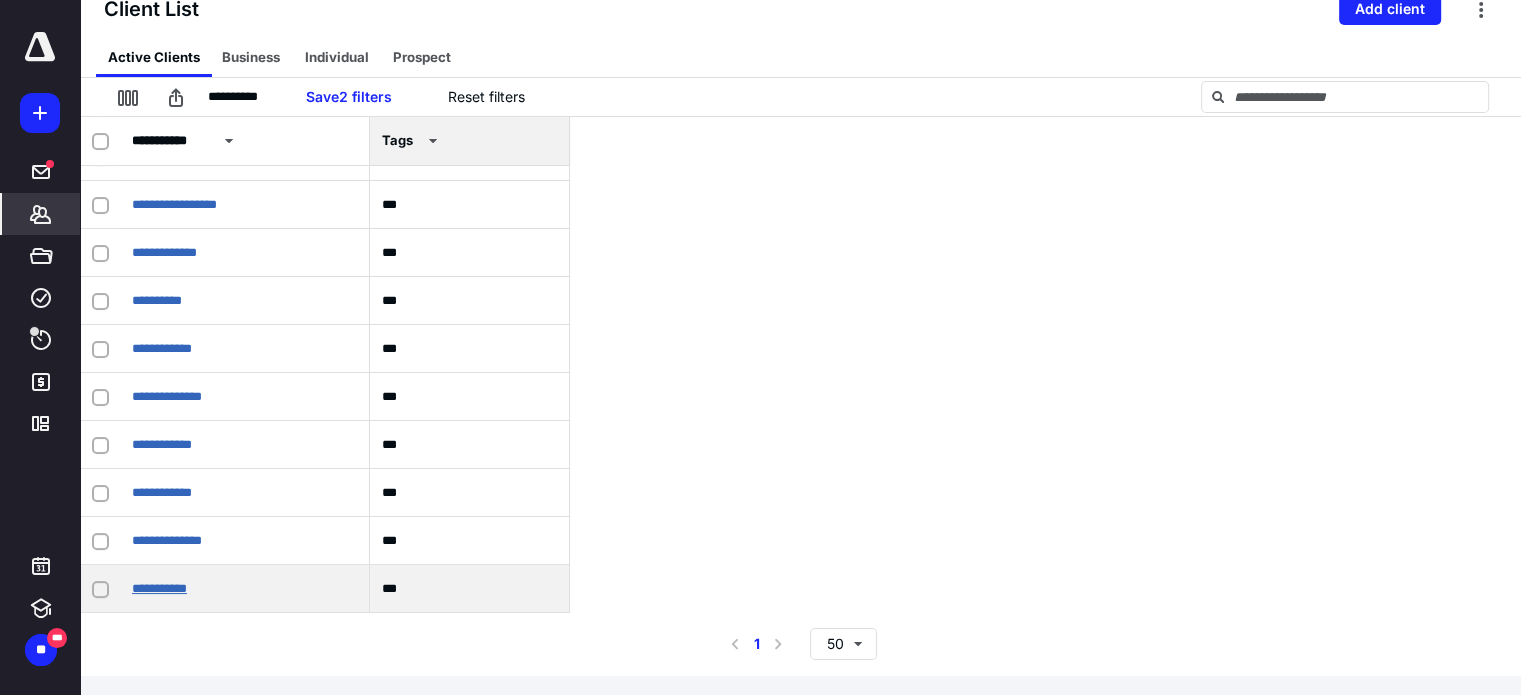 click on "**********" at bounding box center (159, 588) 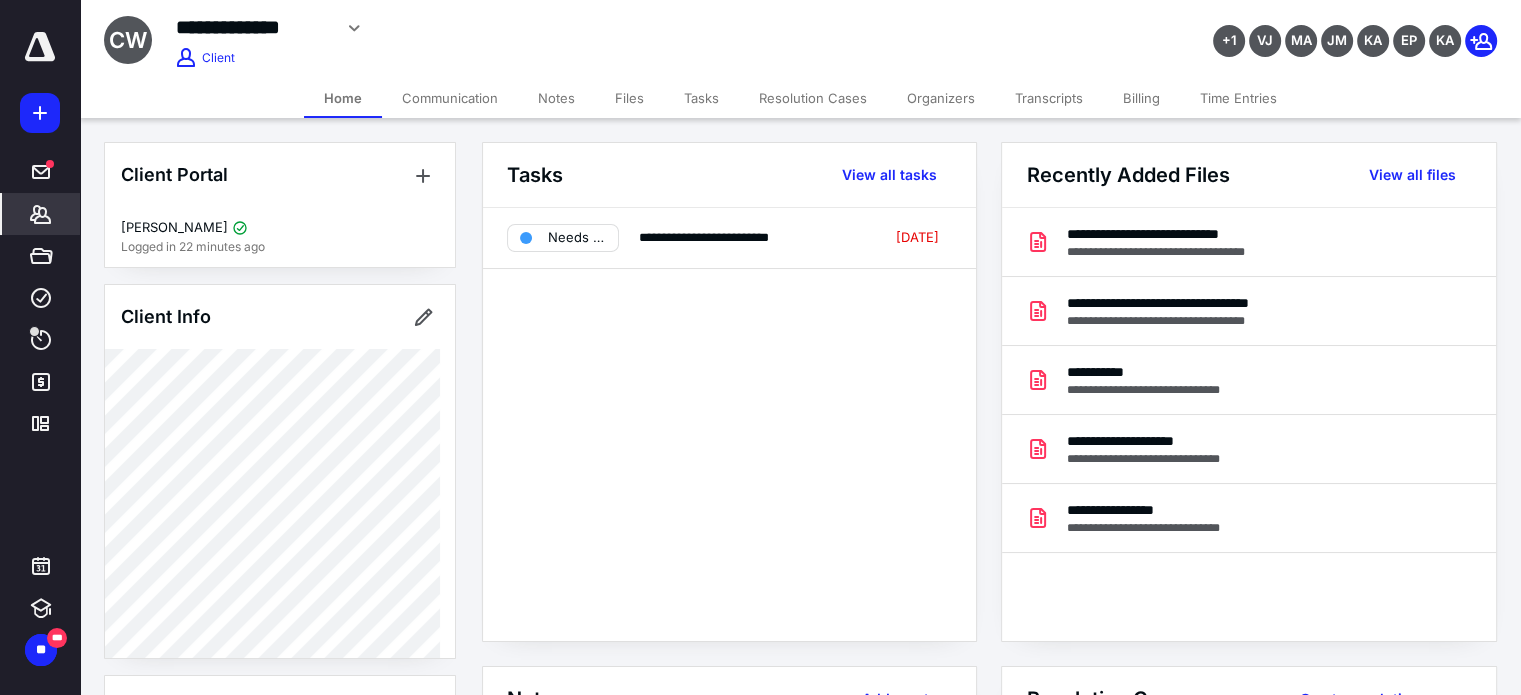 click on "Notes" at bounding box center [556, 98] 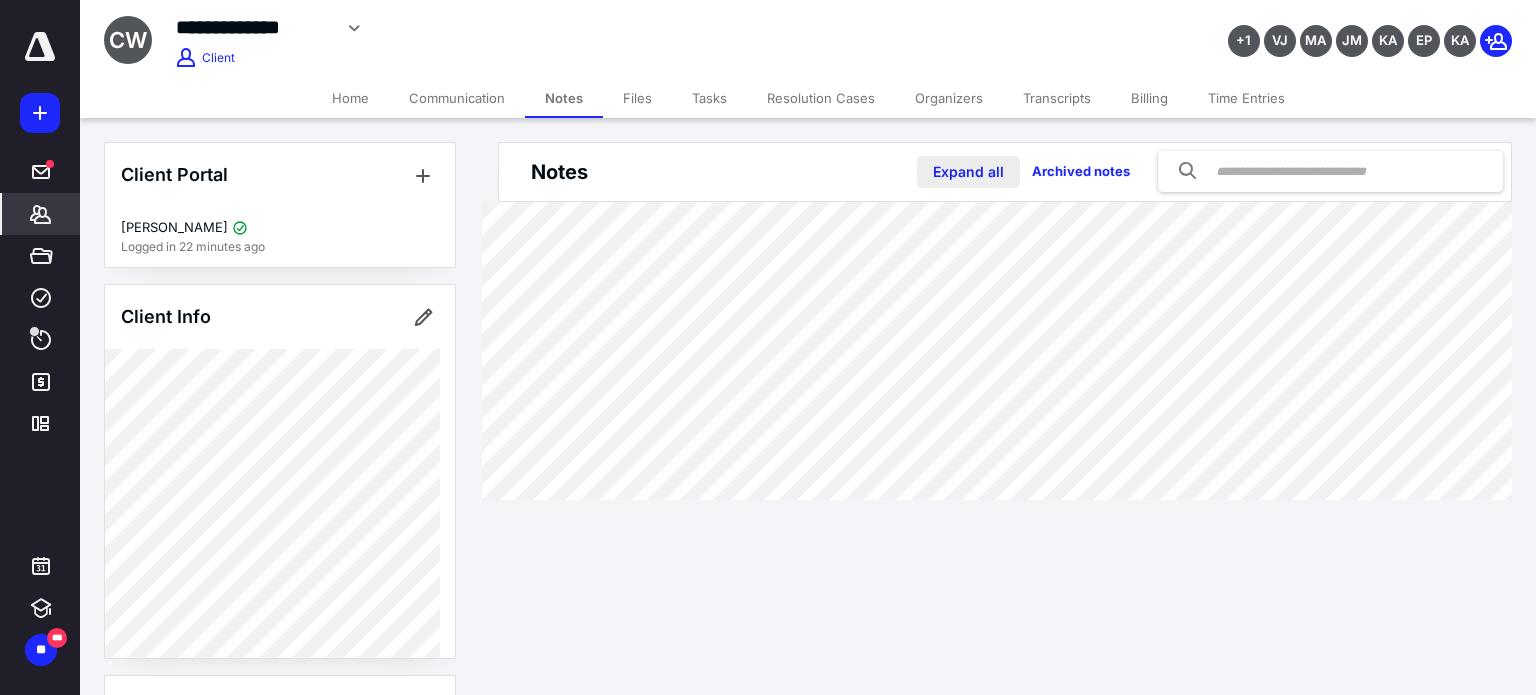 click on "Expand all" at bounding box center [968, 172] 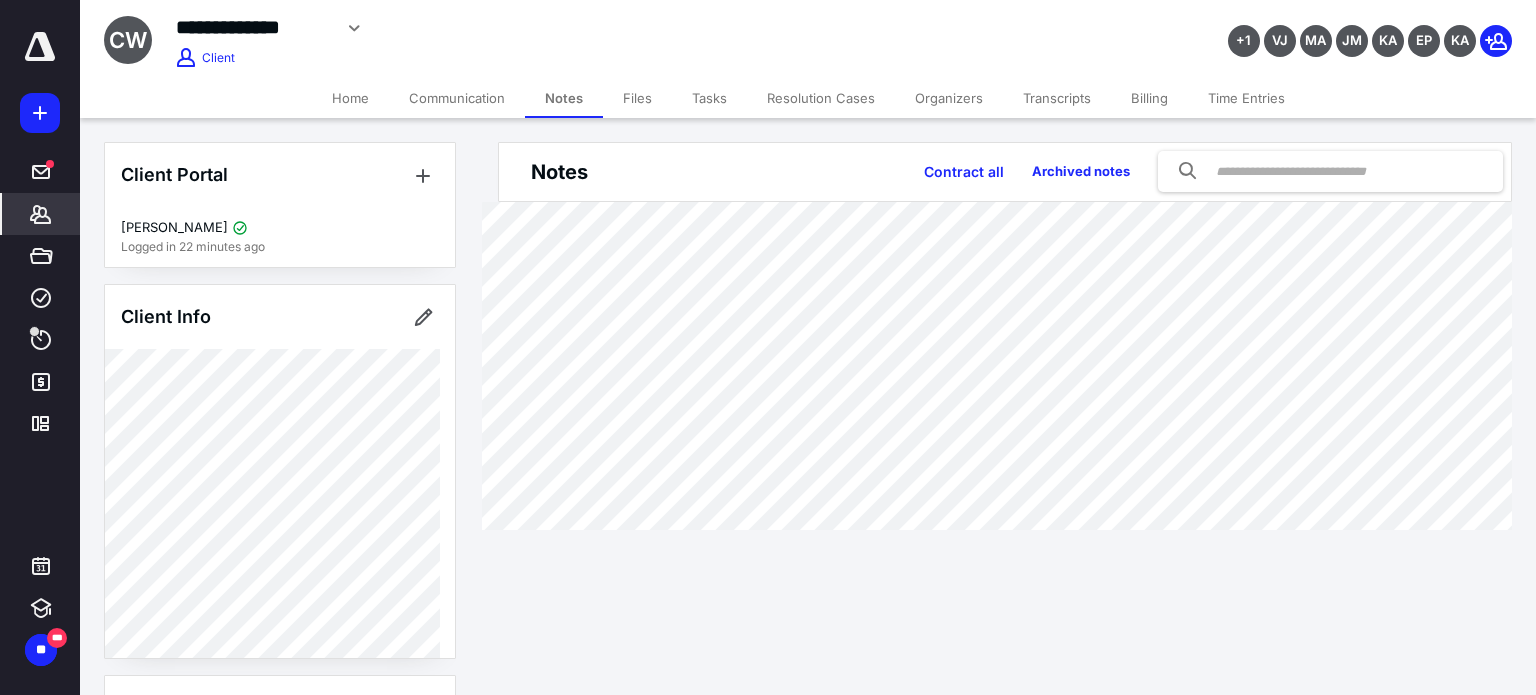 click on "Home" at bounding box center [350, 98] 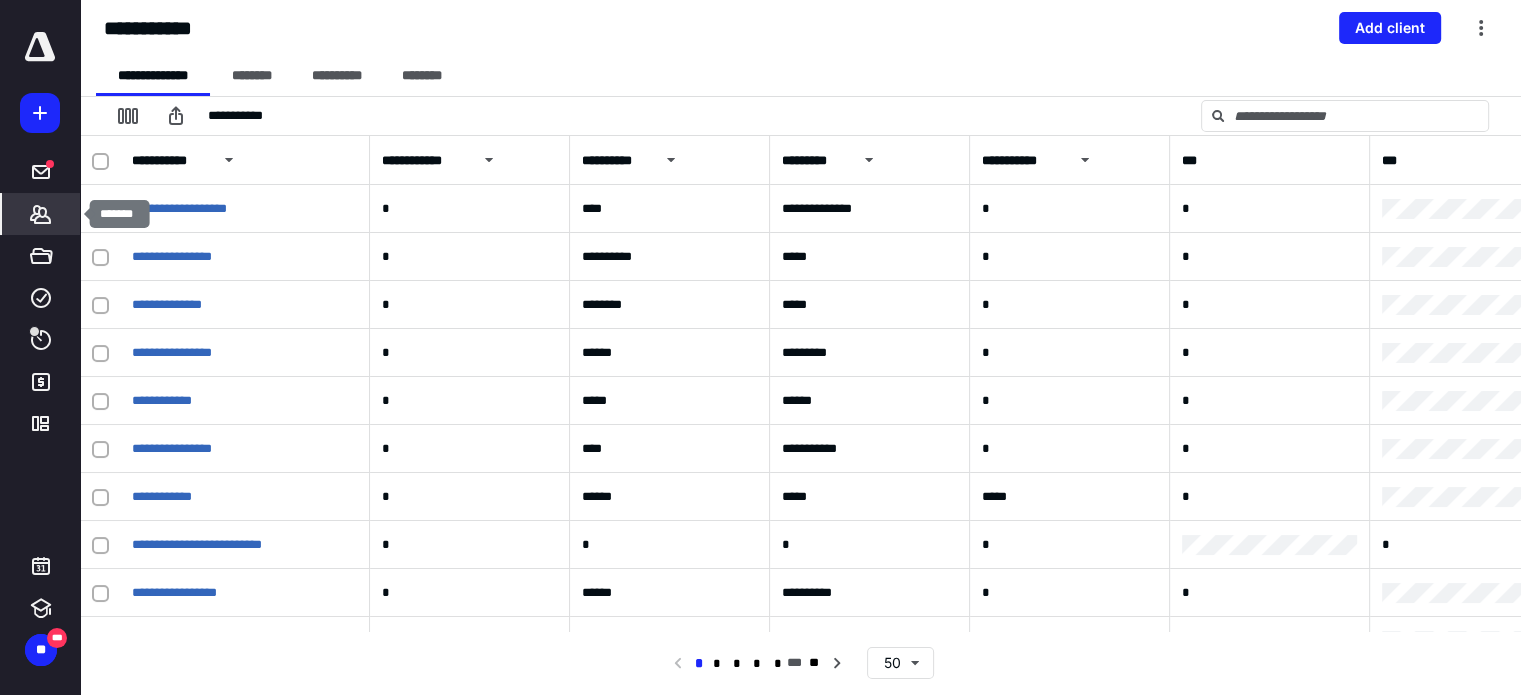 click 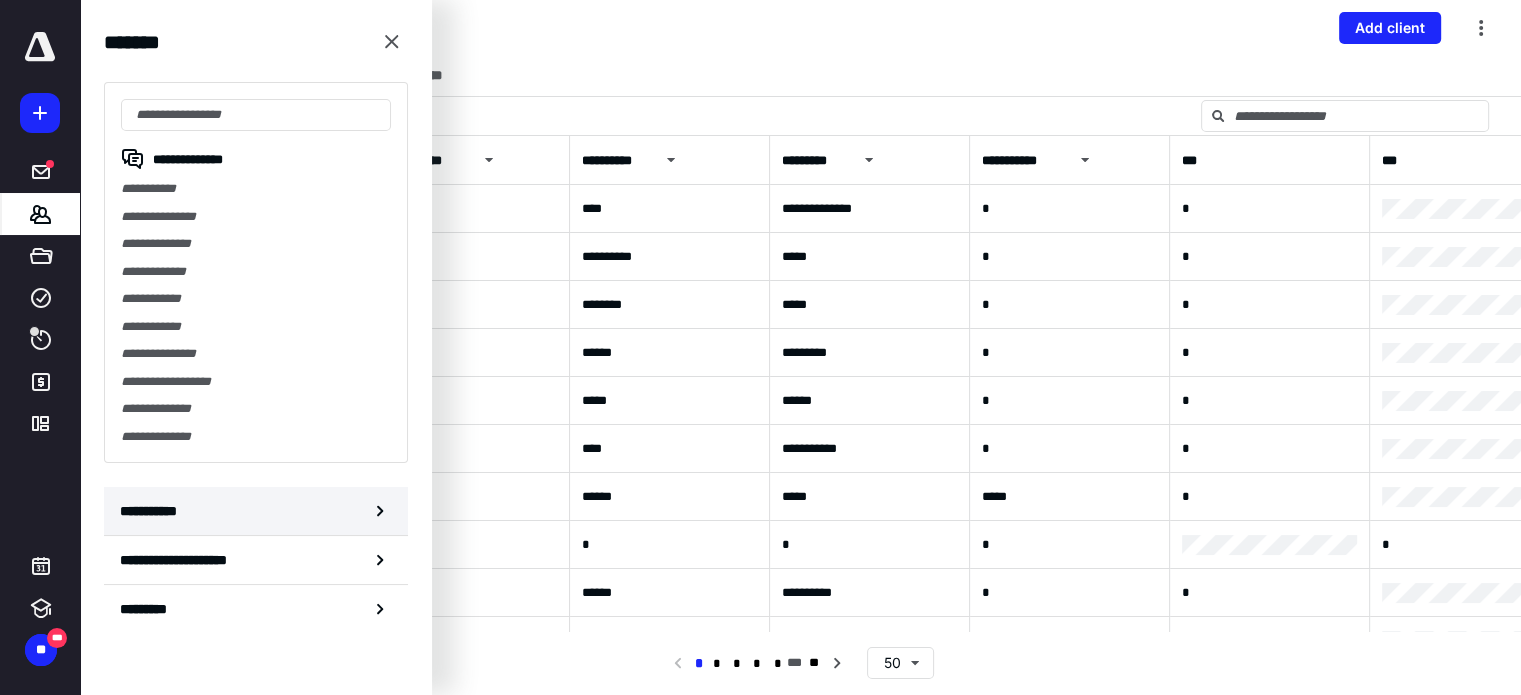 click on "**********" at bounding box center [256, 511] 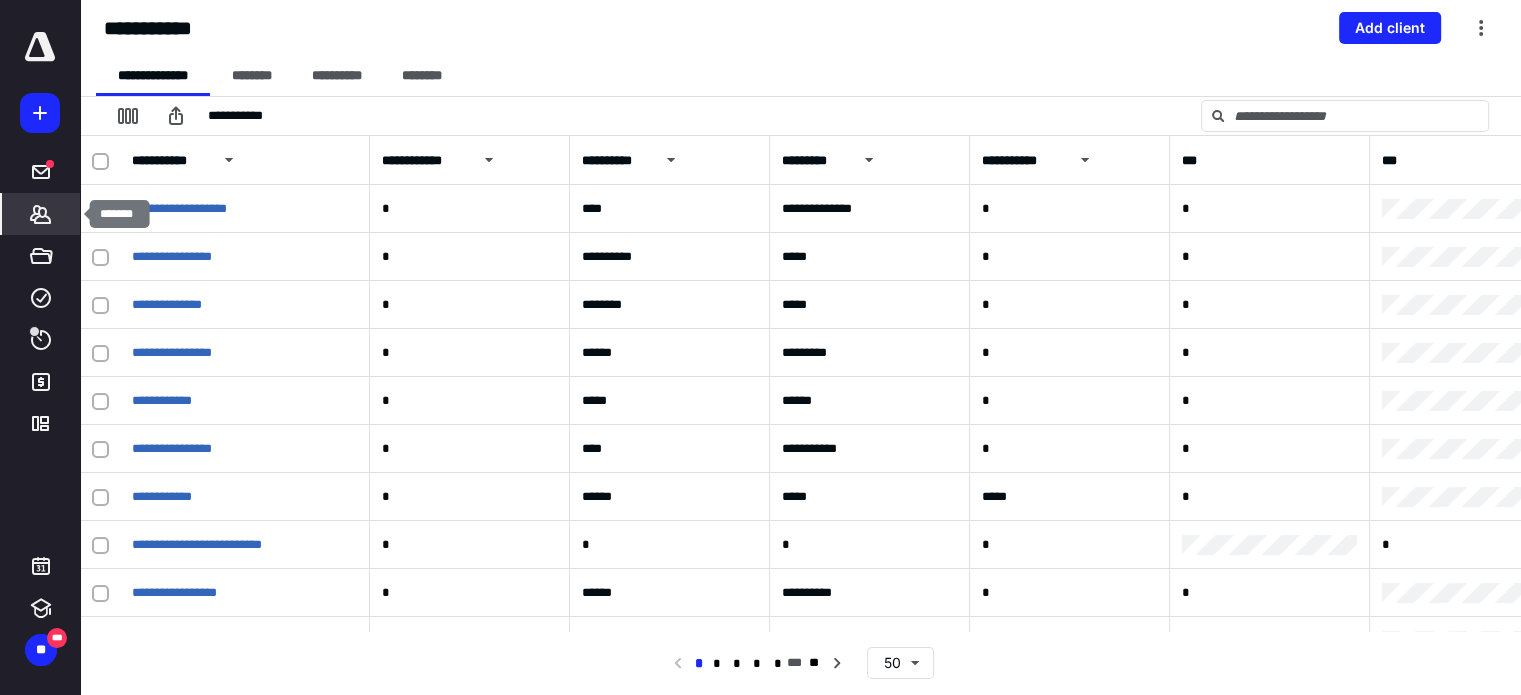 click 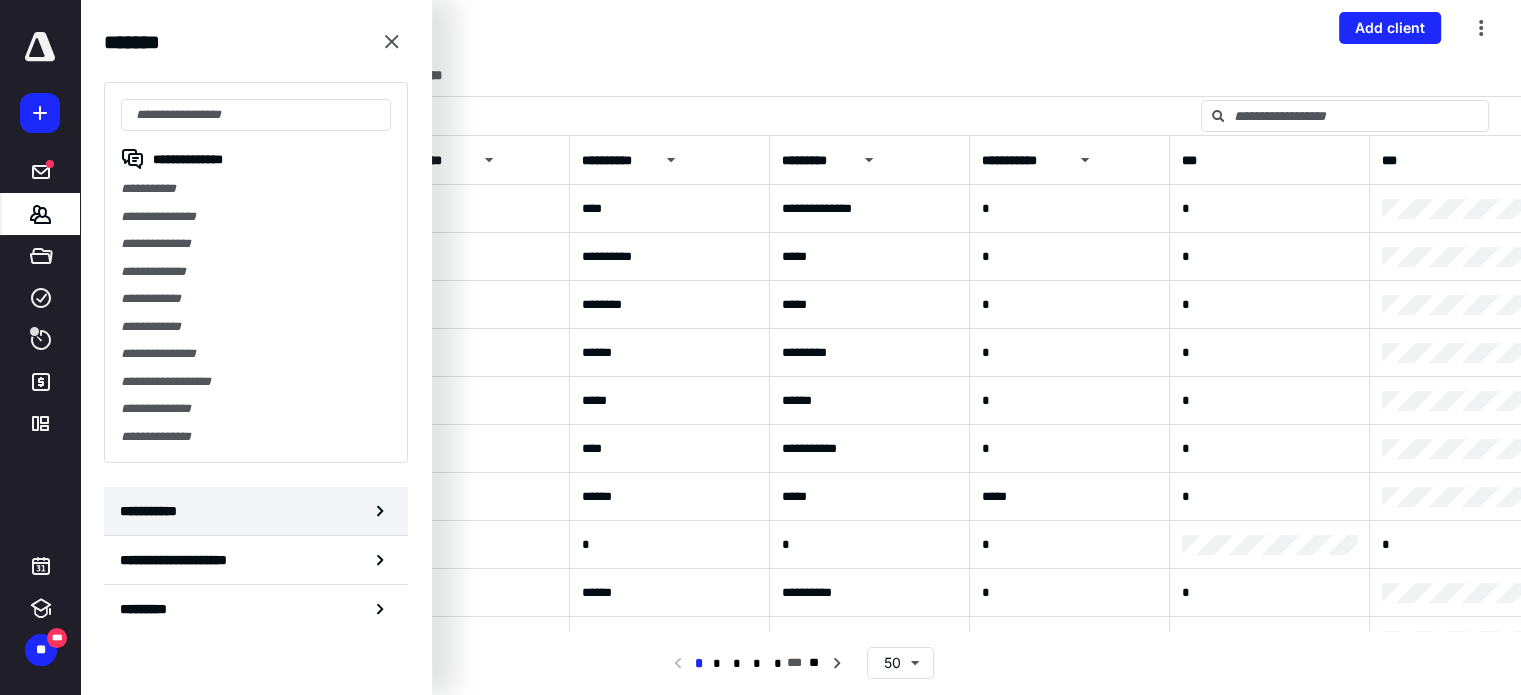 click 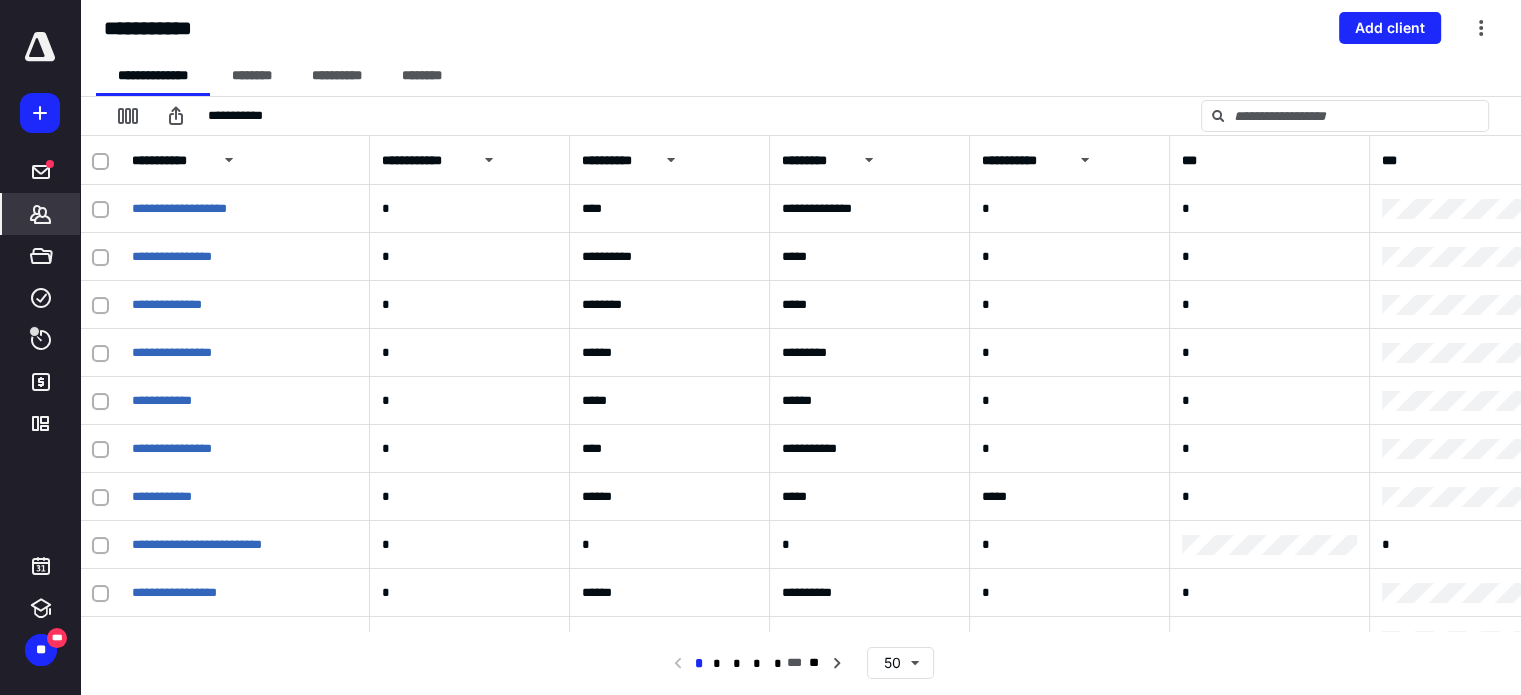 click on "*******" at bounding box center (41, 214) 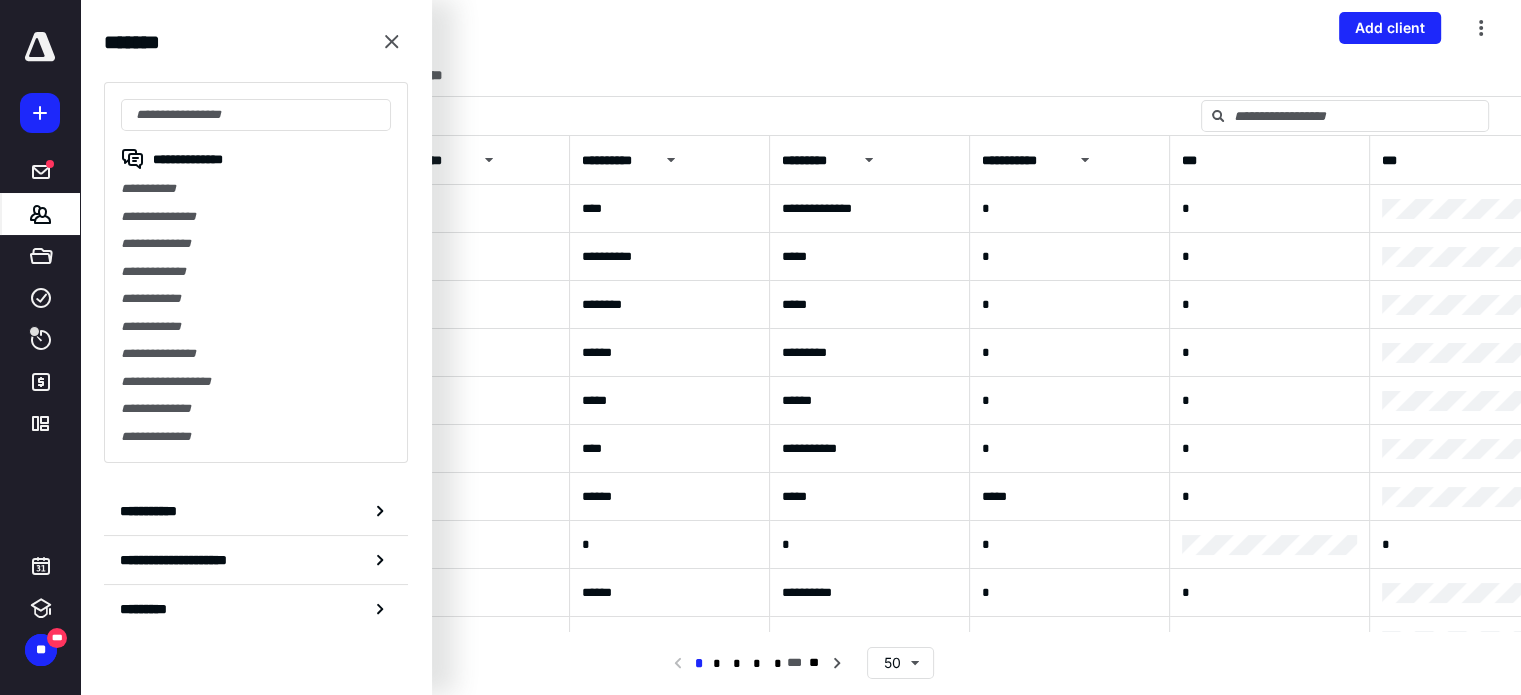 scroll, scrollTop: 19, scrollLeft: 0, axis: vertical 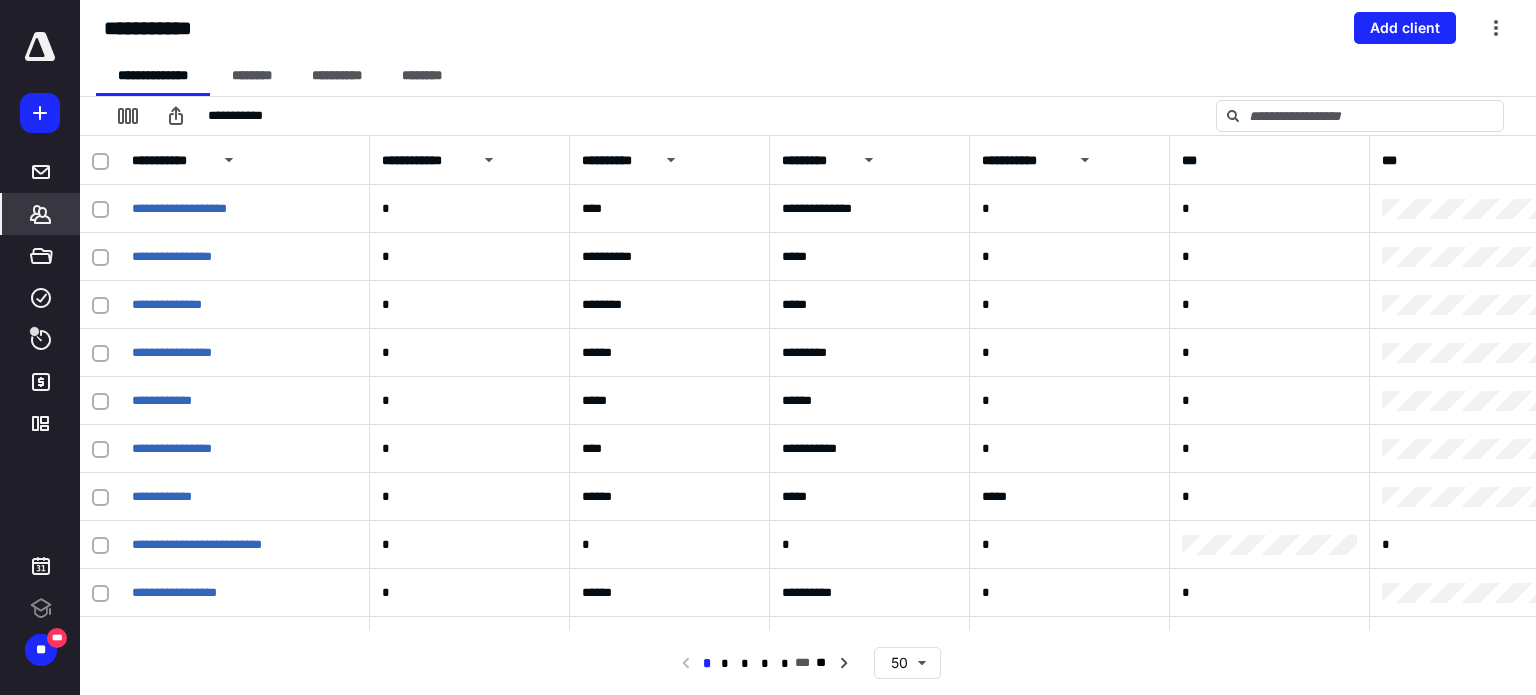 click 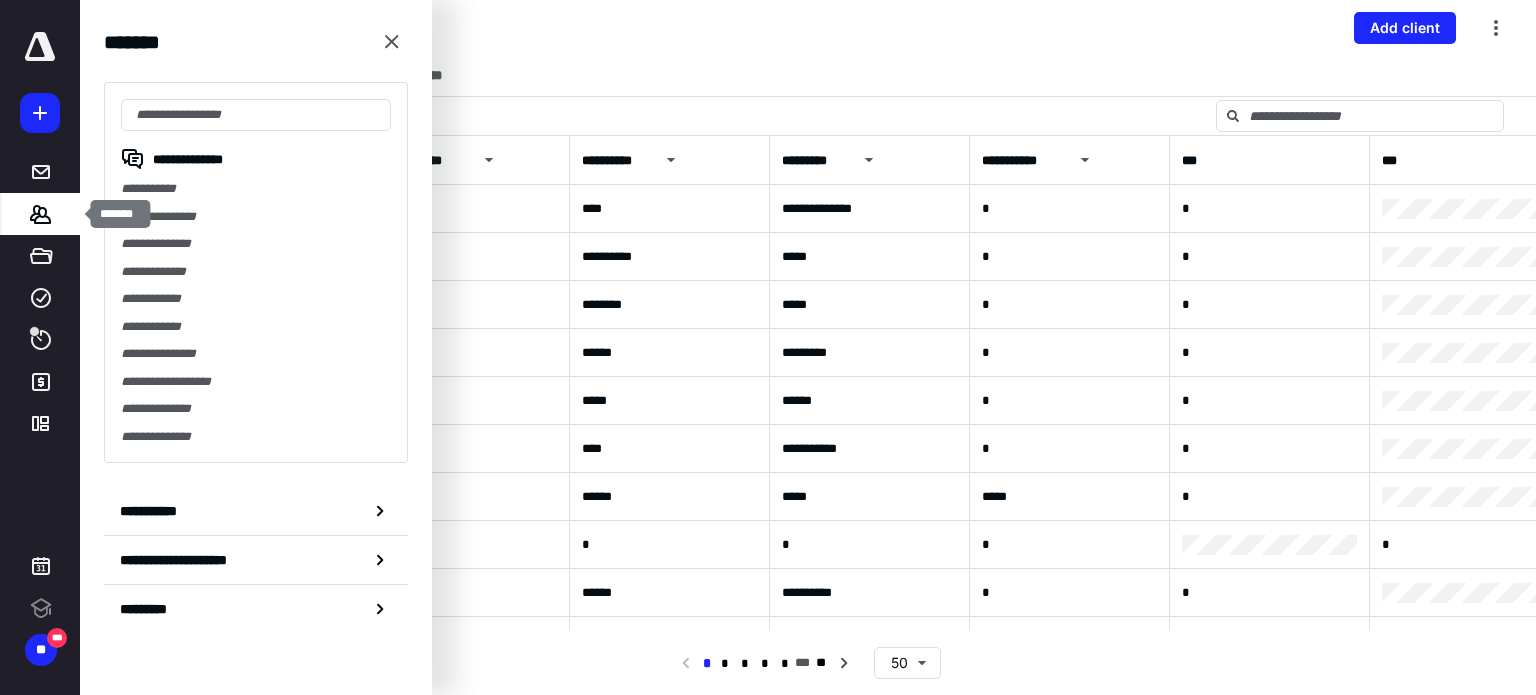 scroll, scrollTop: 0, scrollLeft: 0, axis: both 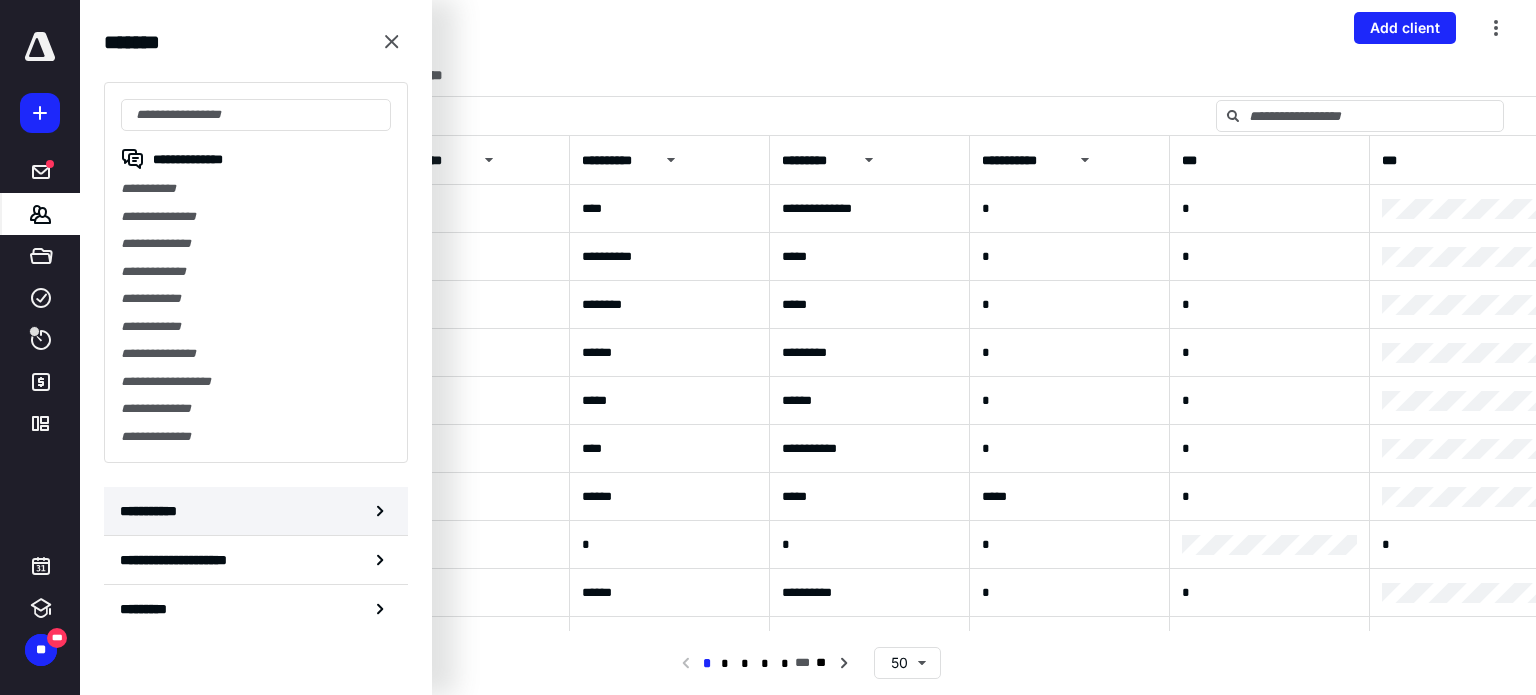 click 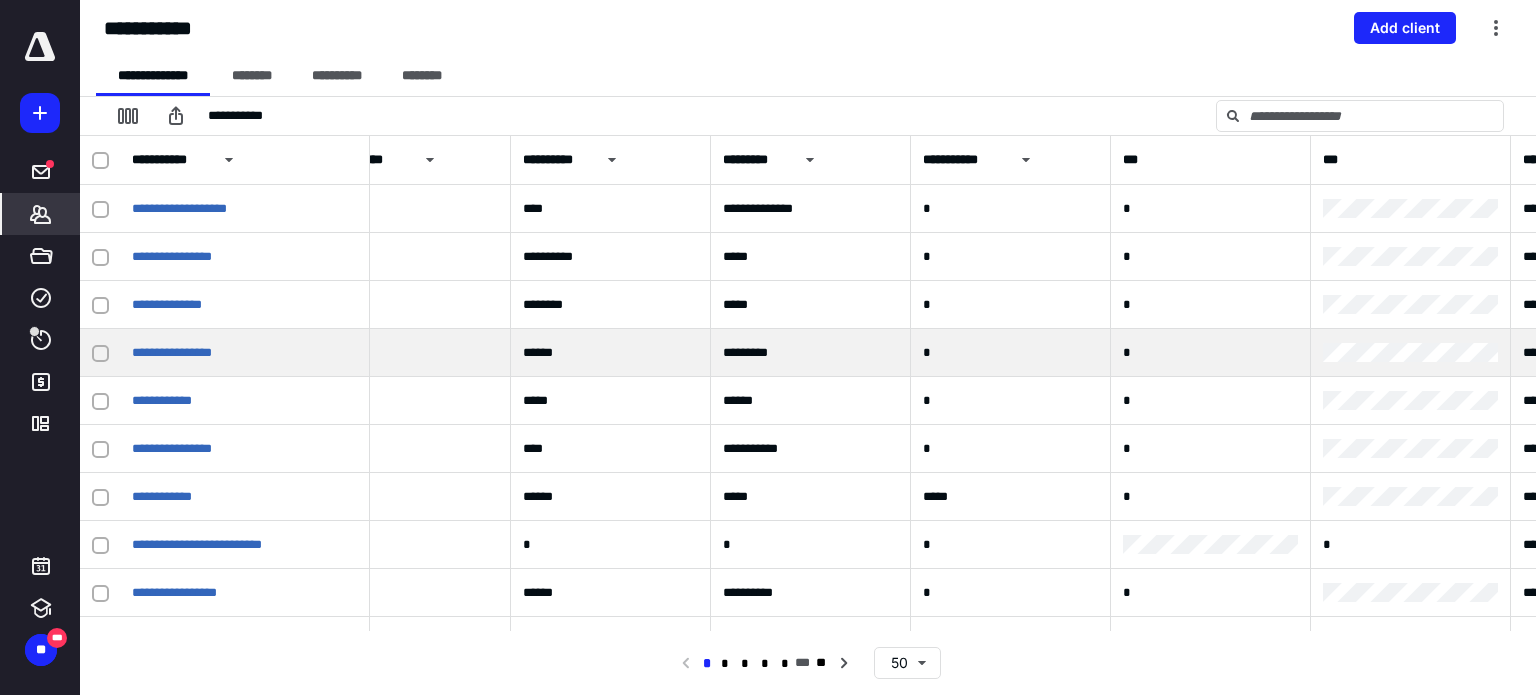 scroll, scrollTop: 0, scrollLeft: 0, axis: both 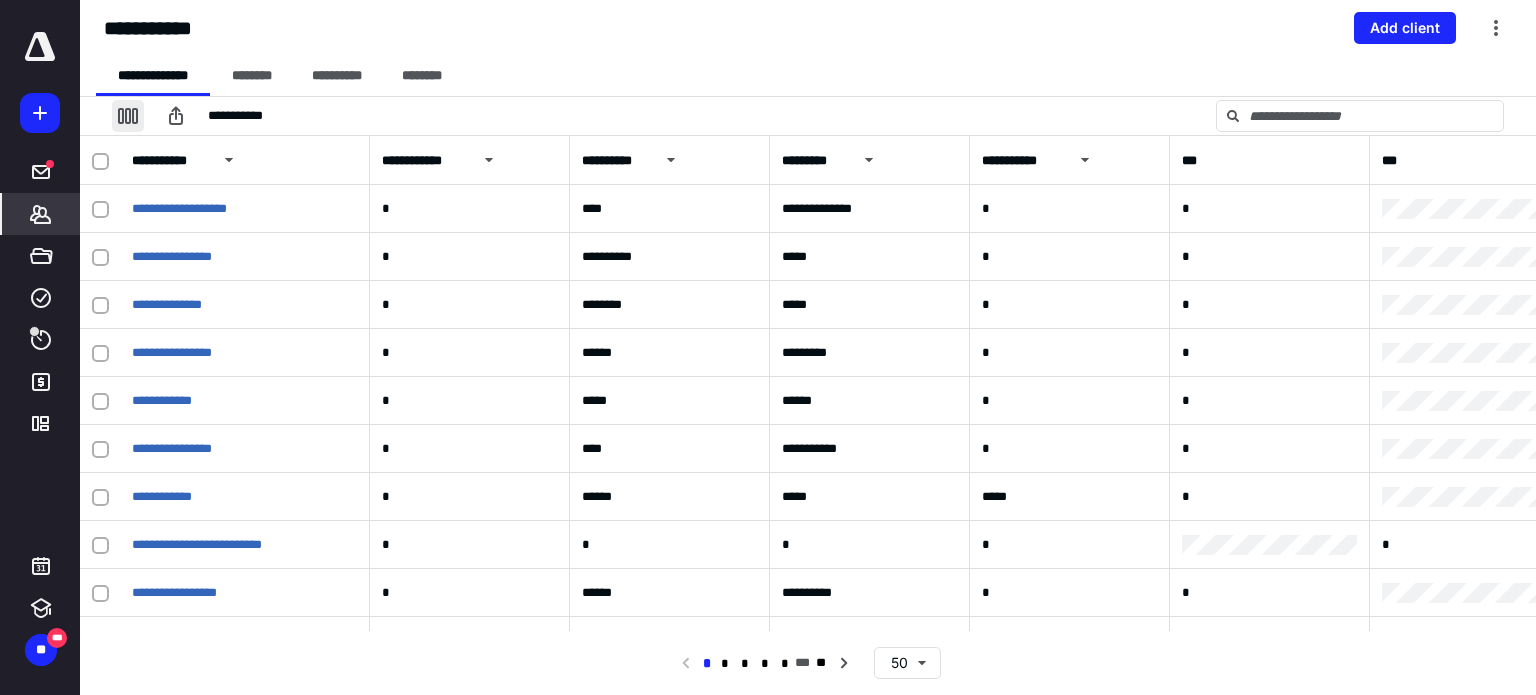 click at bounding box center (128, 116) 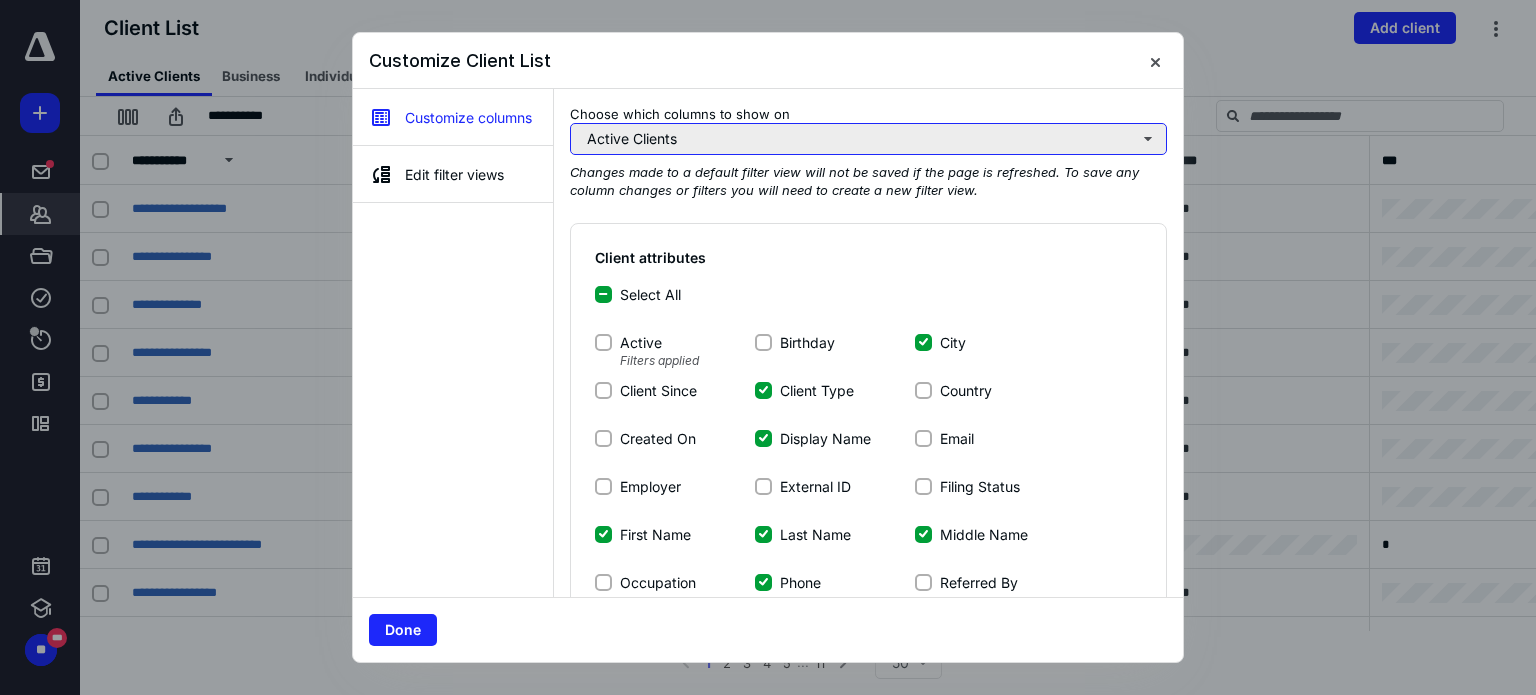 click on "Active Clients" at bounding box center [868, 139] 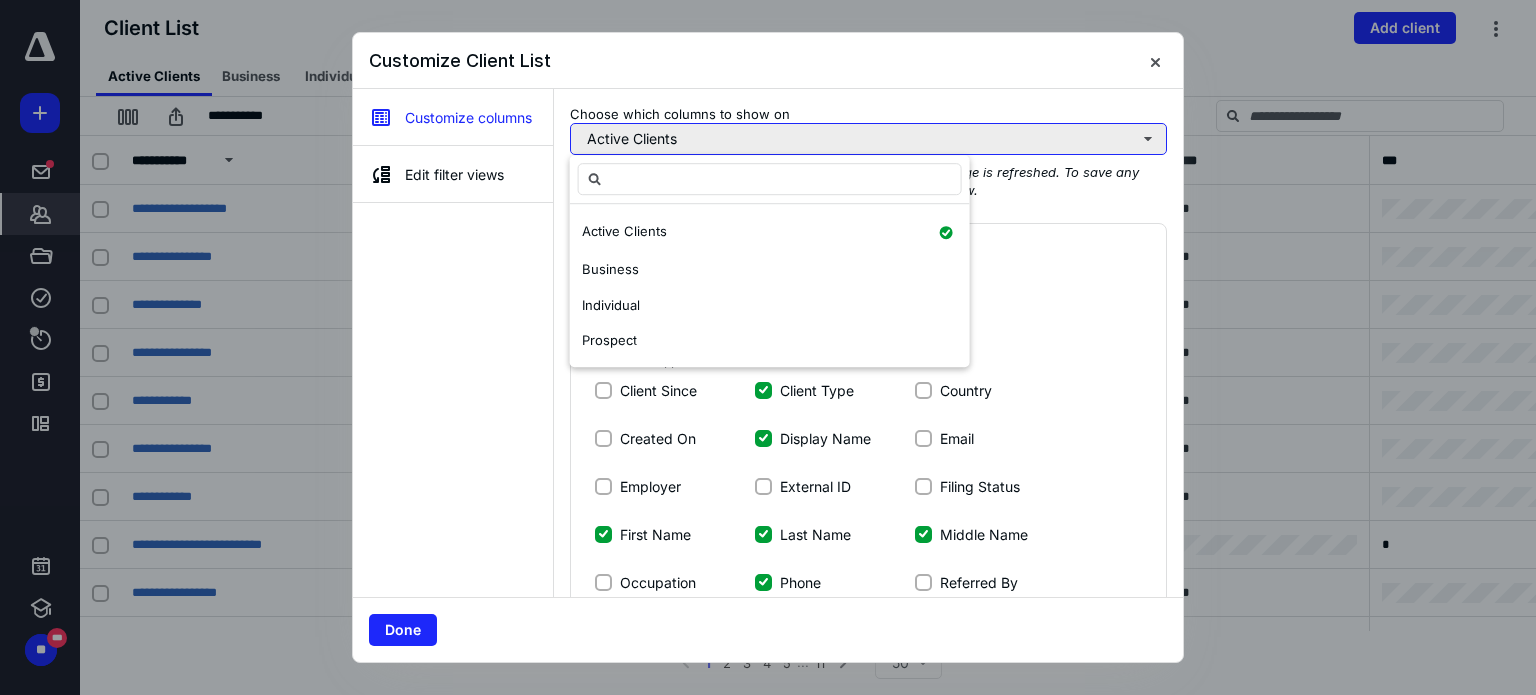 click on "Active Clients" at bounding box center (868, 139) 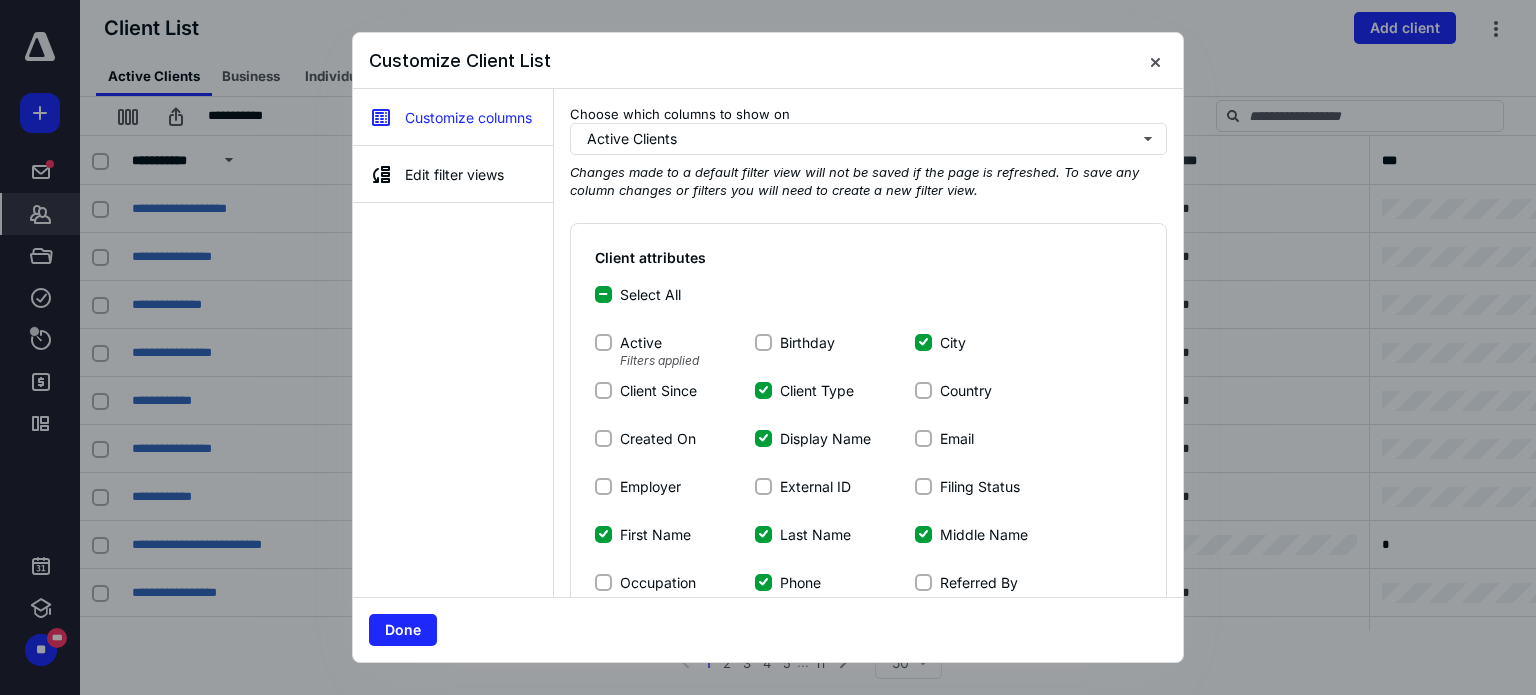 click 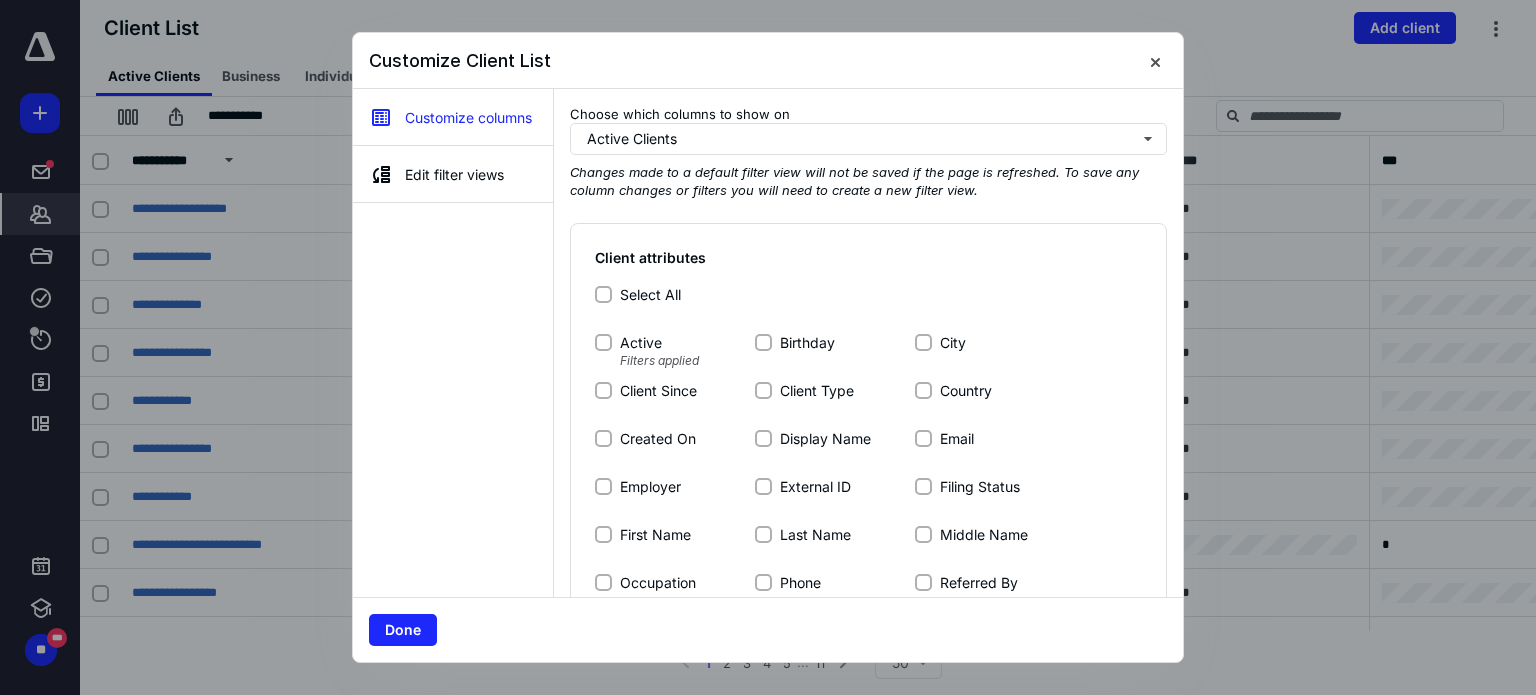 scroll, scrollTop: 400, scrollLeft: 0, axis: vertical 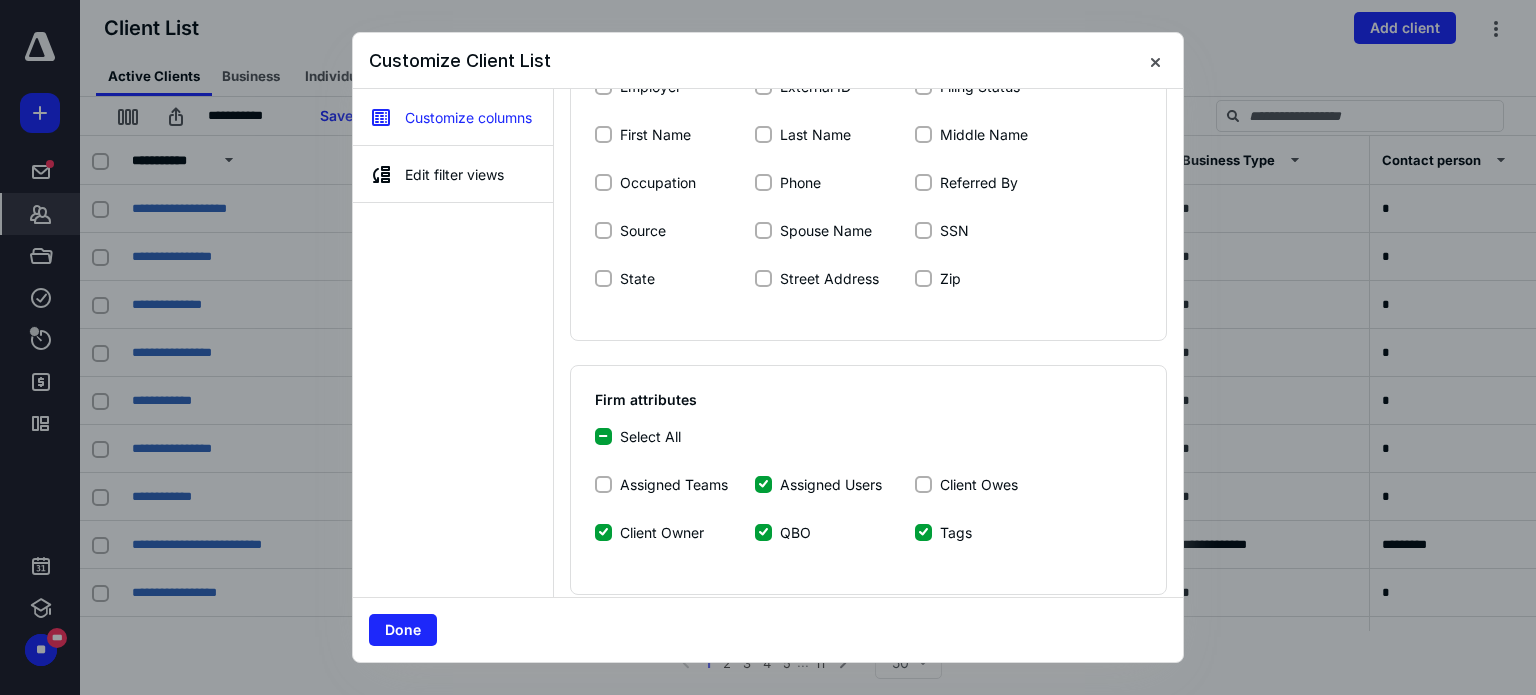 click on "Select All" at bounding box center [603, 436] 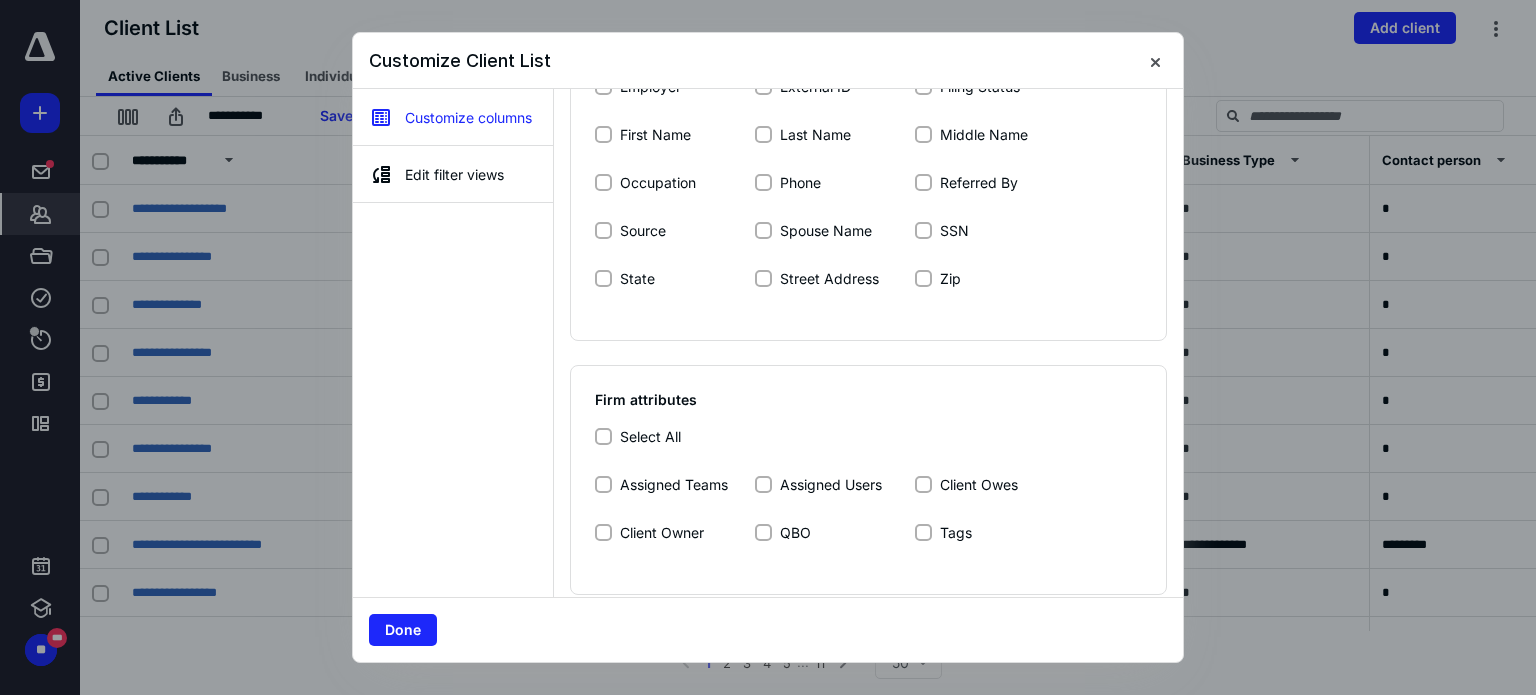 scroll, scrollTop: 666, scrollLeft: 0, axis: vertical 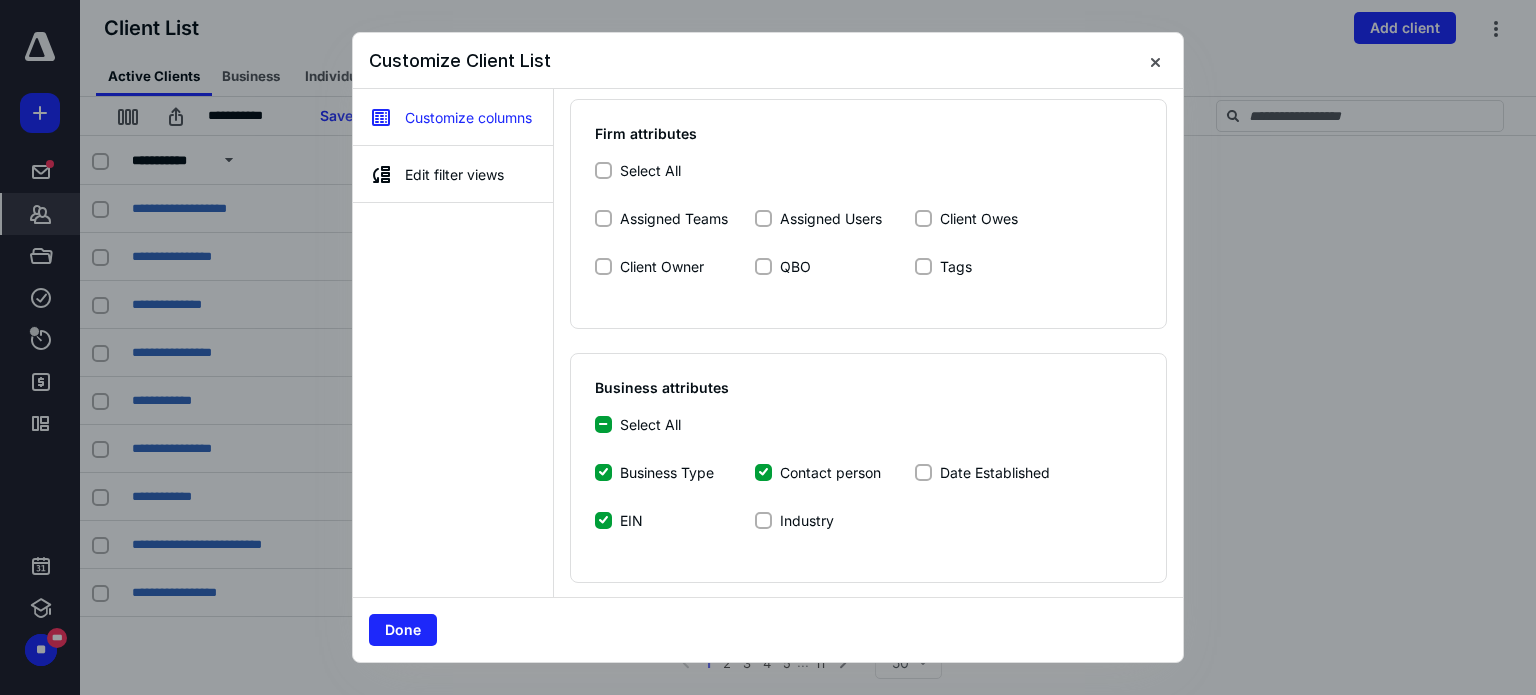 click 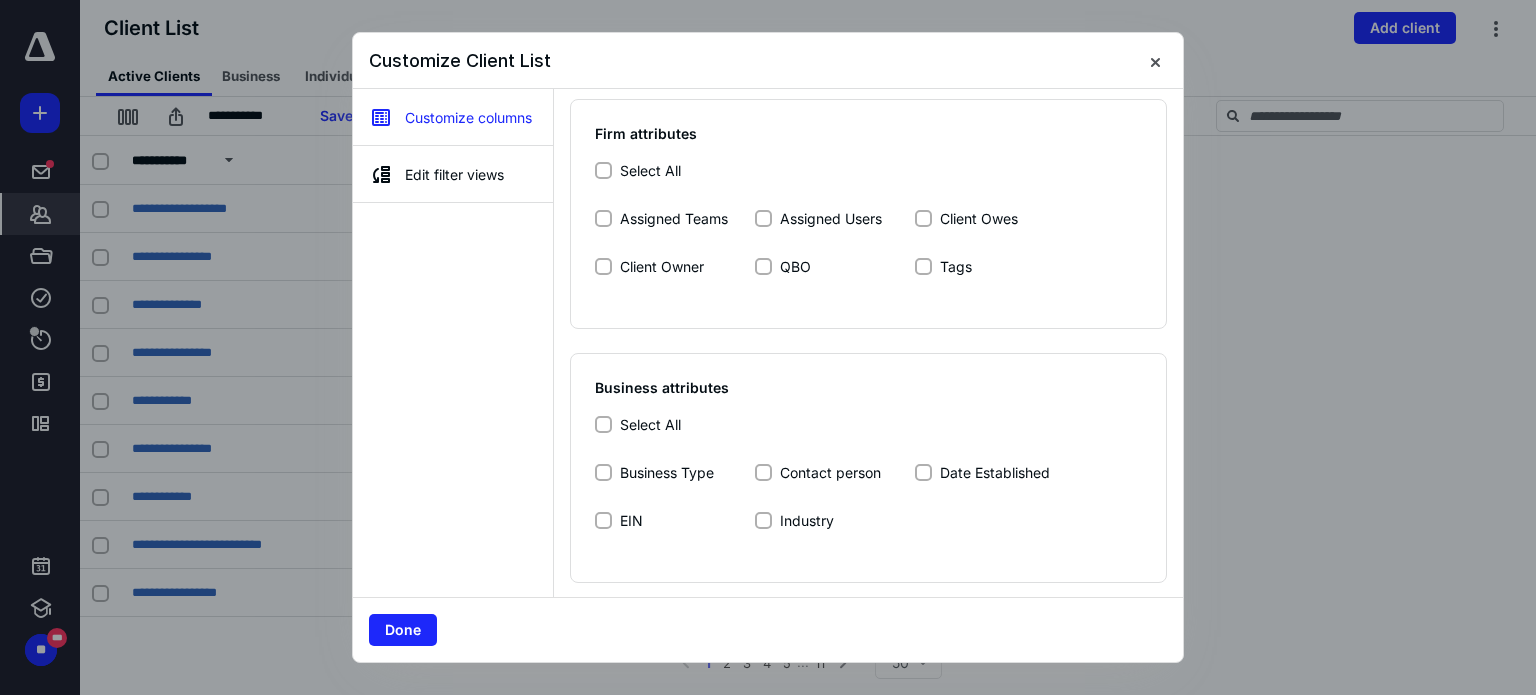 click 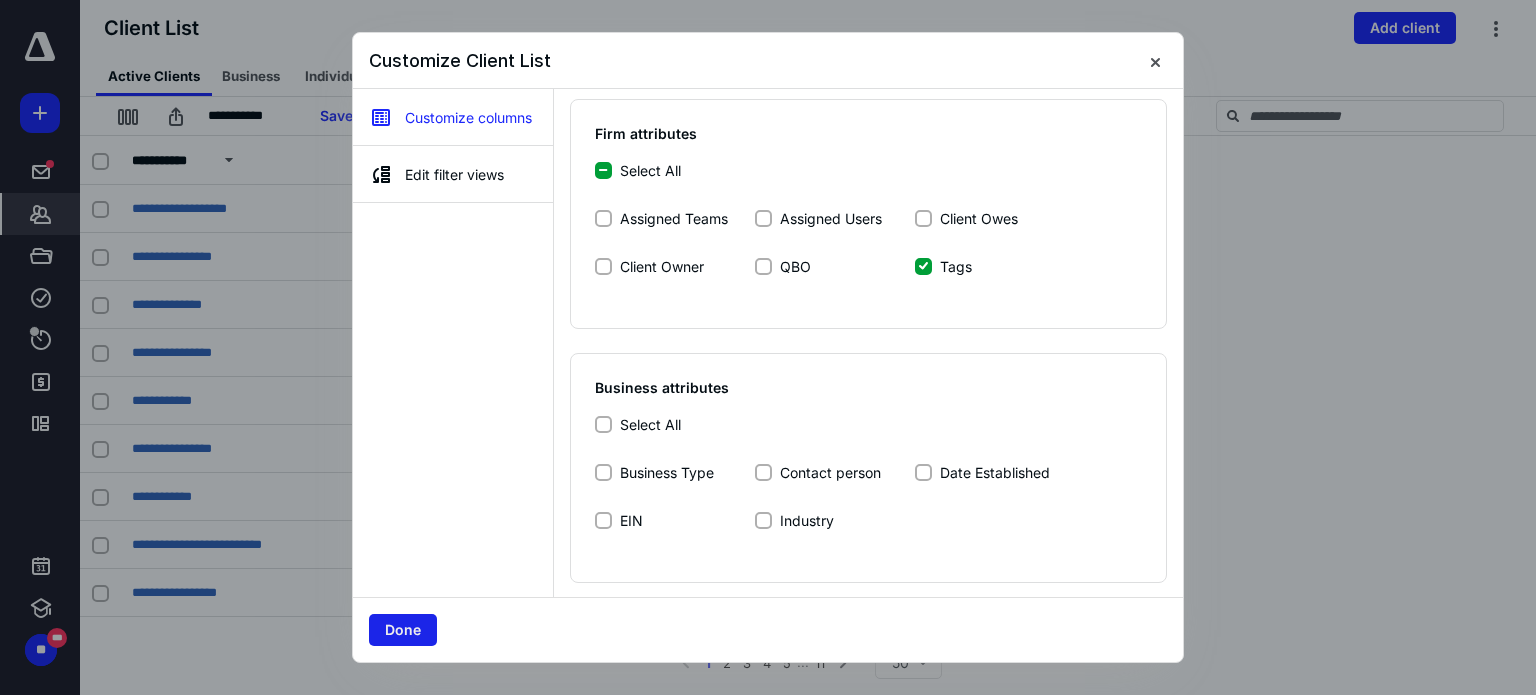 click on "Done" at bounding box center [403, 630] 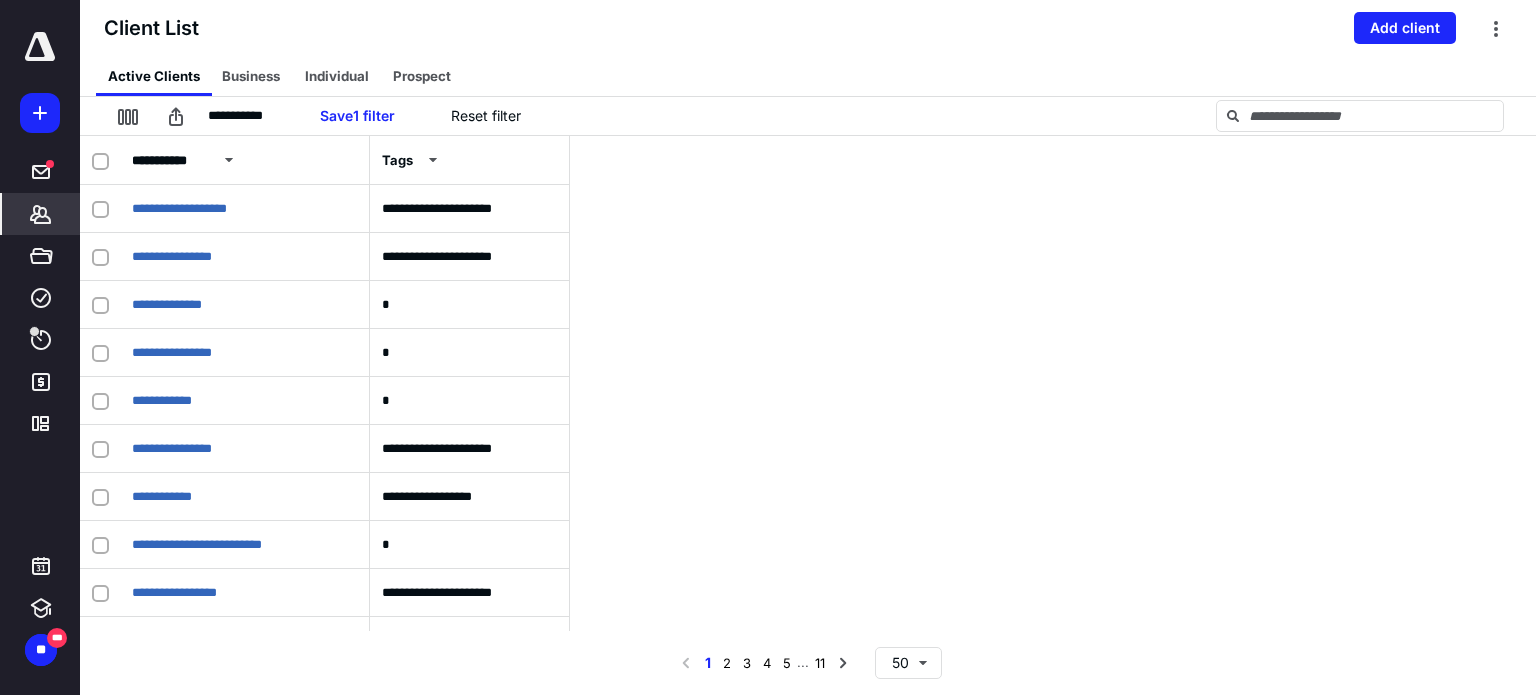 click on "Tags" at bounding box center [470, 160] 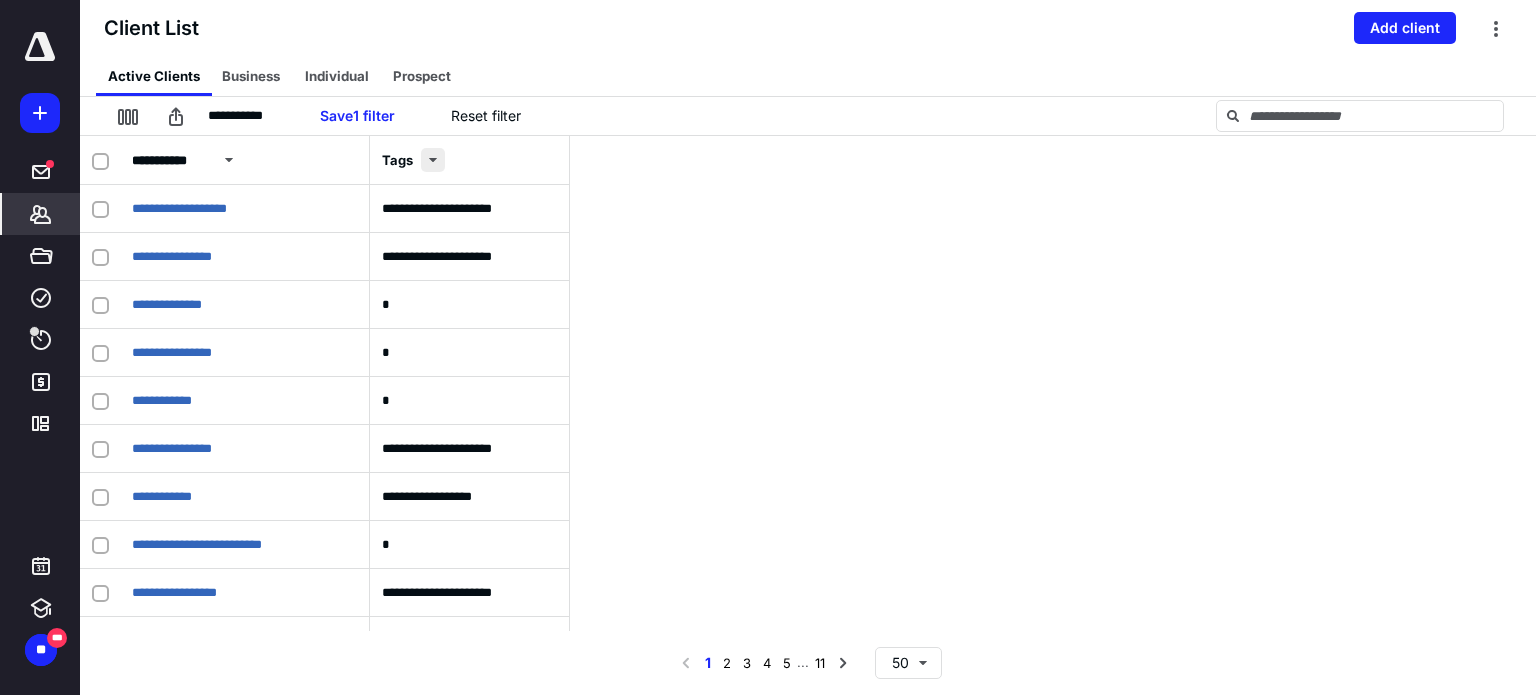 click at bounding box center (433, 160) 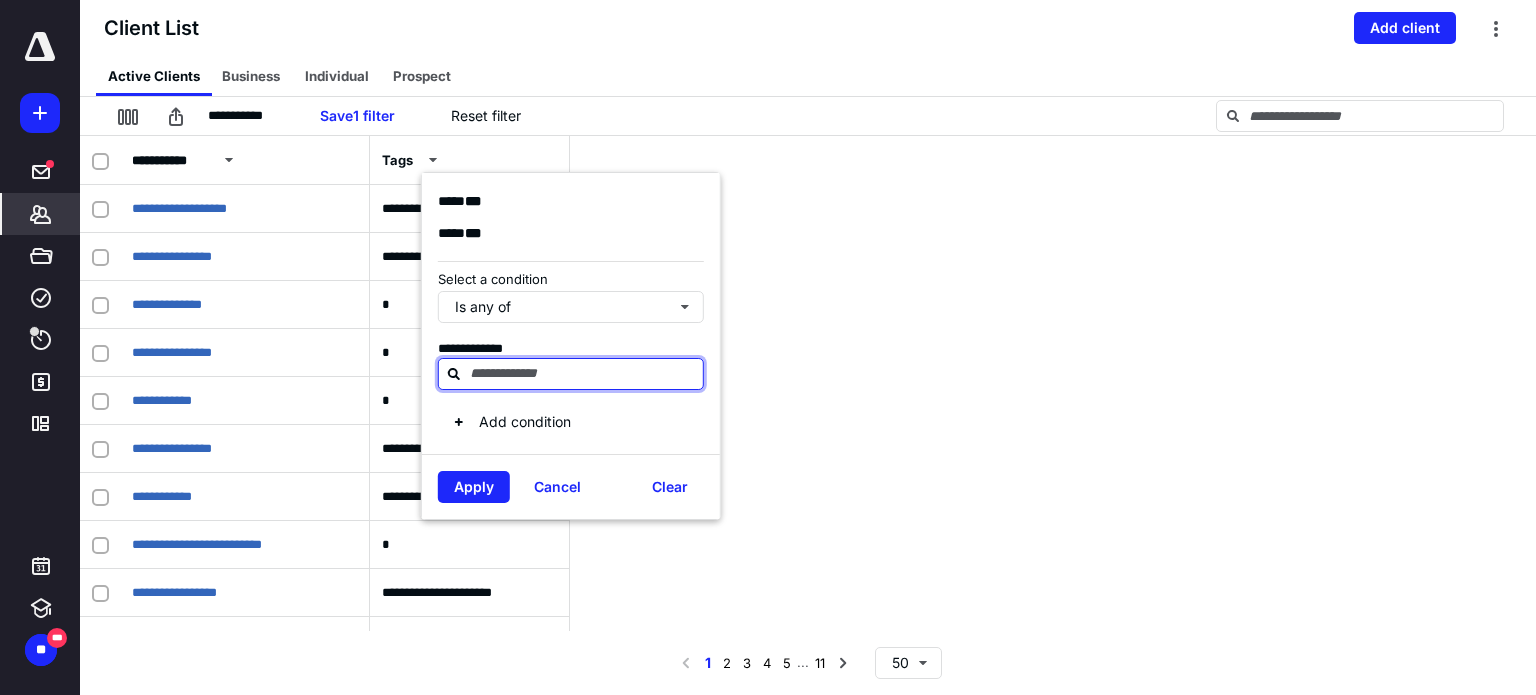 click at bounding box center [583, 373] 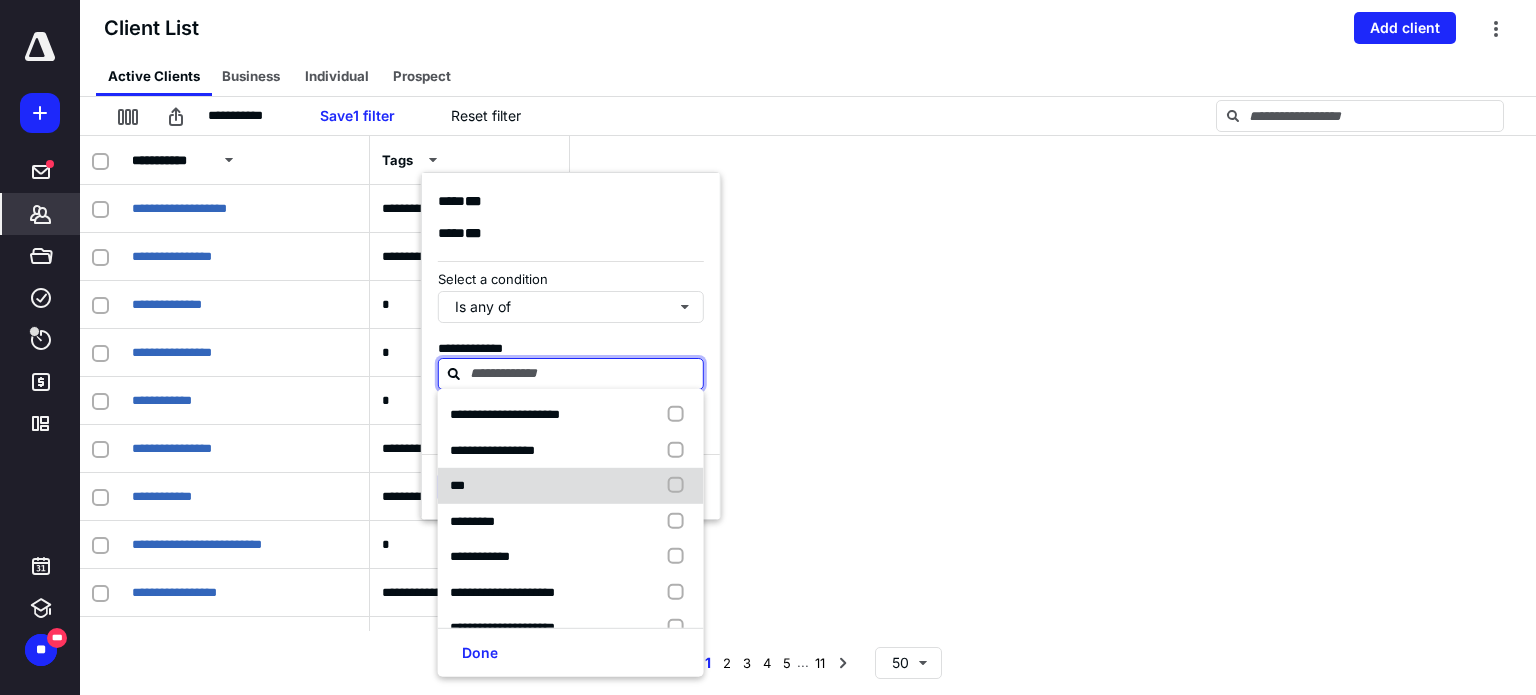 scroll, scrollTop: 524, scrollLeft: 0, axis: vertical 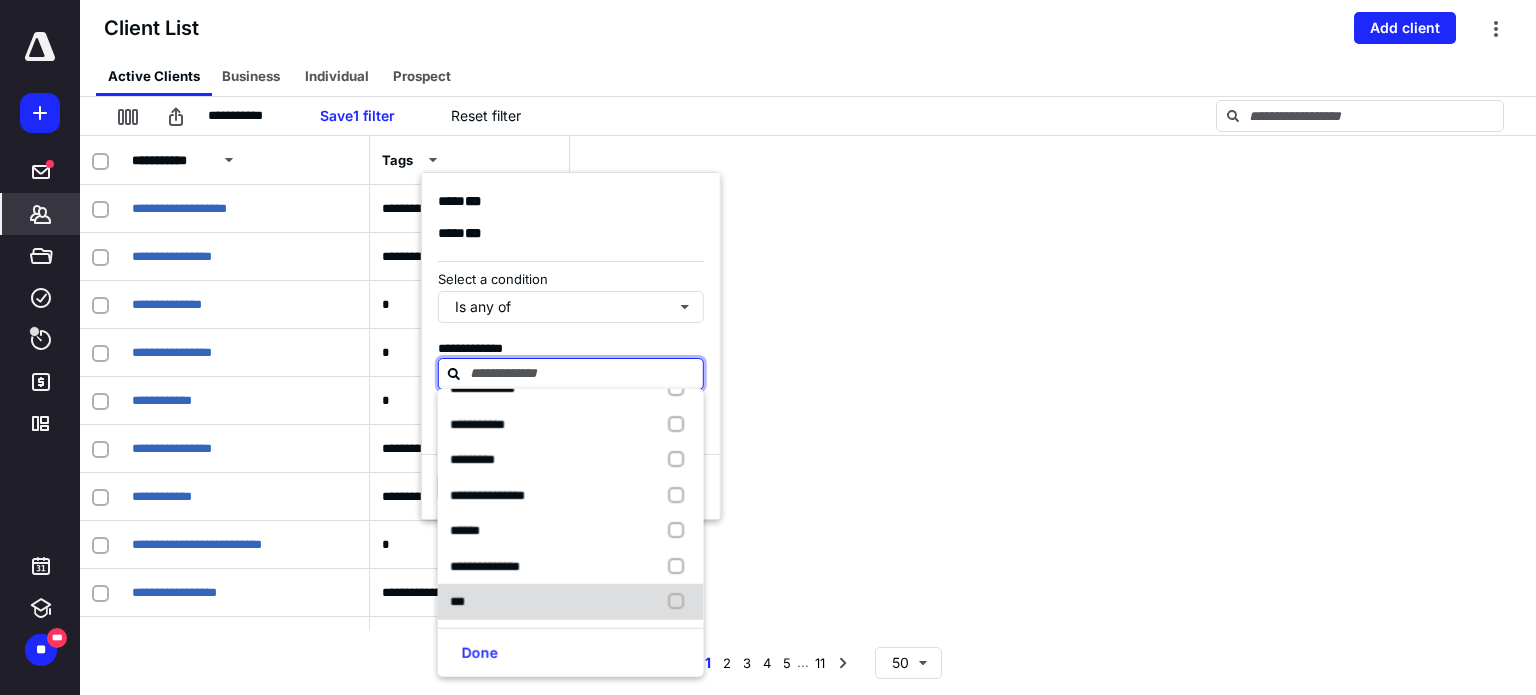 click at bounding box center (680, 602) 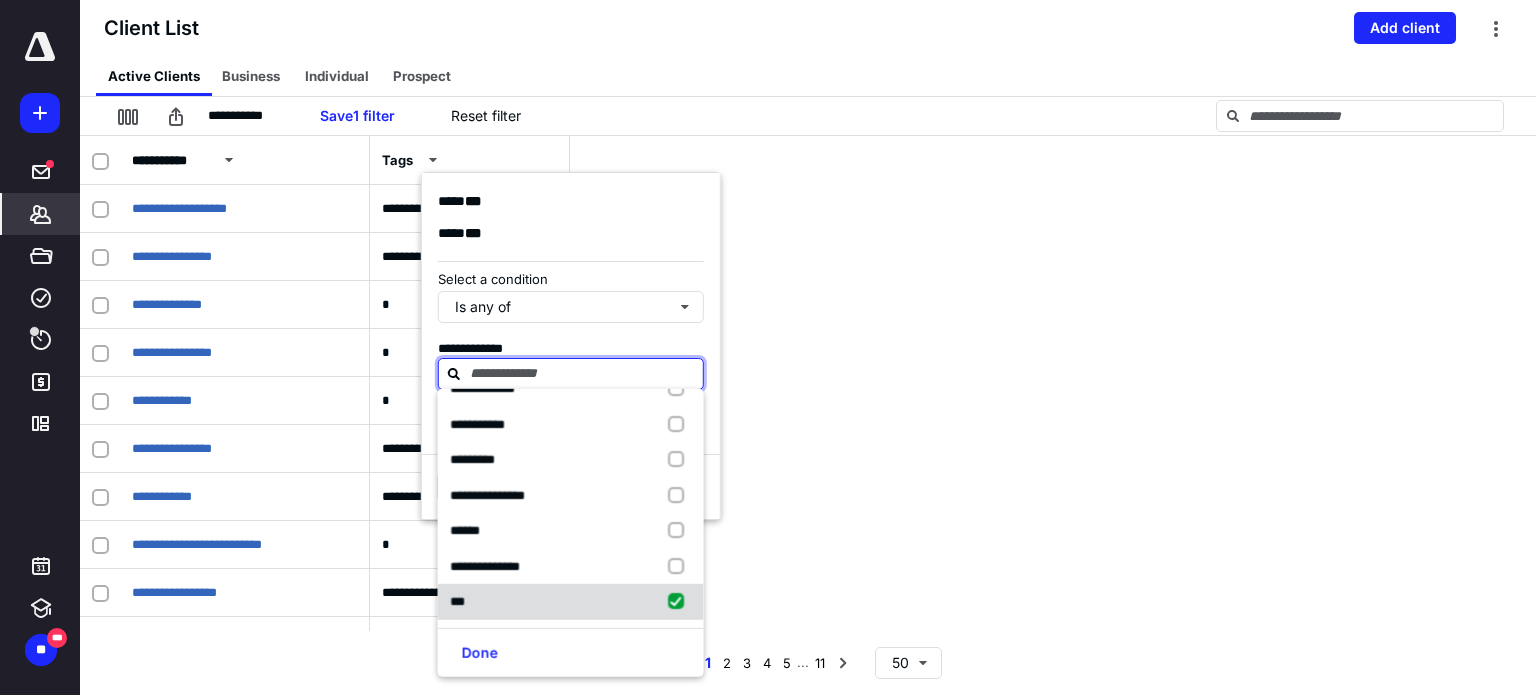checkbox on "true" 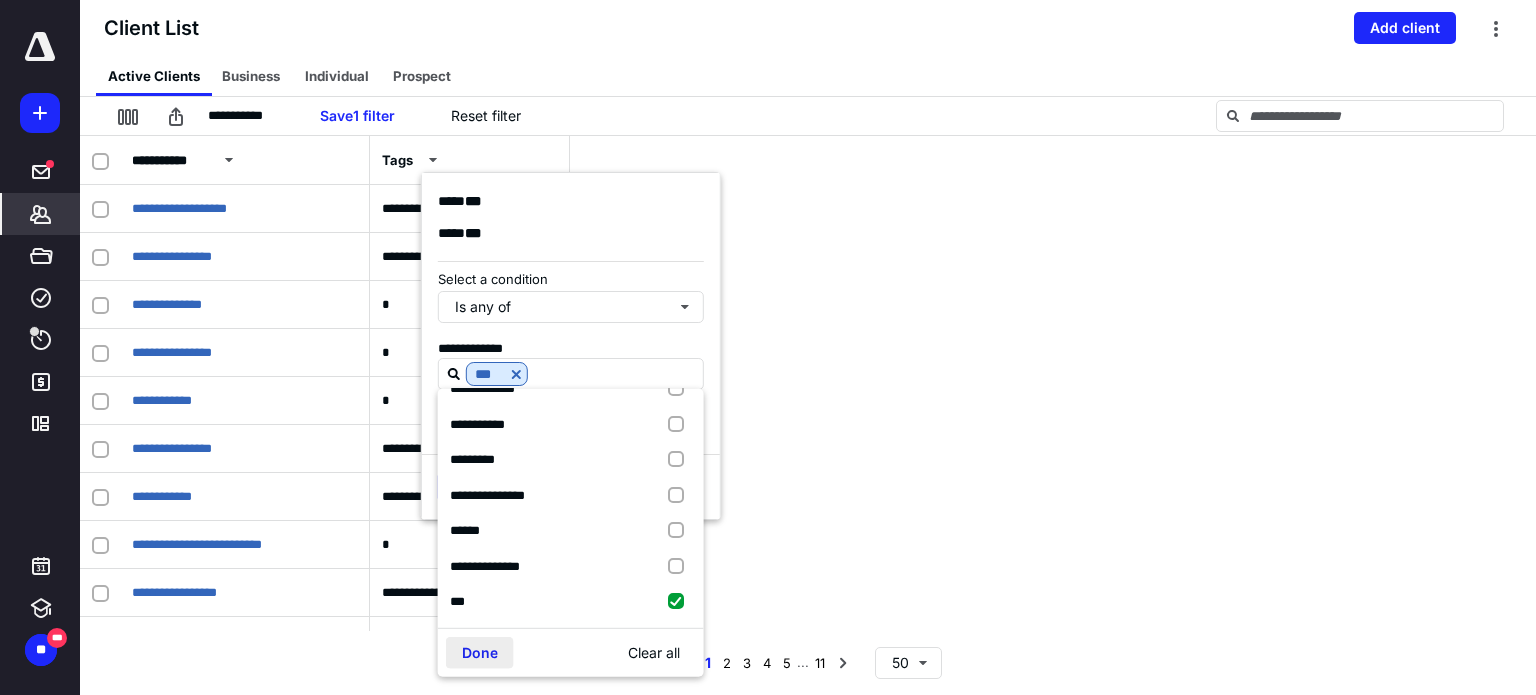 click on "Done" at bounding box center (480, 653) 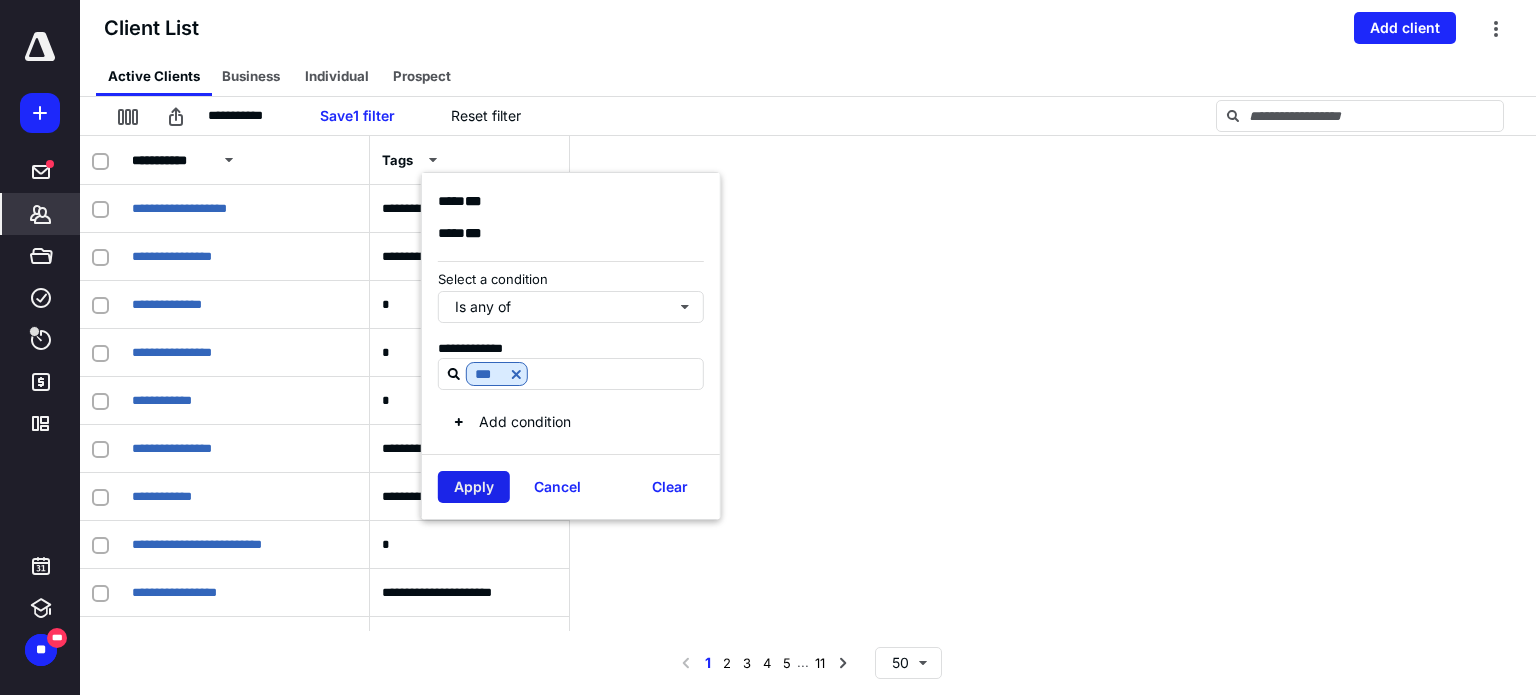 click on "Apply" at bounding box center (474, 487) 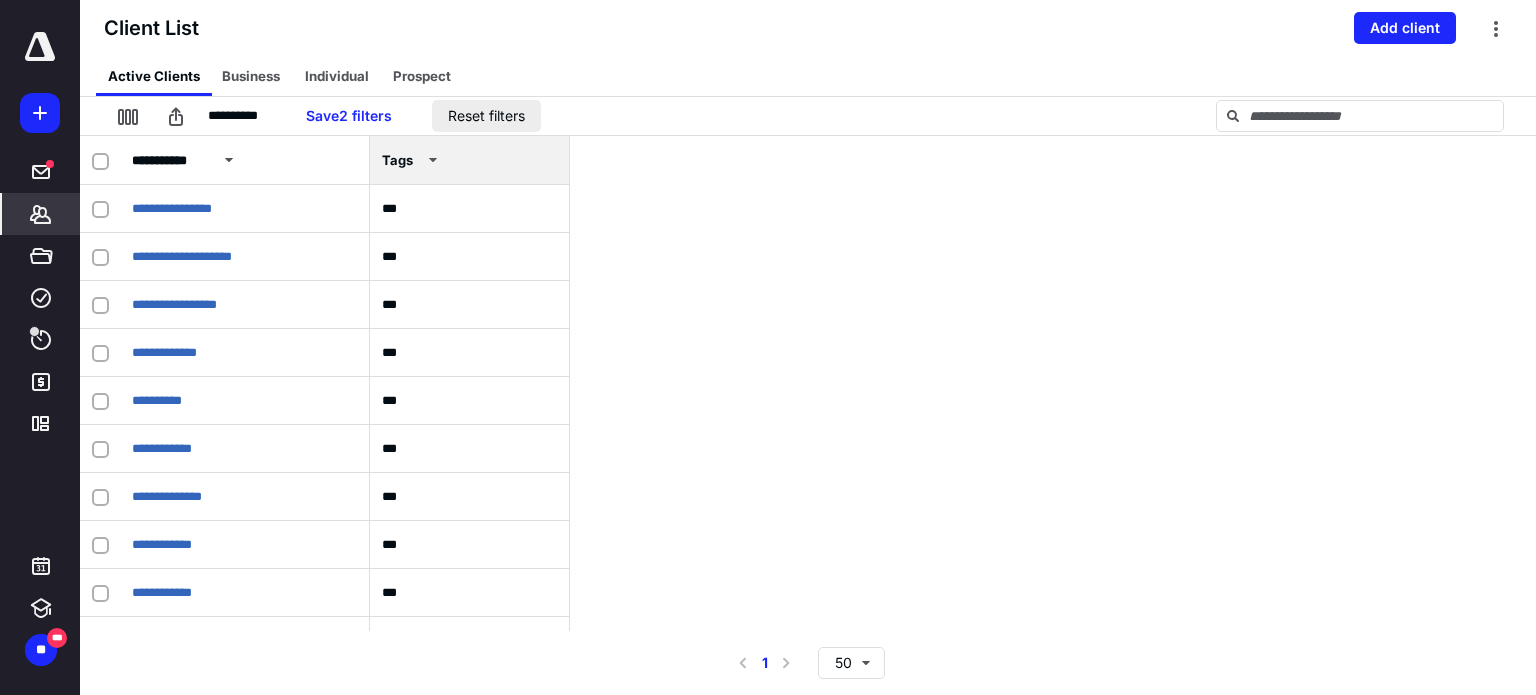 click on "Reset filter s" at bounding box center [486, 116] 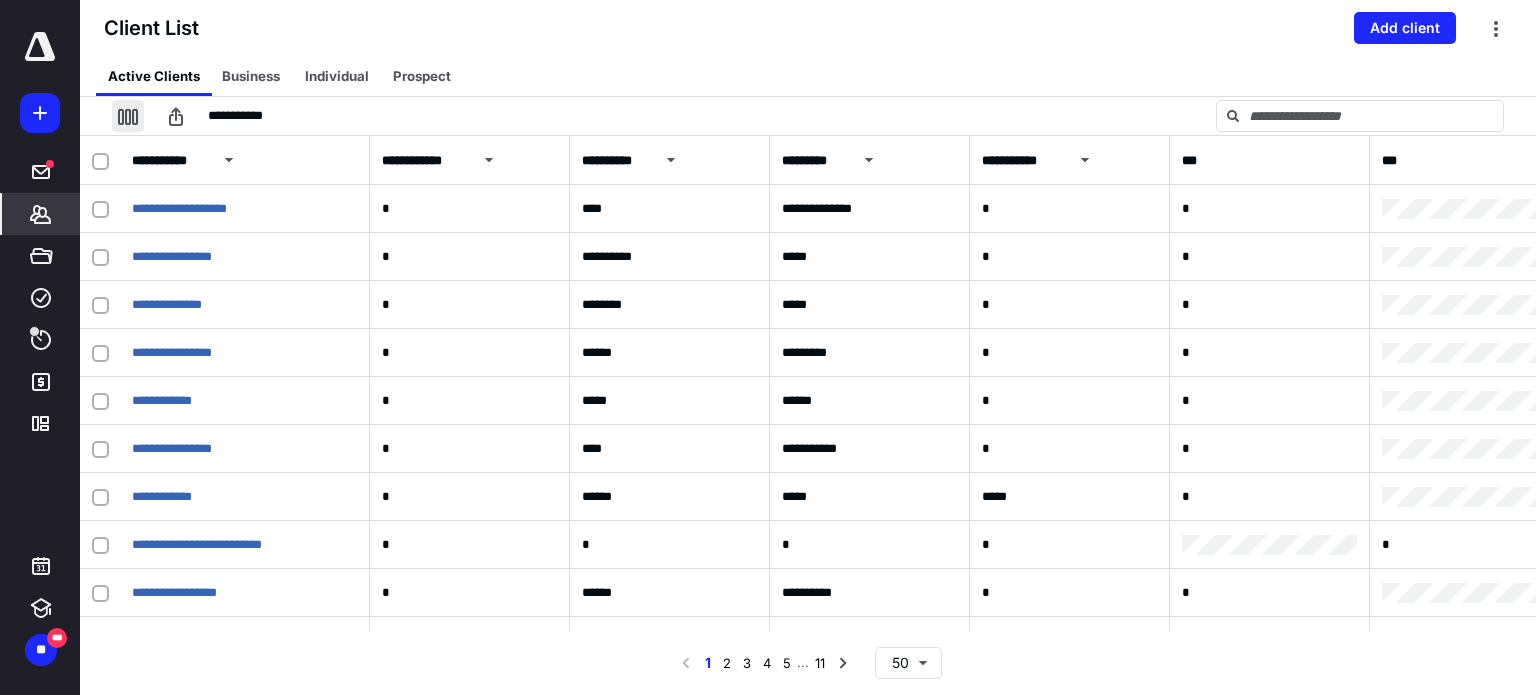 click at bounding box center (128, 116) 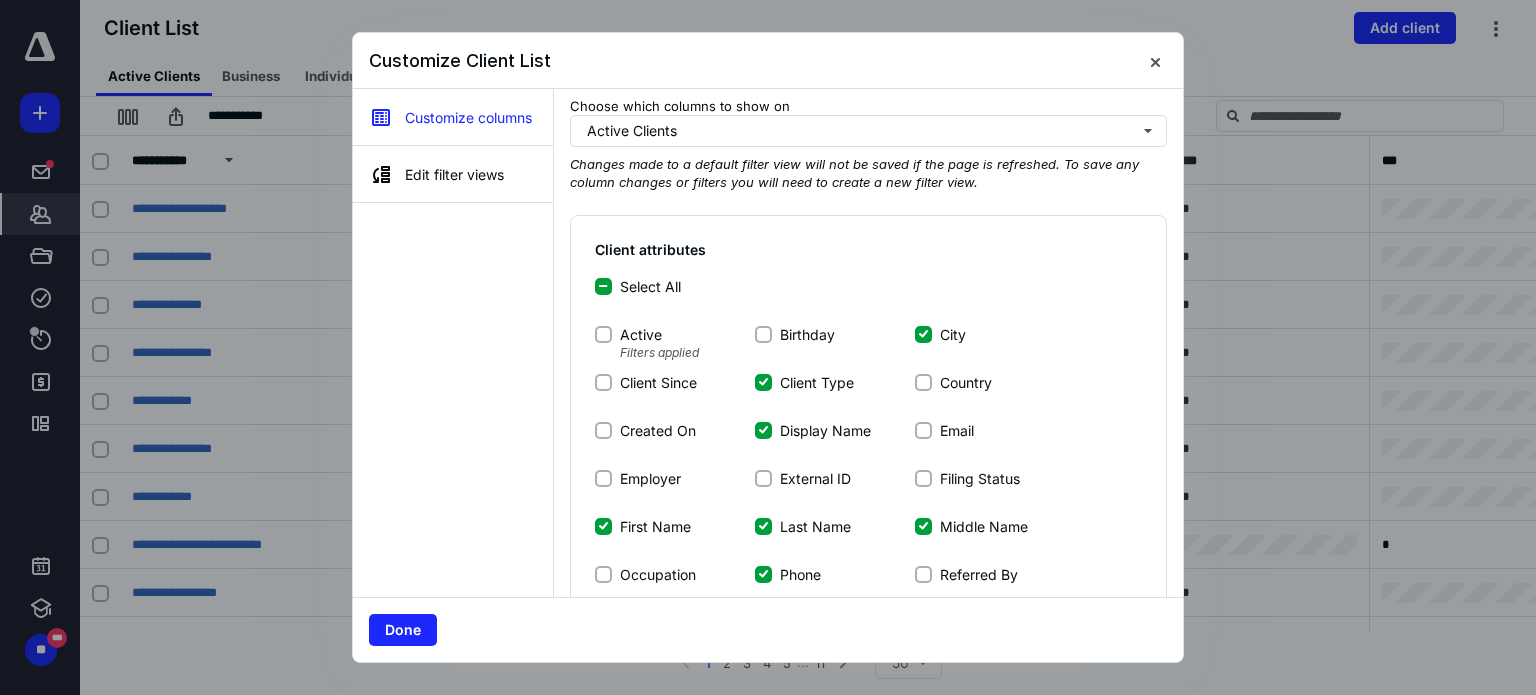 scroll, scrollTop: 0, scrollLeft: 0, axis: both 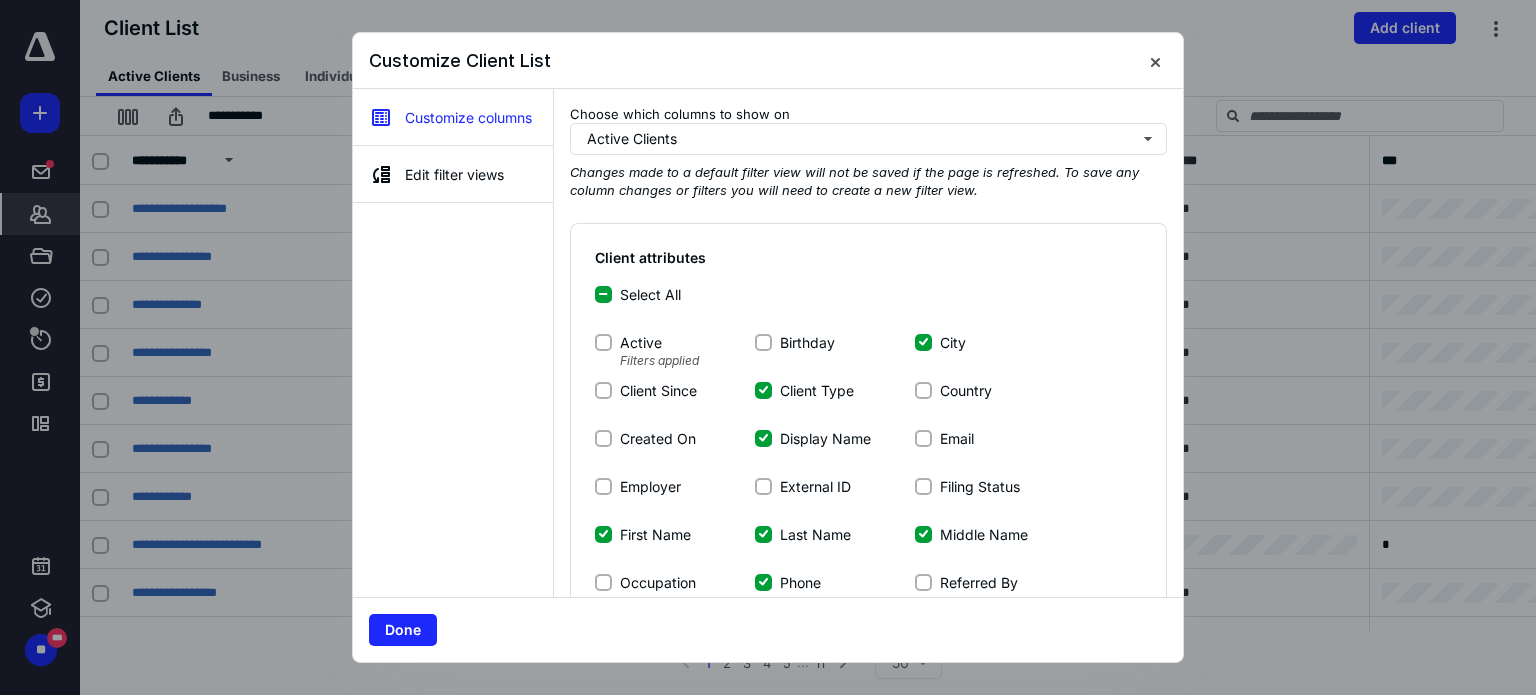 click on "Client attributes Select All Active Filters applied Birthday City Client Since Client Type Country Created On Display Name Email Employer External ID Filing Status First Name Last Name Middle Name Occupation Phone Referred By Source Spouse Name SSN State Street Address Zip" at bounding box center (868, 482) 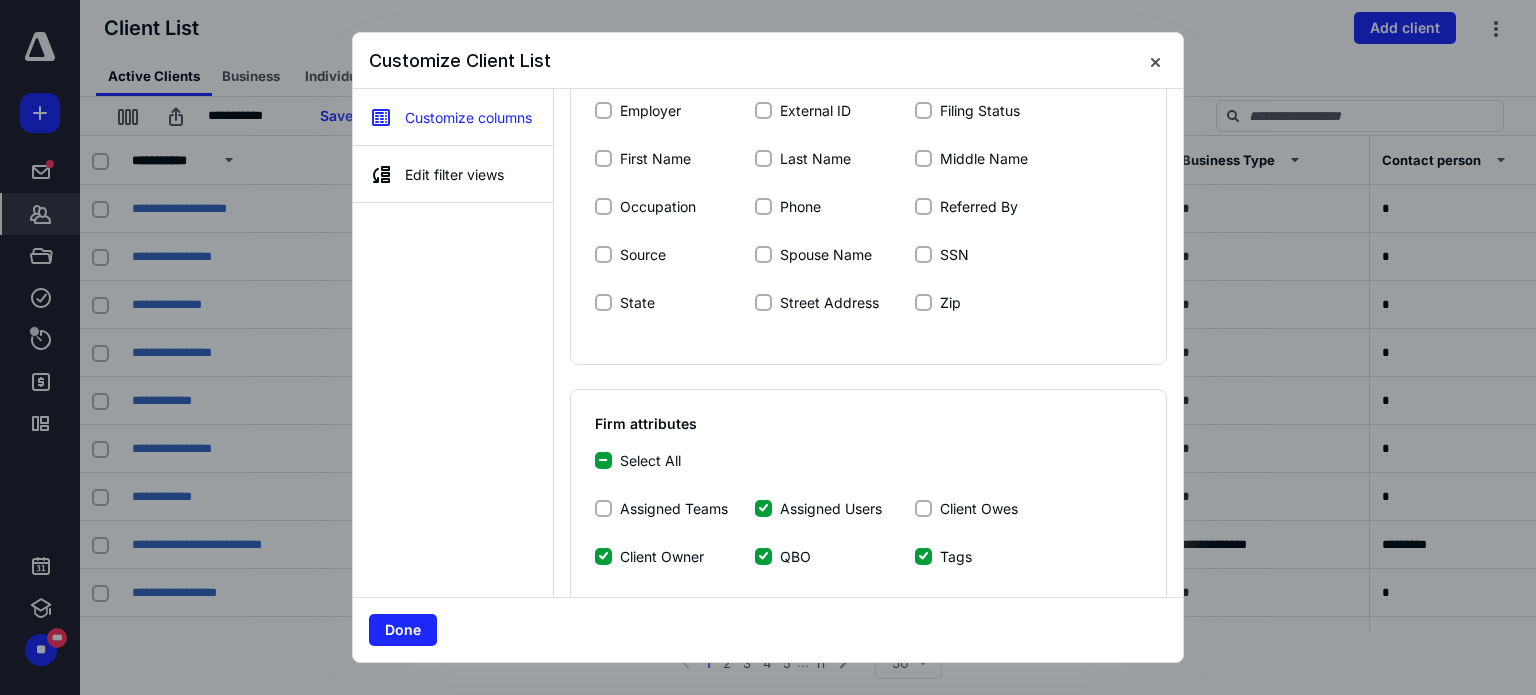 scroll, scrollTop: 548, scrollLeft: 0, axis: vertical 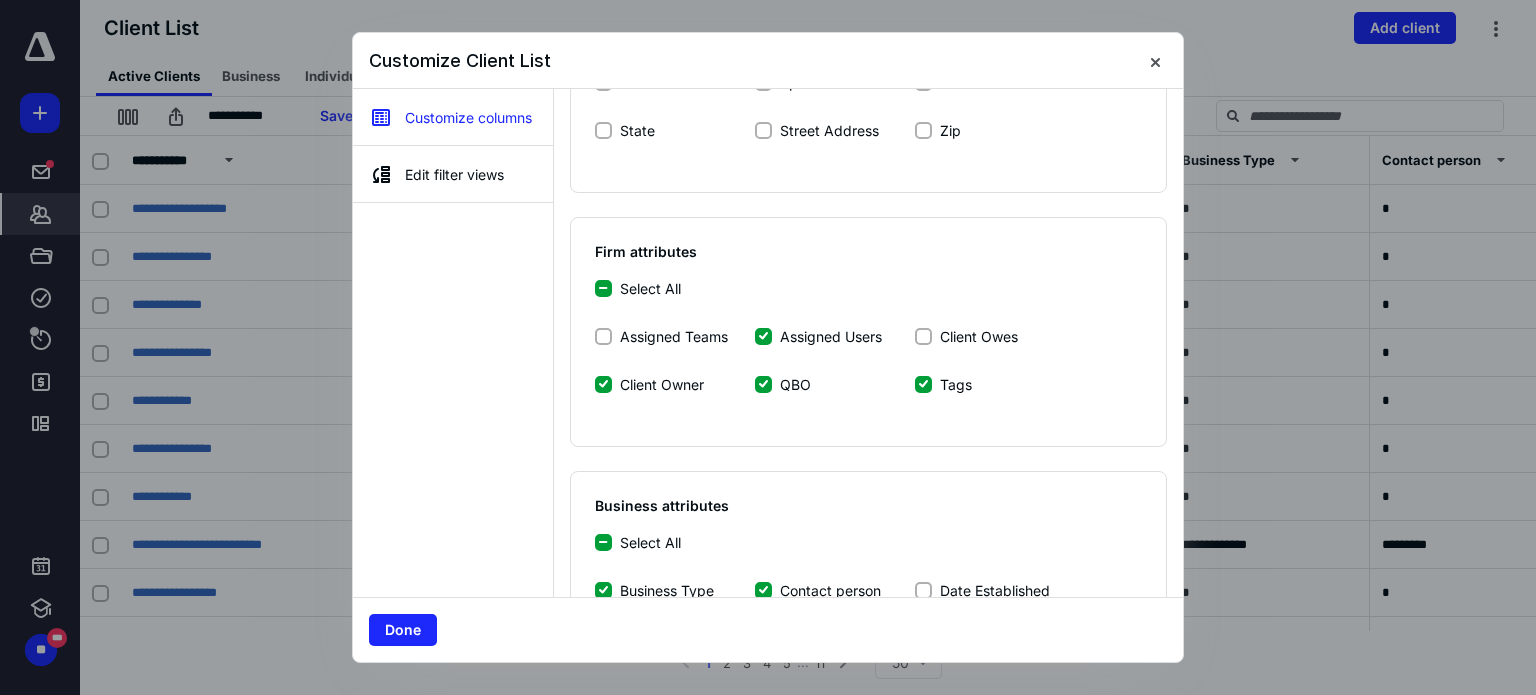 click 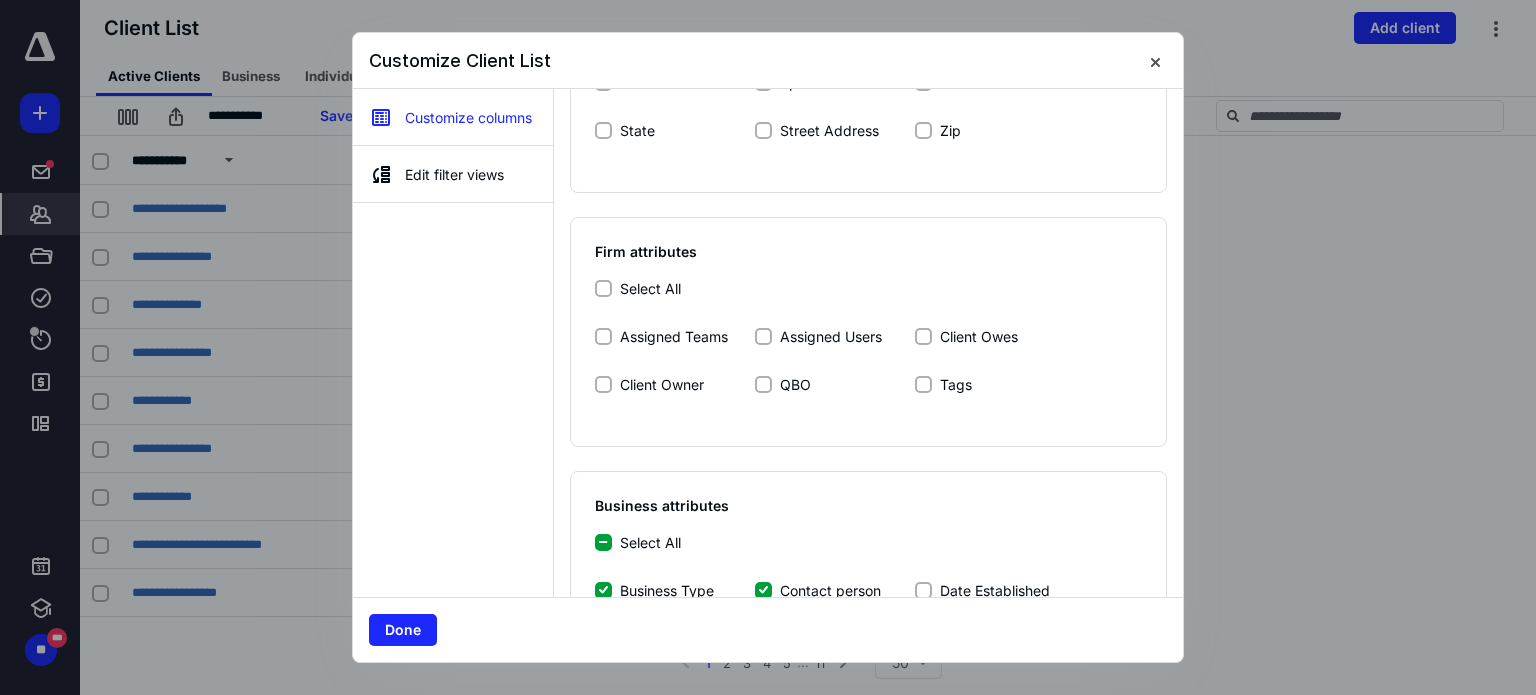 click 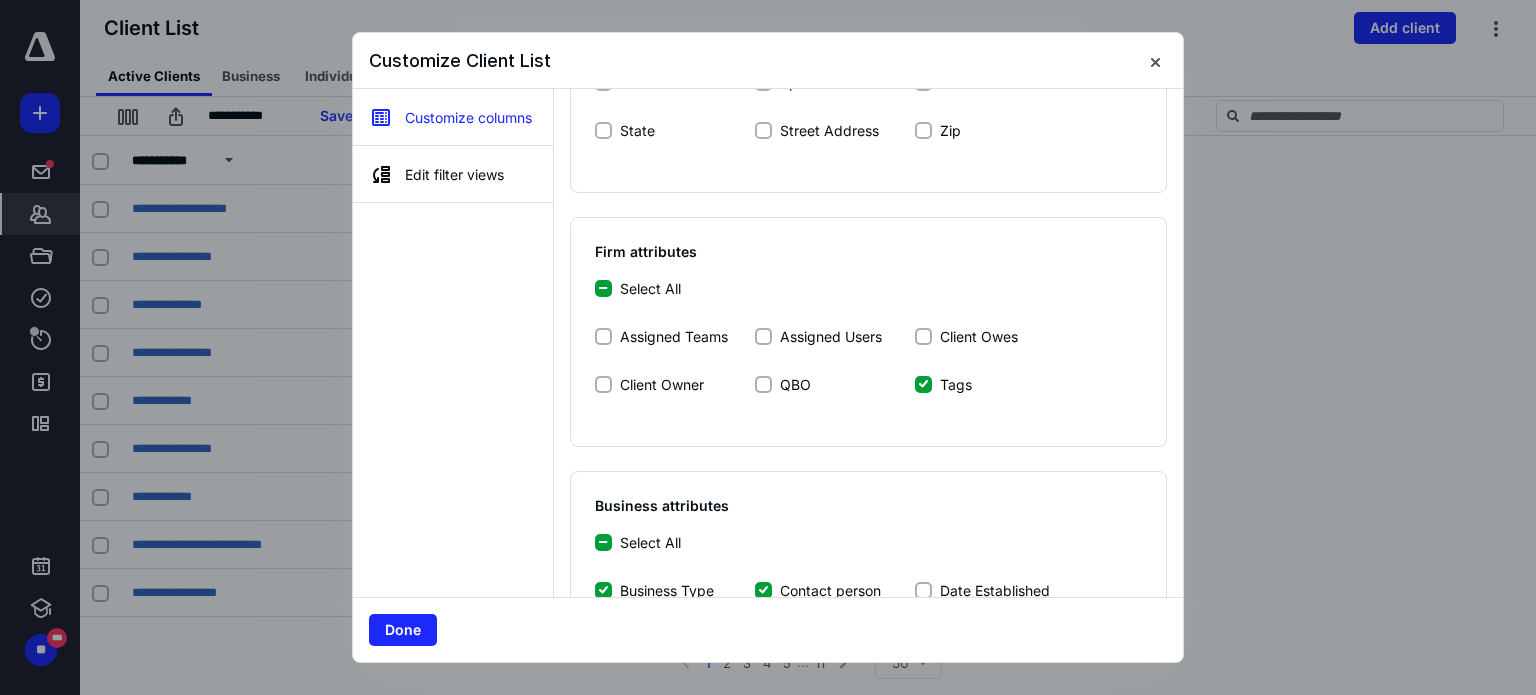scroll, scrollTop: 666, scrollLeft: 0, axis: vertical 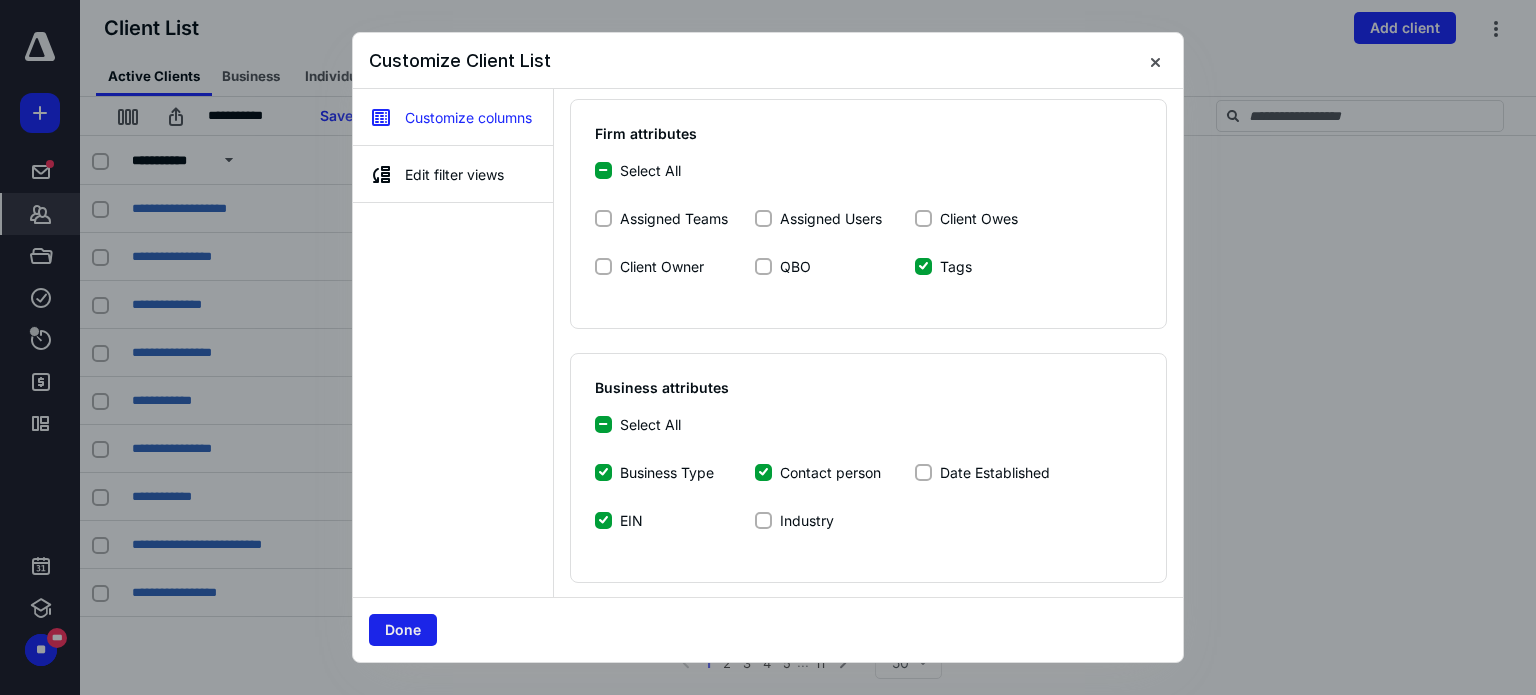 click on "Done" at bounding box center [403, 630] 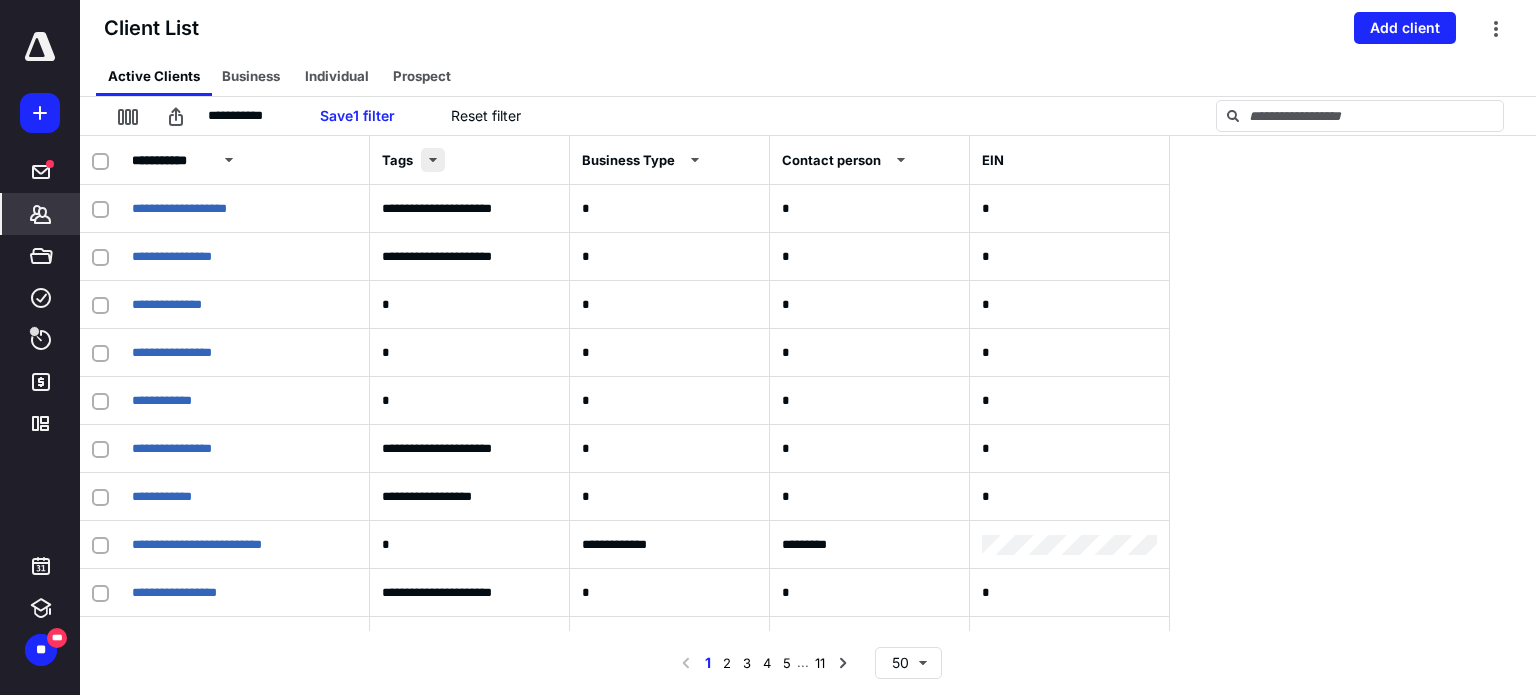 click at bounding box center (433, 160) 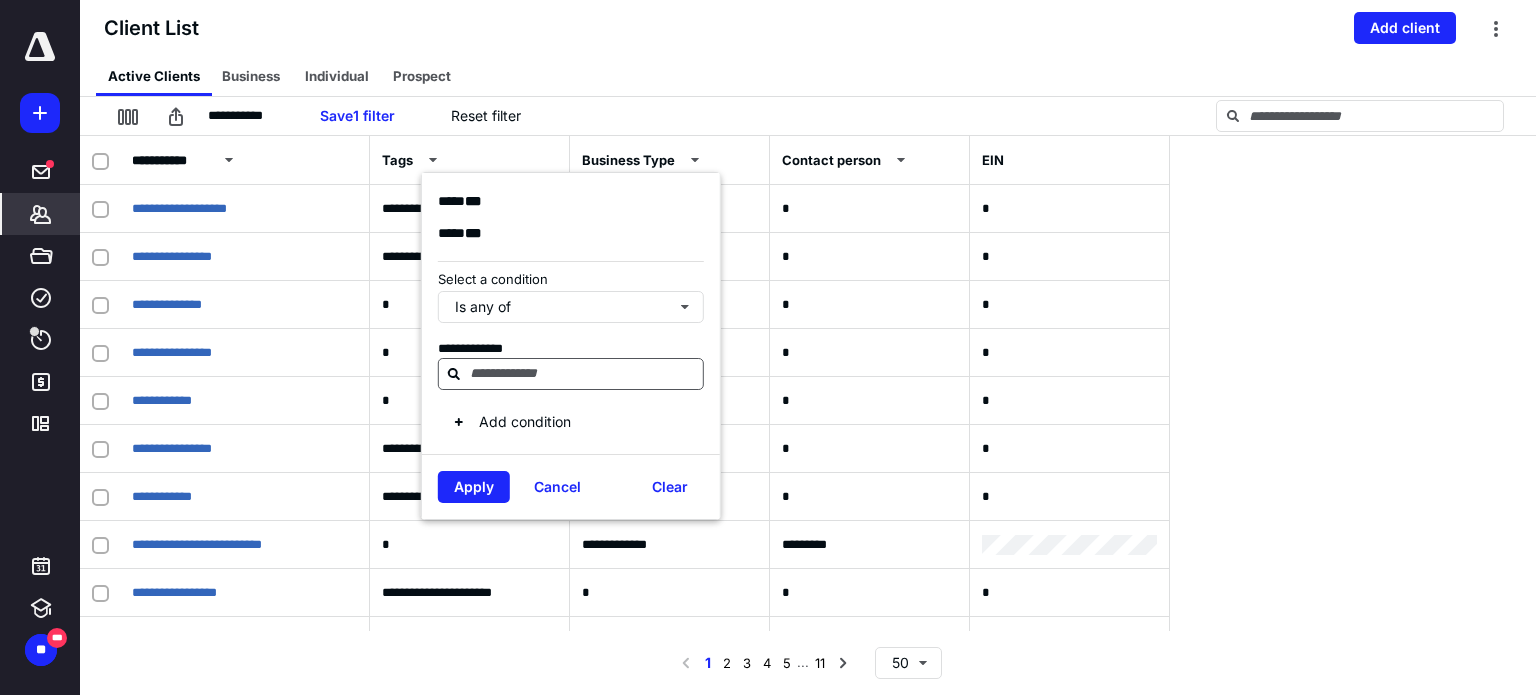 click at bounding box center [583, 374] 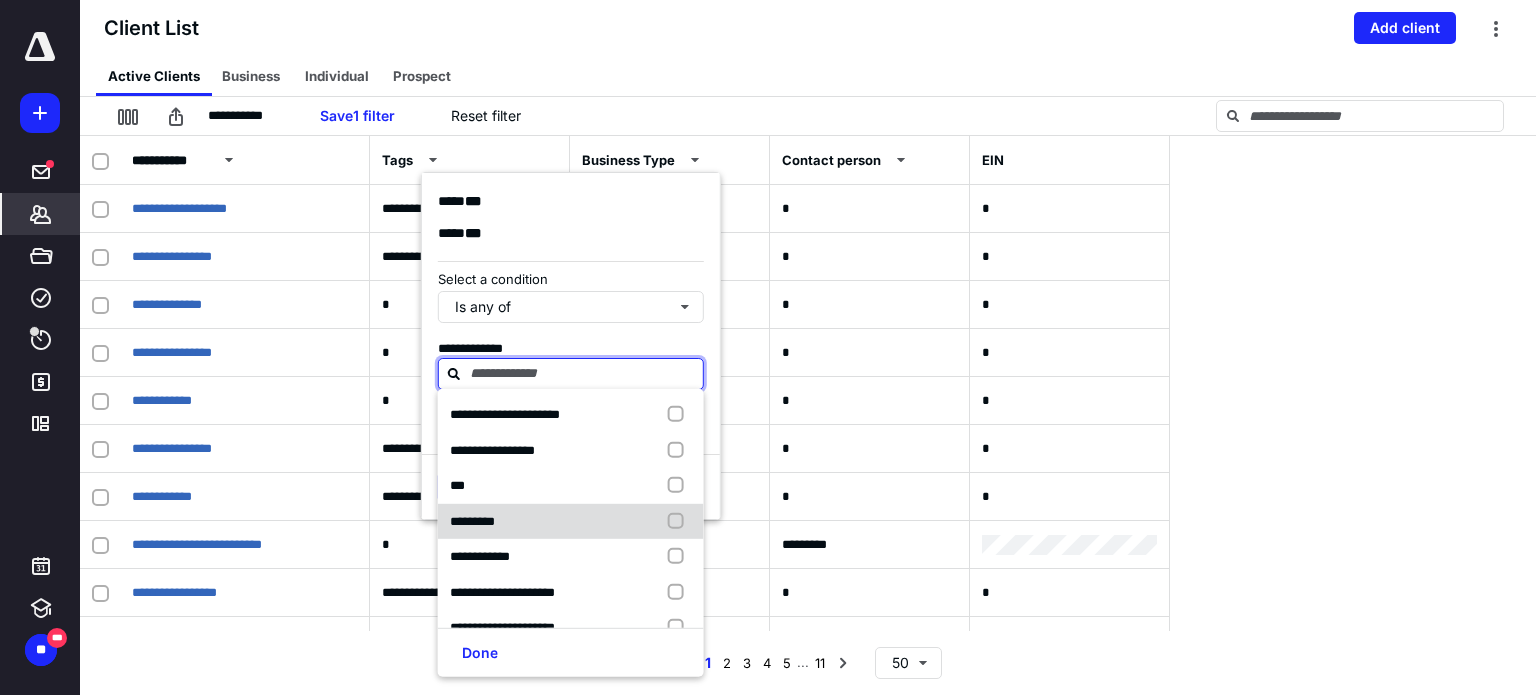 scroll, scrollTop: 524, scrollLeft: 0, axis: vertical 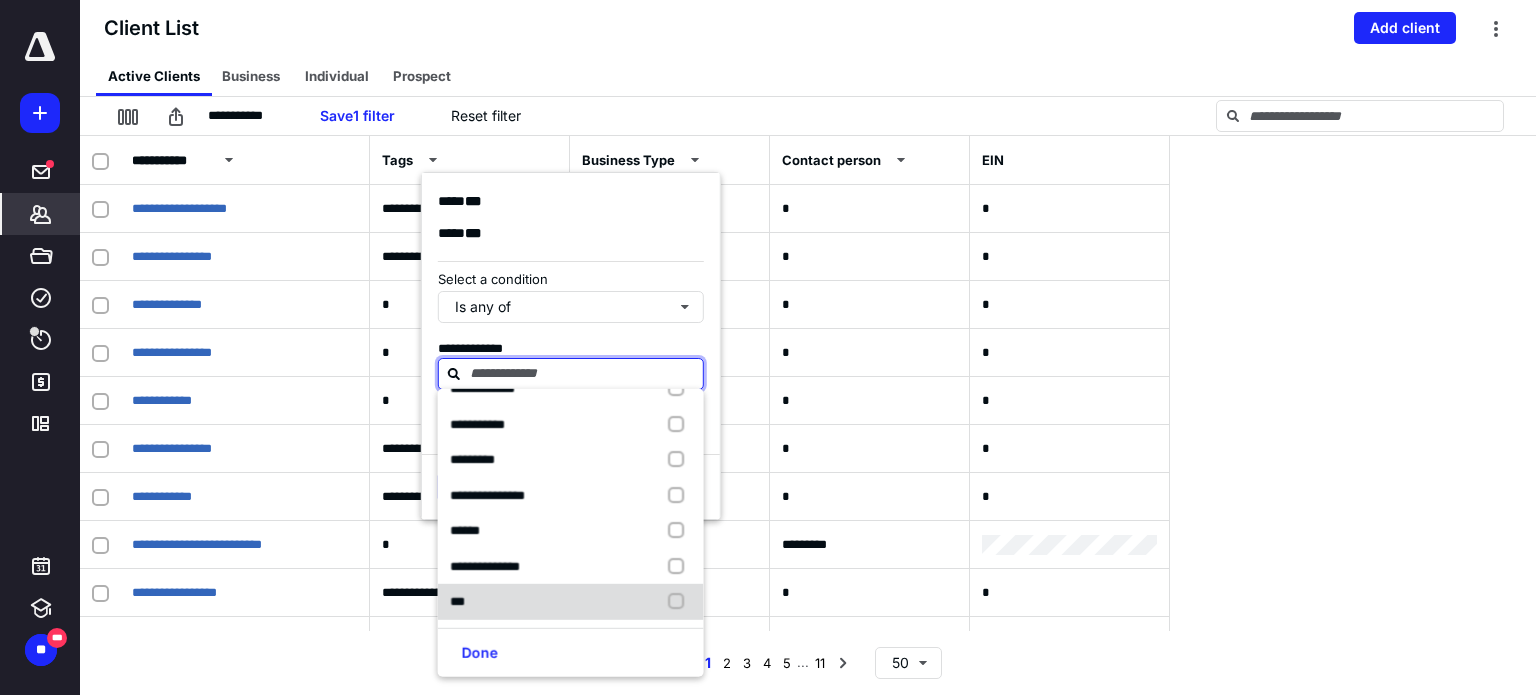click at bounding box center [680, 602] 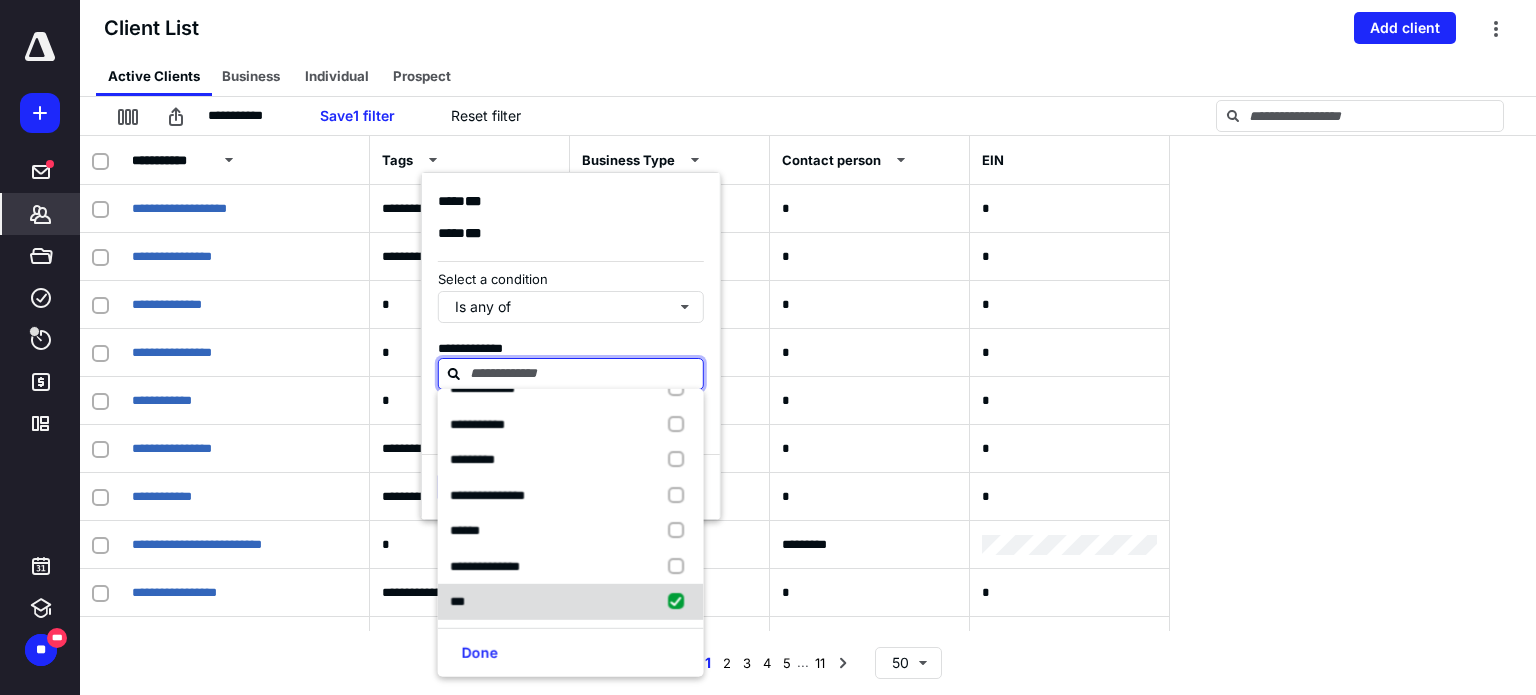checkbox on "true" 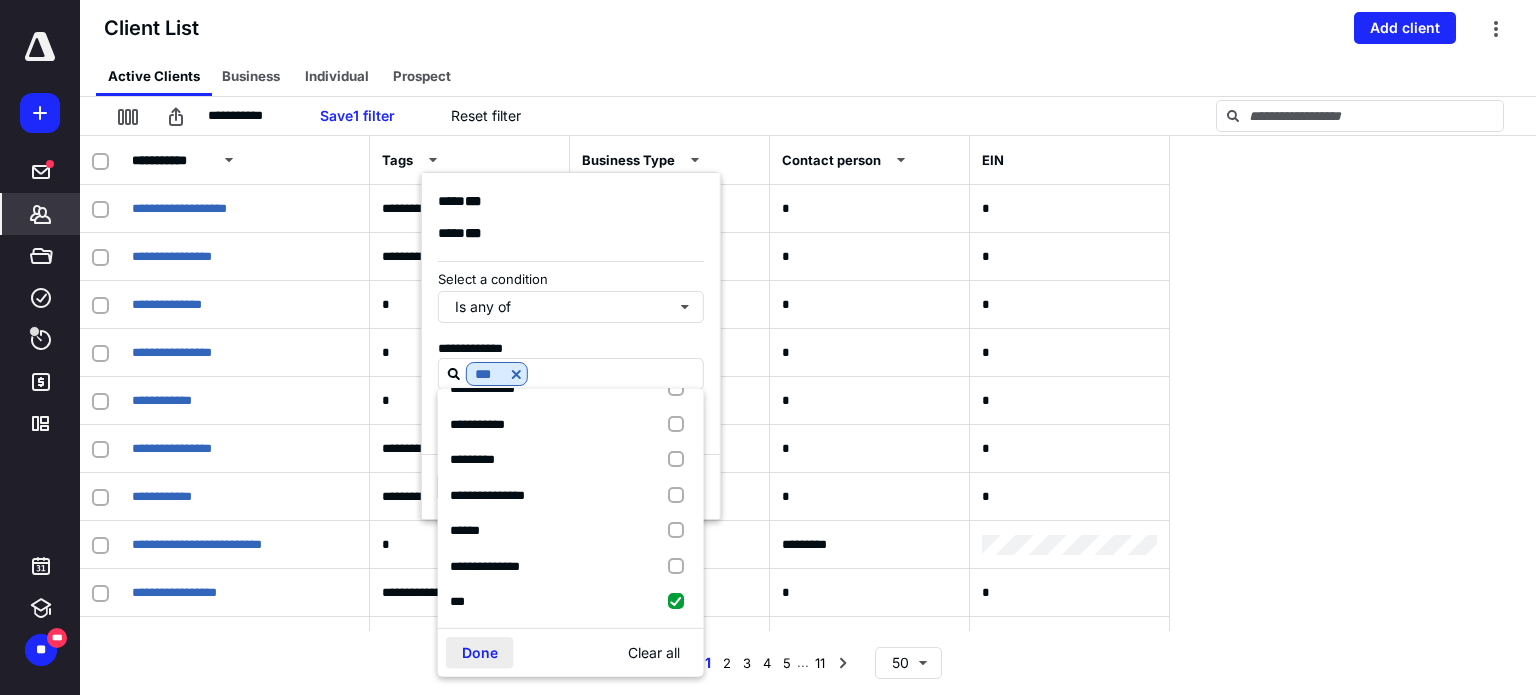 click on "Done" at bounding box center (480, 653) 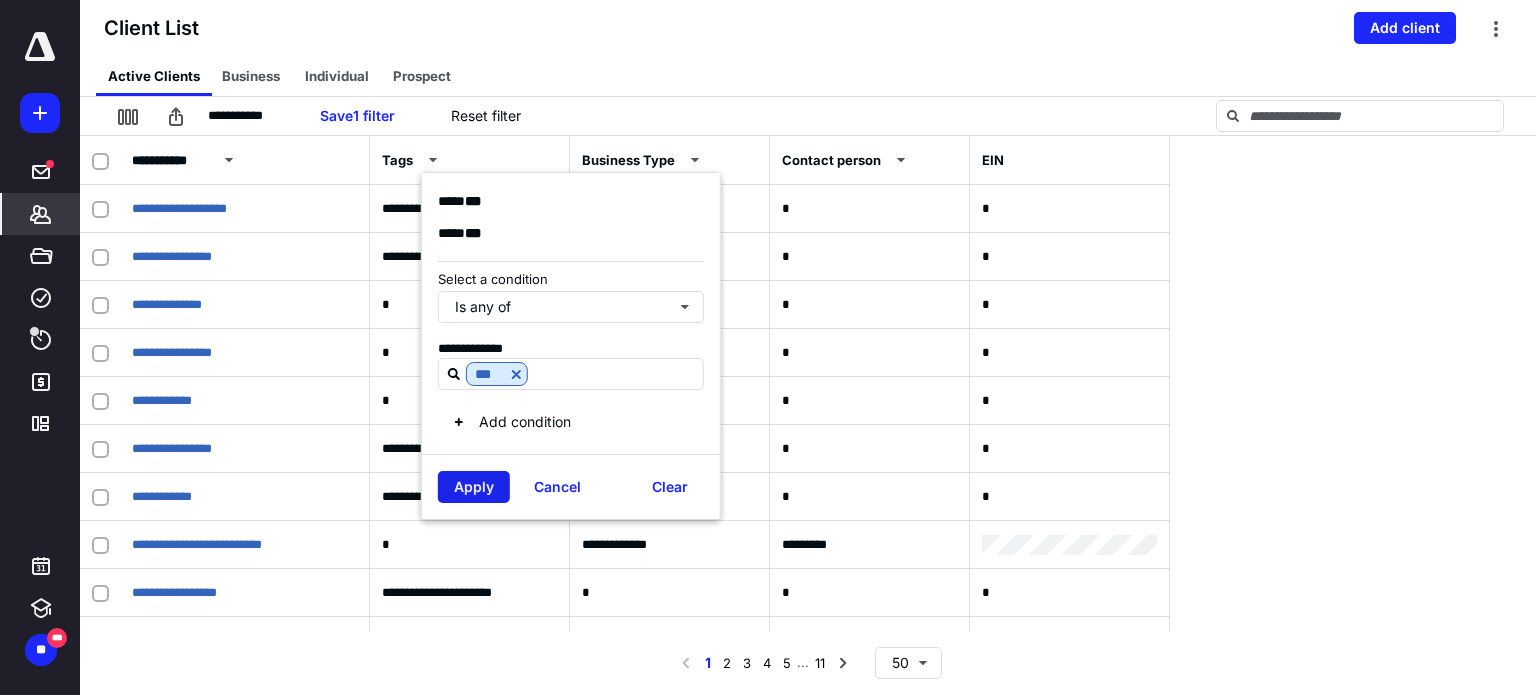 click on "Apply" at bounding box center (474, 487) 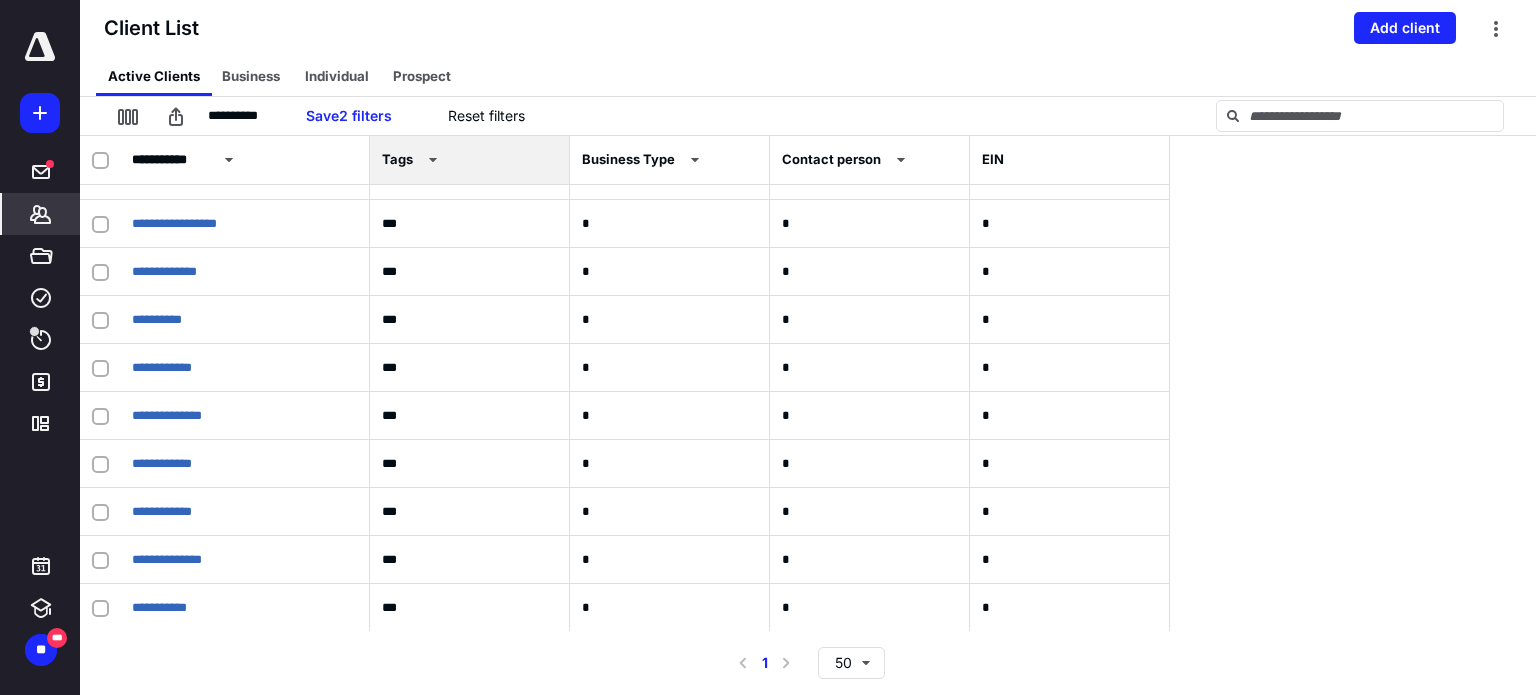 scroll, scrollTop: 0, scrollLeft: 0, axis: both 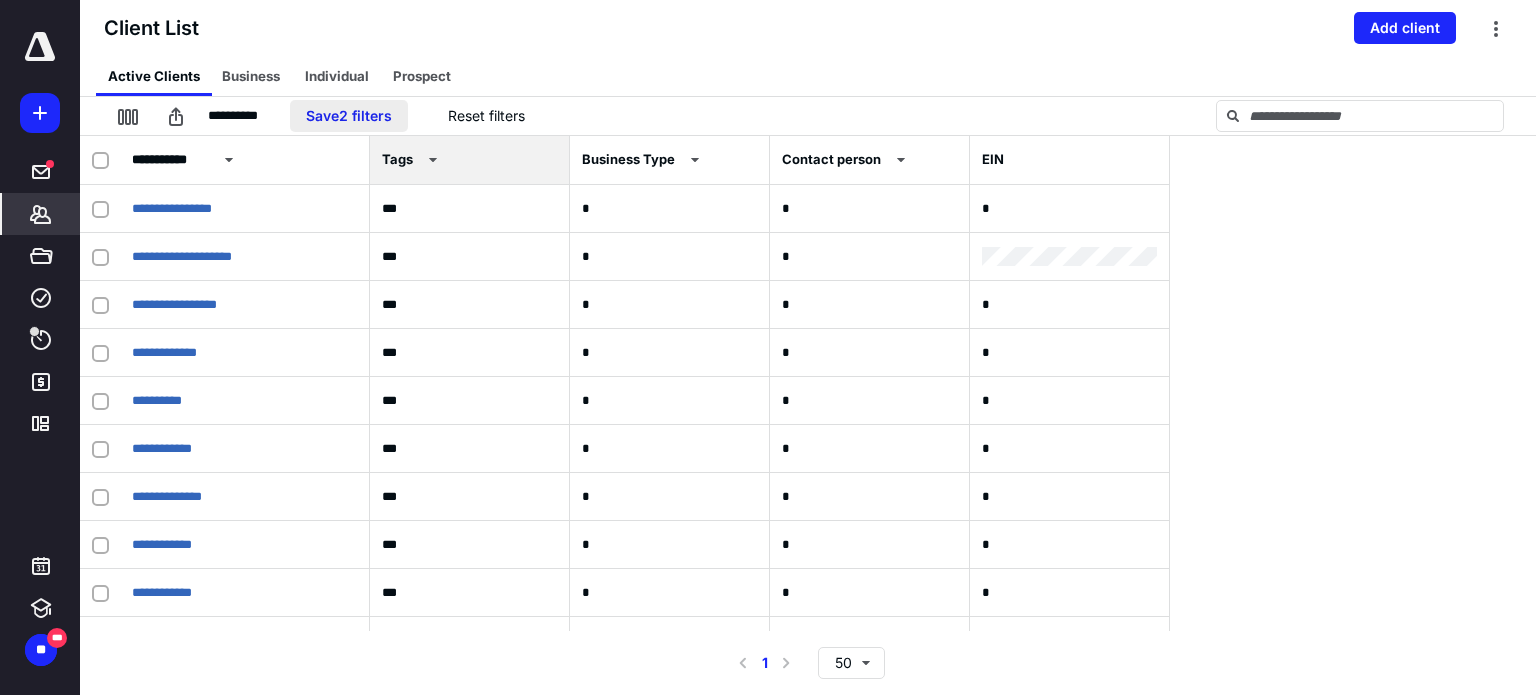 click on "Save  2   filters" at bounding box center (349, 116) 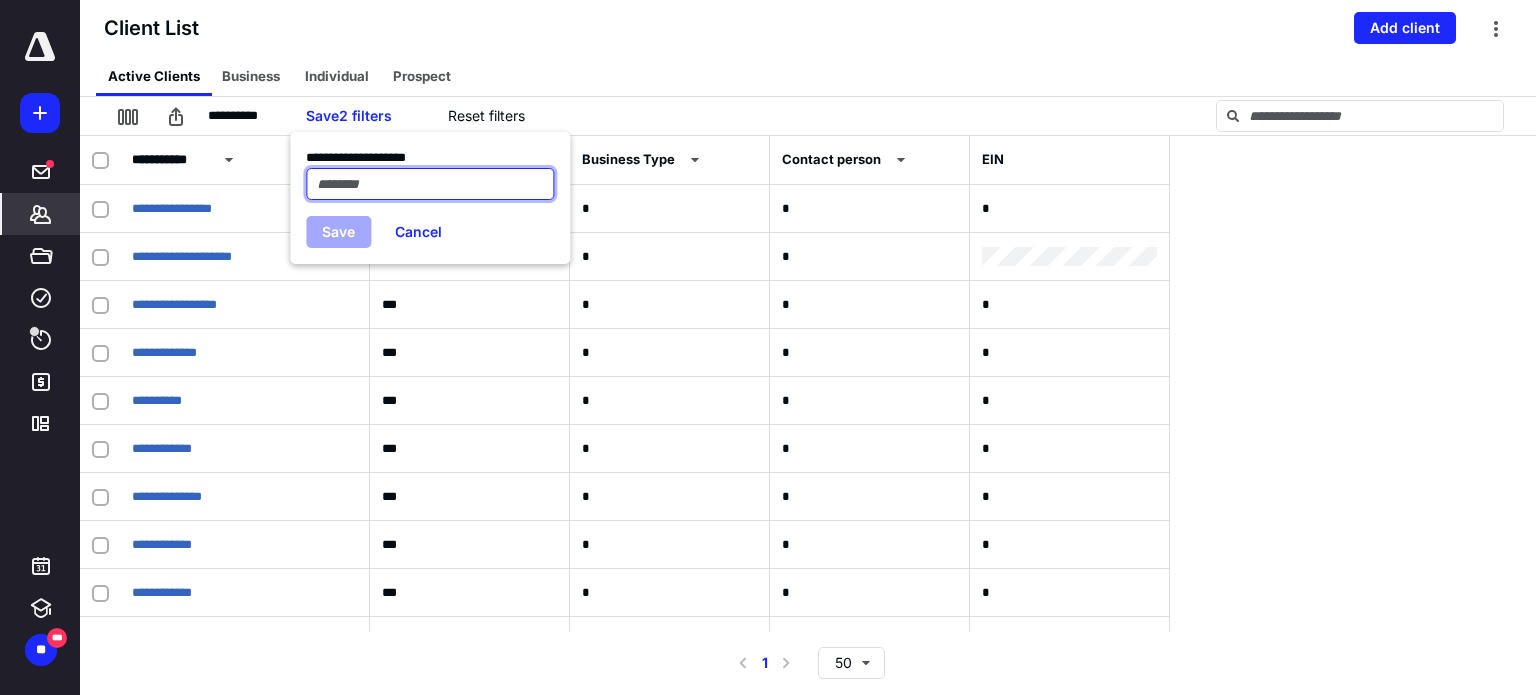 click at bounding box center [430, 184] 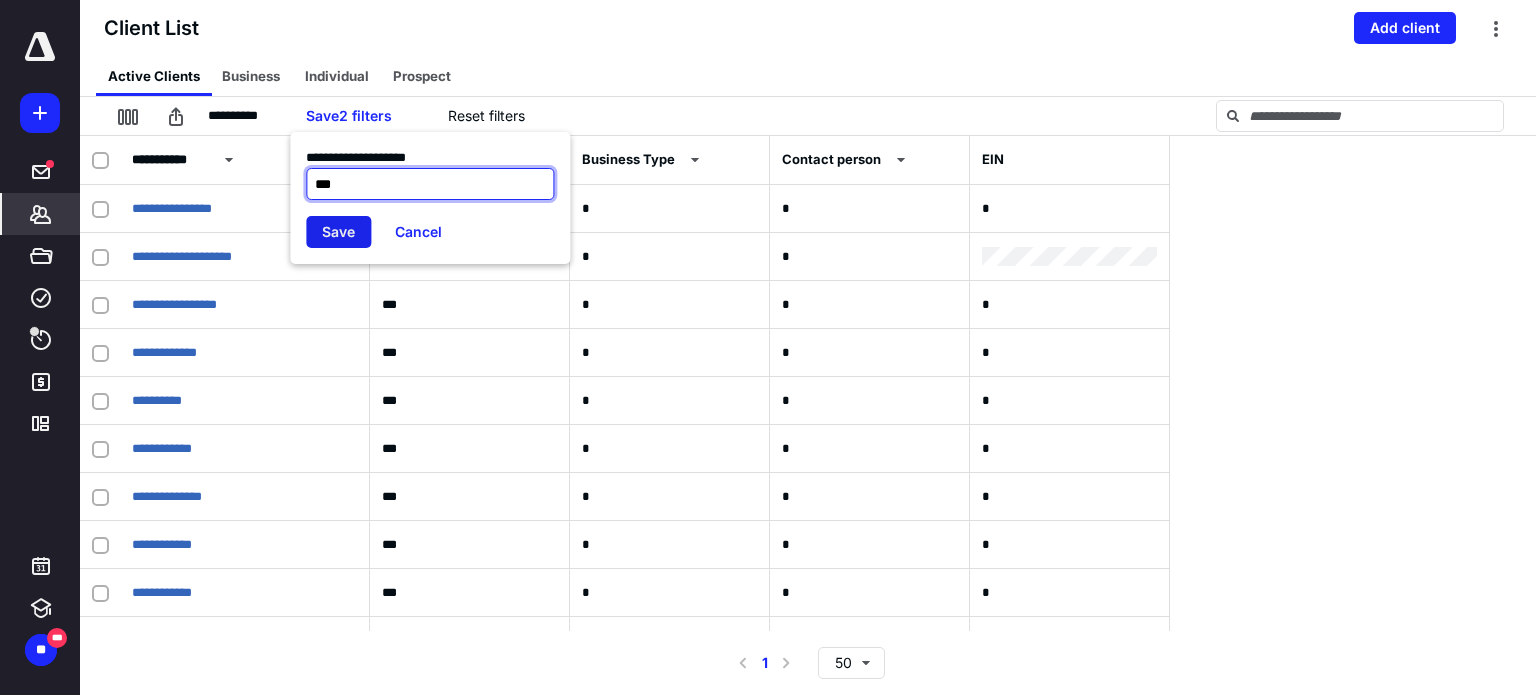 type on "***" 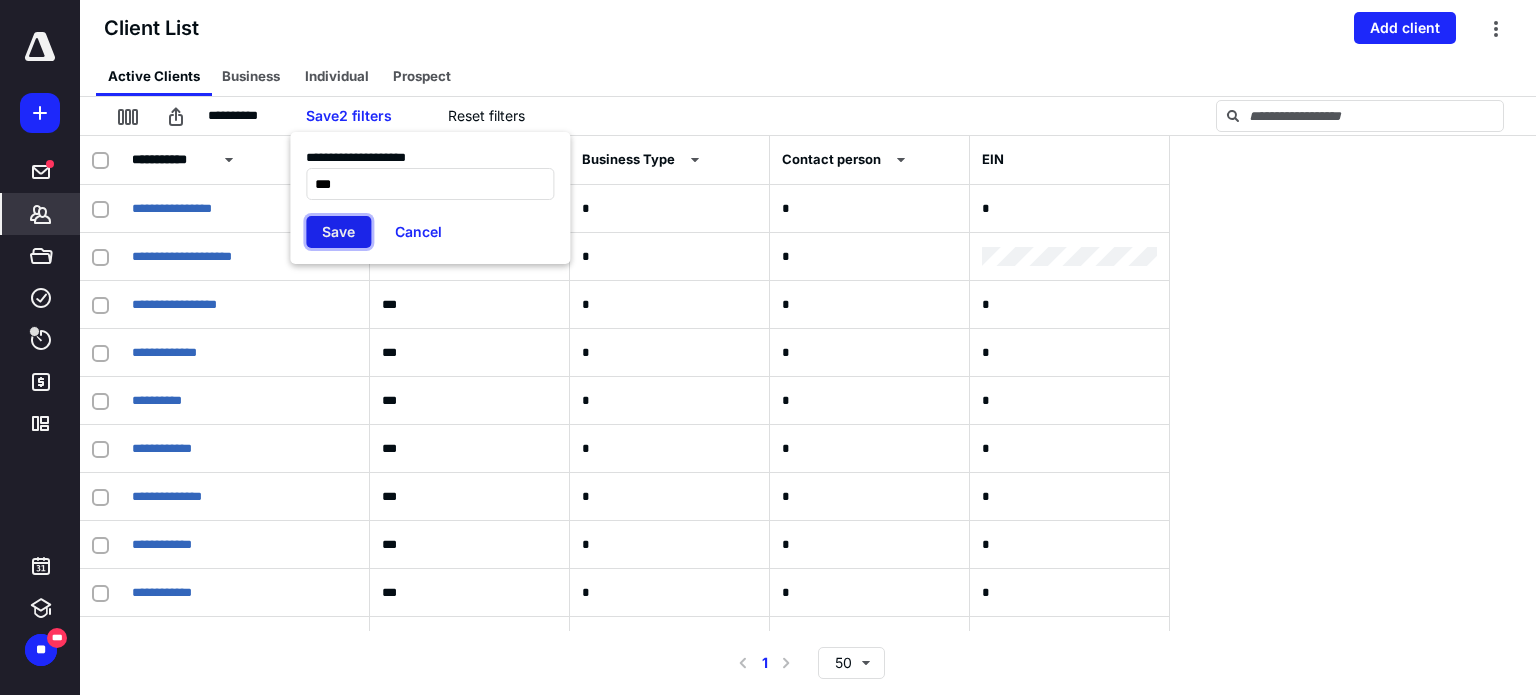 click on "Save" at bounding box center (338, 232) 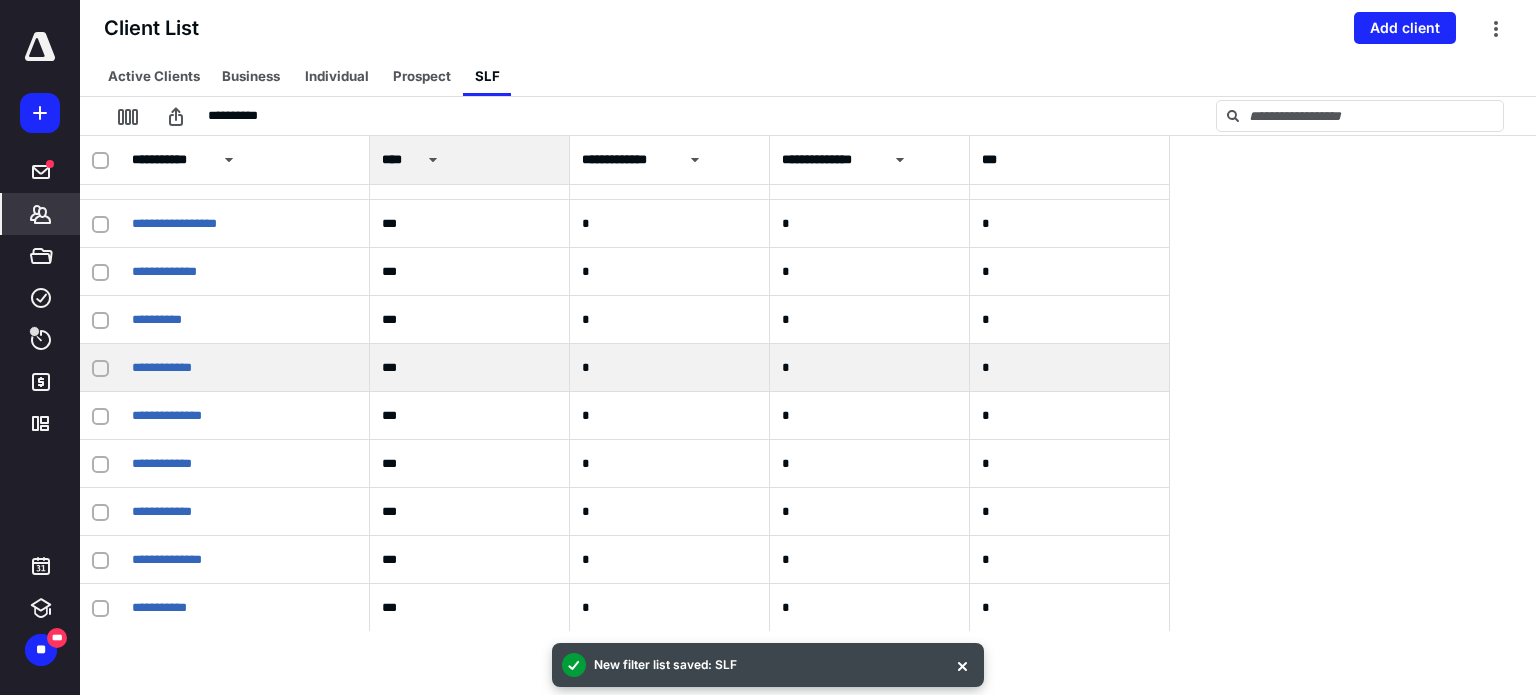 scroll, scrollTop: 0, scrollLeft: 0, axis: both 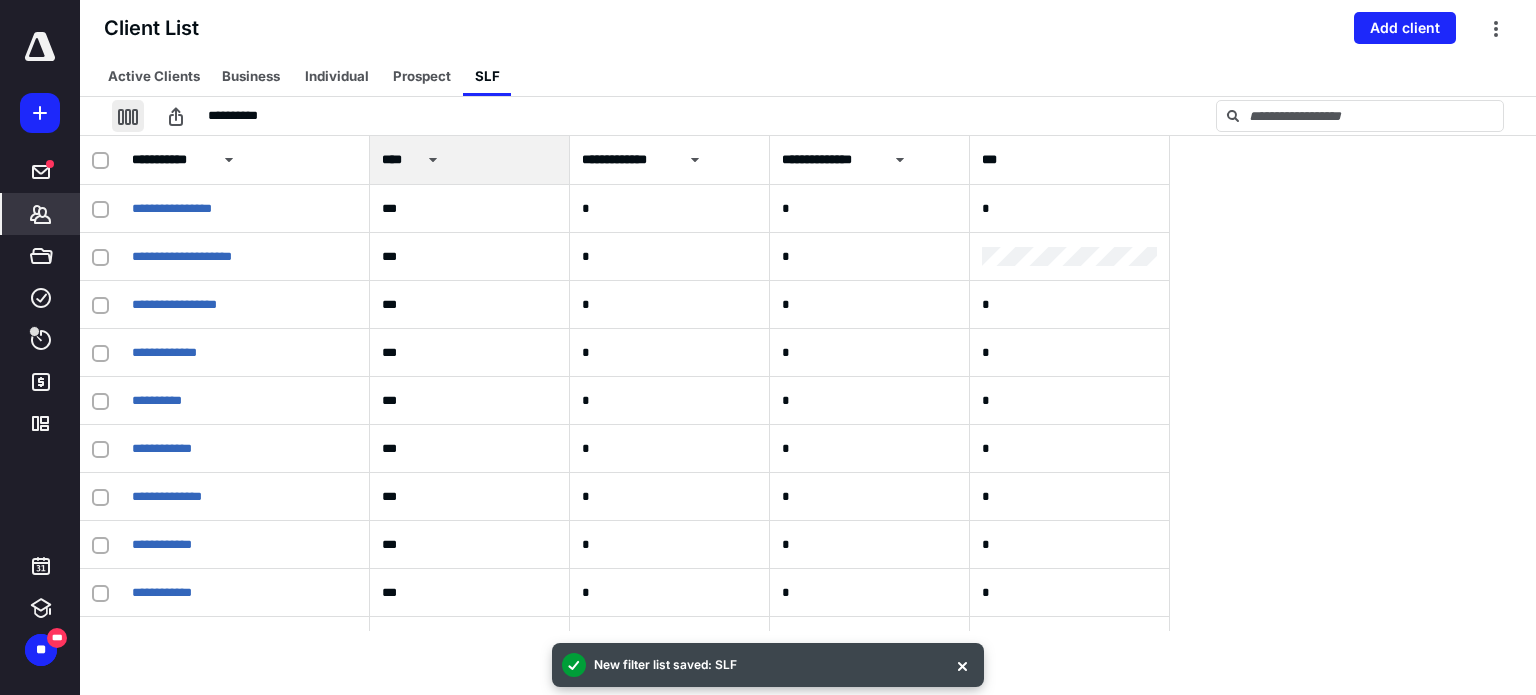click at bounding box center [128, 116] 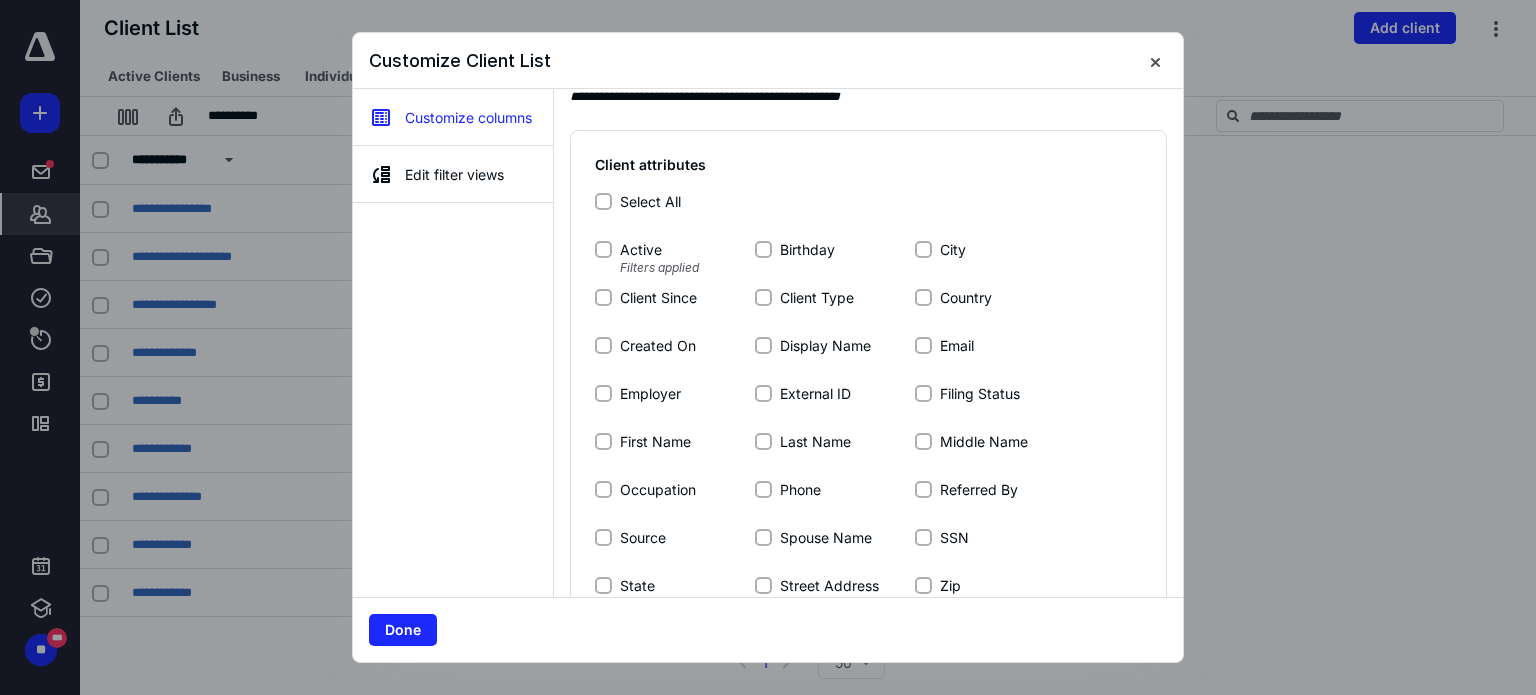 scroll, scrollTop: 0, scrollLeft: 0, axis: both 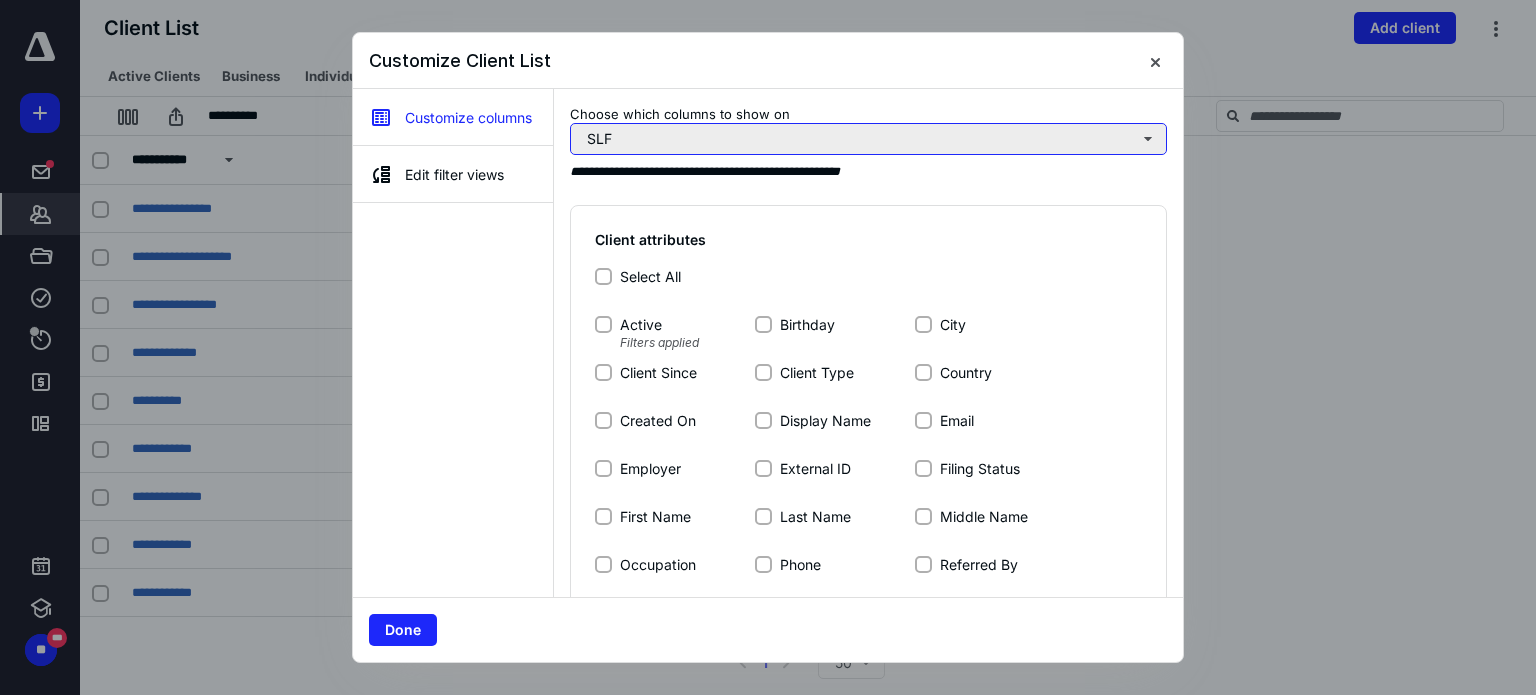 click on "SLF" at bounding box center (868, 139) 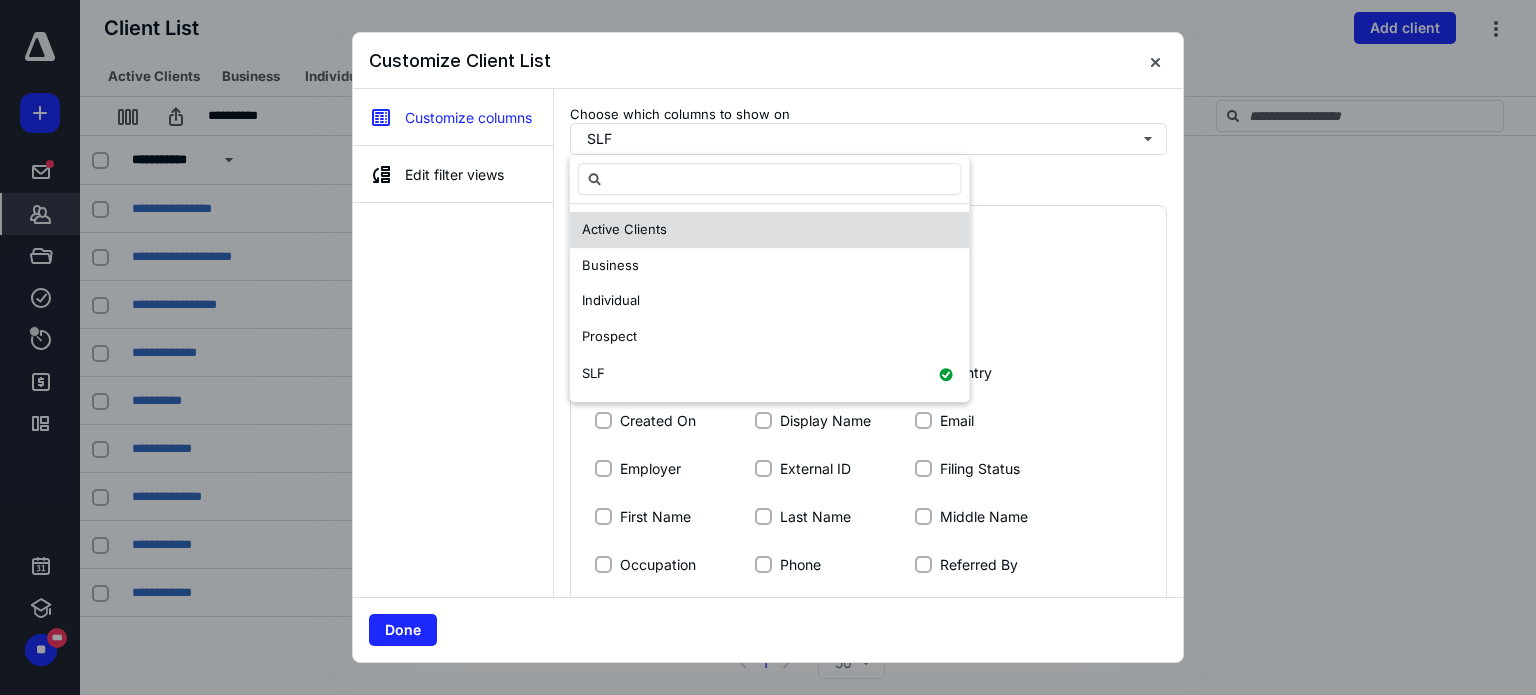 click on "Active Clients" at bounding box center (624, 229) 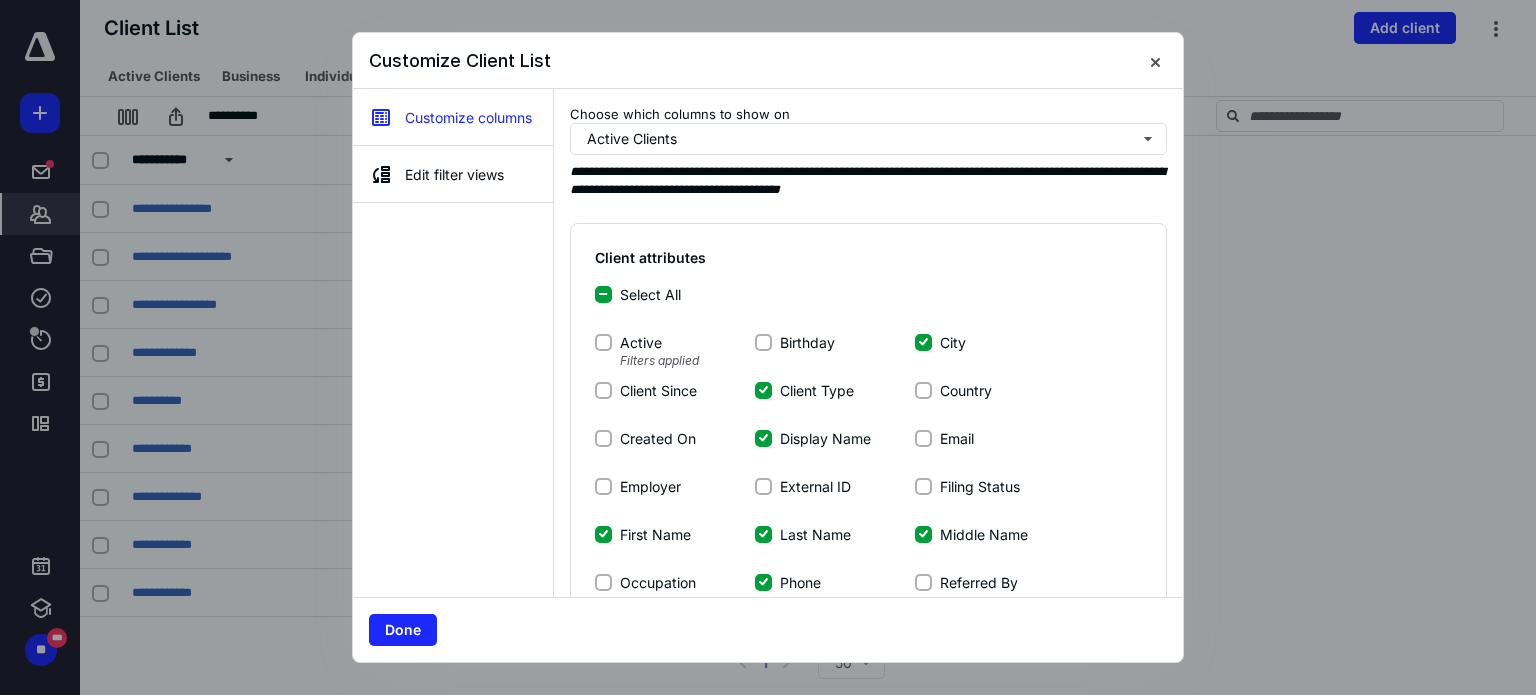 click on "Select All" at bounding box center (603, 294) 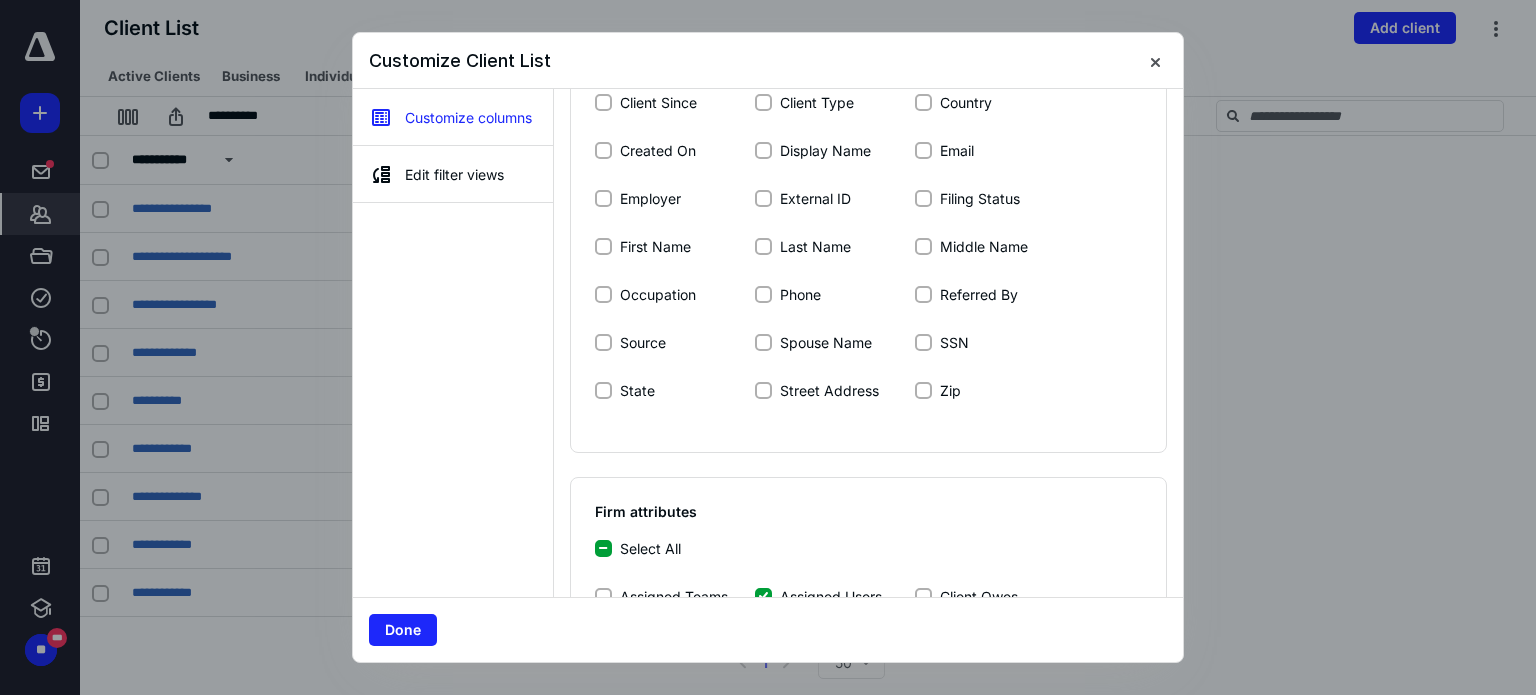 scroll, scrollTop: 556, scrollLeft: 0, axis: vertical 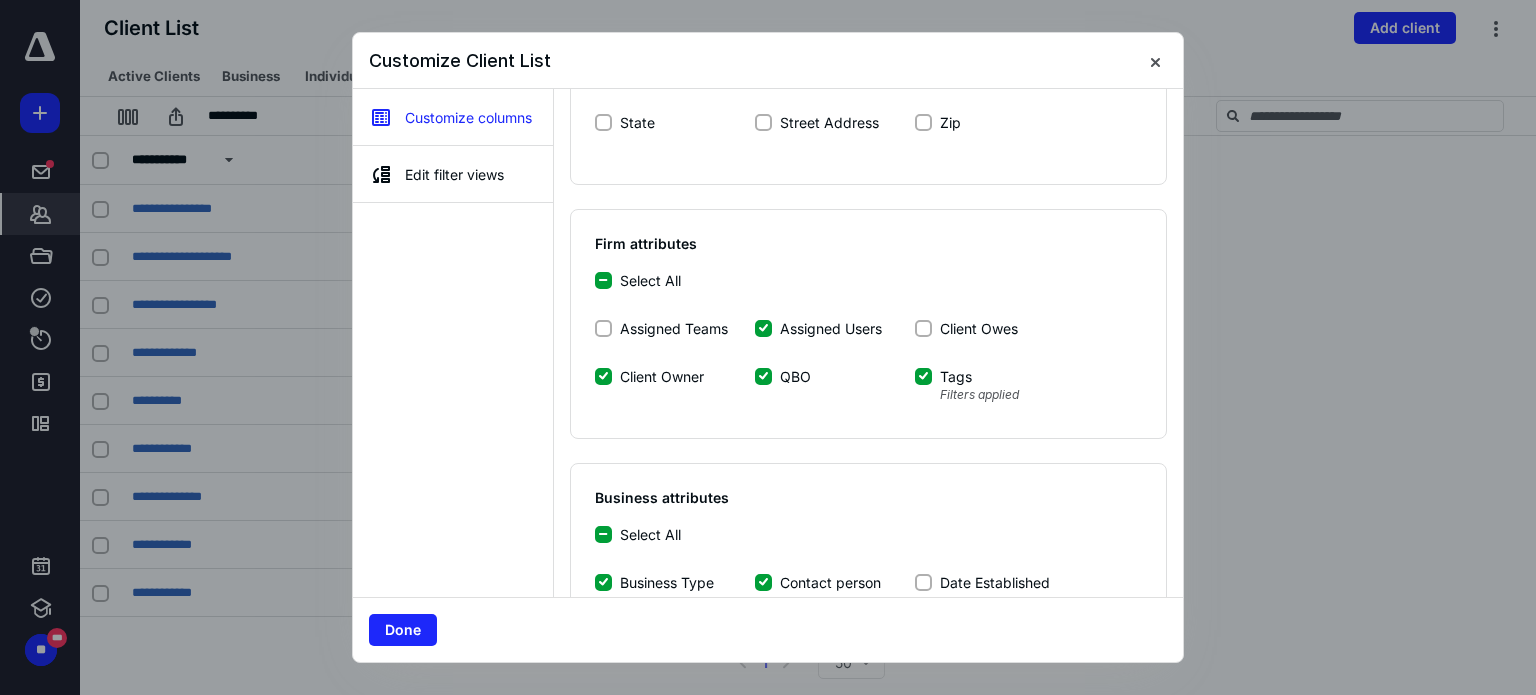 click 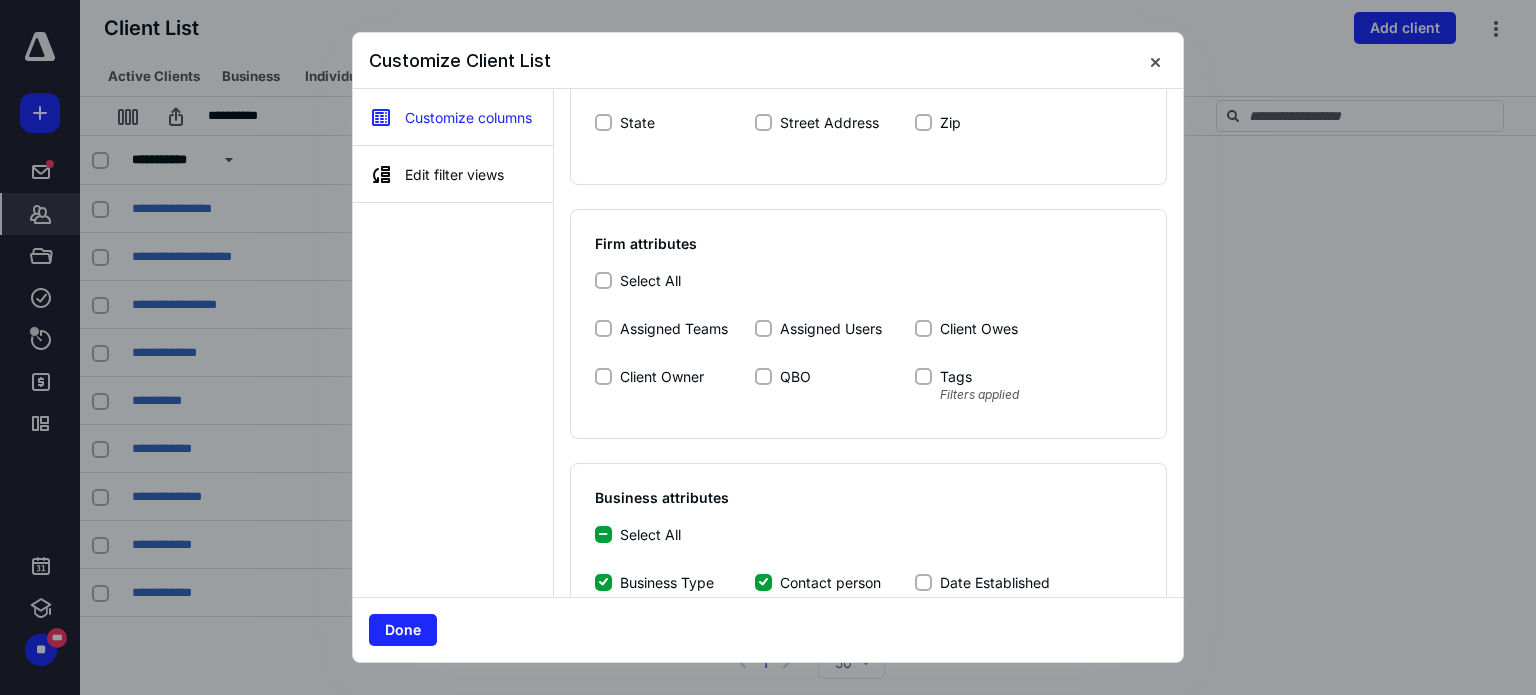 click on "Client Owner" at bounding box center (603, 376) 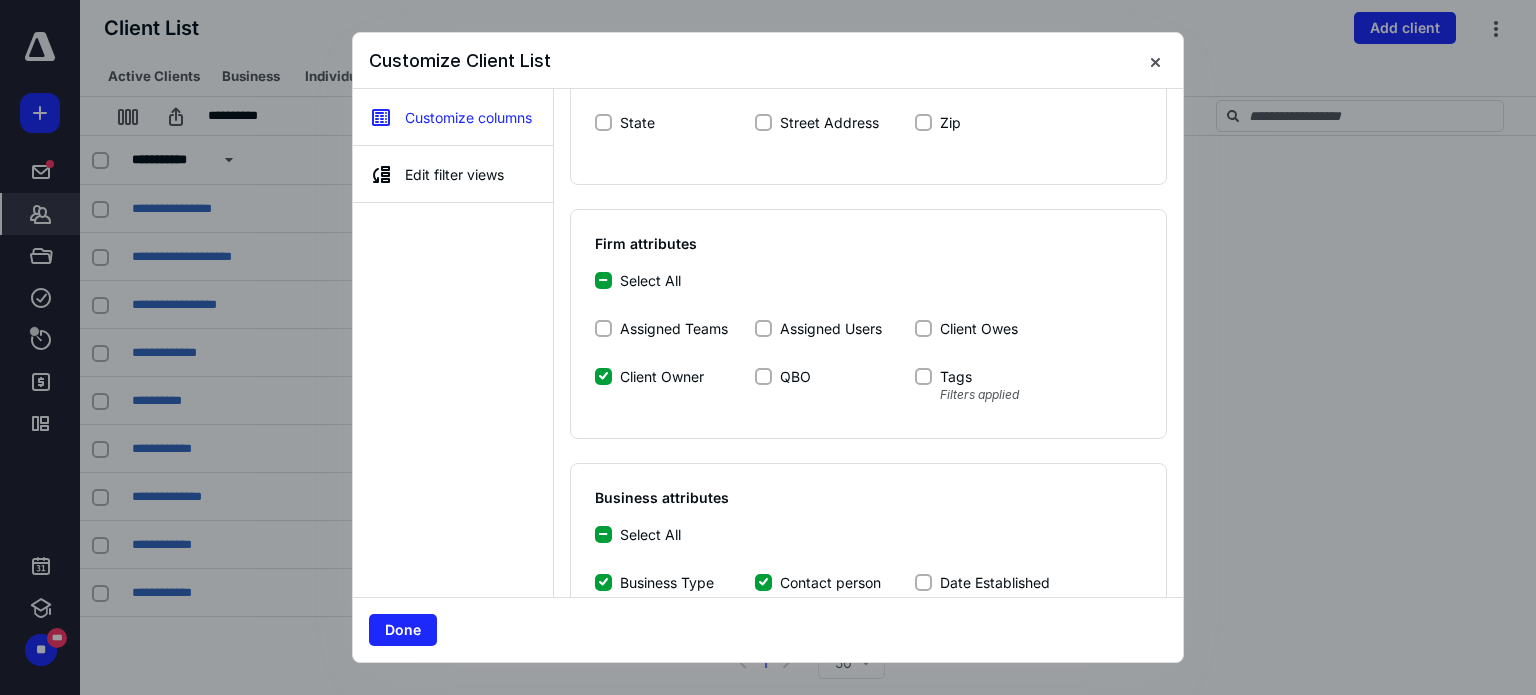 scroll, scrollTop: 666, scrollLeft: 0, axis: vertical 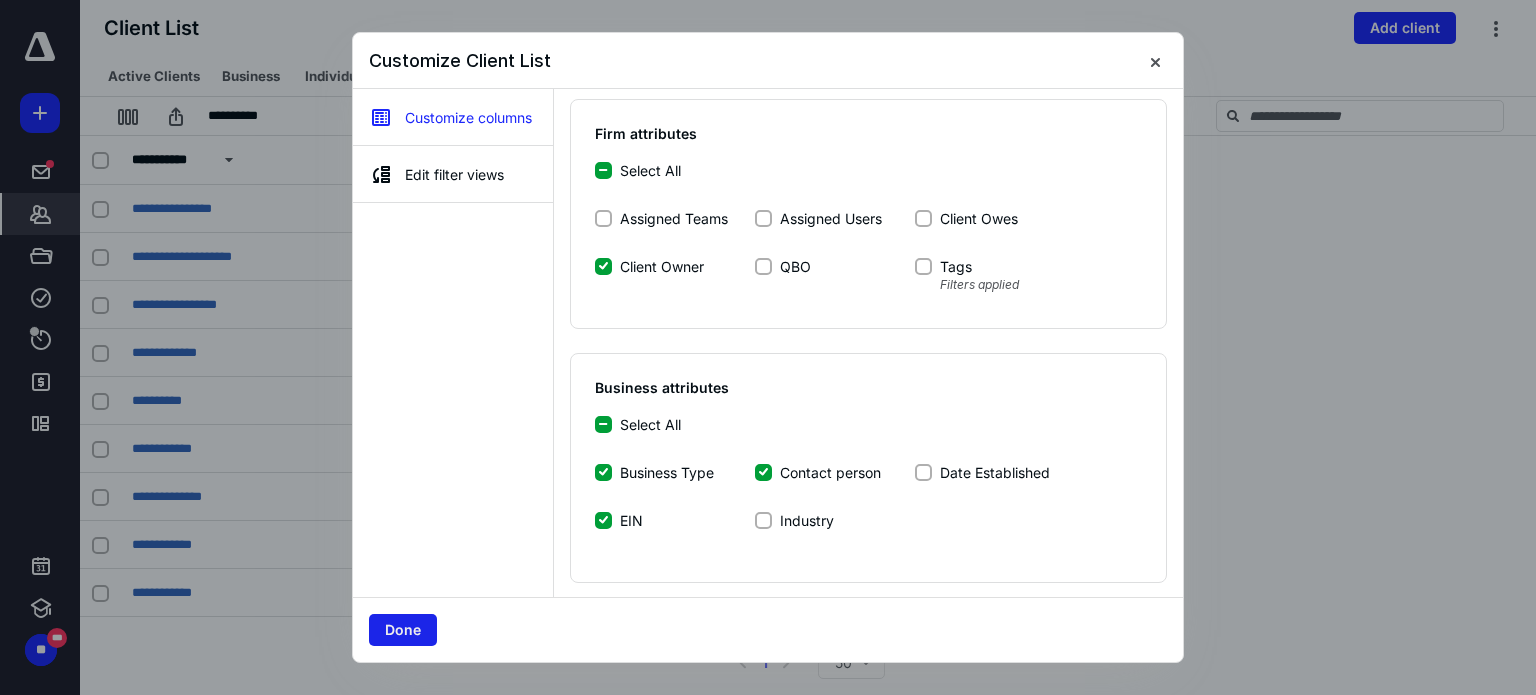 click on "Done" at bounding box center (403, 630) 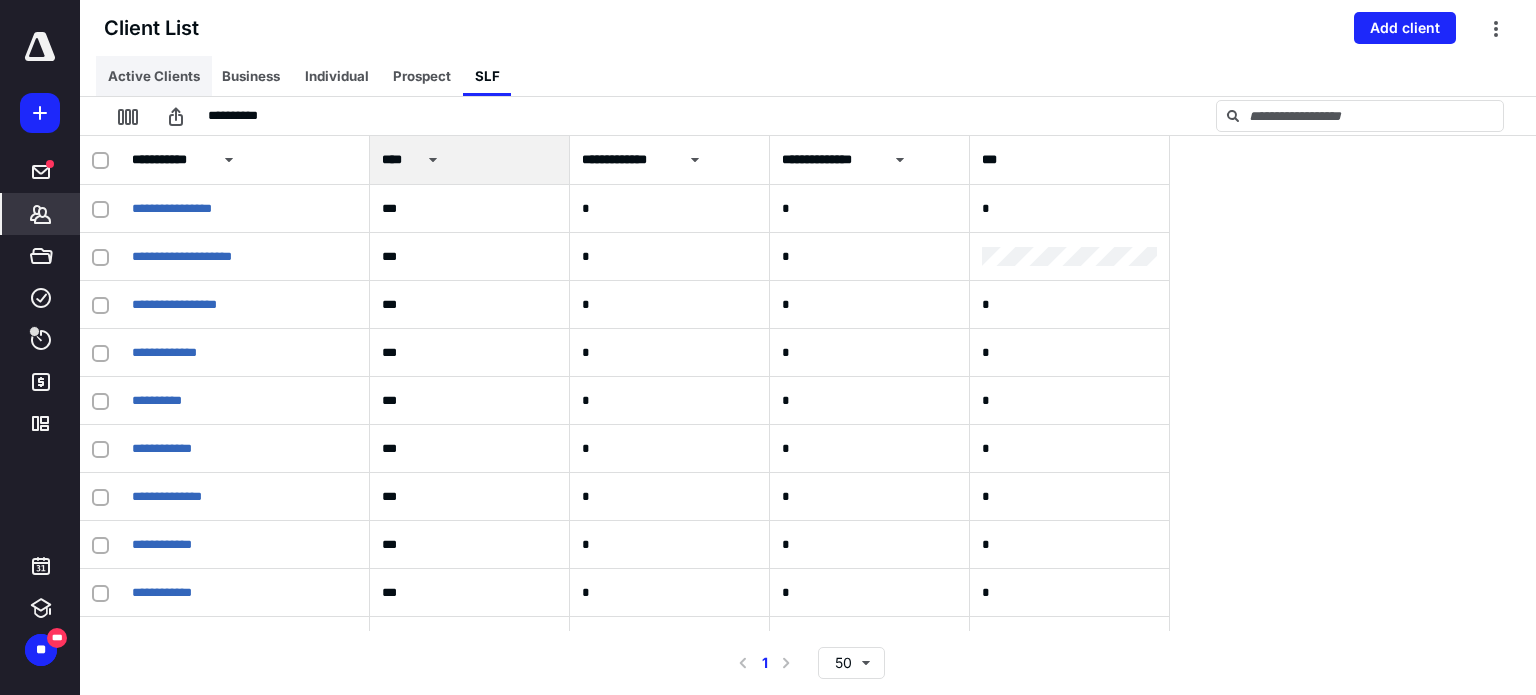 click on "Active Clients" at bounding box center [154, 76] 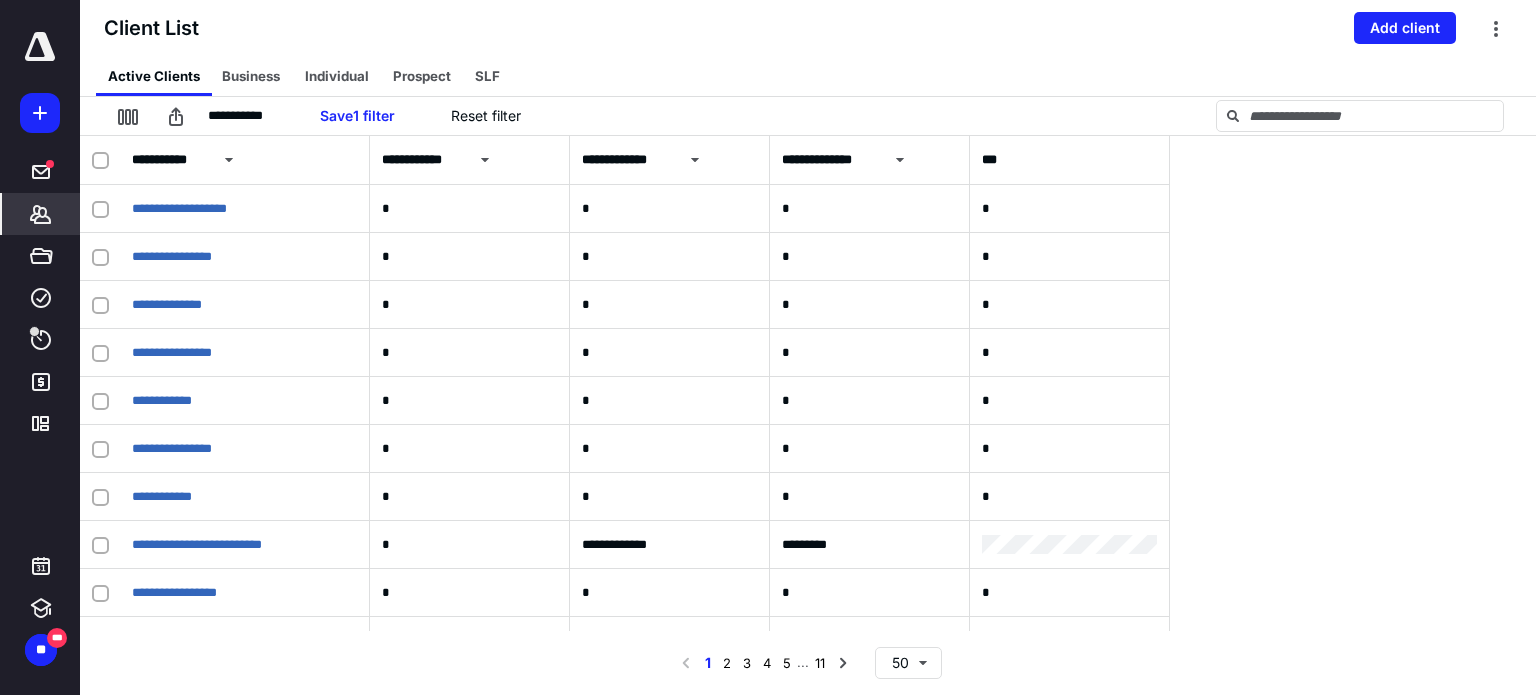 click on "**********" at bounding box center [470, 160] 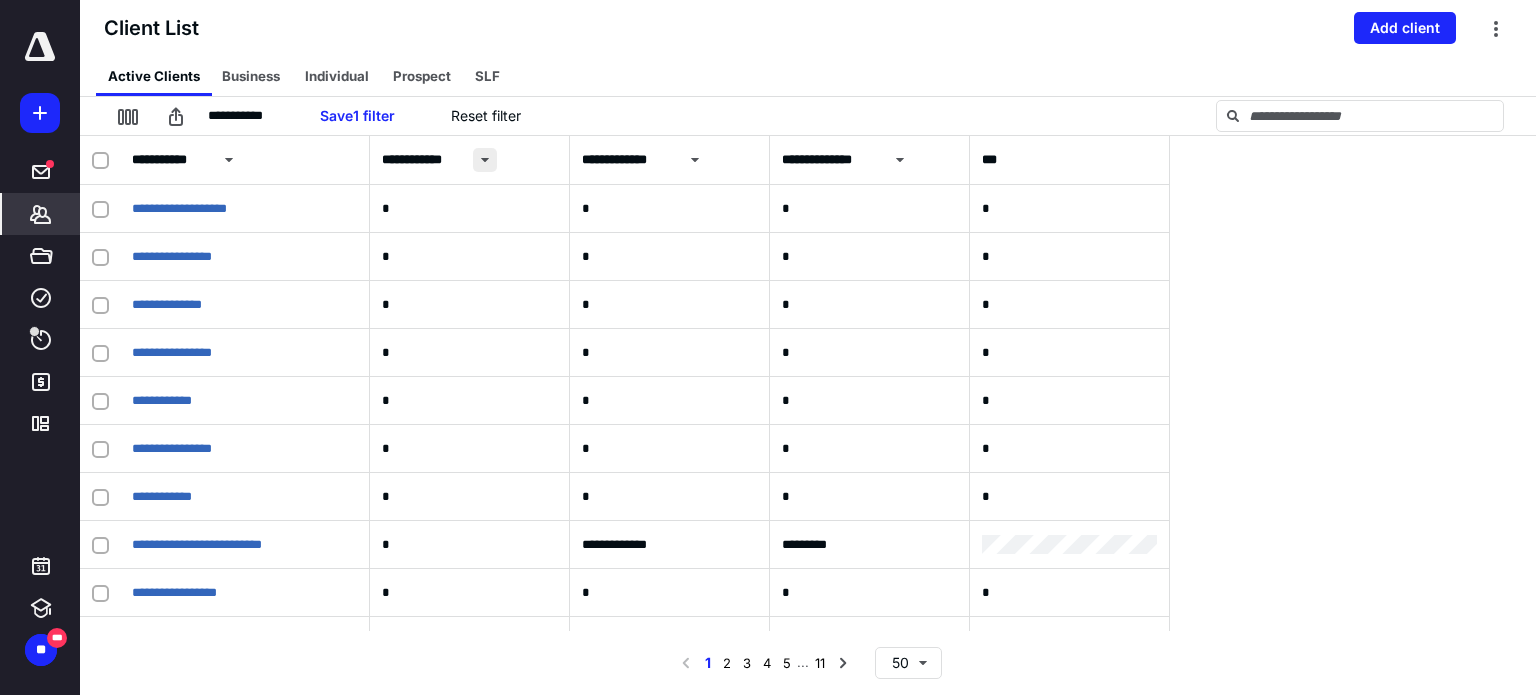 click at bounding box center (485, 160) 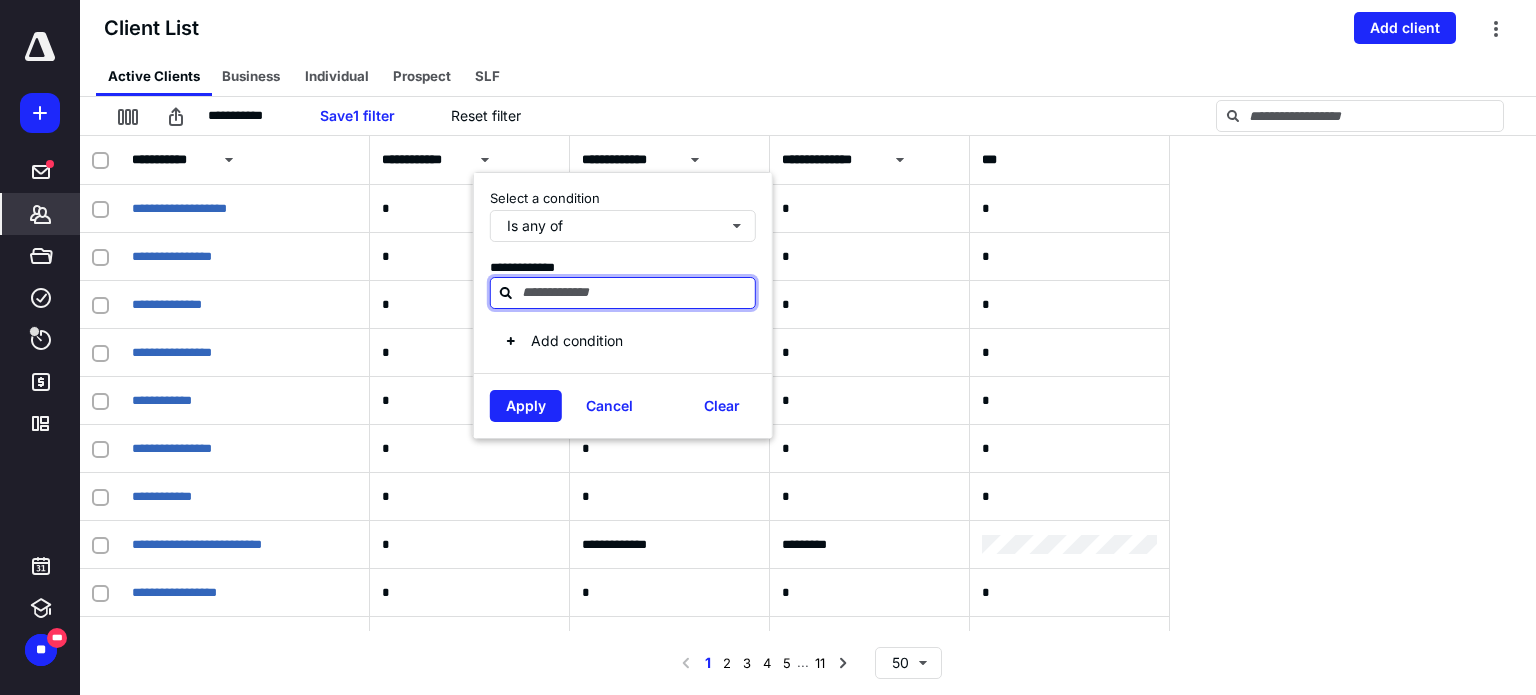 click at bounding box center (635, 292) 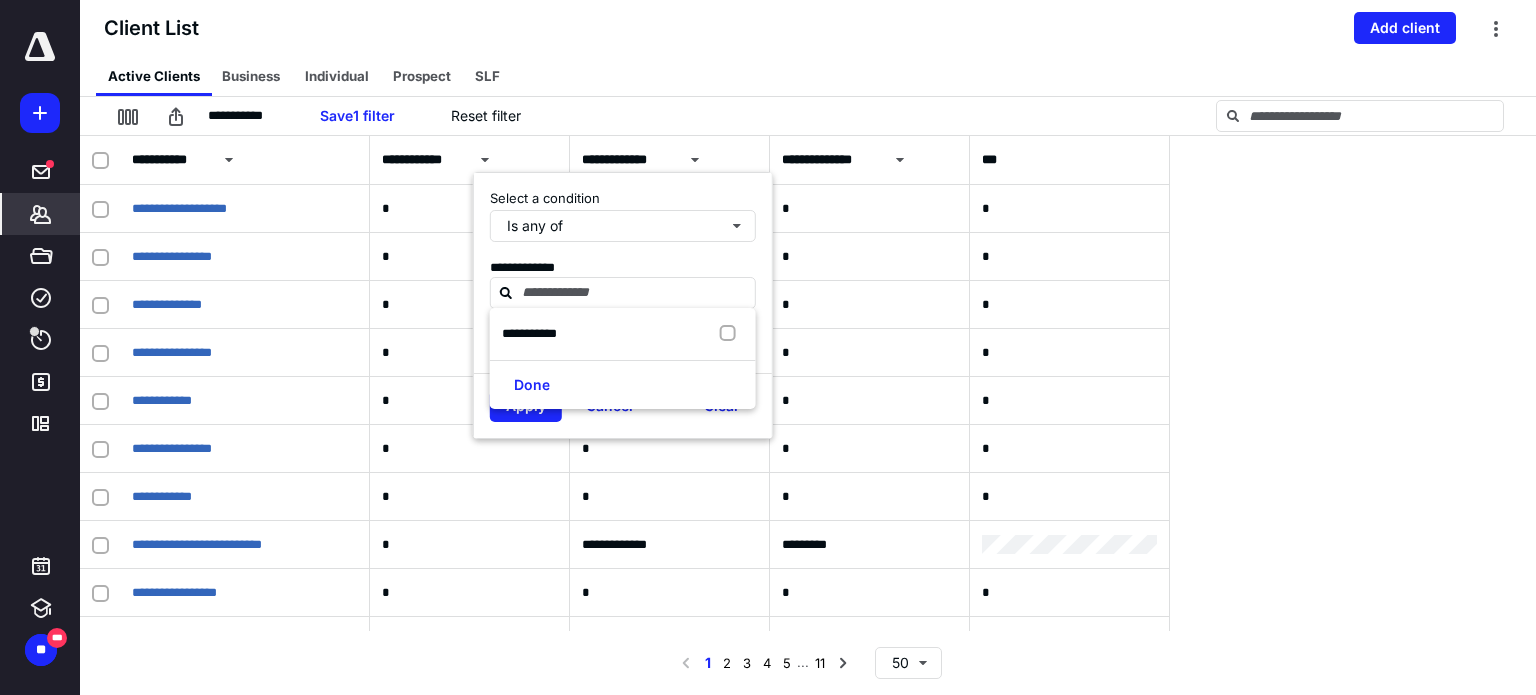 click on "Active Clients Business Individual Prospect SLF" at bounding box center [816, 76] 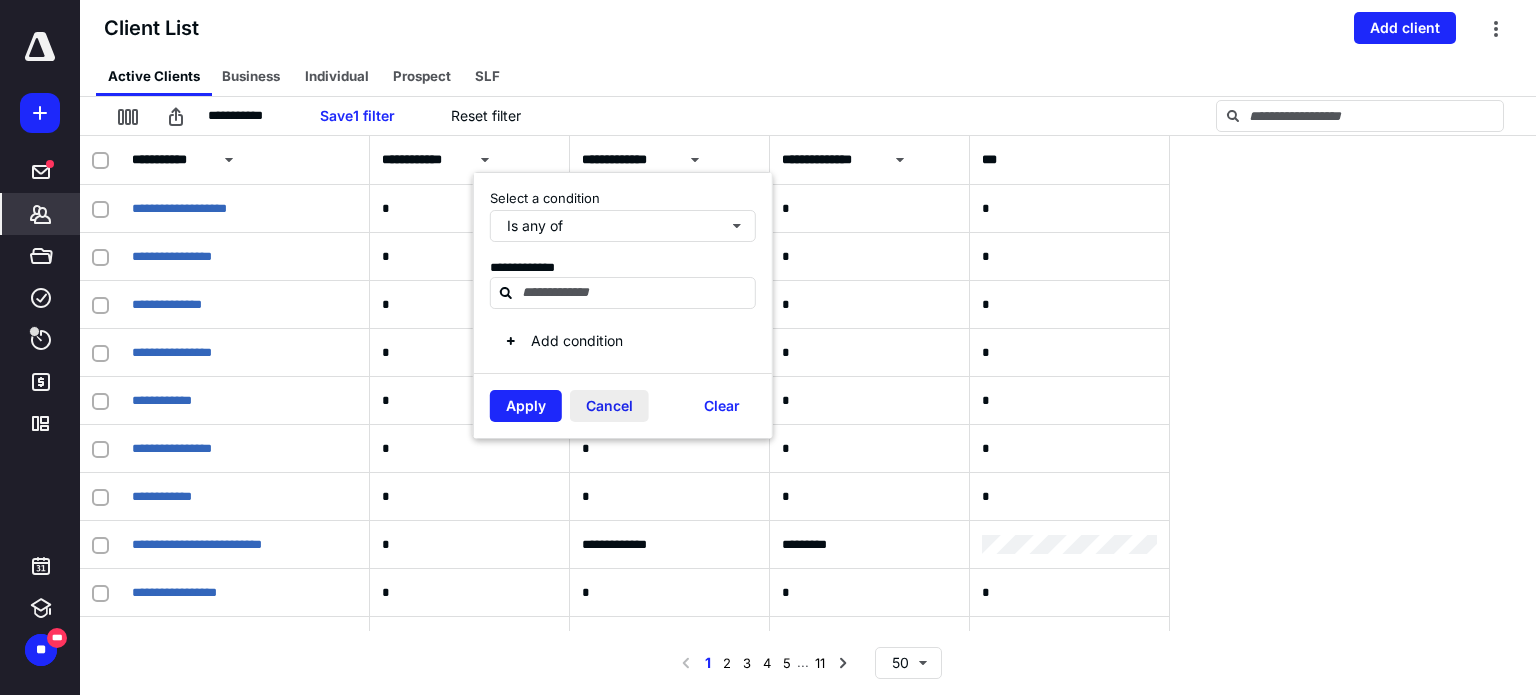 click on "Cancel" at bounding box center (609, 406) 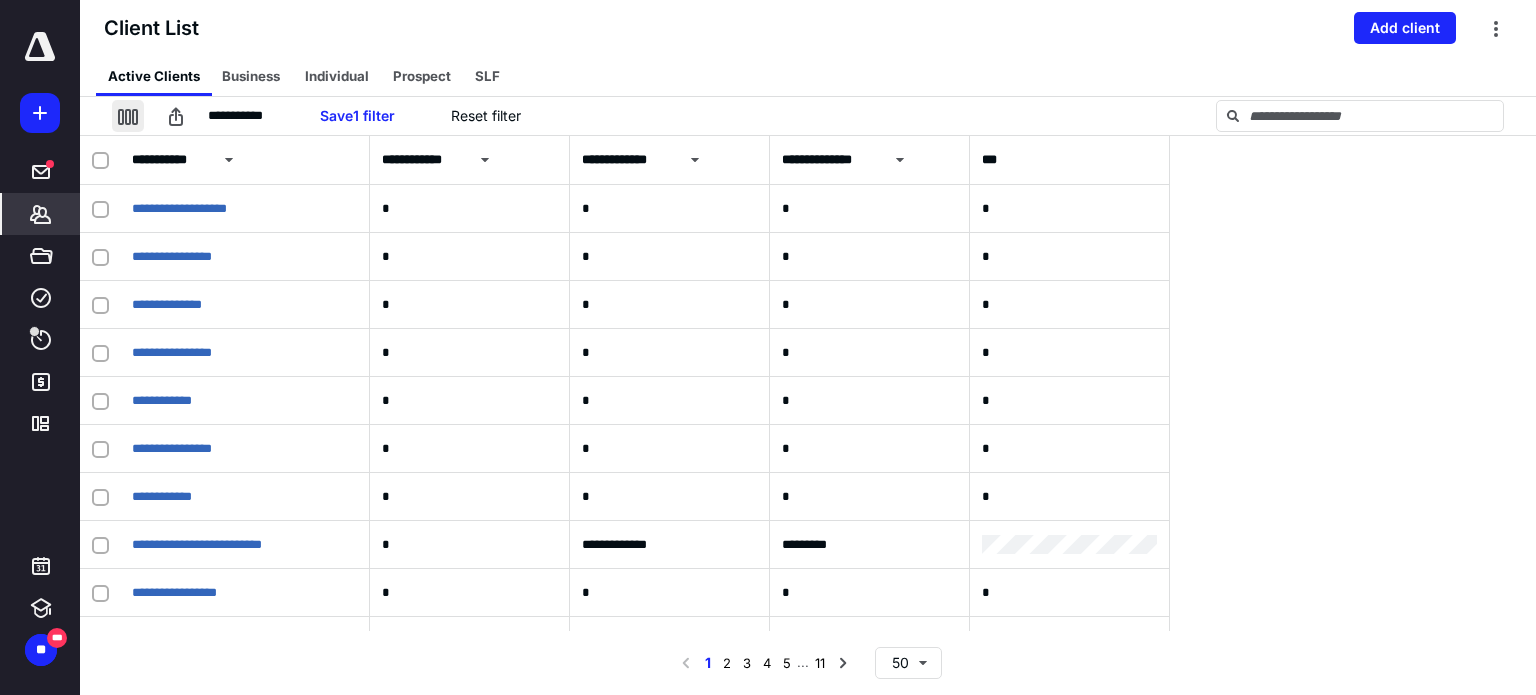 click at bounding box center [128, 116] 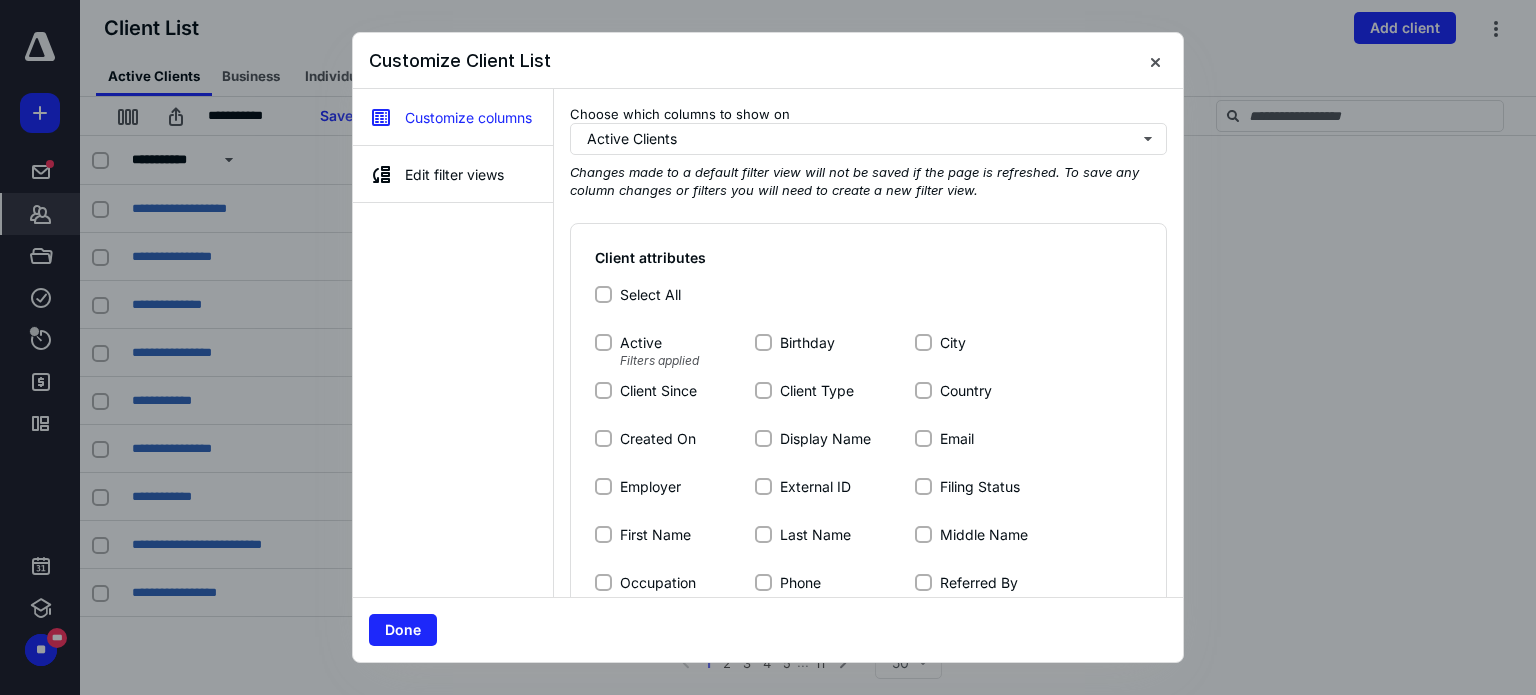 scroll, scrollTop: 387, scrollLeft: 0, axis: vertical 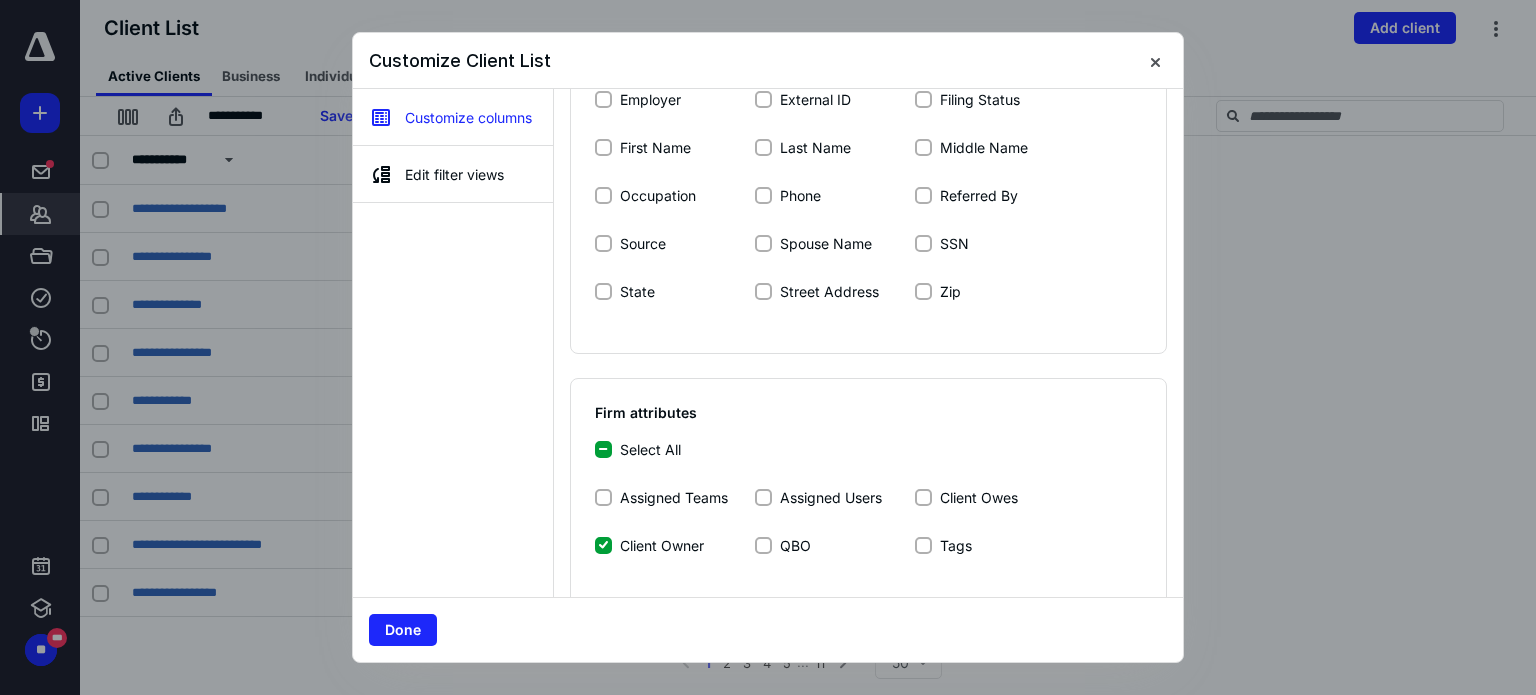click on "Assigned Teams" at bounding box center [603, 497] 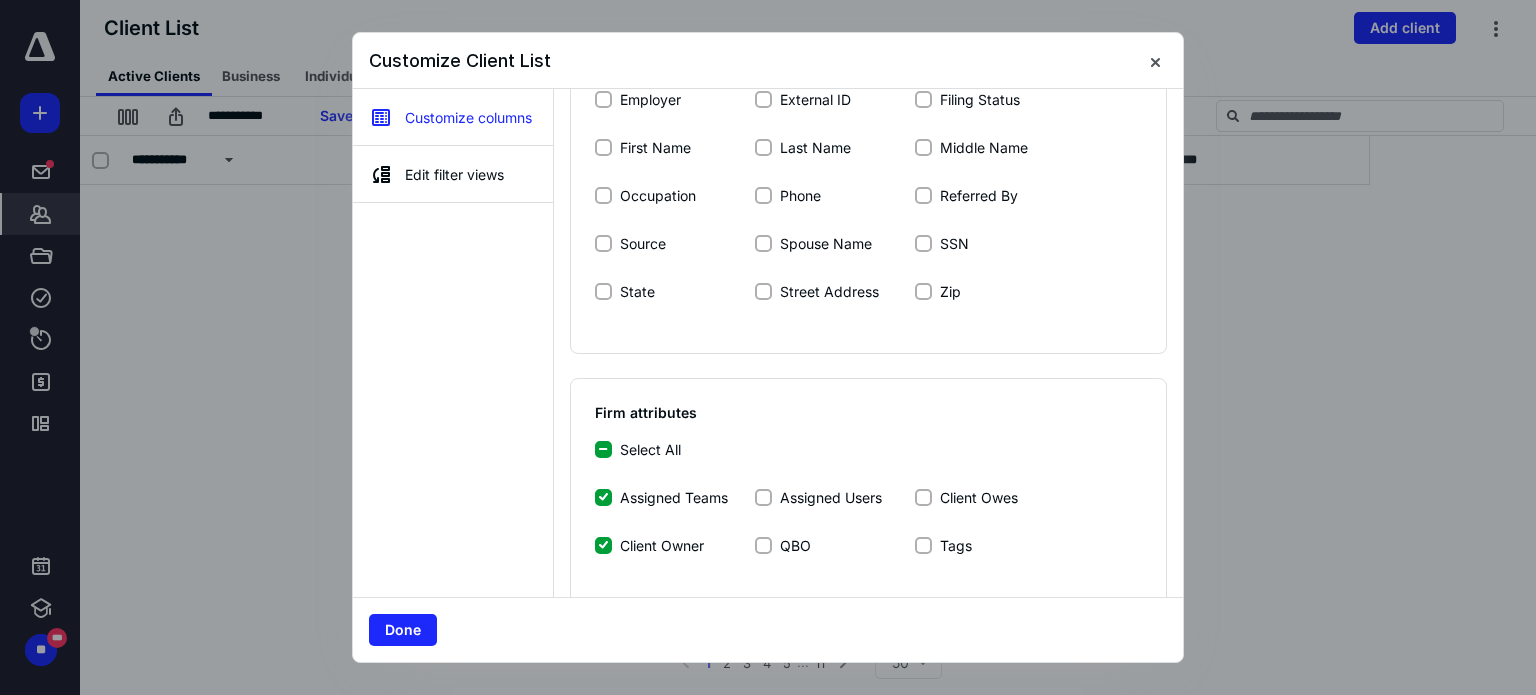 click 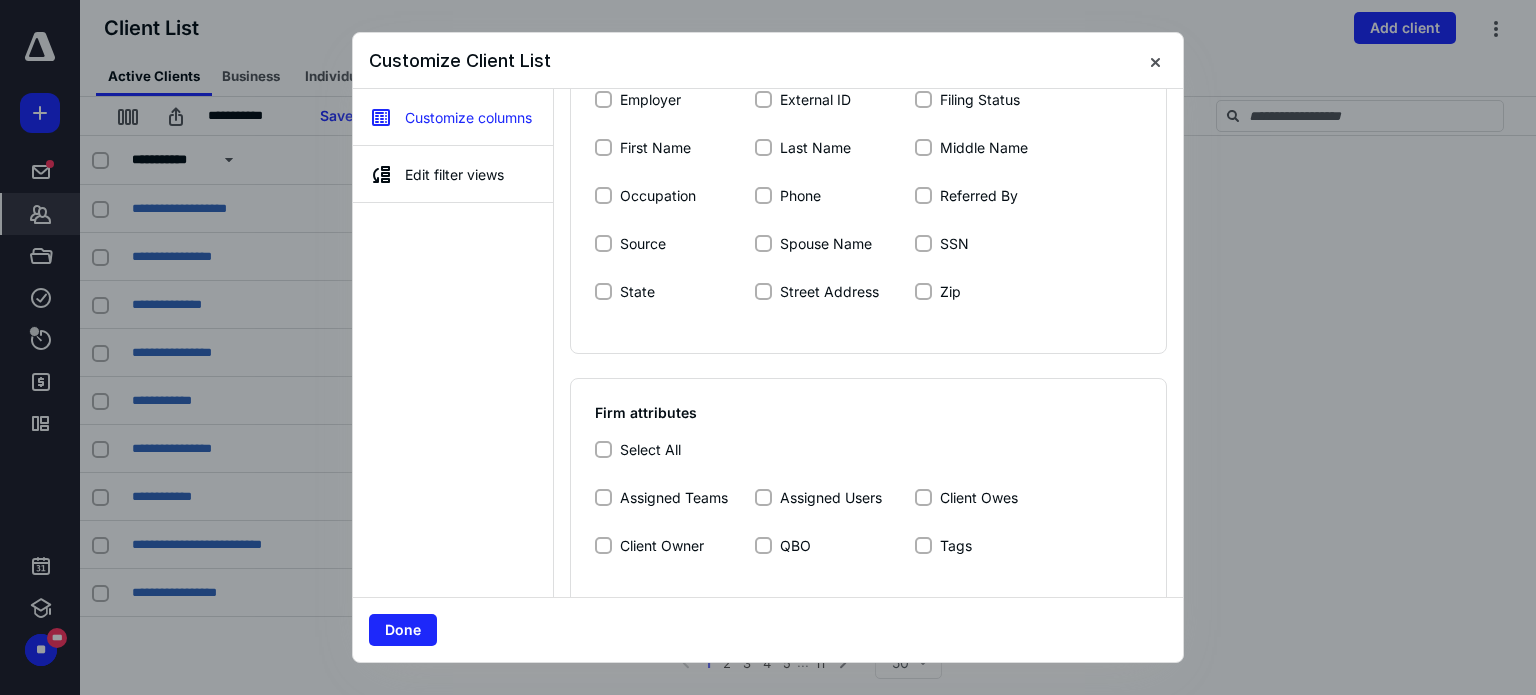 click 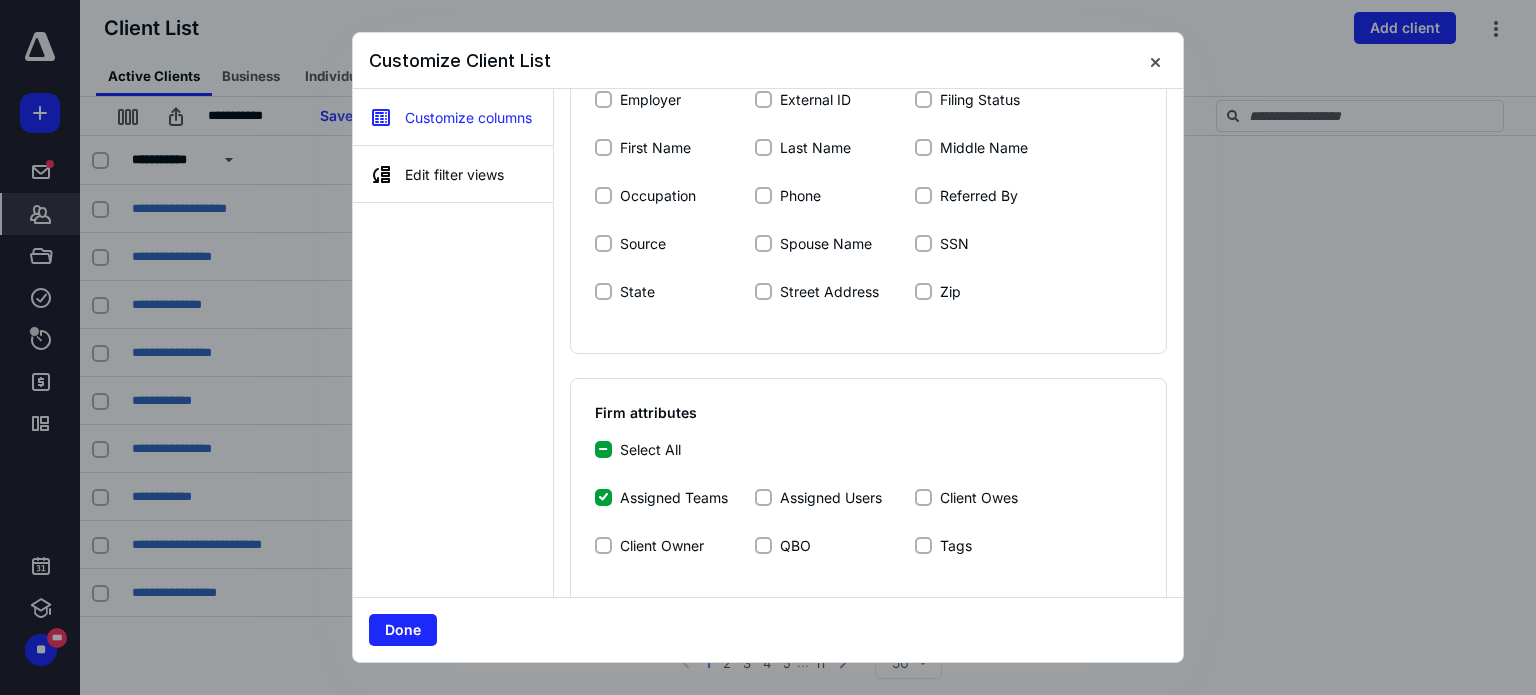 scroll, scrollTop: 666, scrollLeft: 0, axis: vertical 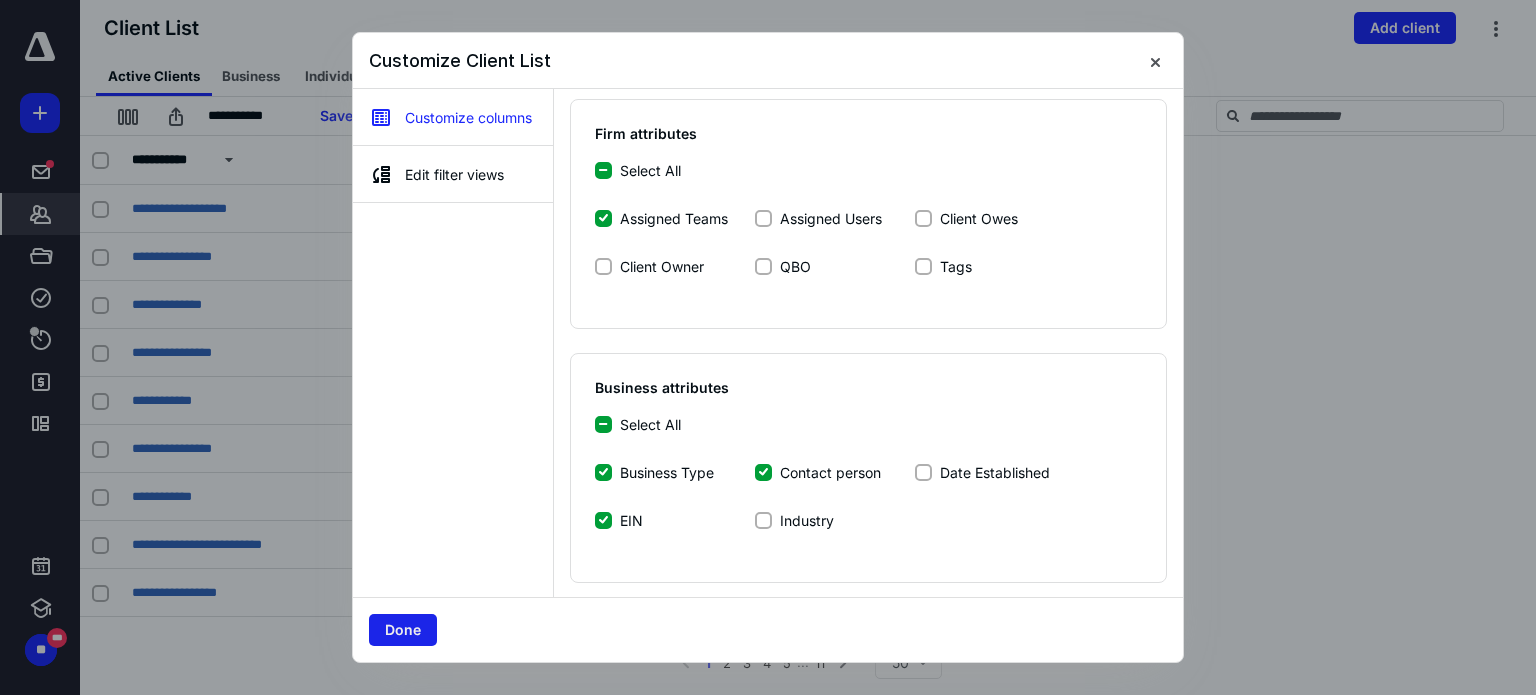 click on "Done" at bounding box center (403, 630) 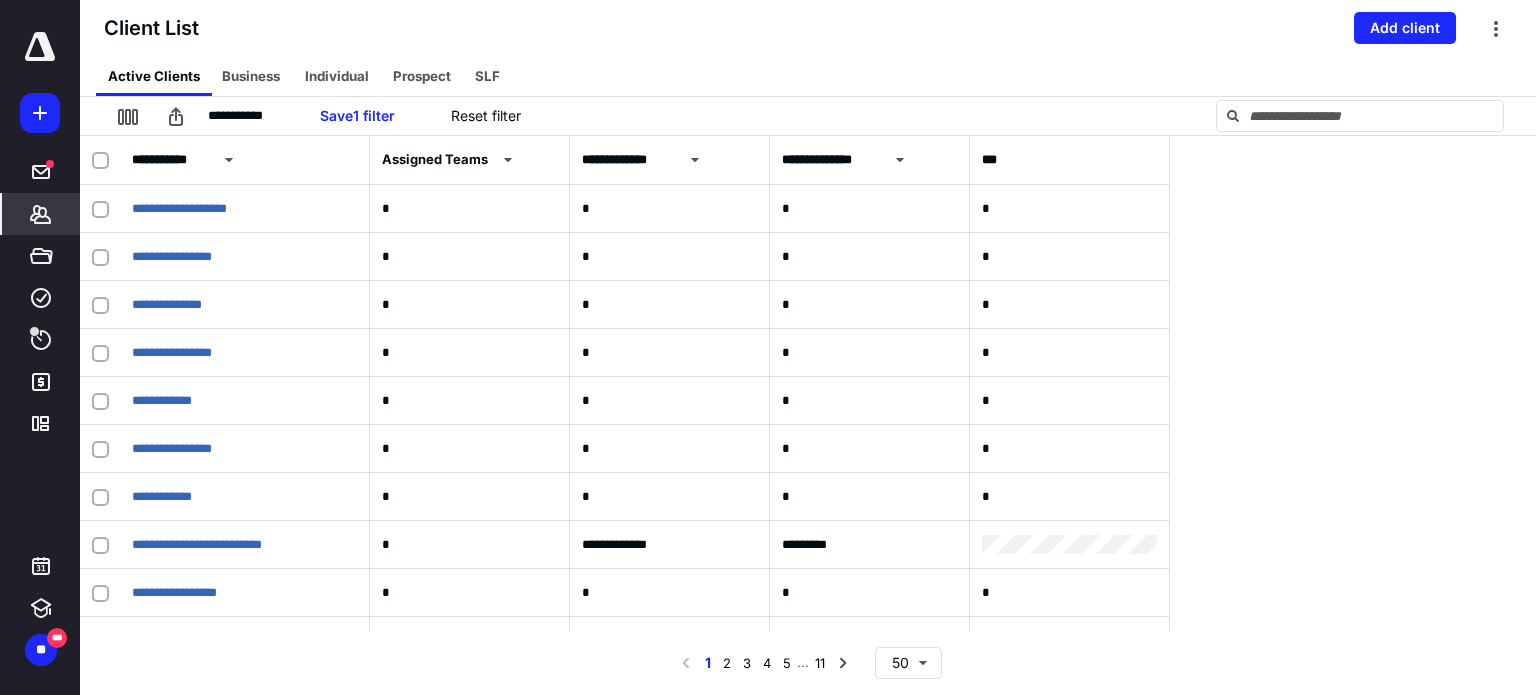 click on "Assigned Teams" at bounding box center [435, 160] 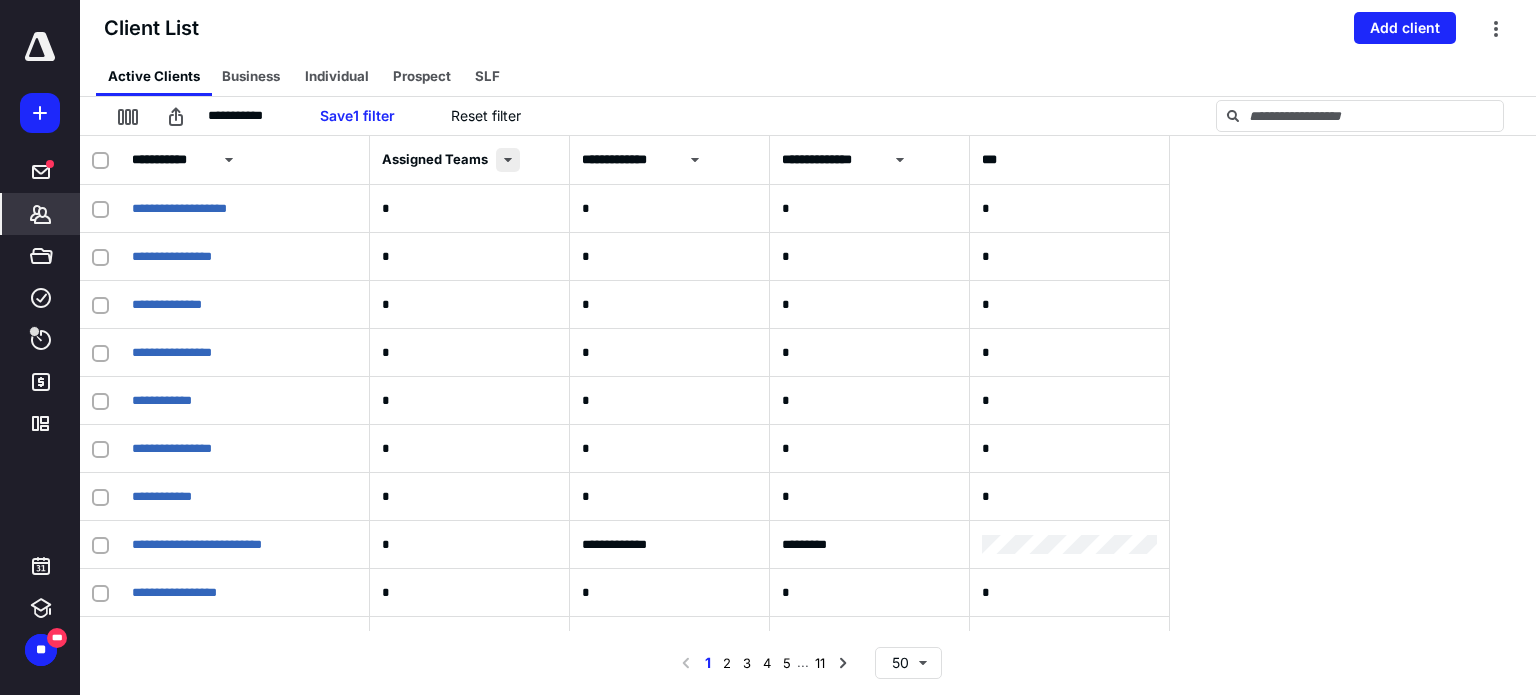 click at bounding box center [508, 160] 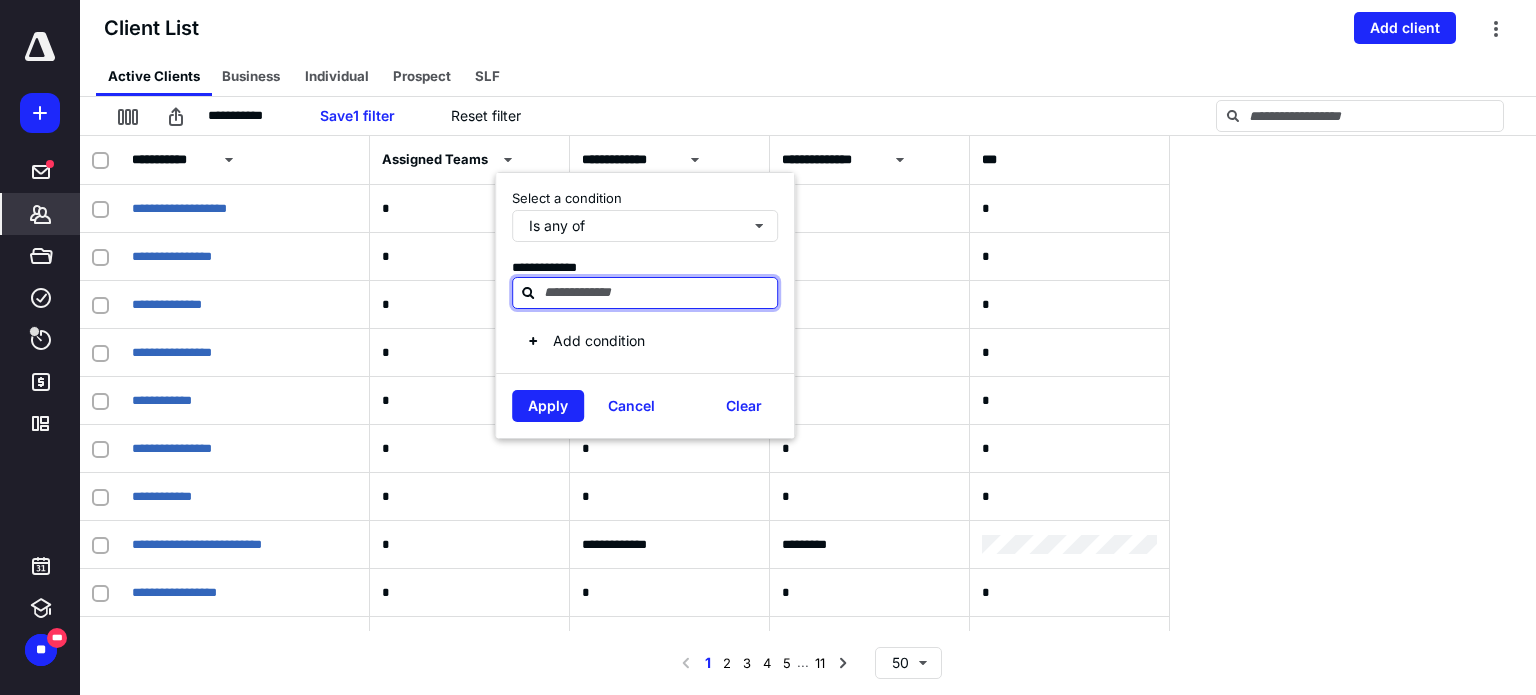 click at bounding box center (657, 292) 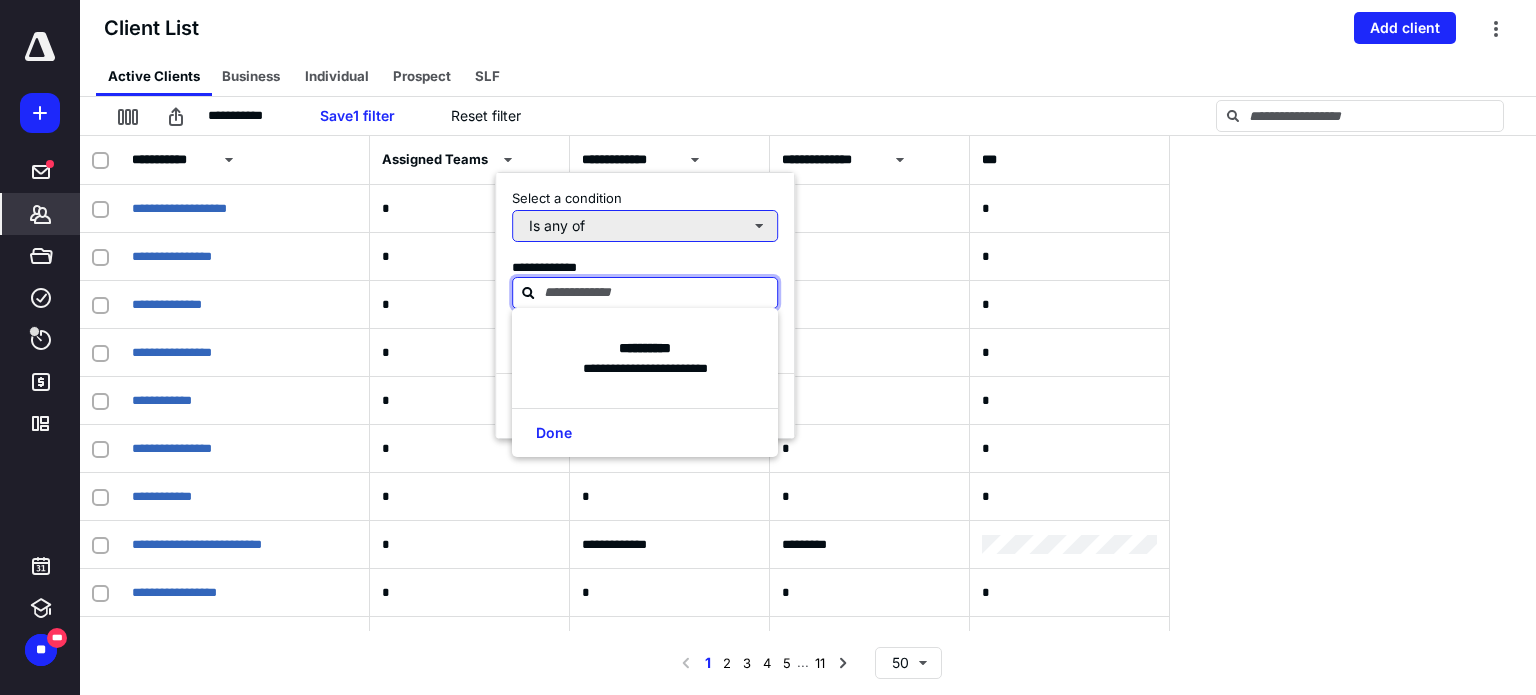click on "Is any of" at bounding box center [645, 226] 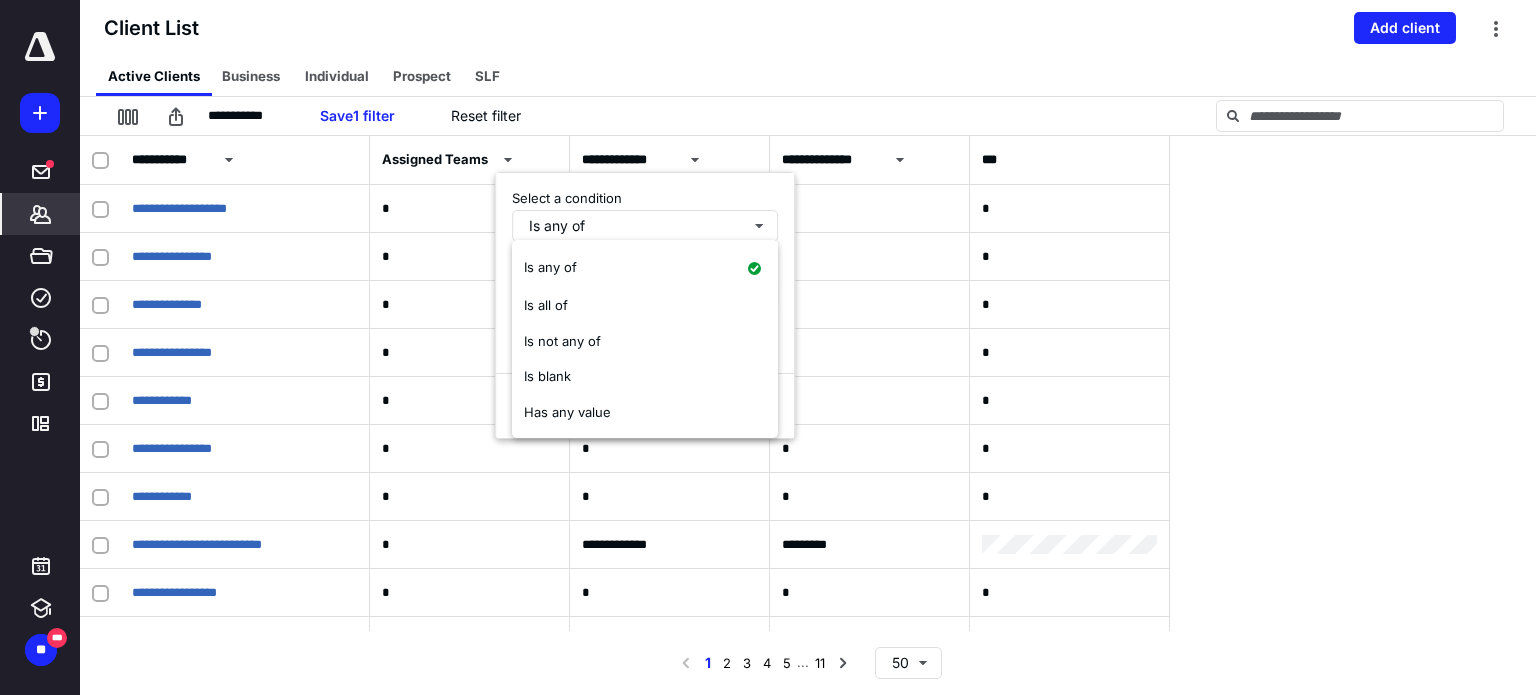 click on "Client List Add client" at bounding box center (808, 28) 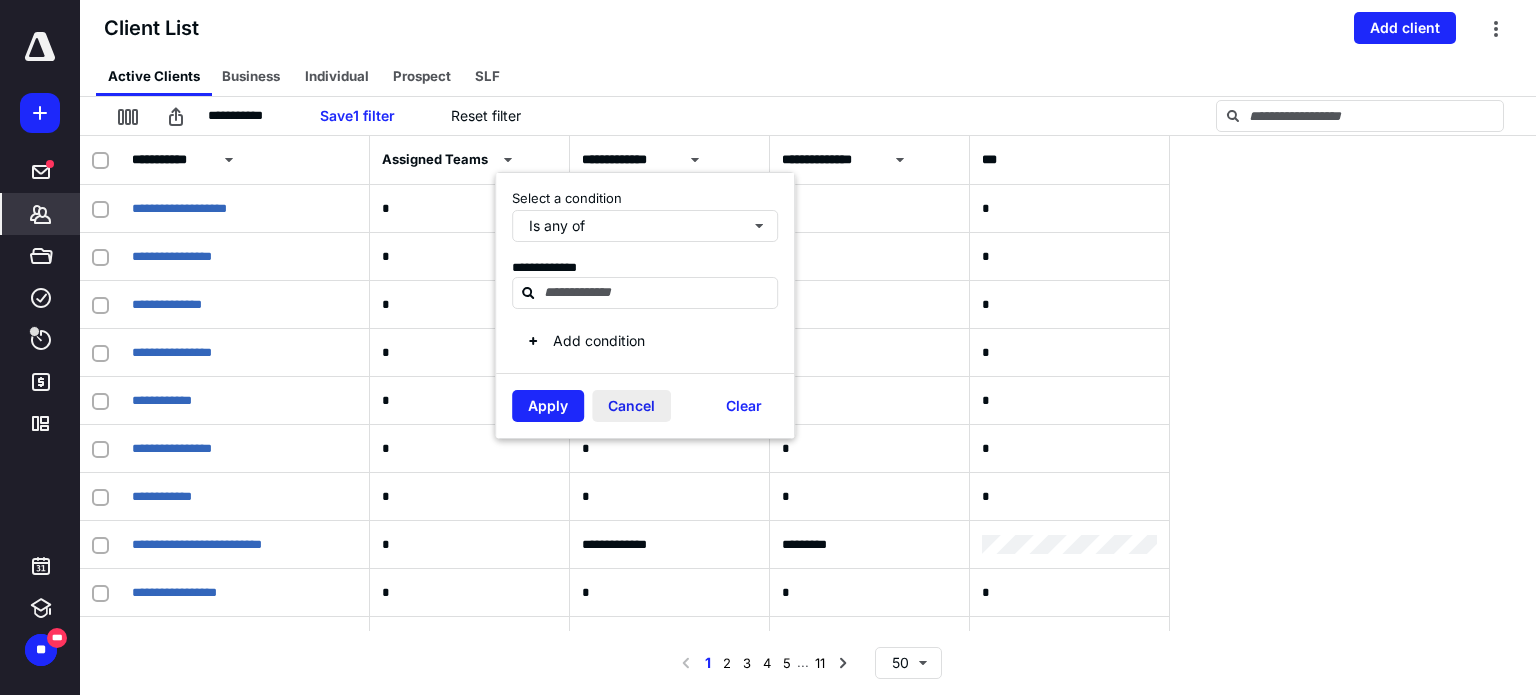 click on "Cancel" at bounding box center [631, 406] 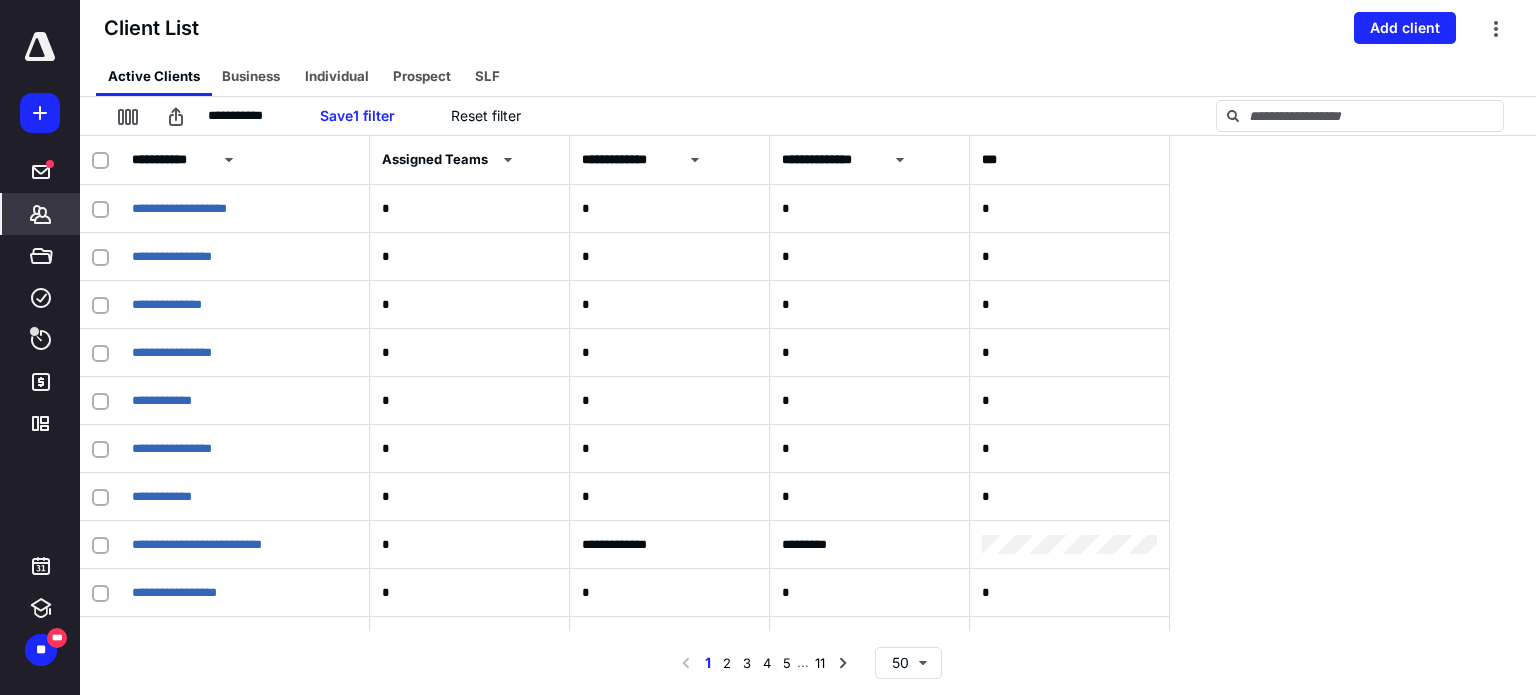 click on "Assigned Teams" at bounding box center [435, 160] 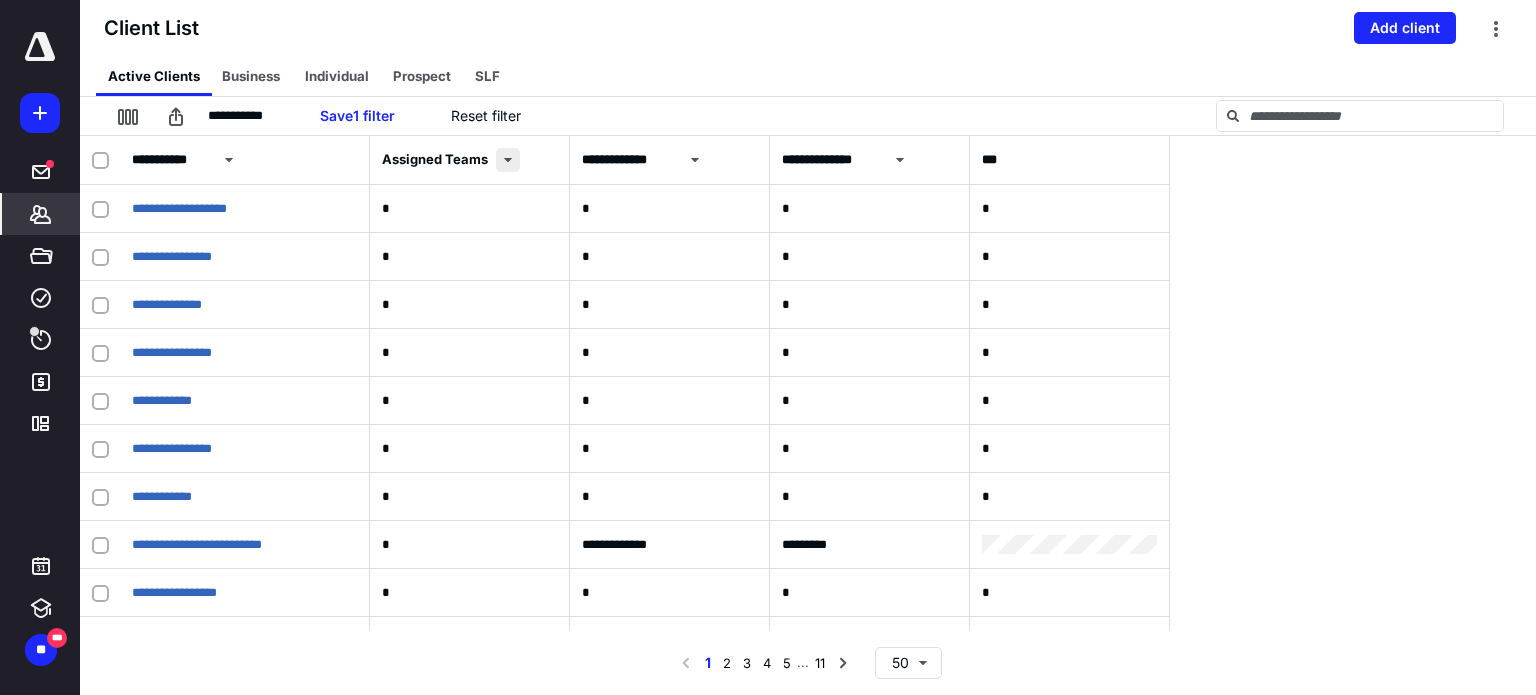 click at bounding box center [508, 160] 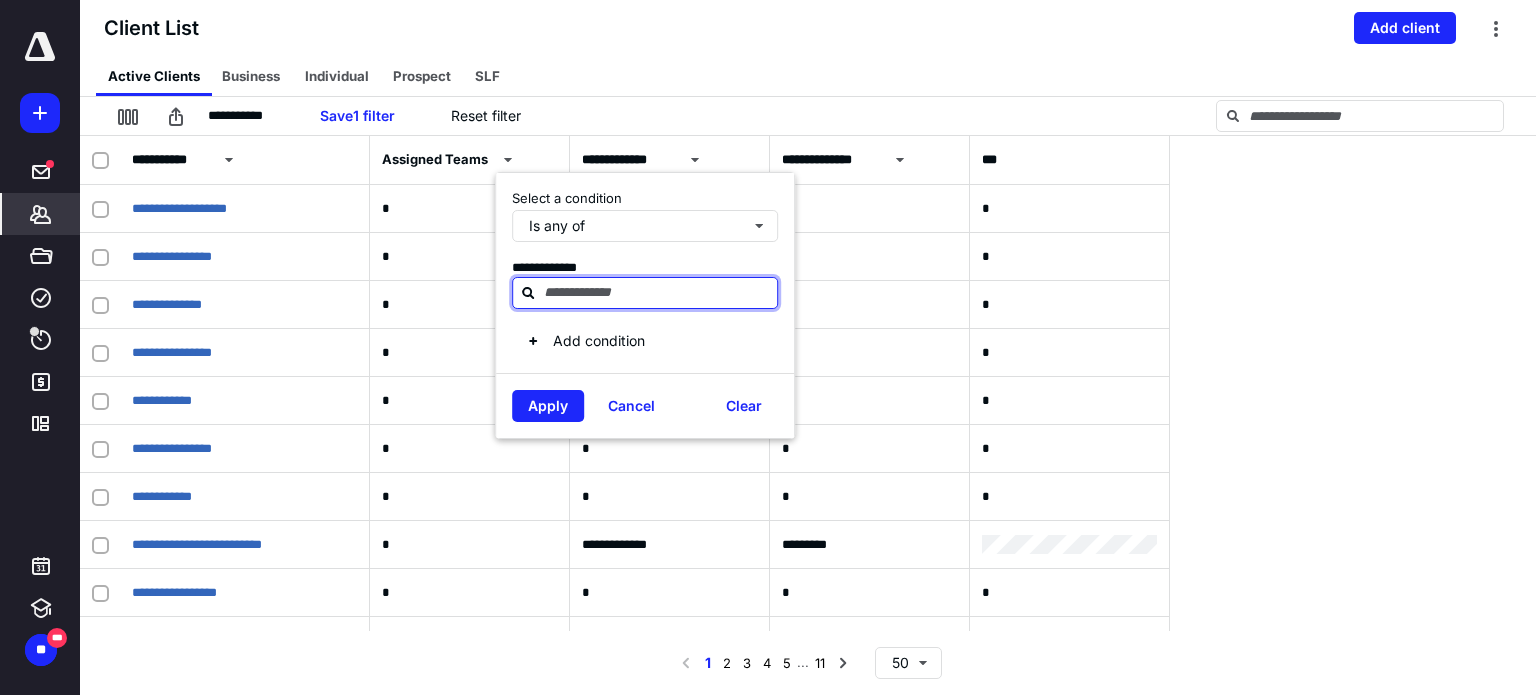 click at bounding box center [657, 292] 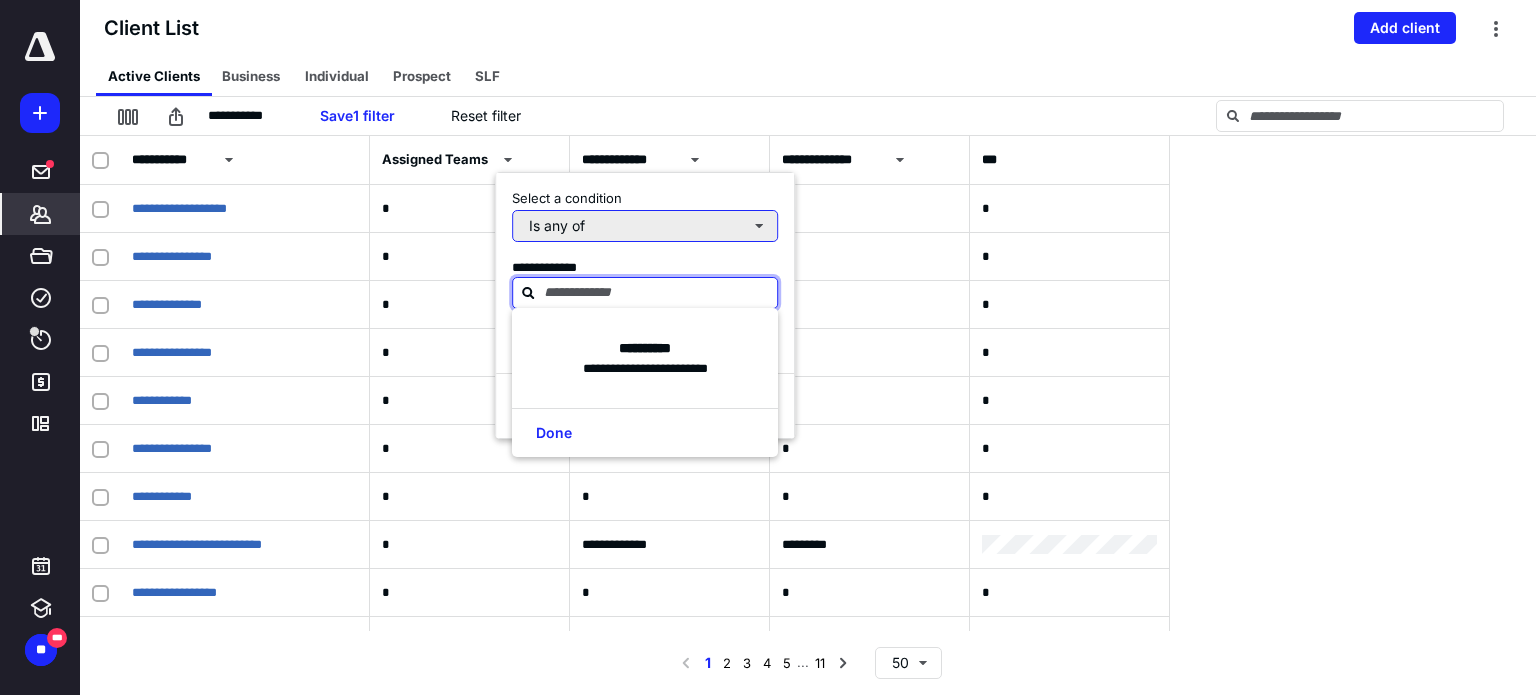 click on "Is any of" at bounding box center [645, 226] 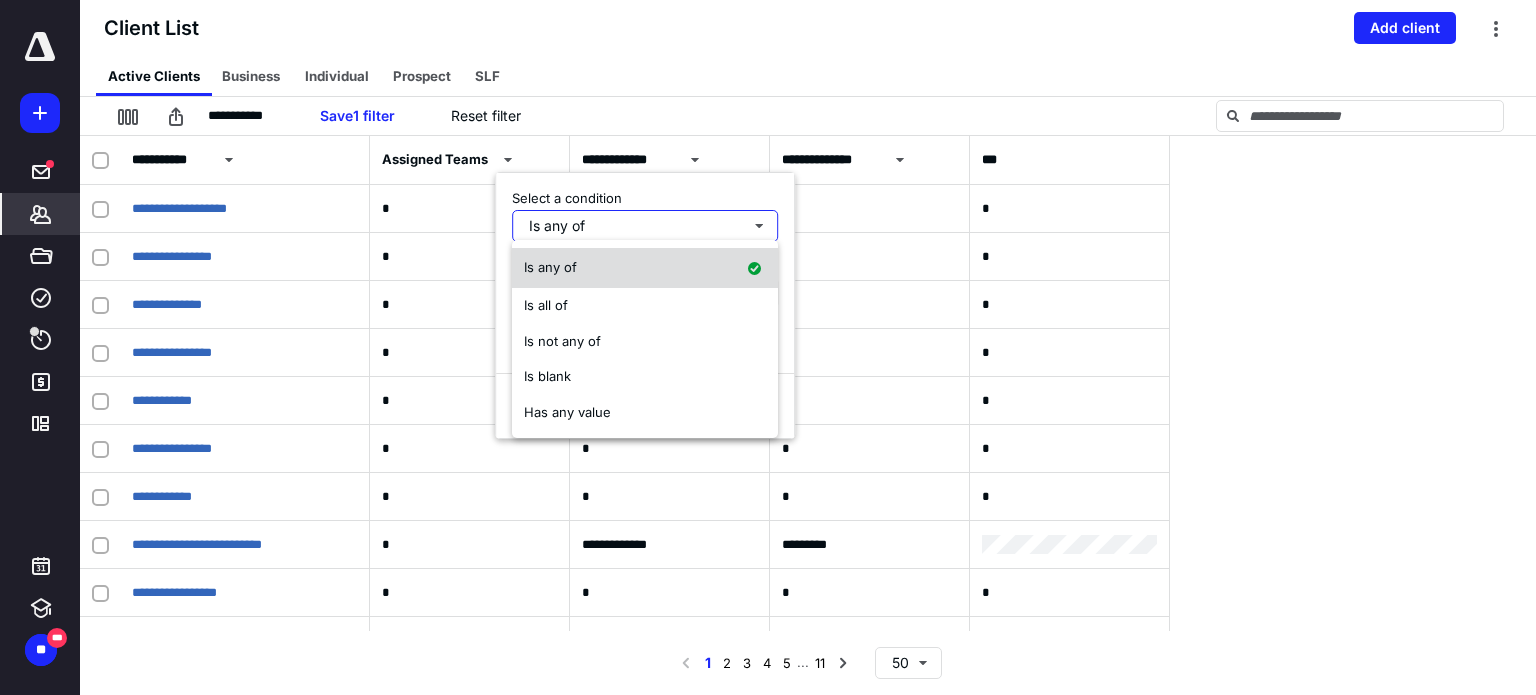 click on "Is any of" at bounding box center (645, 268) 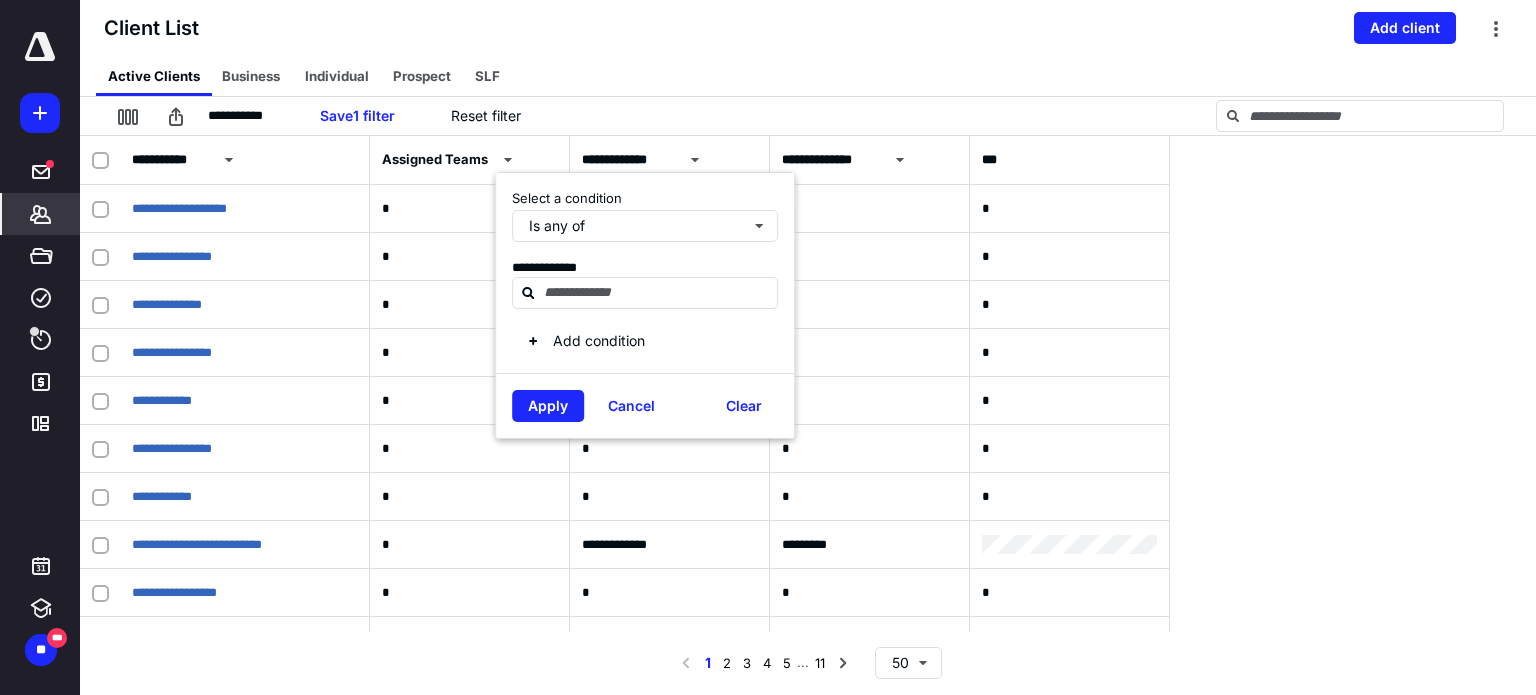 click on "Client List Add client" at bounding box center (808, 28) 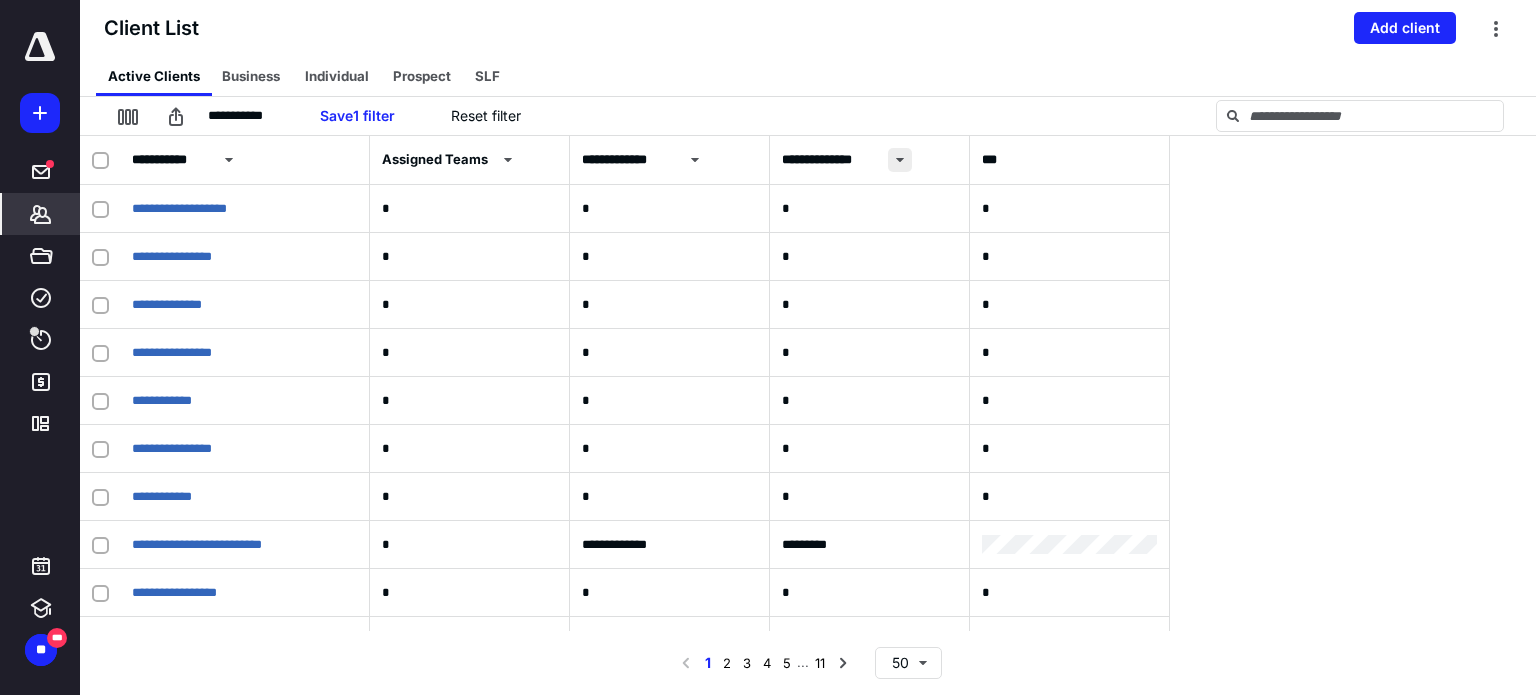 click at bounding box center (900, 160) 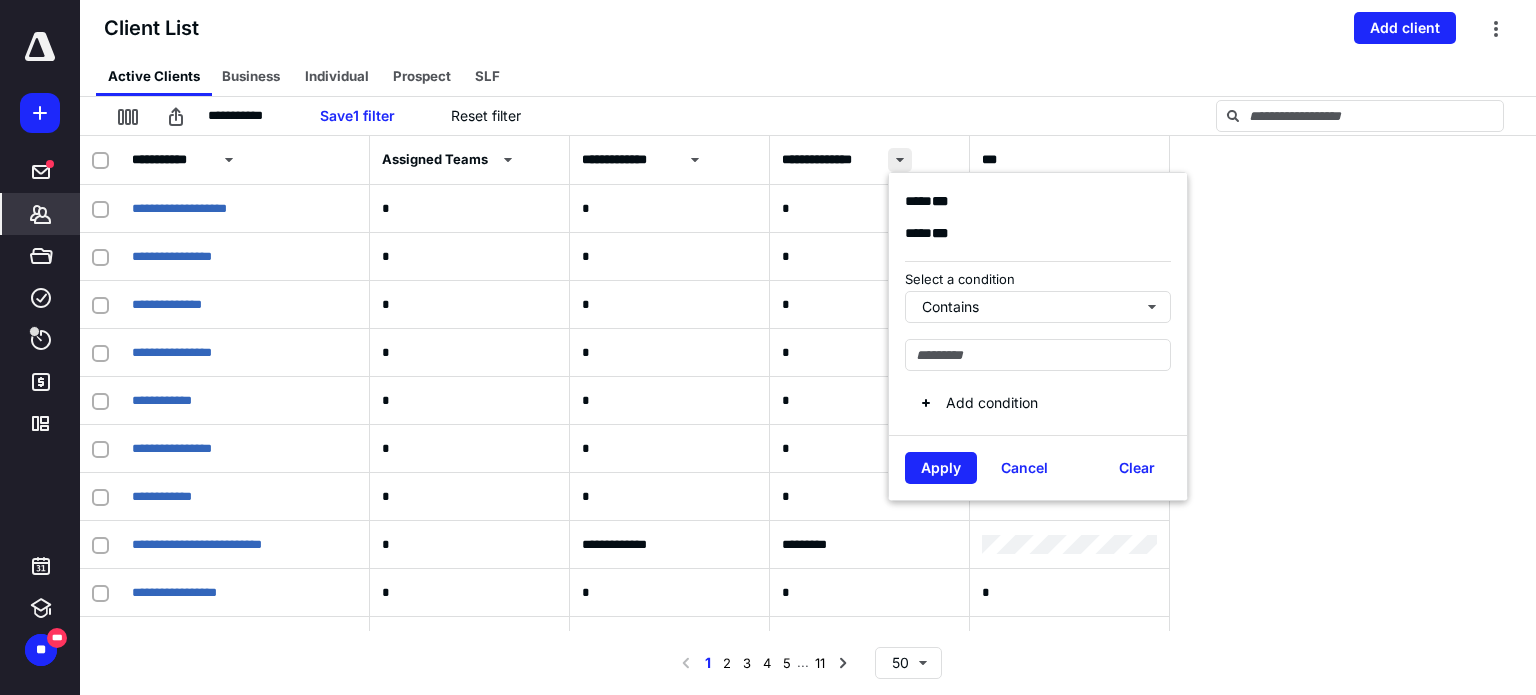 click at bounding box center (900, 160) 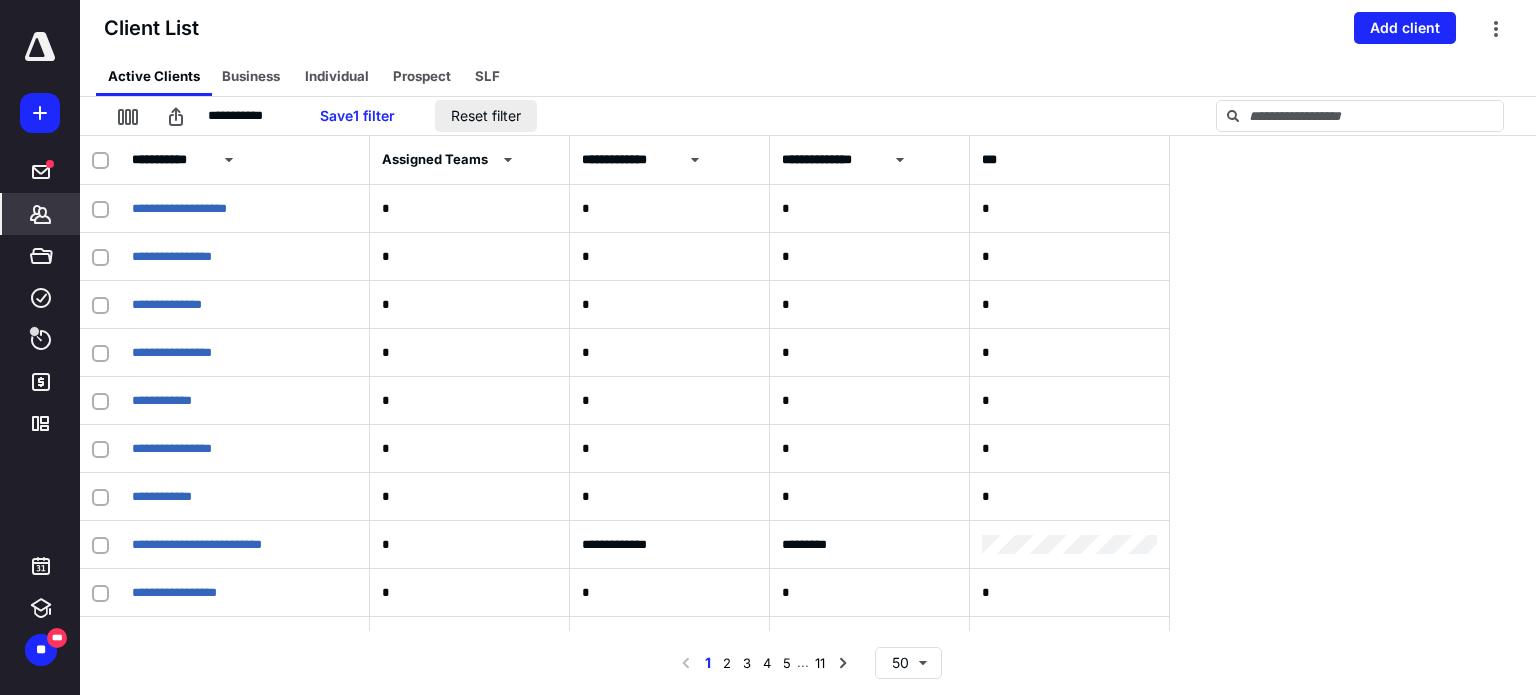 click on "Reset filter" at bounding box center [486, 116] 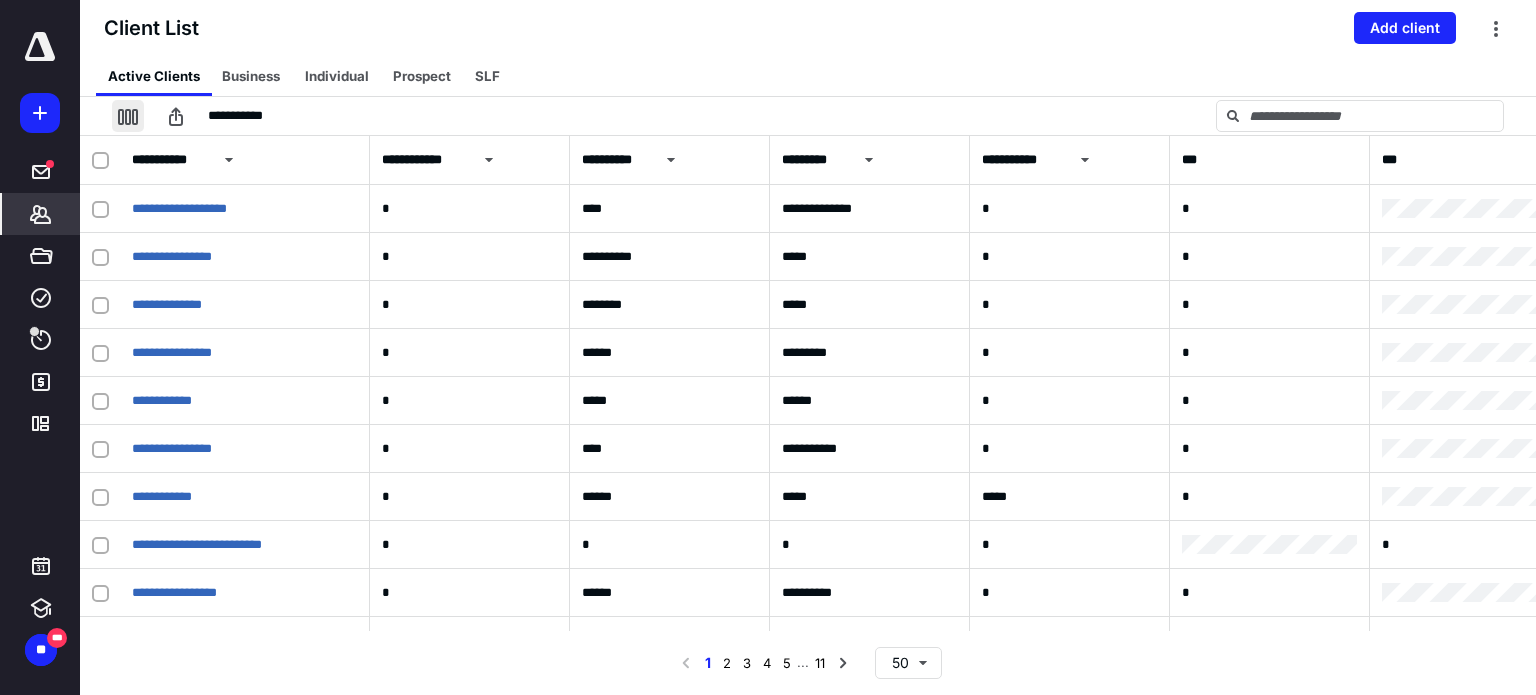click at bounding box center (128, 116) 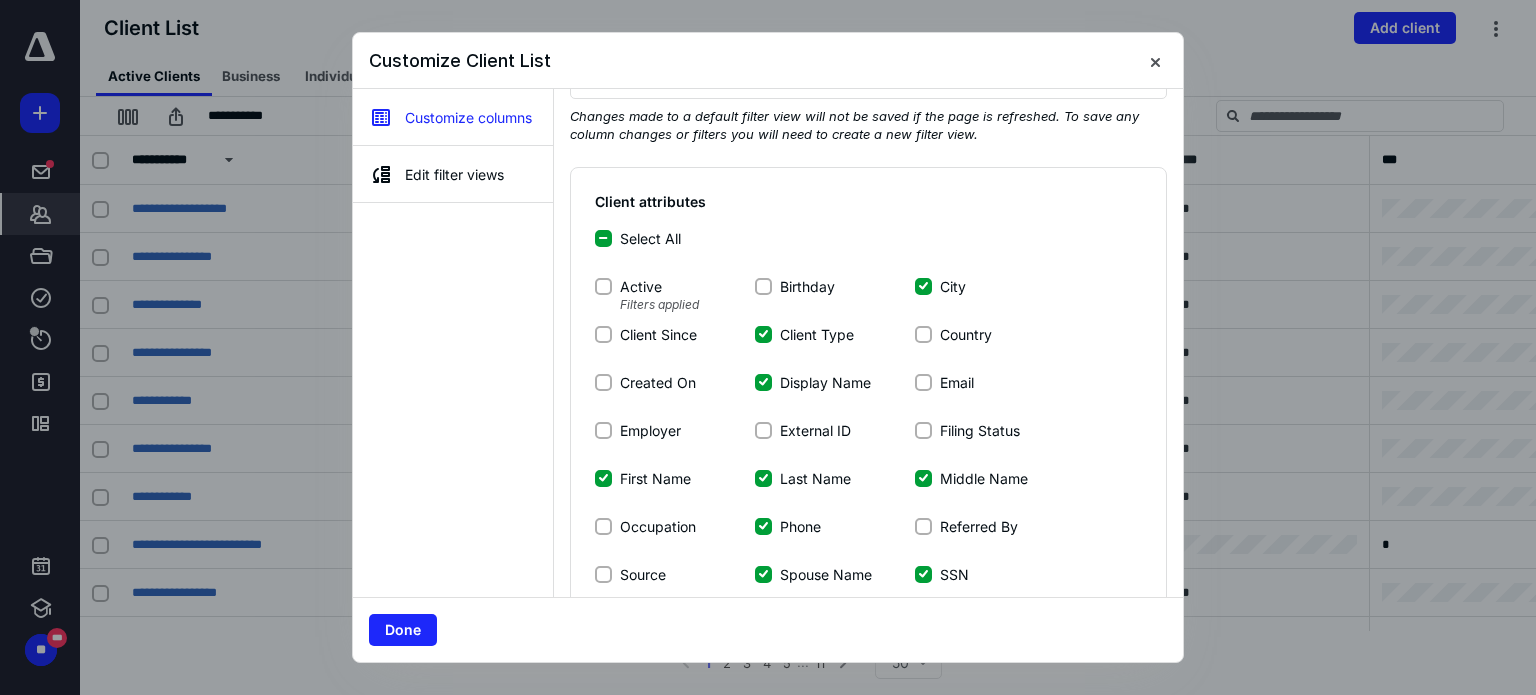 scroll, scrollTop: 55, scrollLeft: 0, axis: vertical 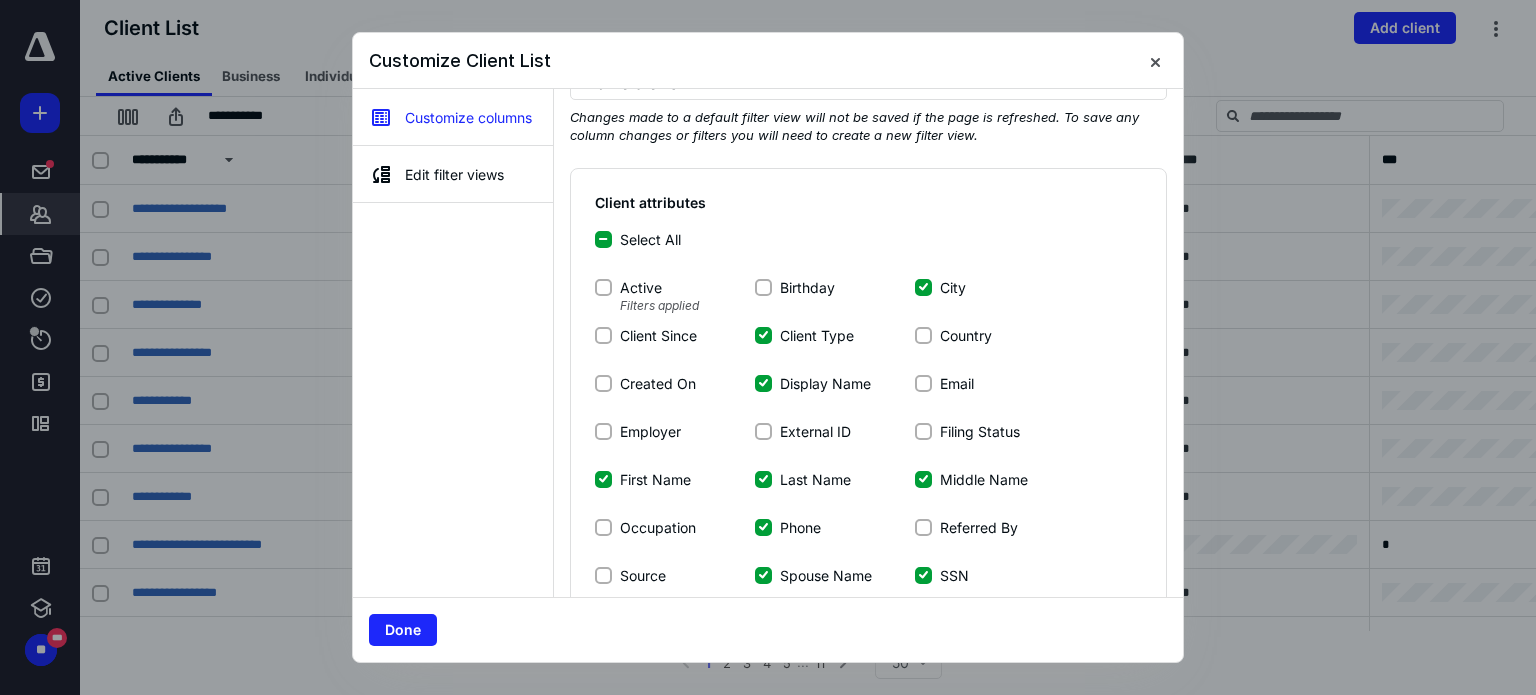 click on "Select All" at bounding box center (603, 239) 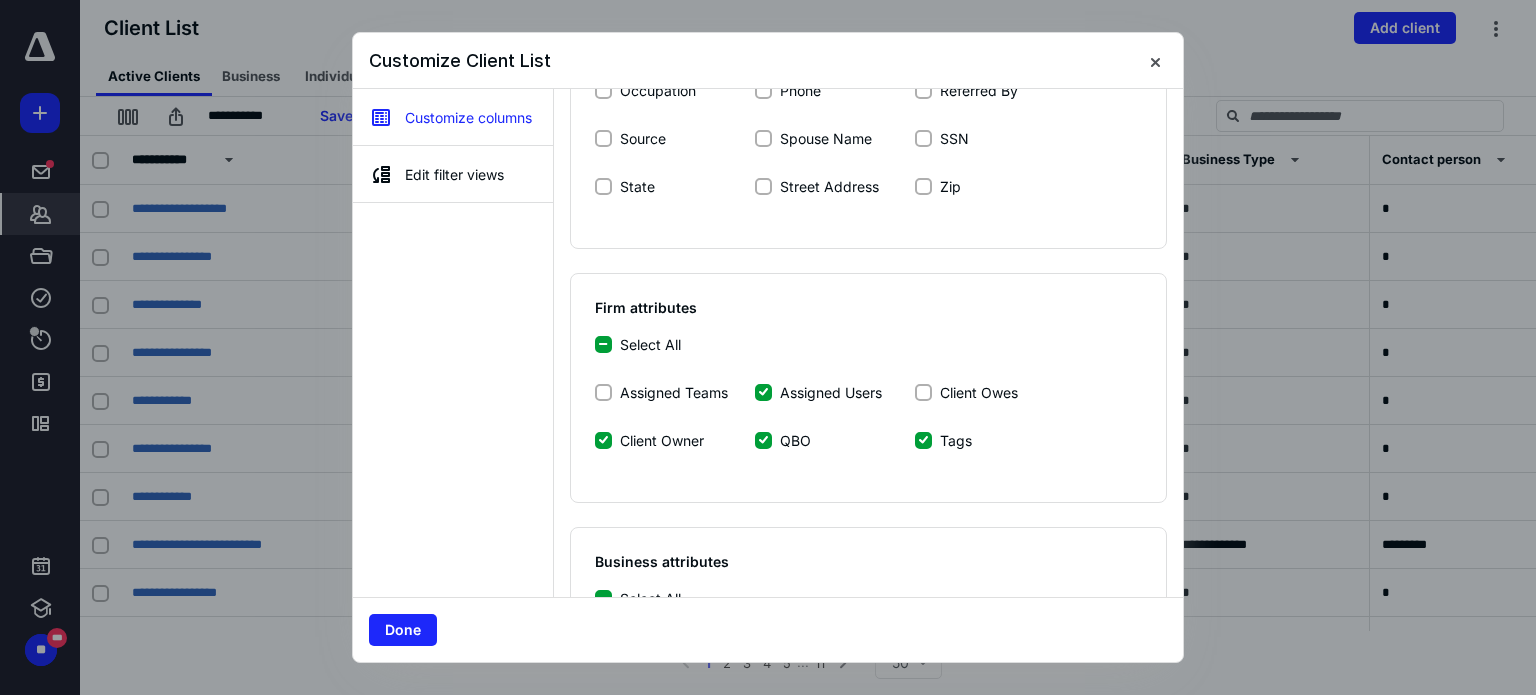 scroll, scrollTop: 499, scrollLeft: 0, axis: vertical 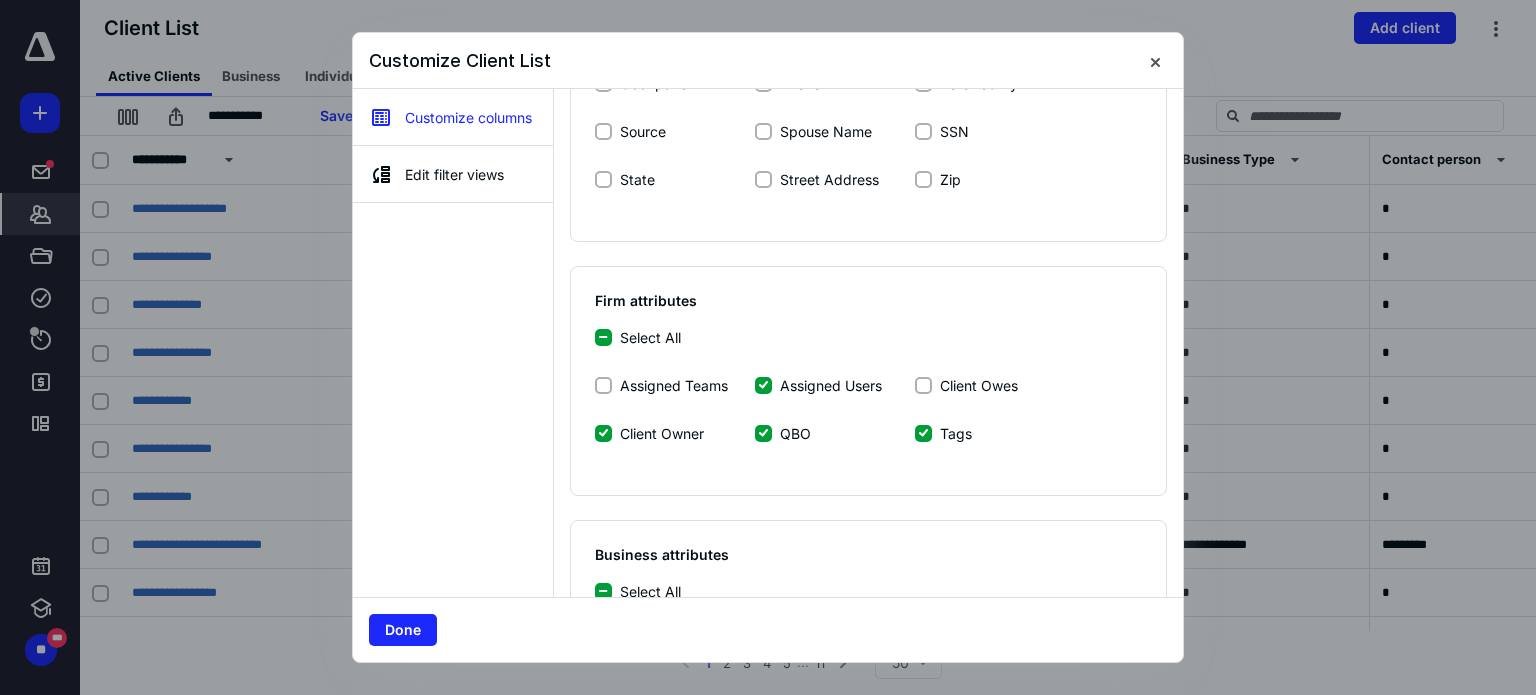 click on "Select All" at bounding box center (603, 337) 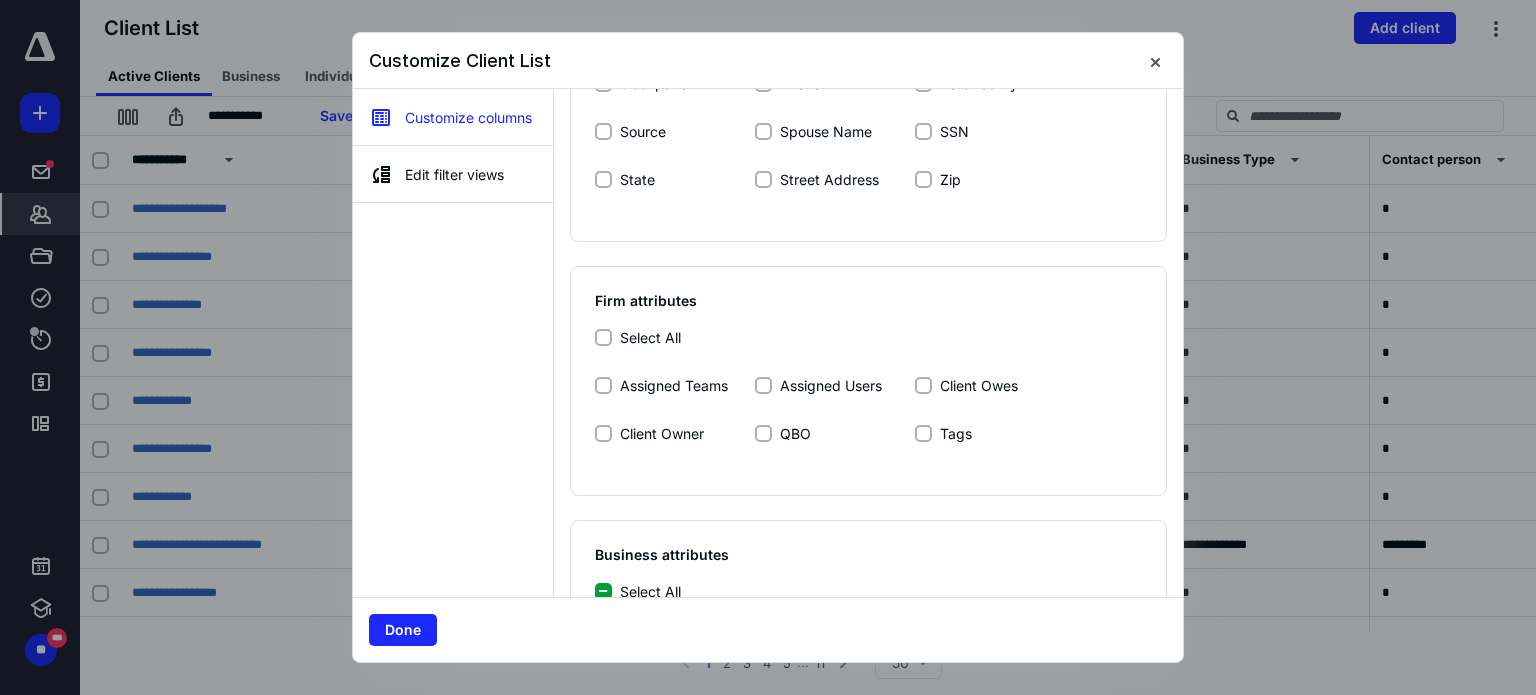 click 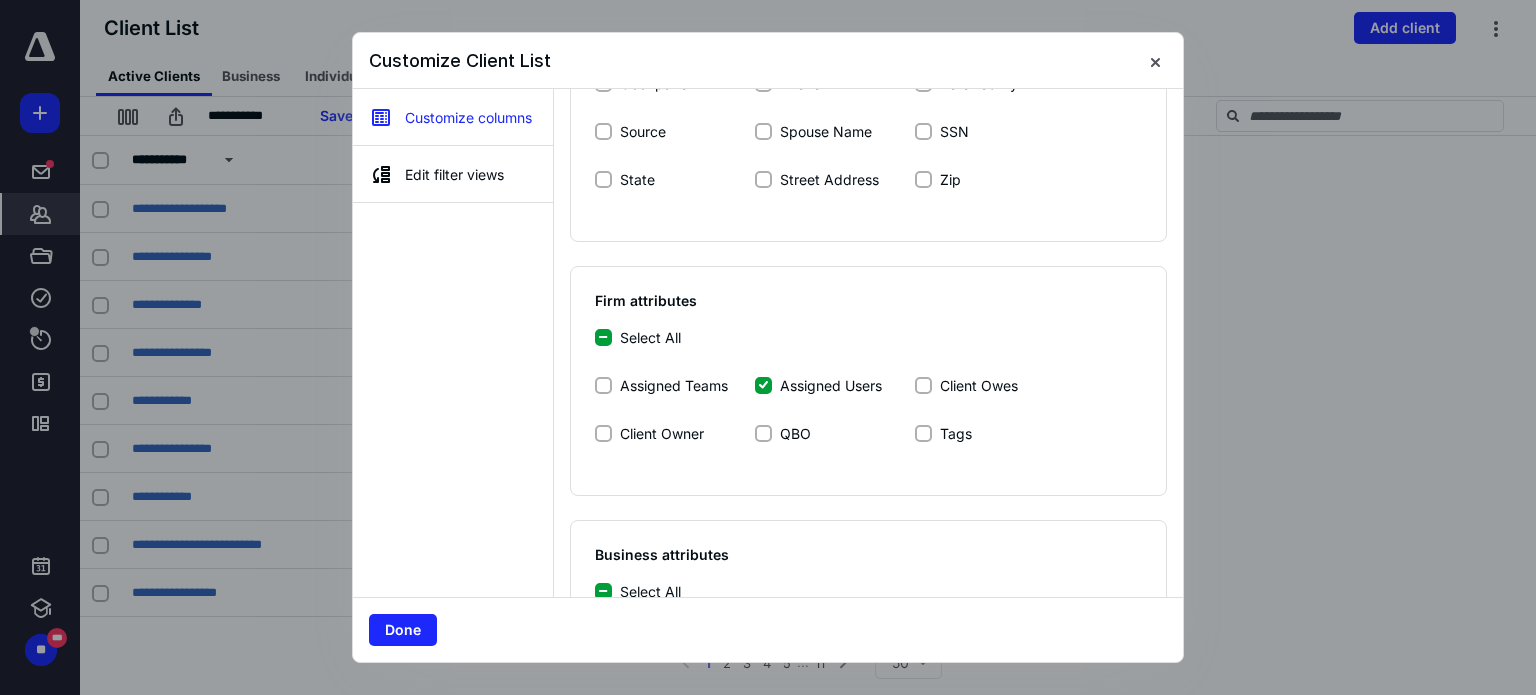 scroll, scrollTop: 604, scrollLeft: 0, axis: vertical 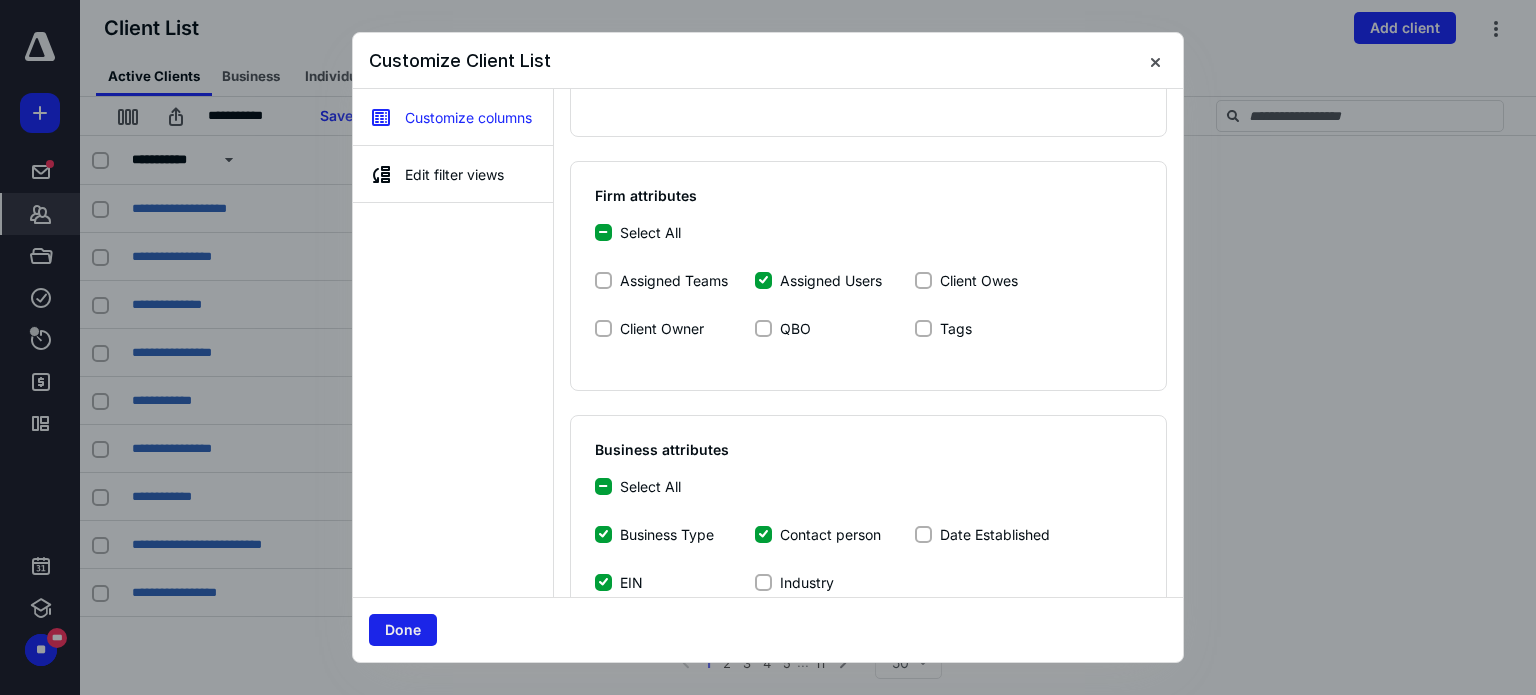 click on "Done" at bounding box center (403, 630) 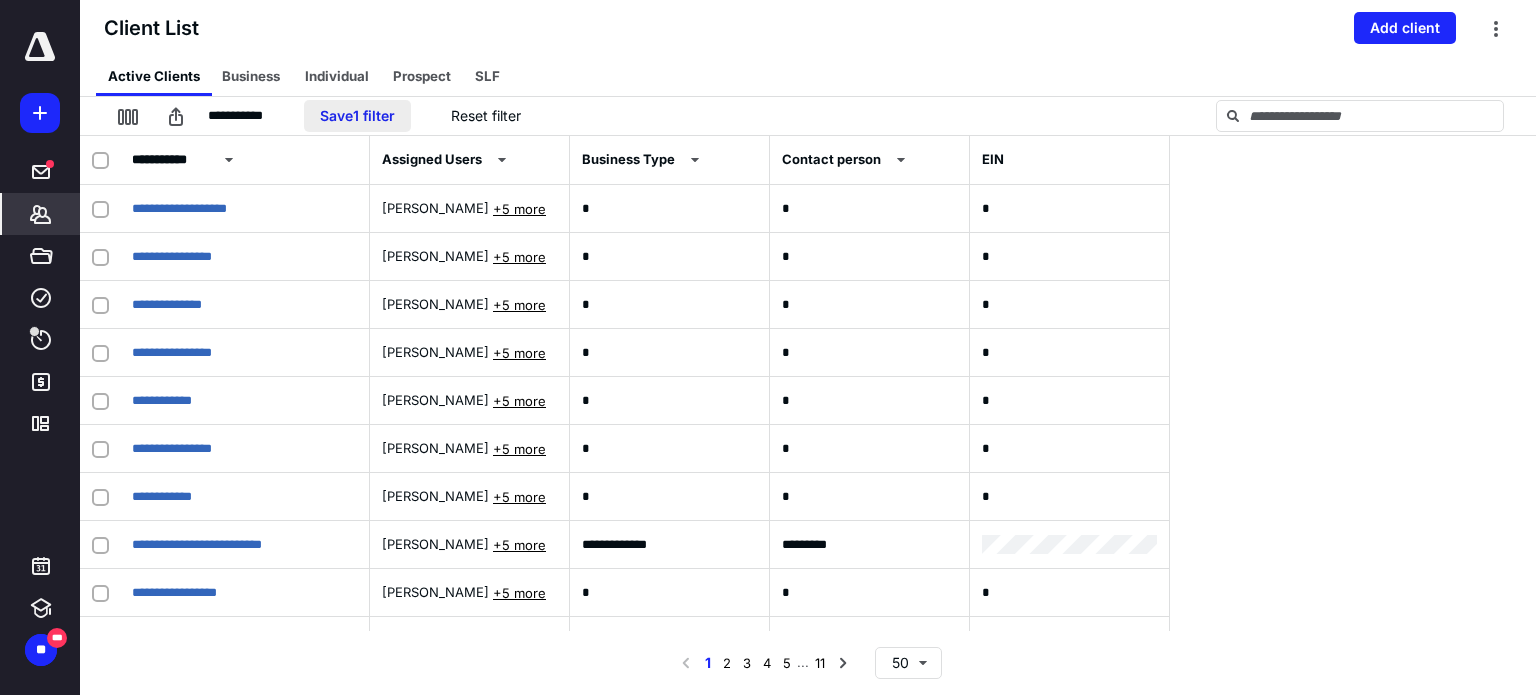 click on "Save  1   filter" at bounding box center [357, 116] 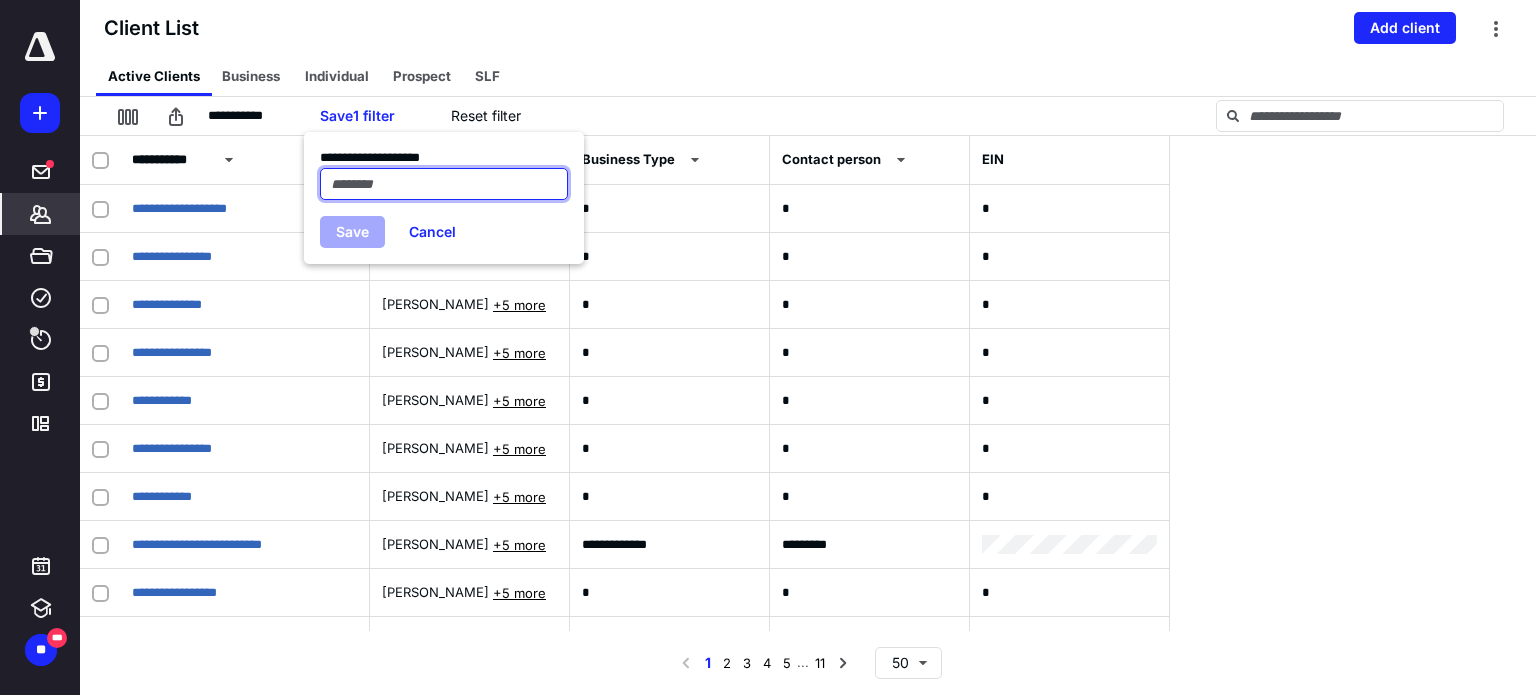 click at bounding box center (444, 184) 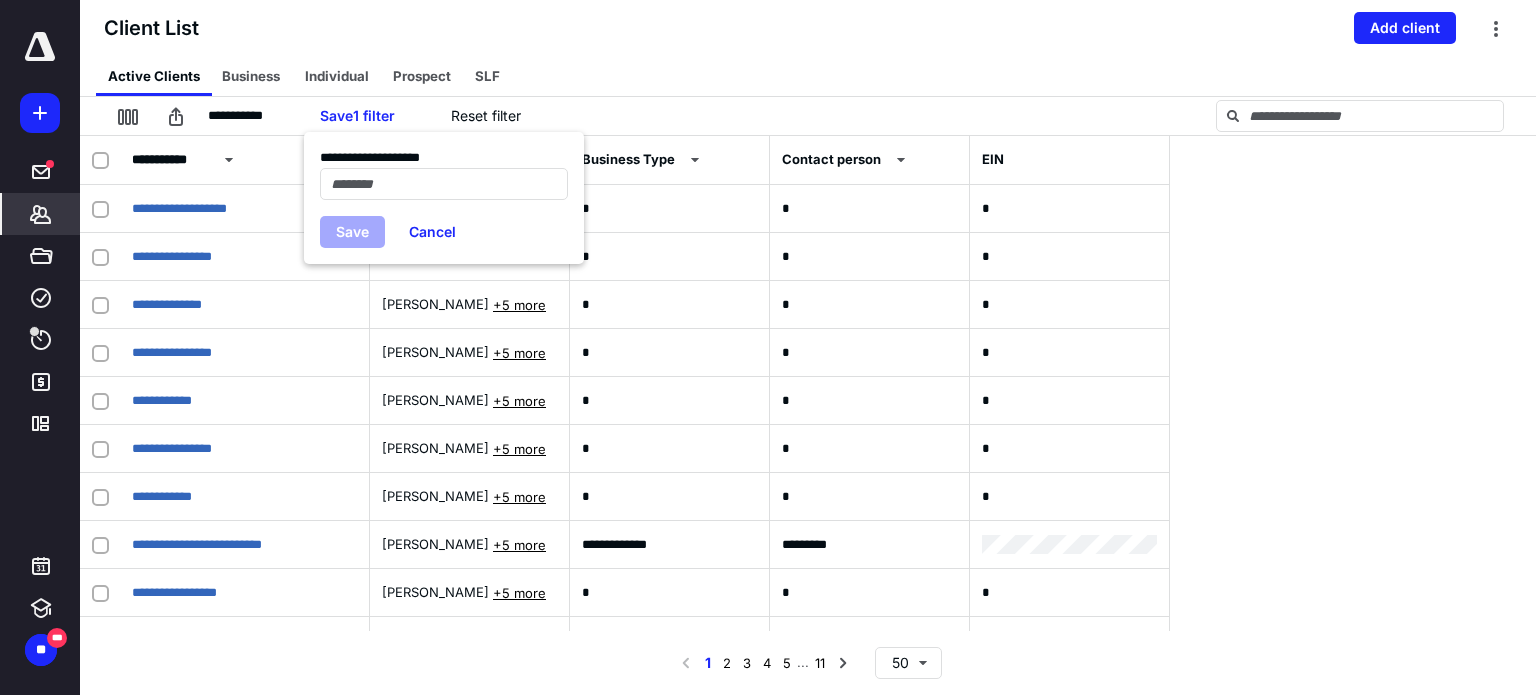 click on "Active Clients Business Individual Prospect SLF" at bounding box center [816, 76] 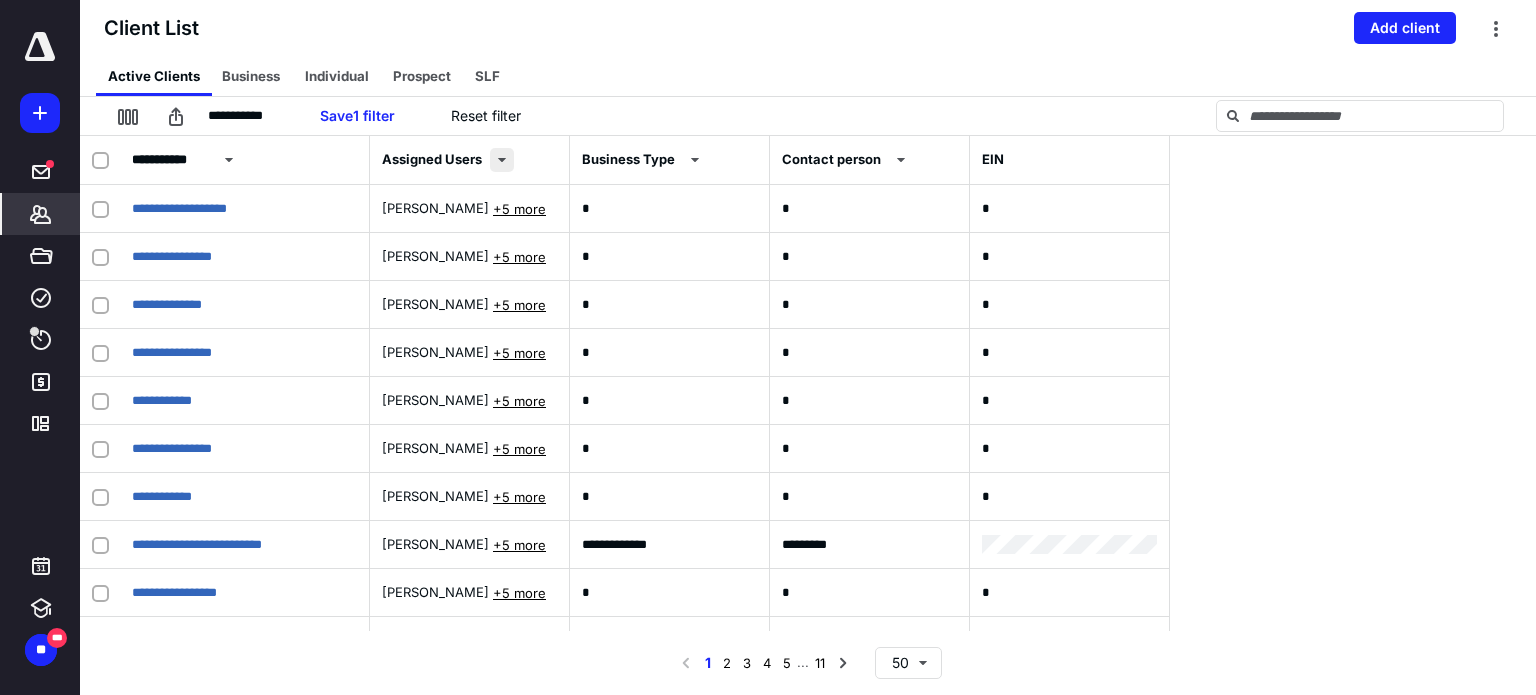 click at bounding box center [502, 160] 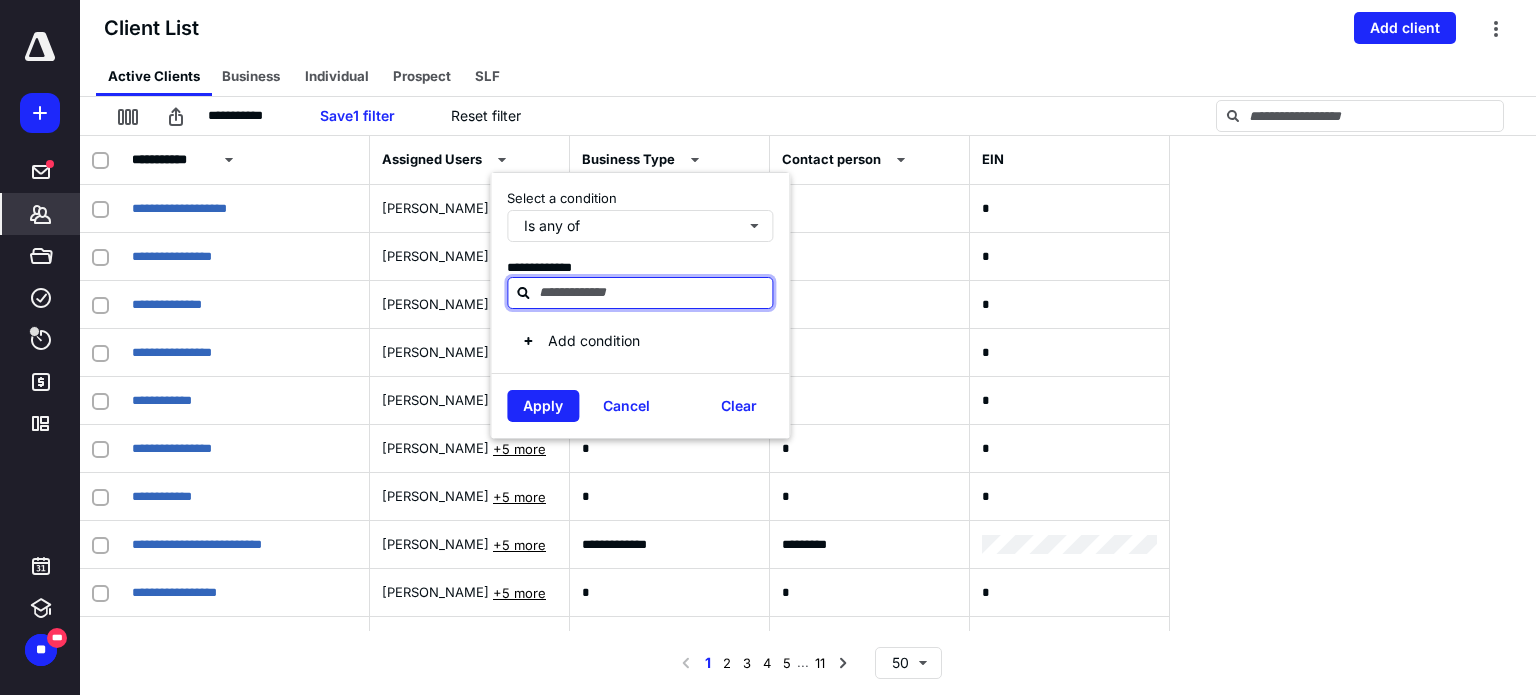 click at bounding box center (652, 292) 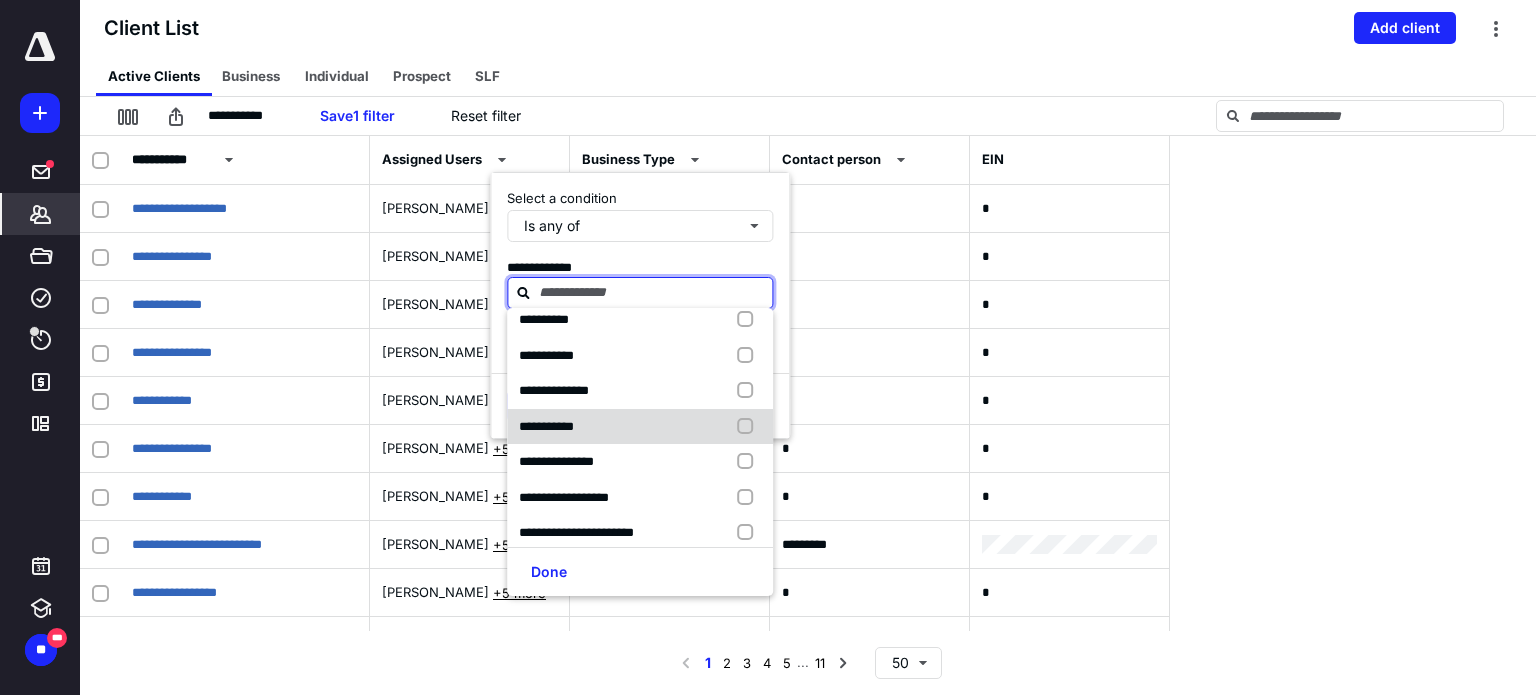 scroll, scrollTop: 16, scrollLeft: 0, axis: vertical 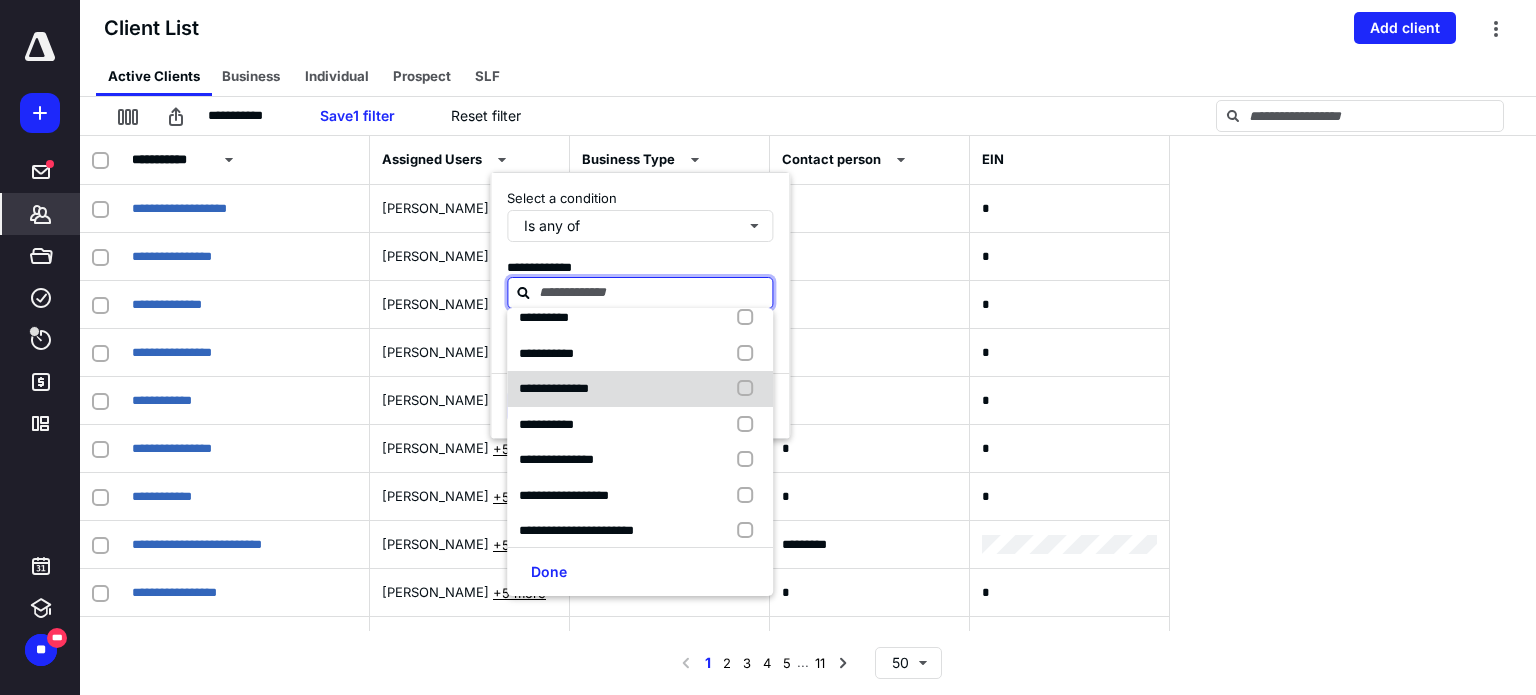click at bounding box center [750, 389] 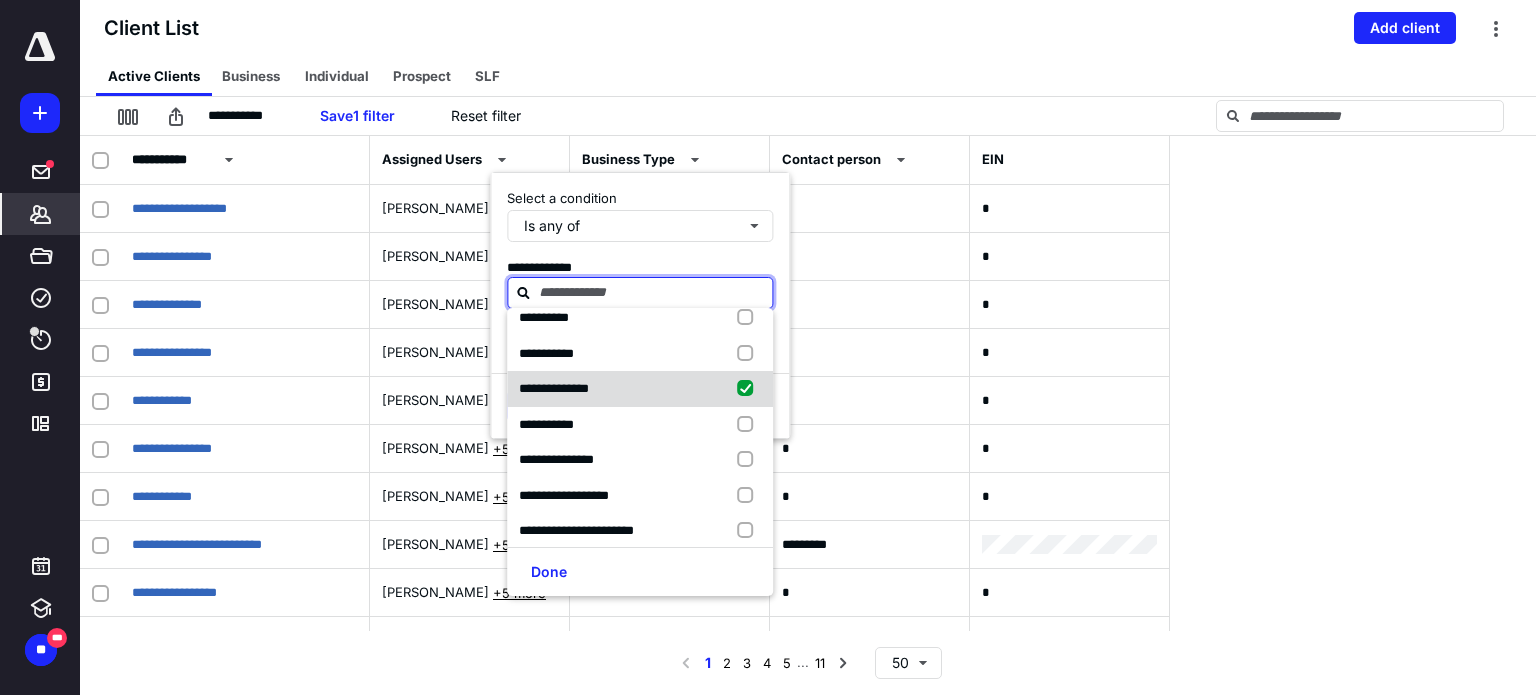 checkbox on "true" 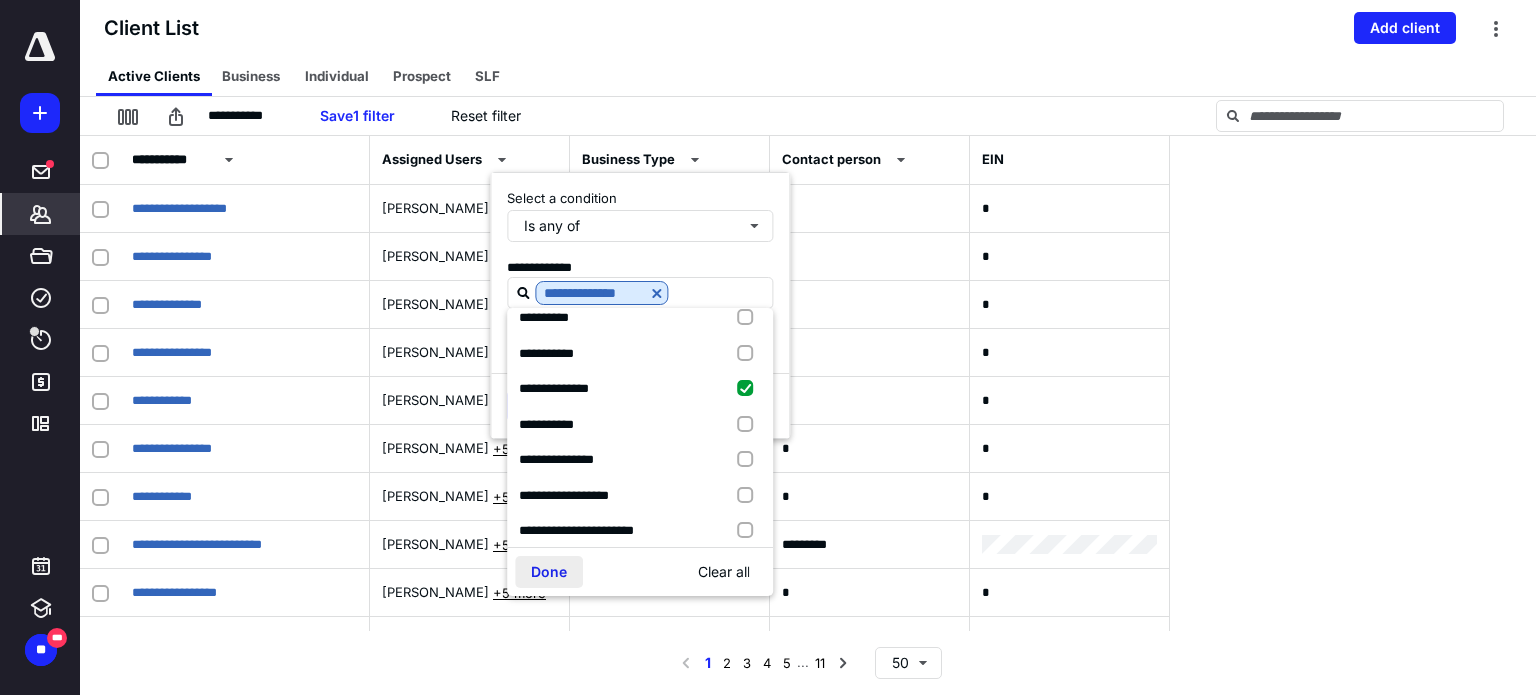 click on "Done" at bounding box center [549, 572] 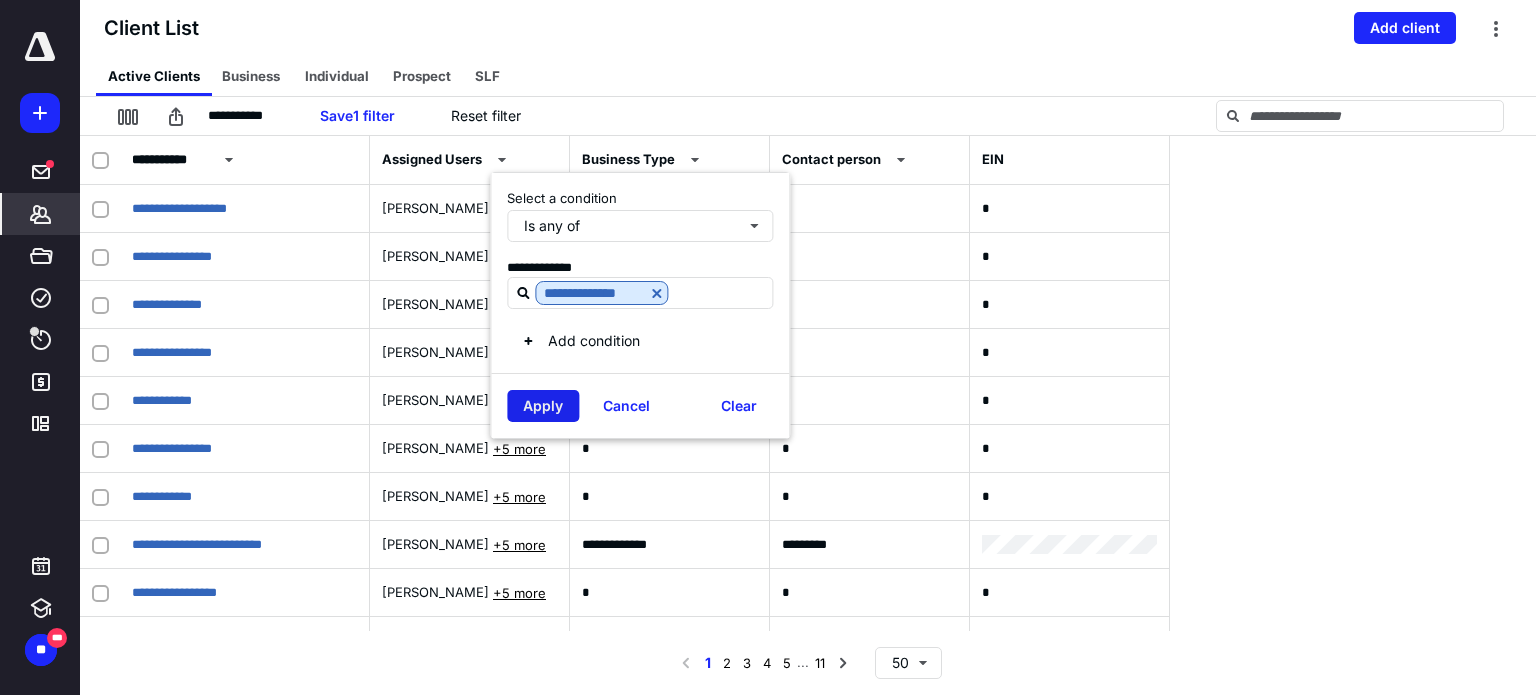 click on "Apply" at bounding box center [543, 406] 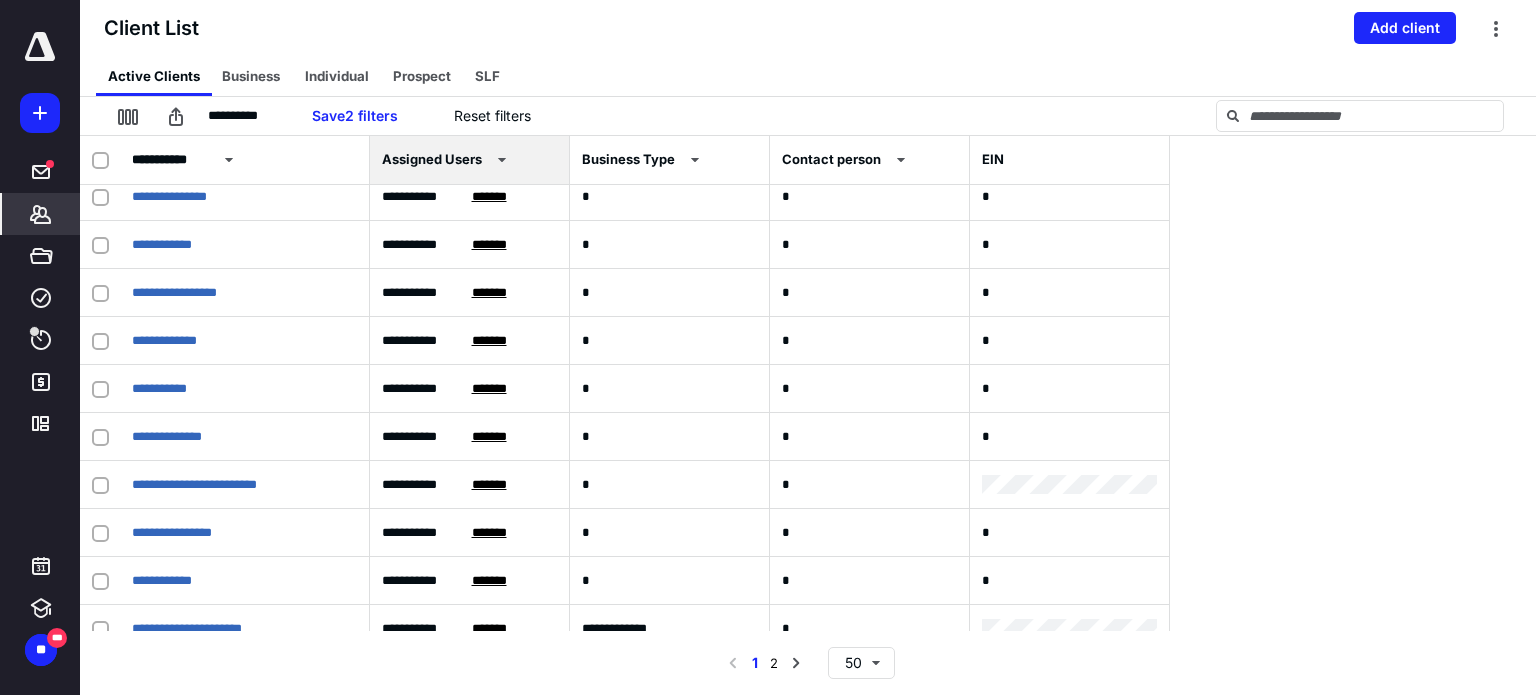 scroll, scrollTop: 0, scrollLeft: 0, axis: both 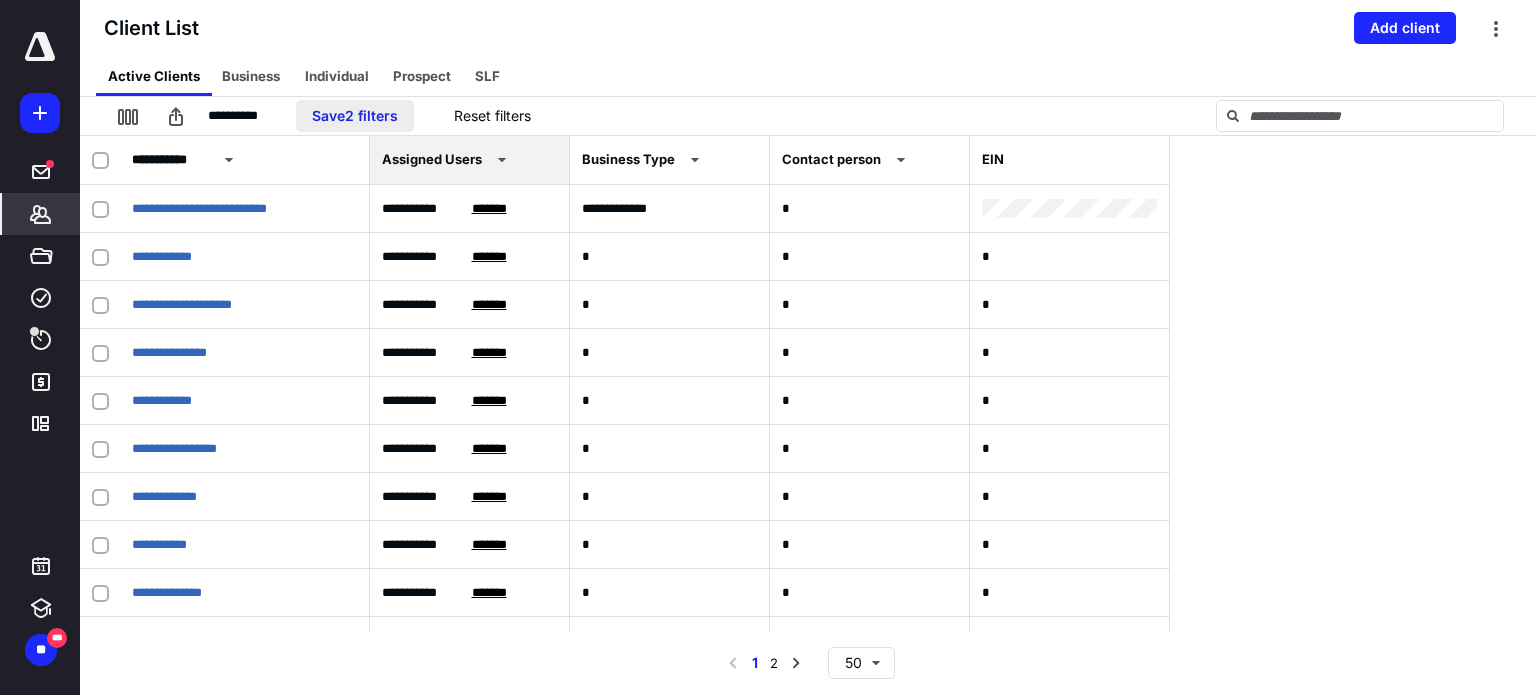 click on "Save  2   filters" at bounding box center (355, 116) 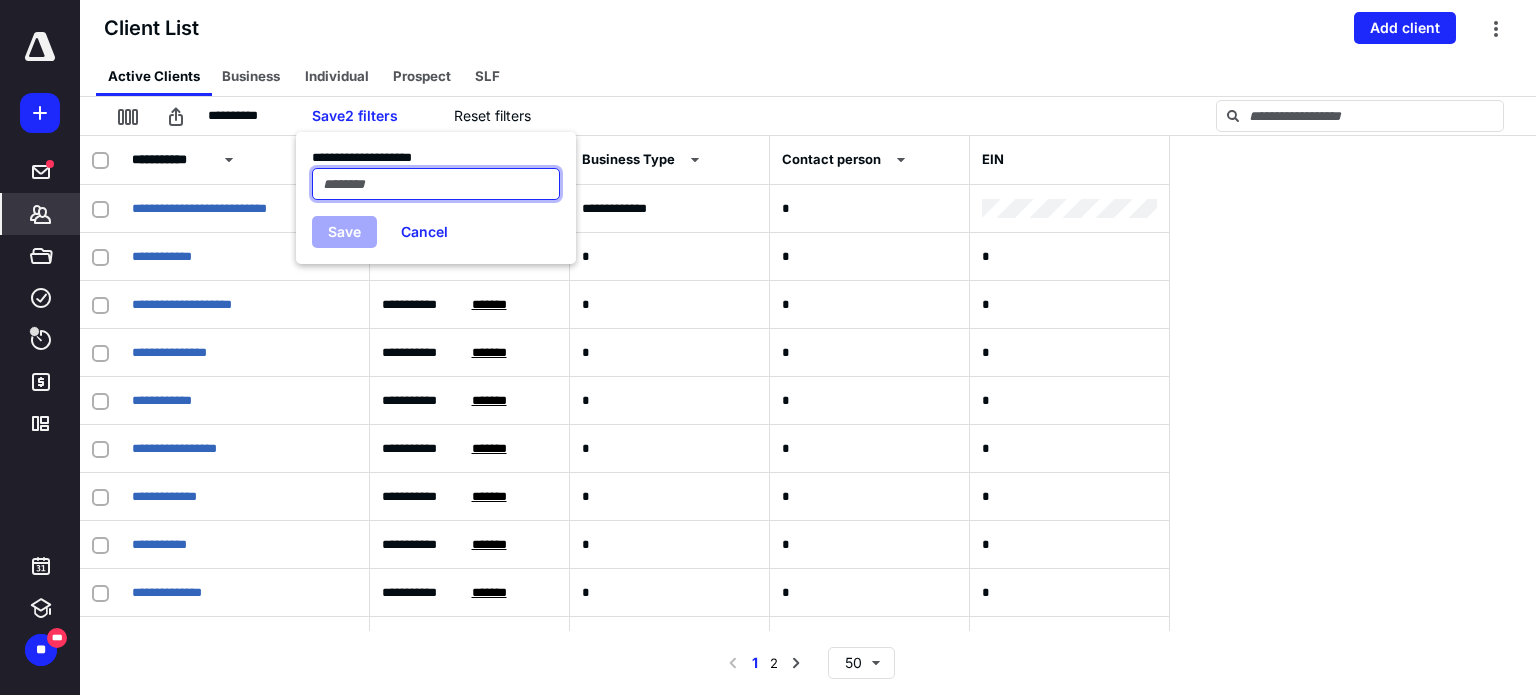 click at bounding box center (436, 184) 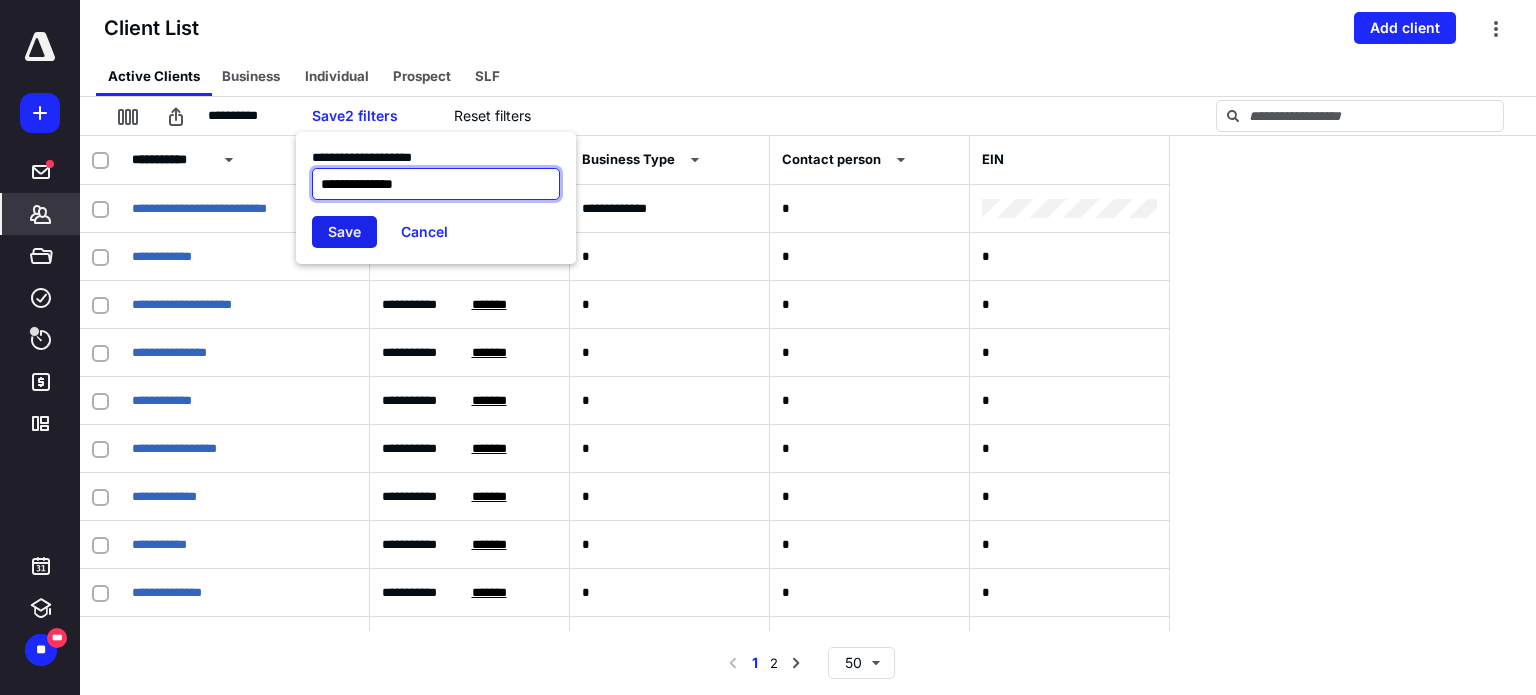 type on "**********" 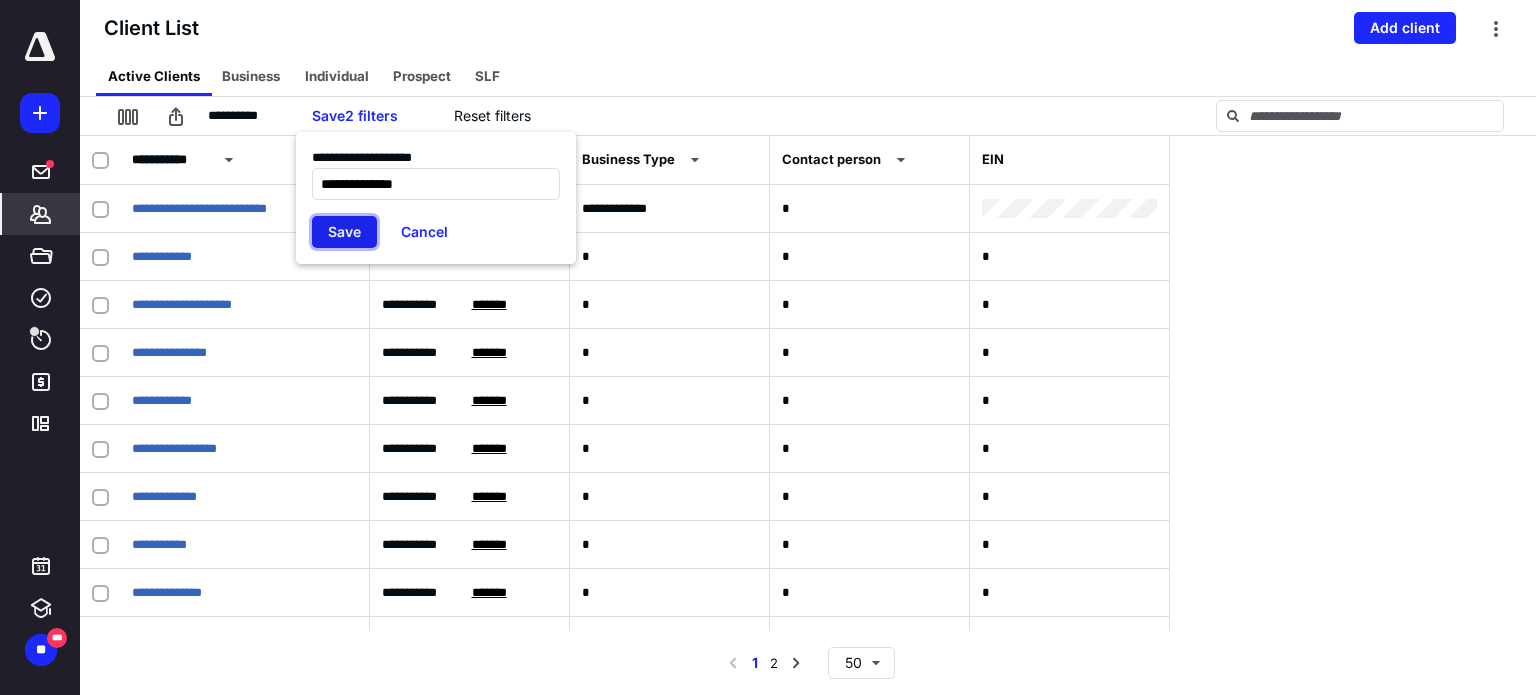 click on "Save" at bounding box center (344, 232) 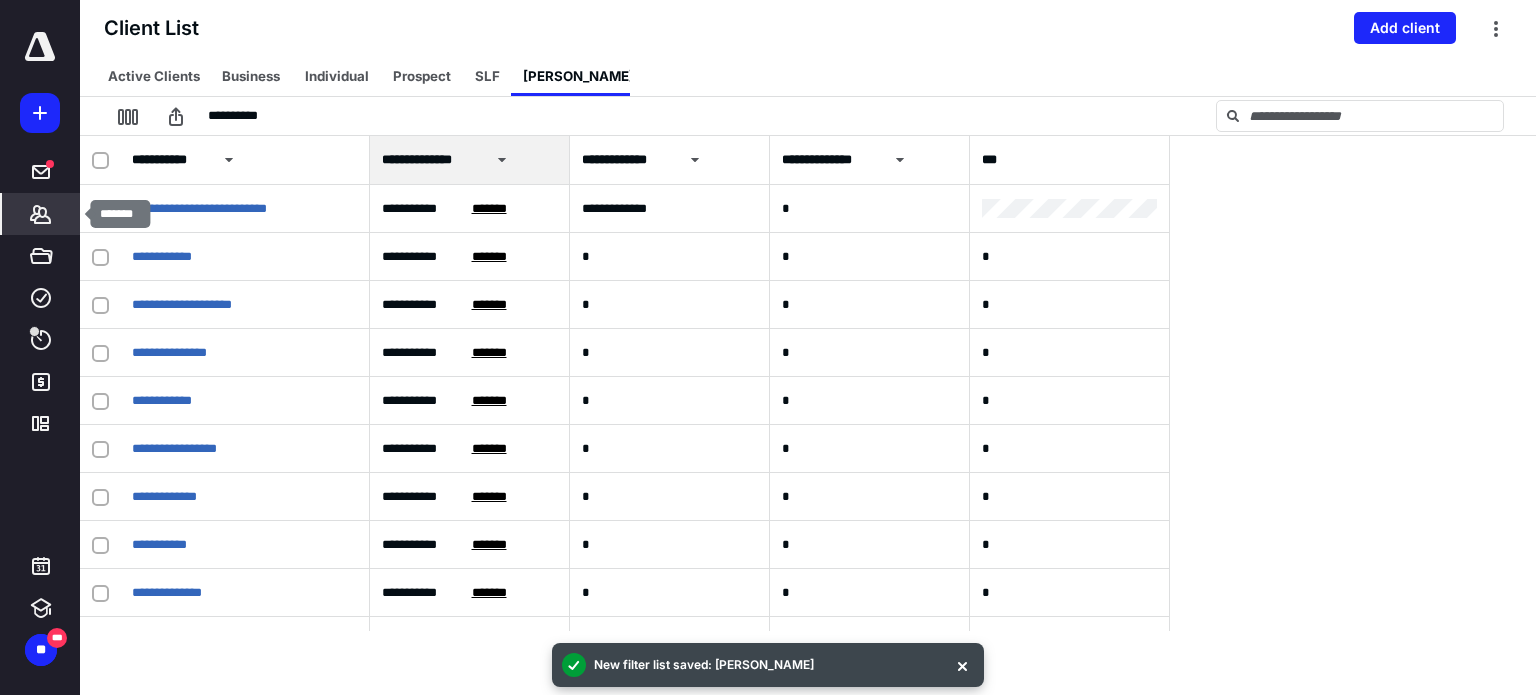 click 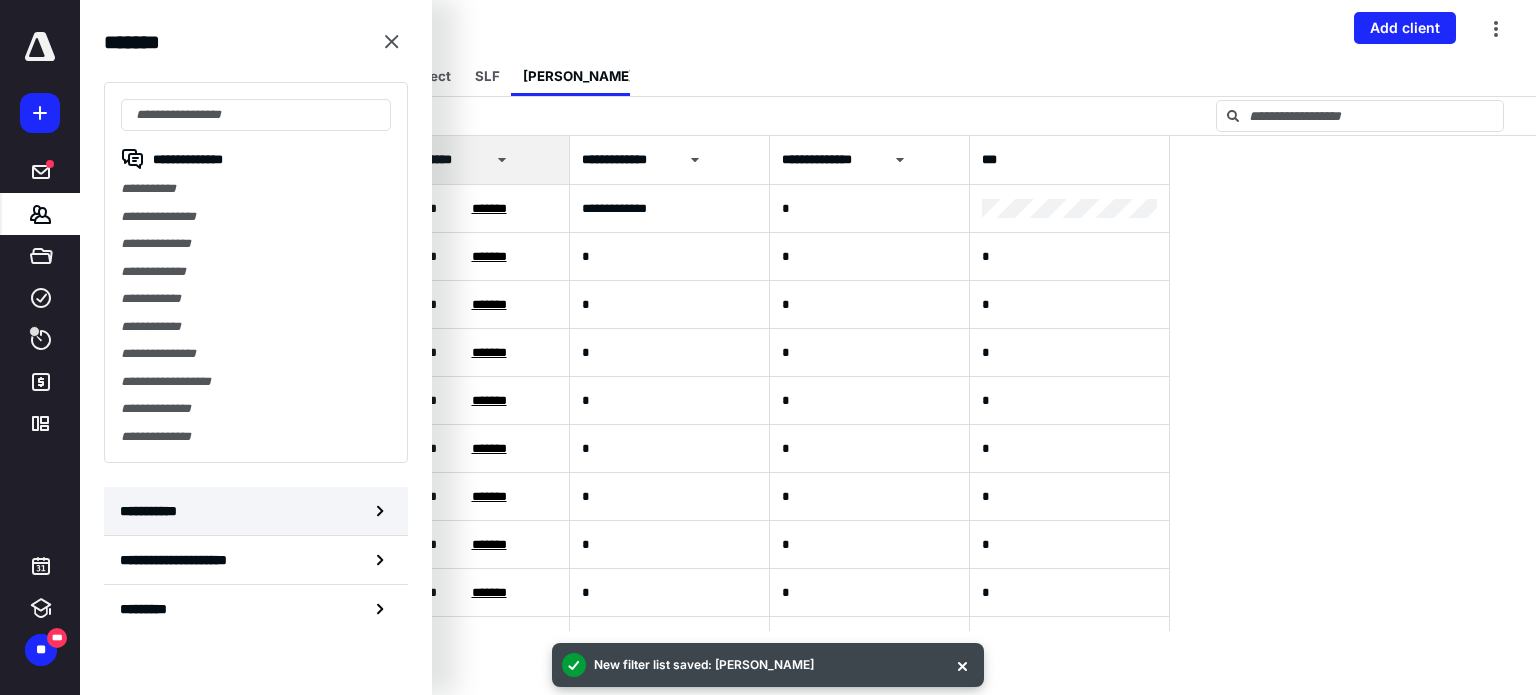 click on "**********" at bounding box center [153, 511] 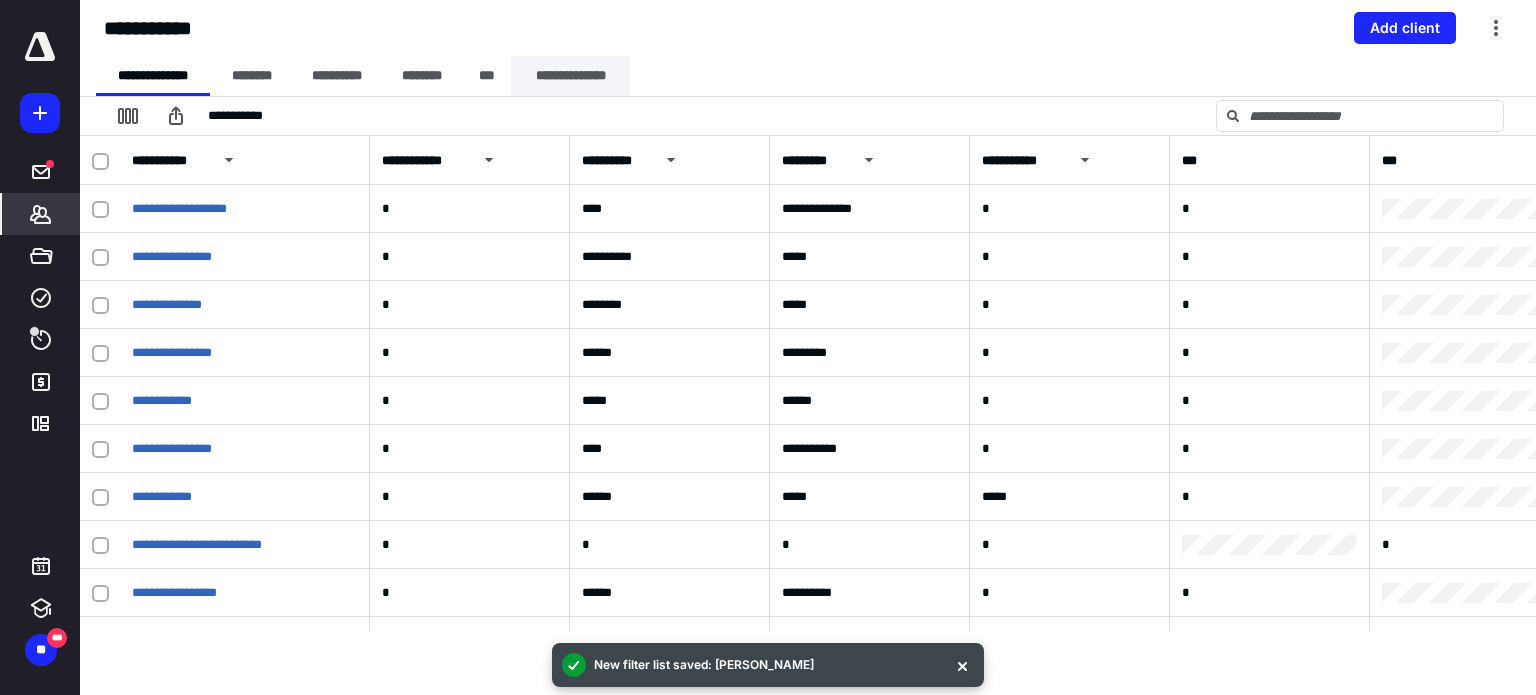 click on "**********" at bounding box center [570, 76] 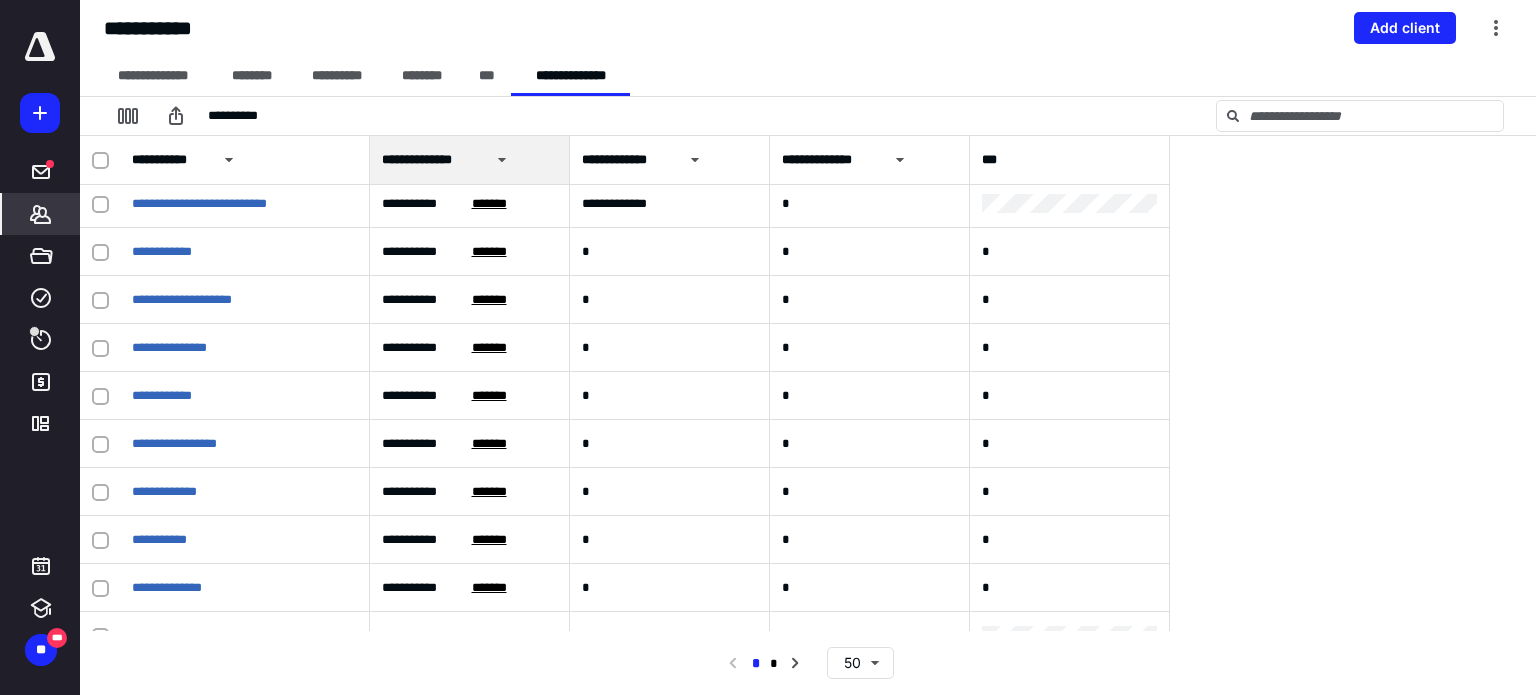 scroll, scrollTop: 0, scrollLeft: 0, axis: both 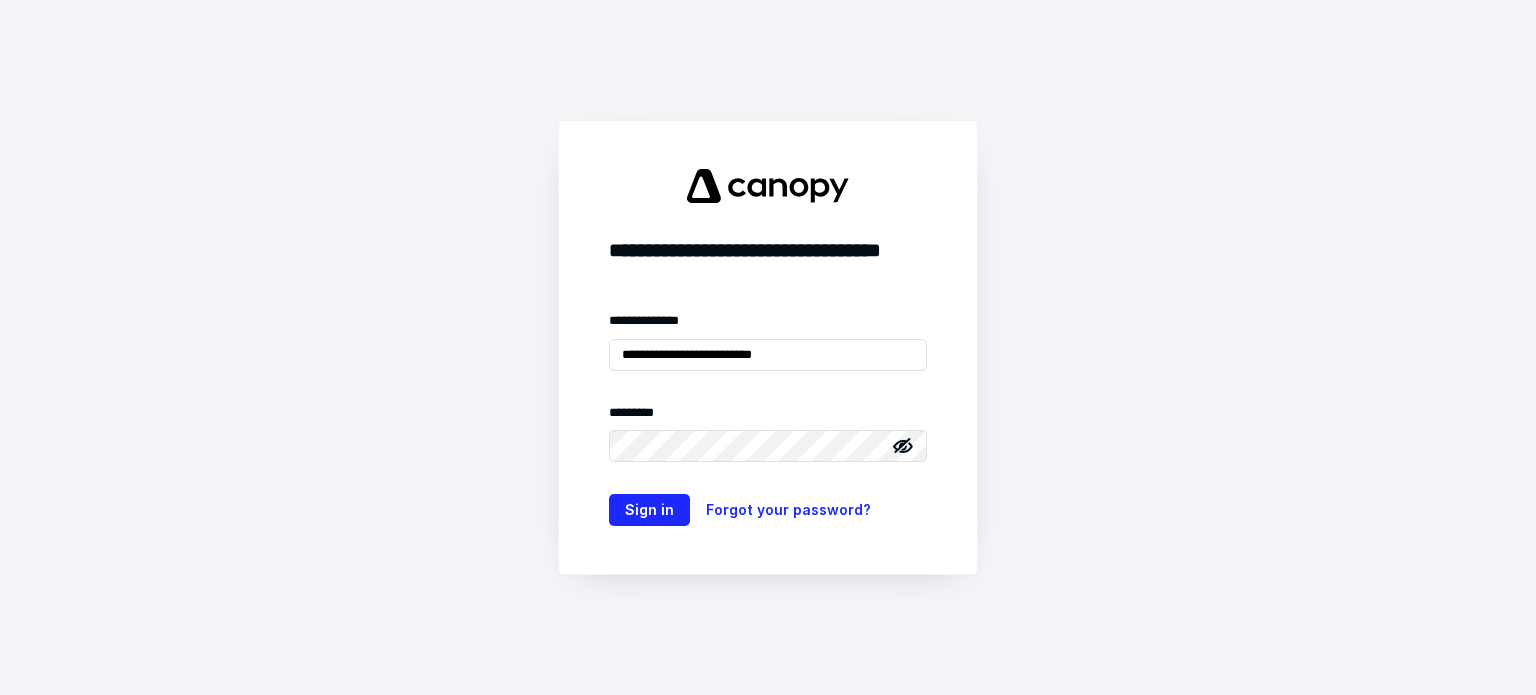 type on "**********" 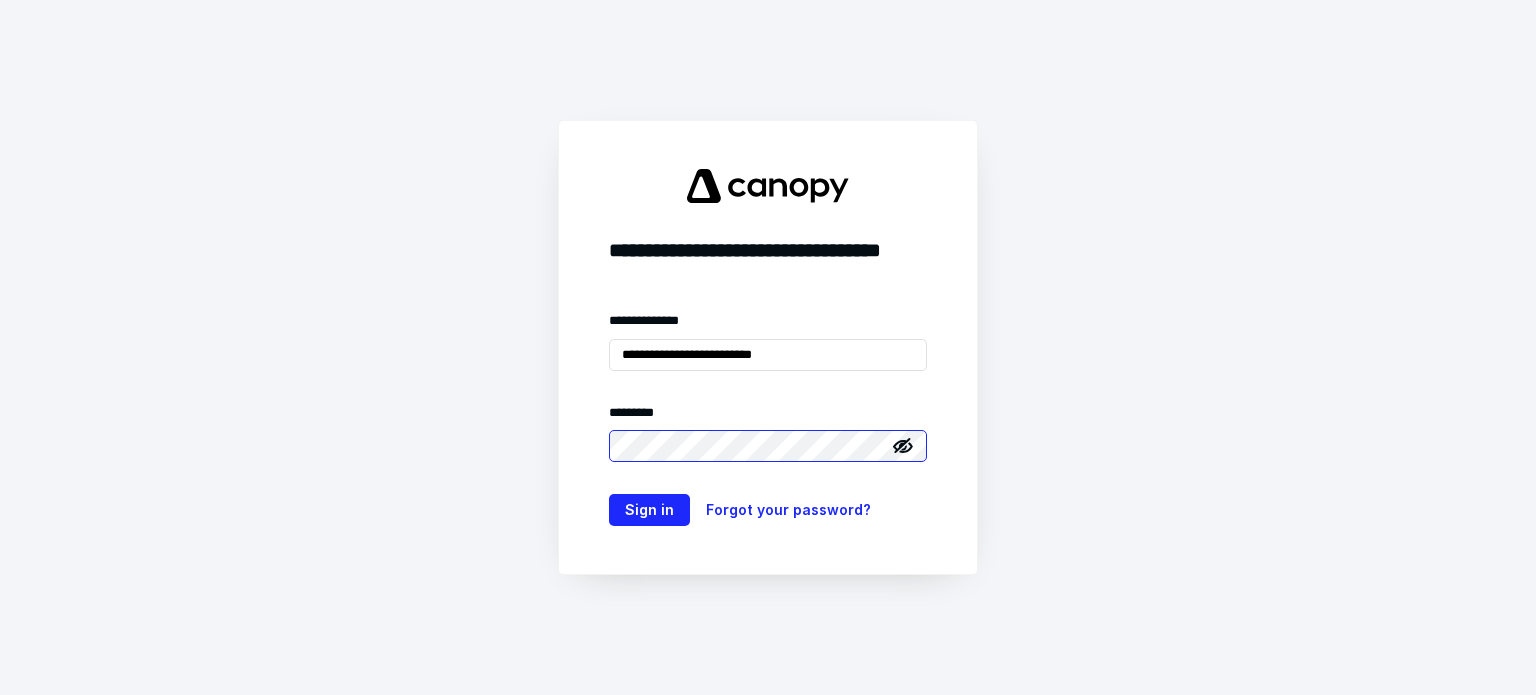 click on "Sign in" at bounding box center [649, 510] 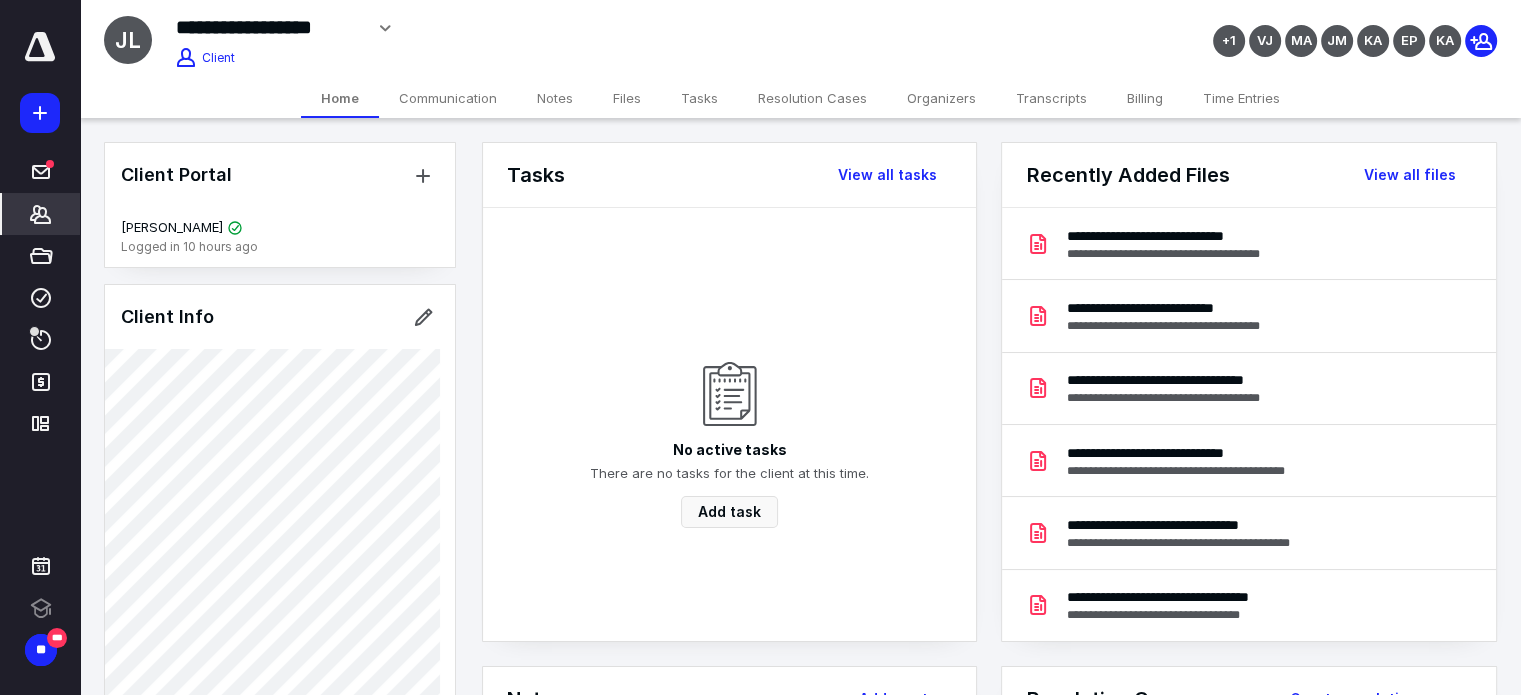 scroll, scrollTop: 0, scrollLeft: 0, axis: both 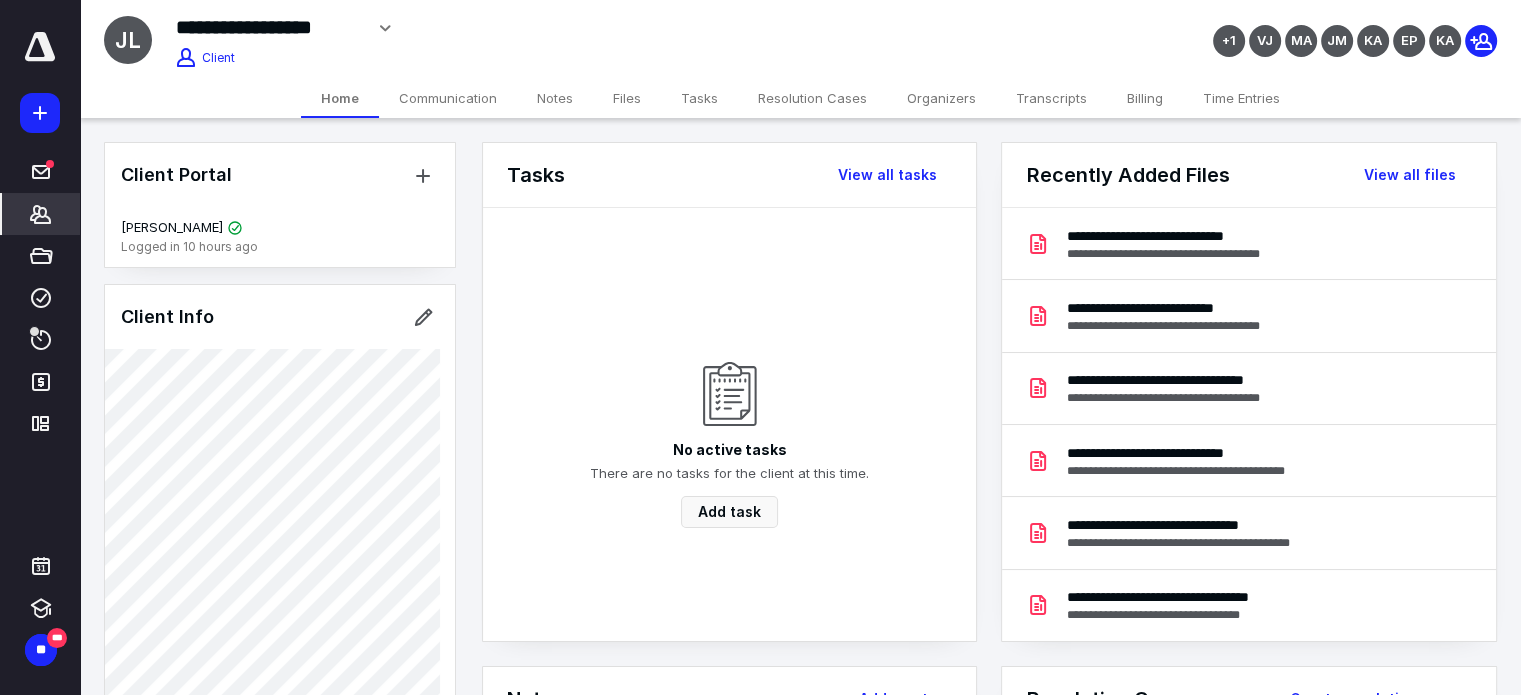 click 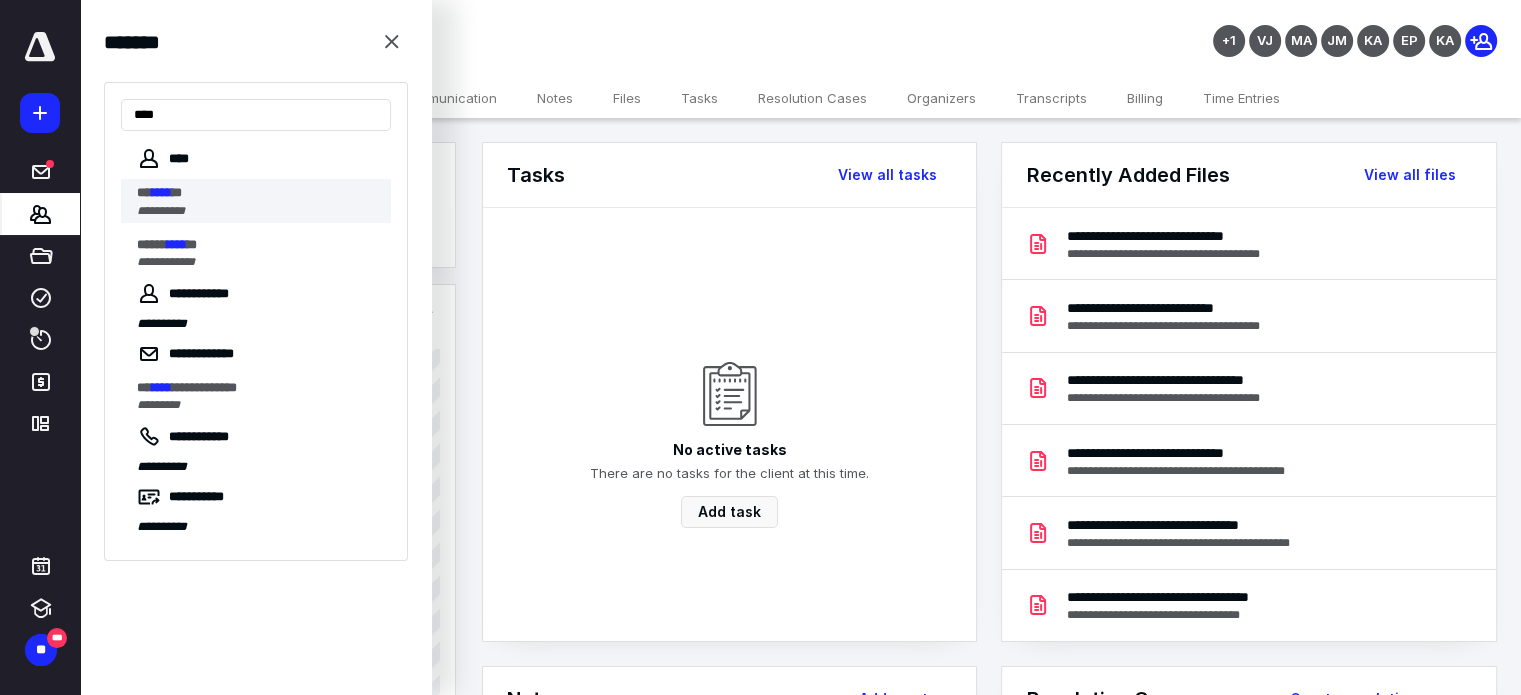 type on "****" 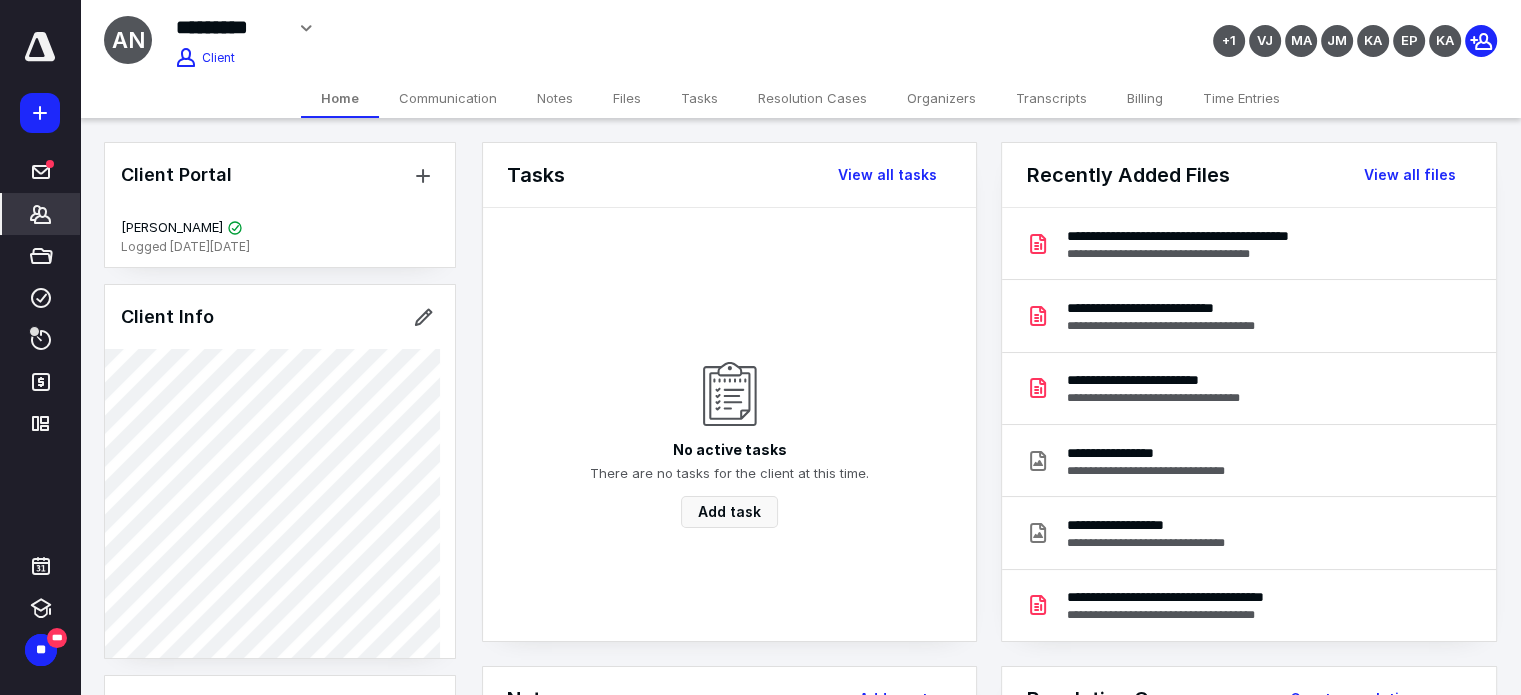 click on "Client Portal An Nguyen Logged in 1 week ago Client Info About Spouse Dependents Important clients Tags Manage all tags" at bounding box center (280, 837) 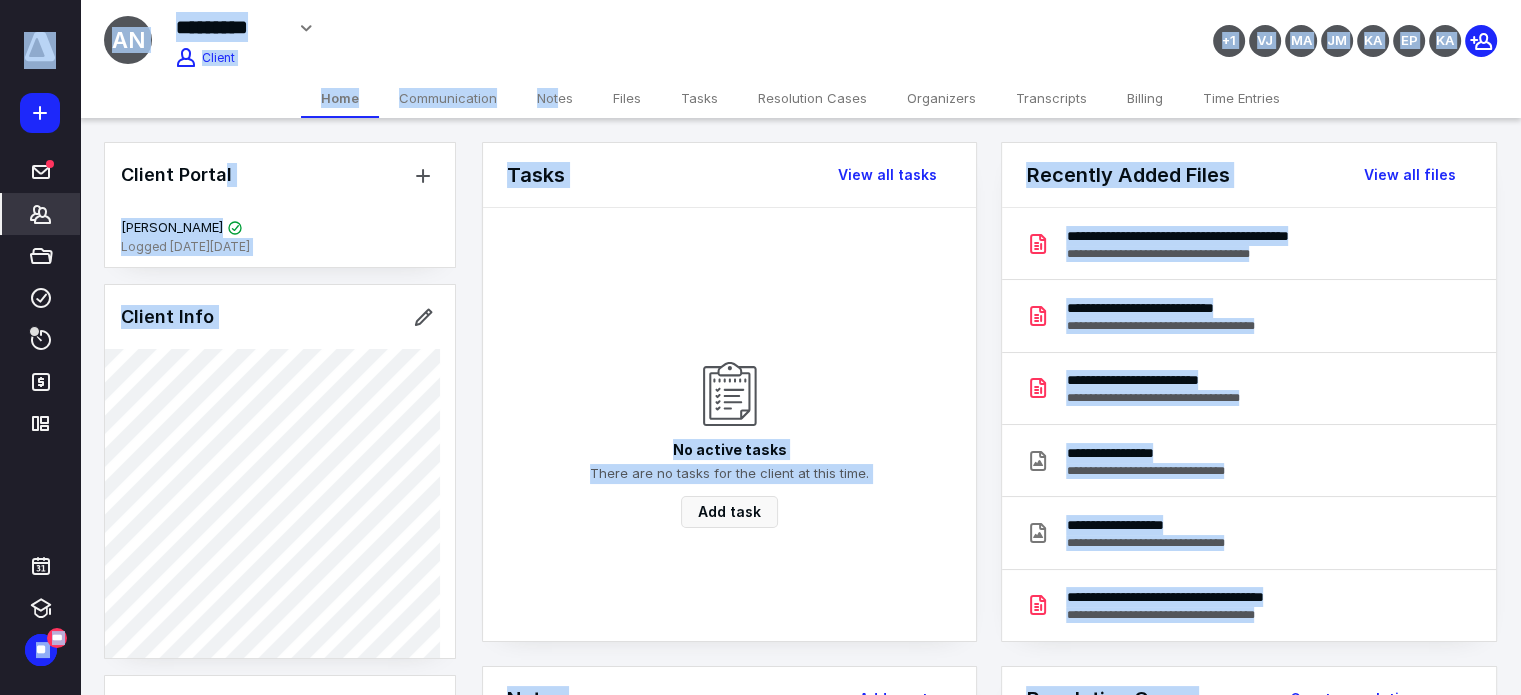 drag, startPoint x: 224, startPoint y: 135, endPoint x: 560, endPoint y: 100, distance: 337.818 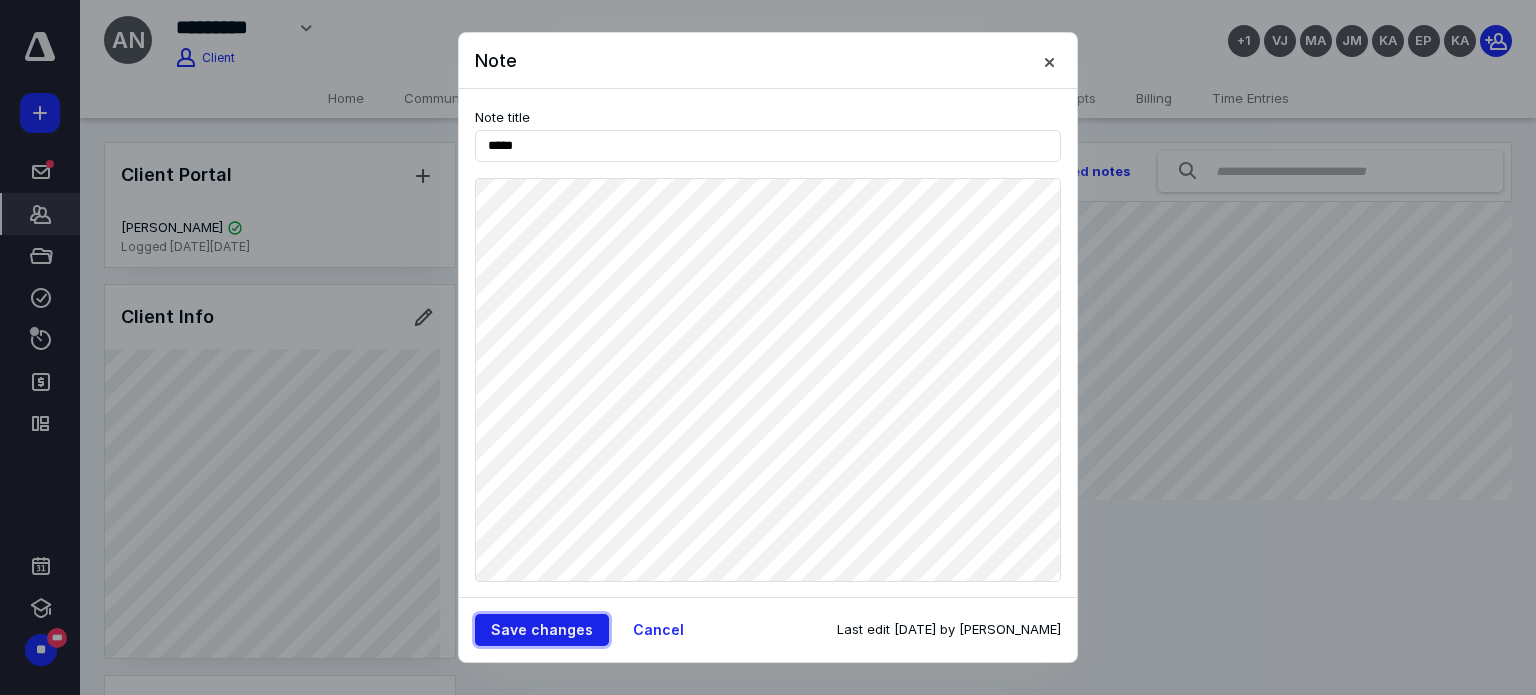 click on "Save changes" at bounding box center [542, 630] 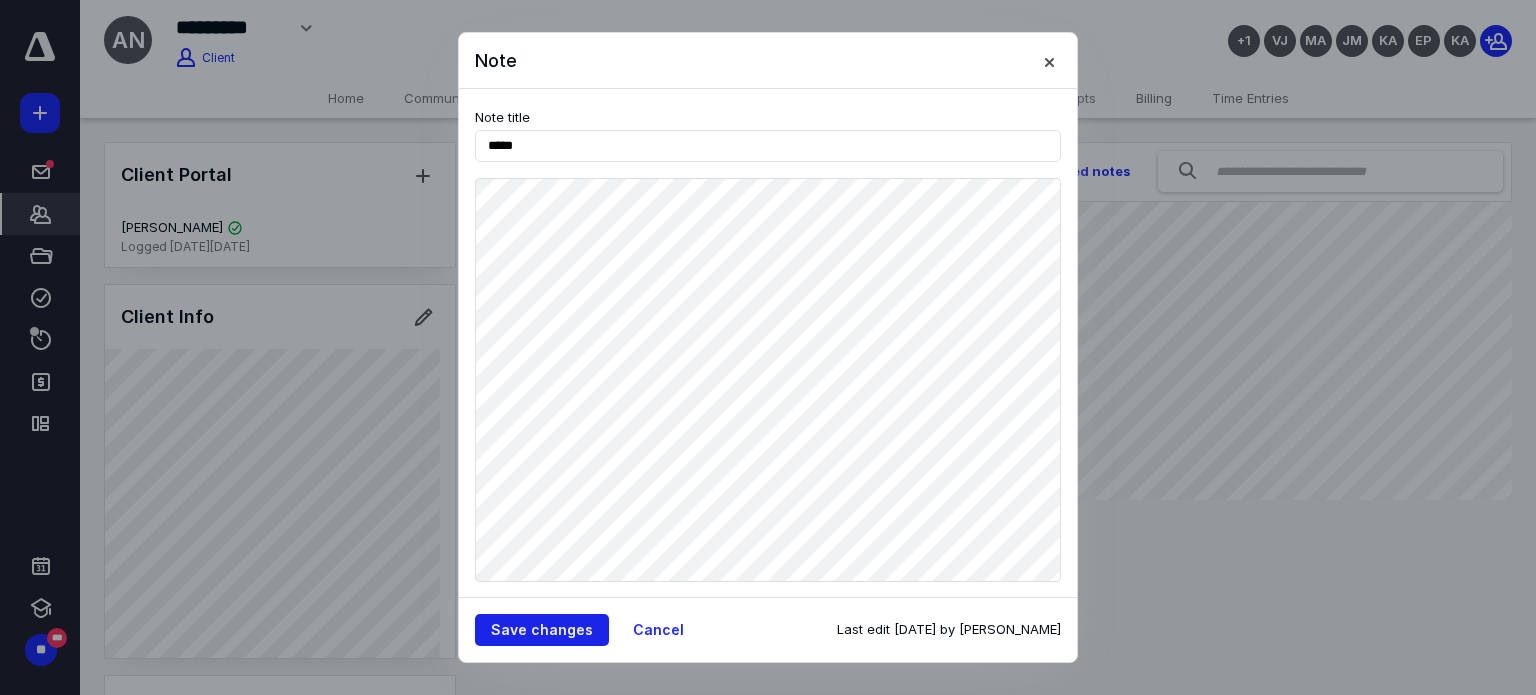 click on "Save changes" at bounding box center (542, 630) 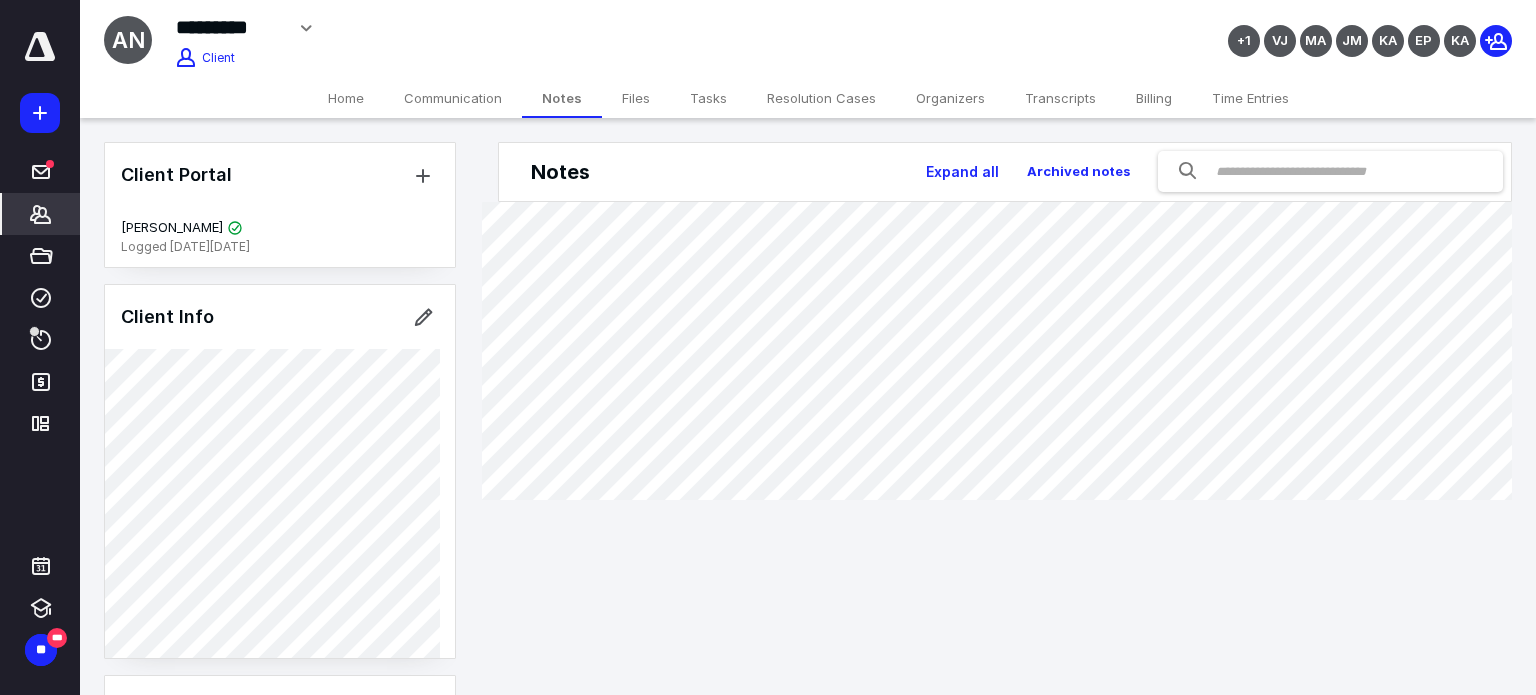 click on "Home" at bounding box center (346, 98) 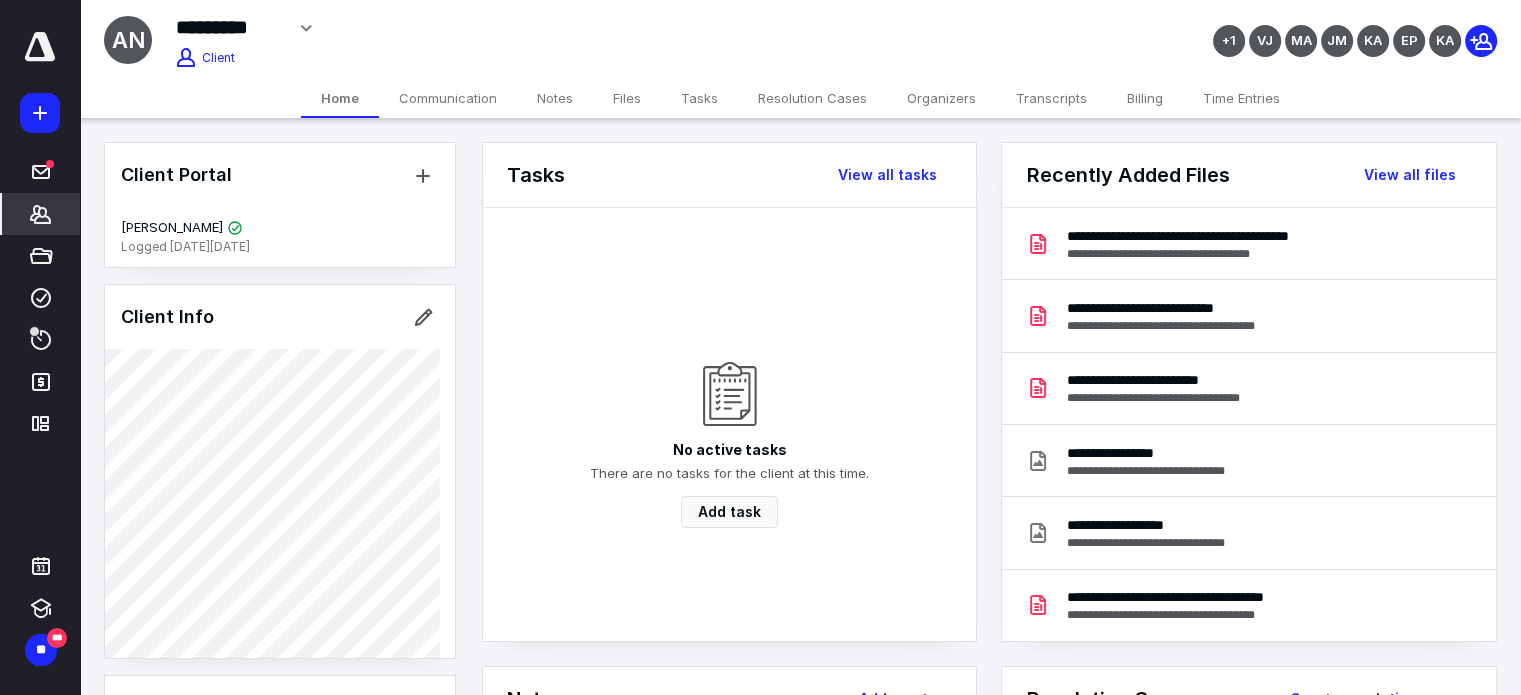 click on "Home Communication Notes Files Tasks Resolution Cases Organizers Transcripts Billing Time Entries" at bounding box center [800, 98] 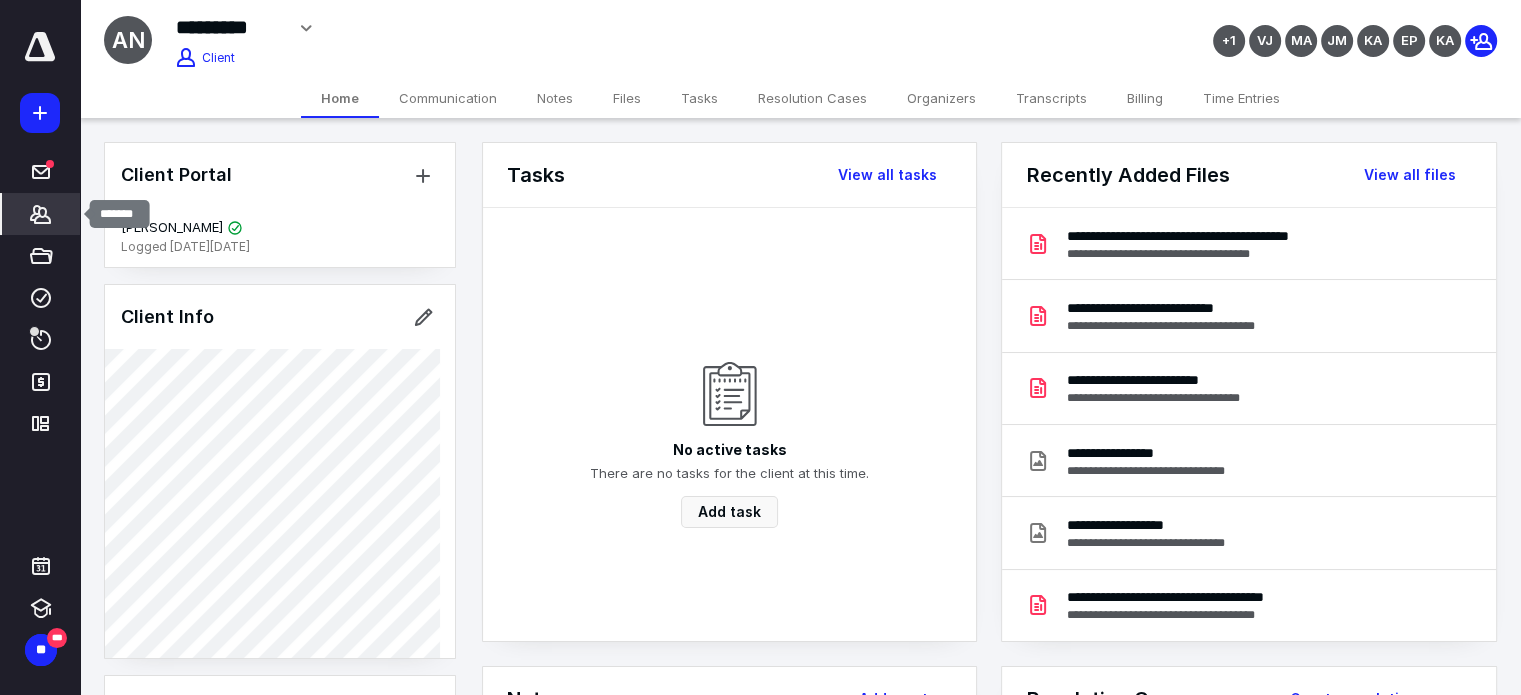 click 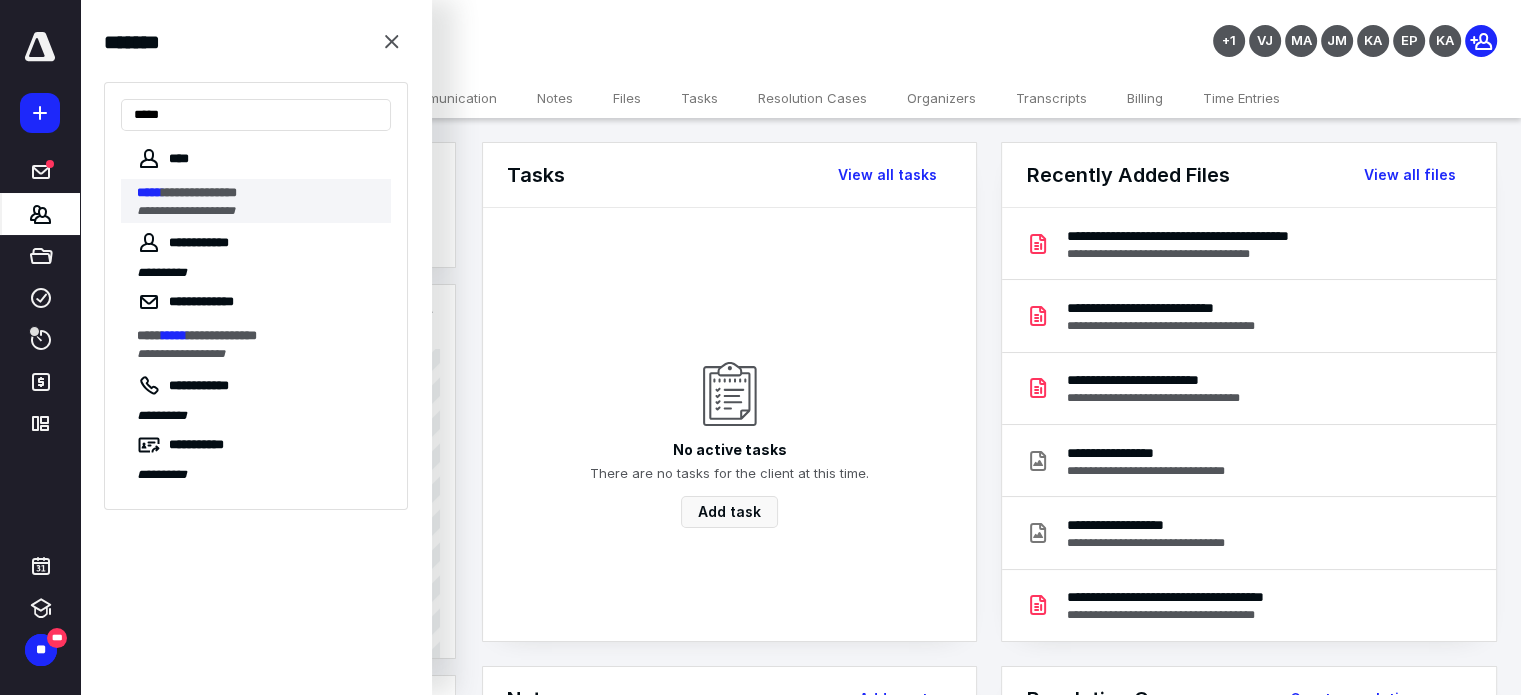type on "*****" 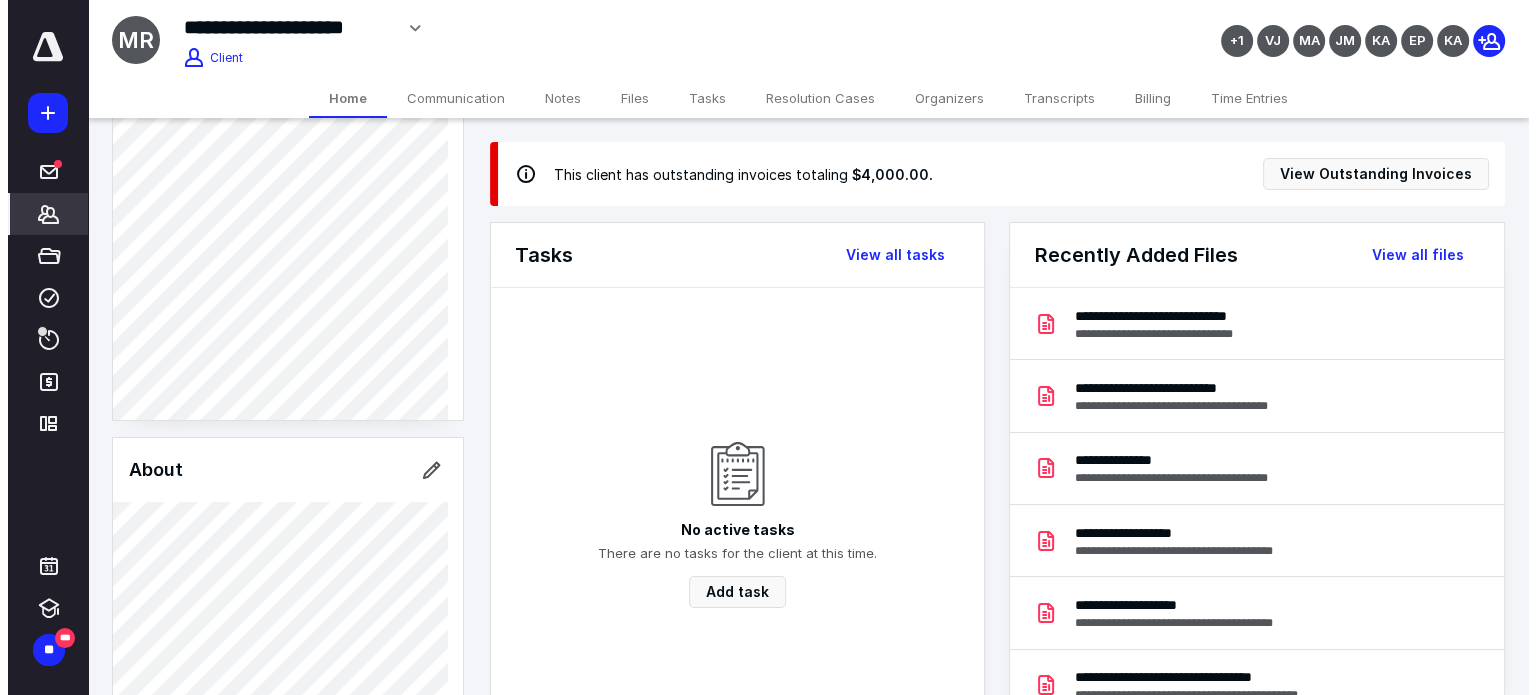 scroll, scrollTop: 240, scrollLeft: 0, axis: vertical 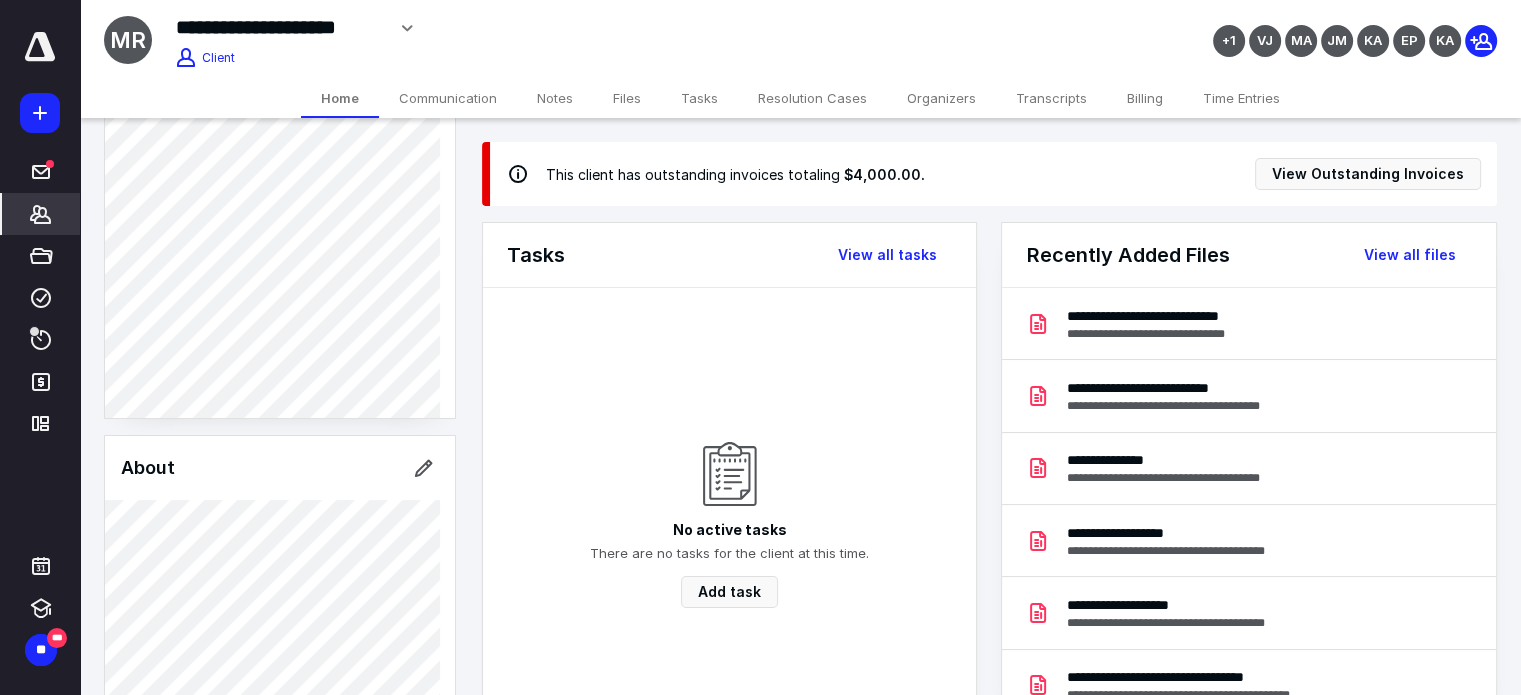 click on "Home Communication Notes Files Tasks Resolution Cases Organizers Transcripts Billing Time Entries" at bounding box center [800, 98] 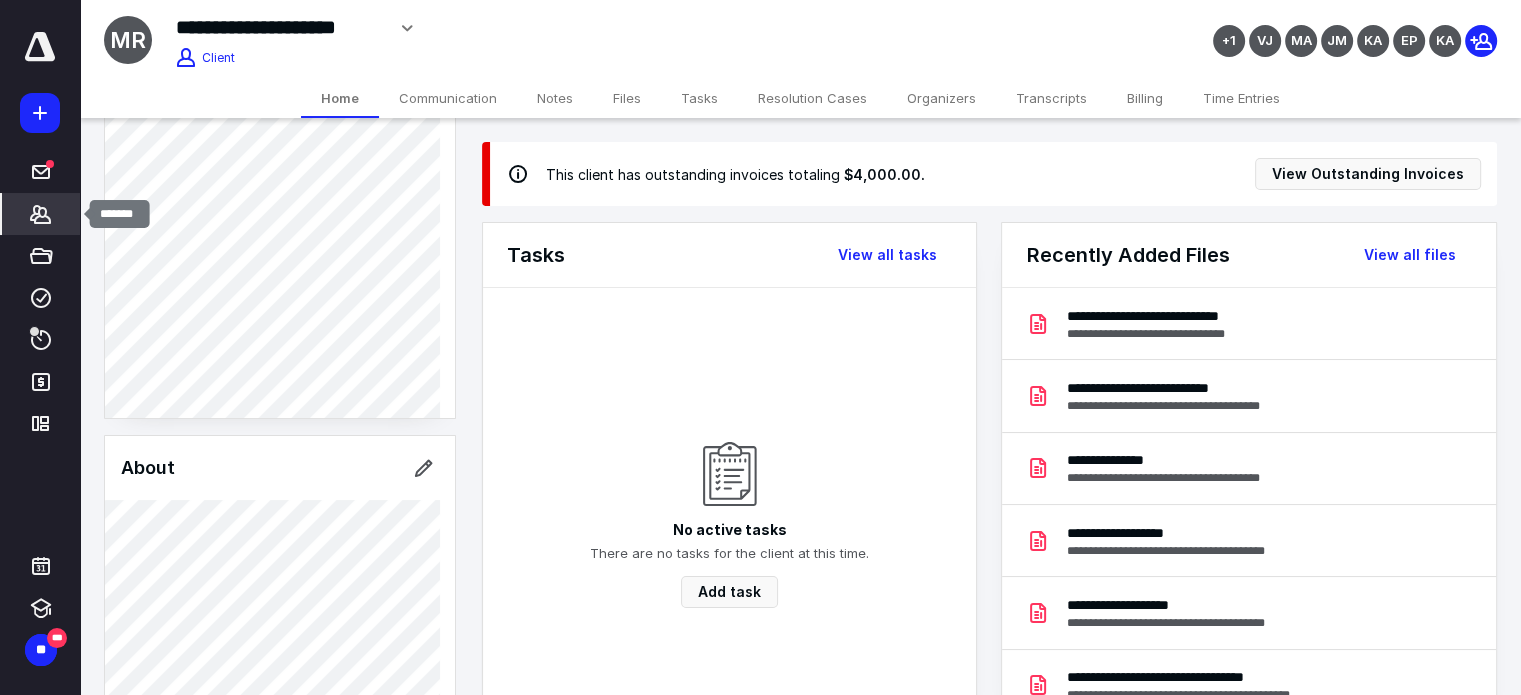 click 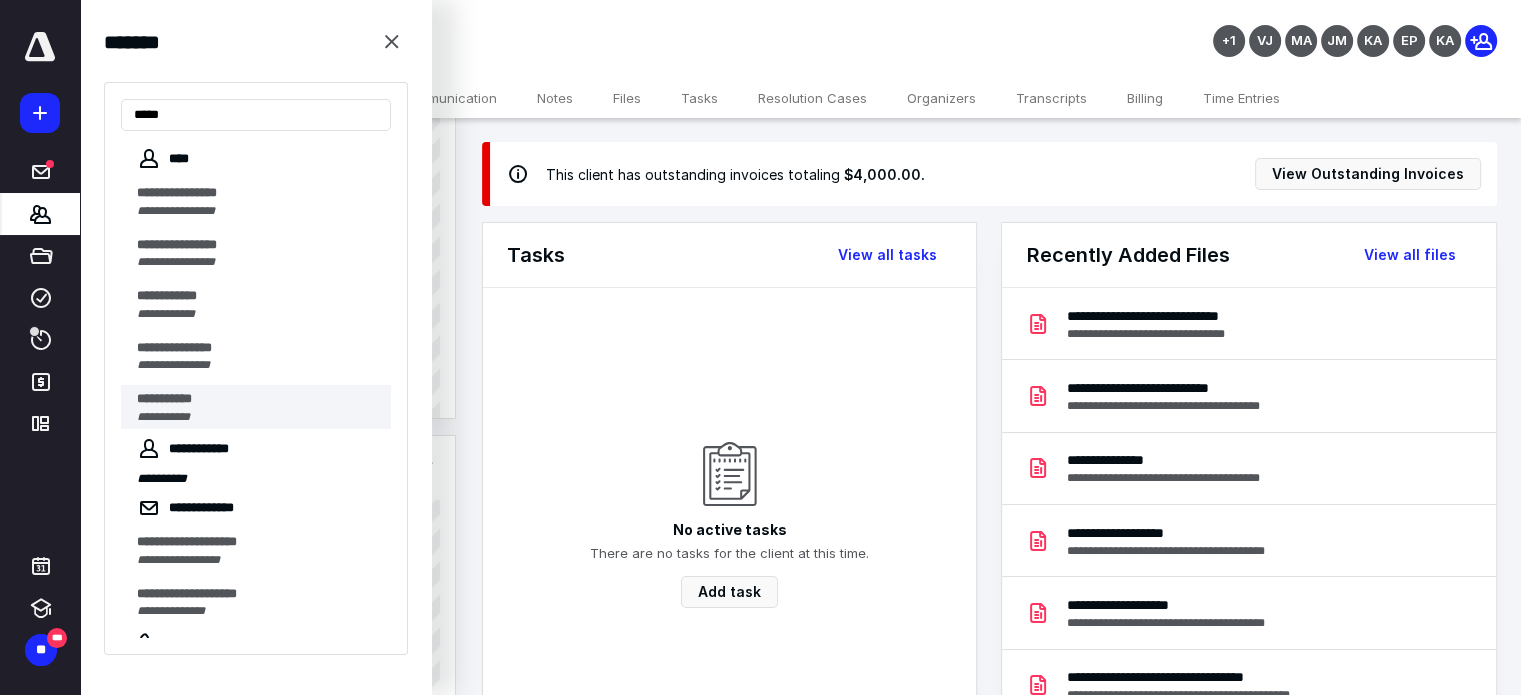 type on "****" 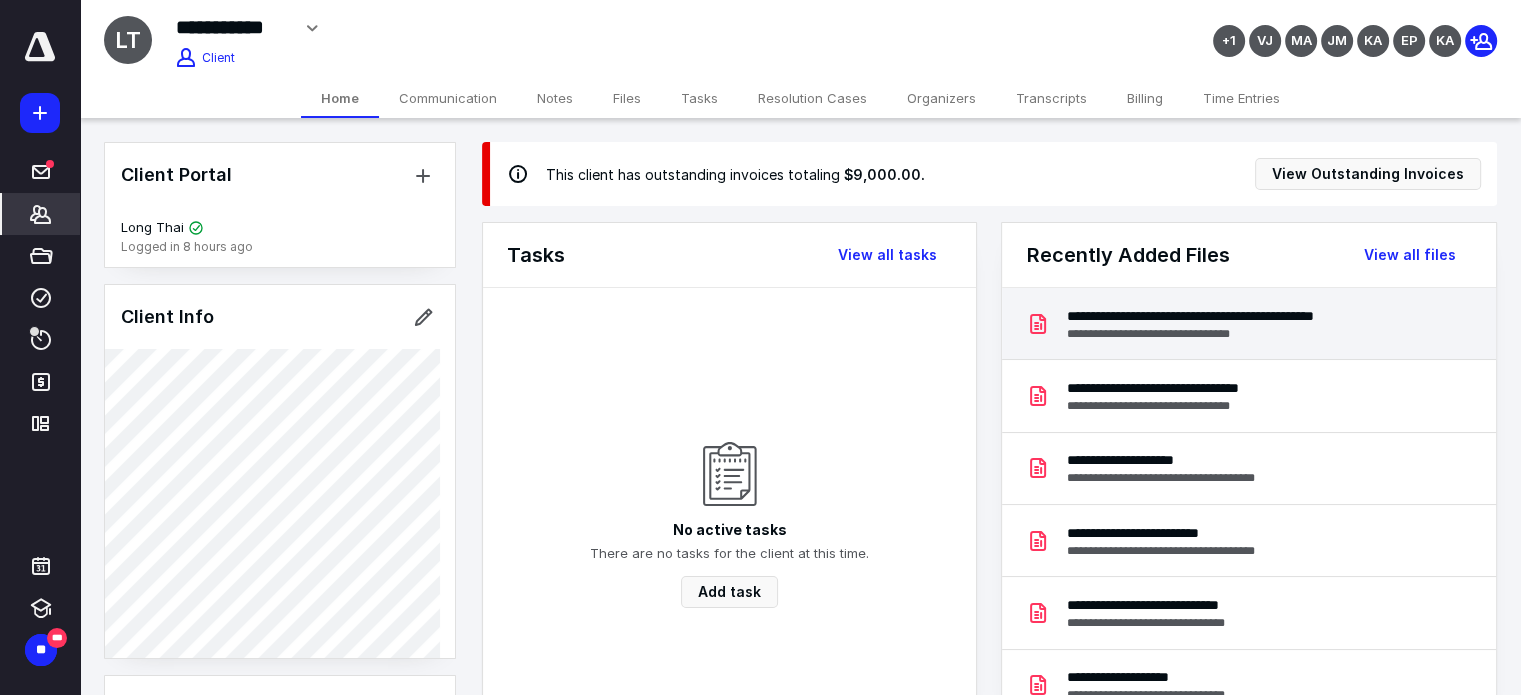 click on "**********" at bounding box center (1242, 334) 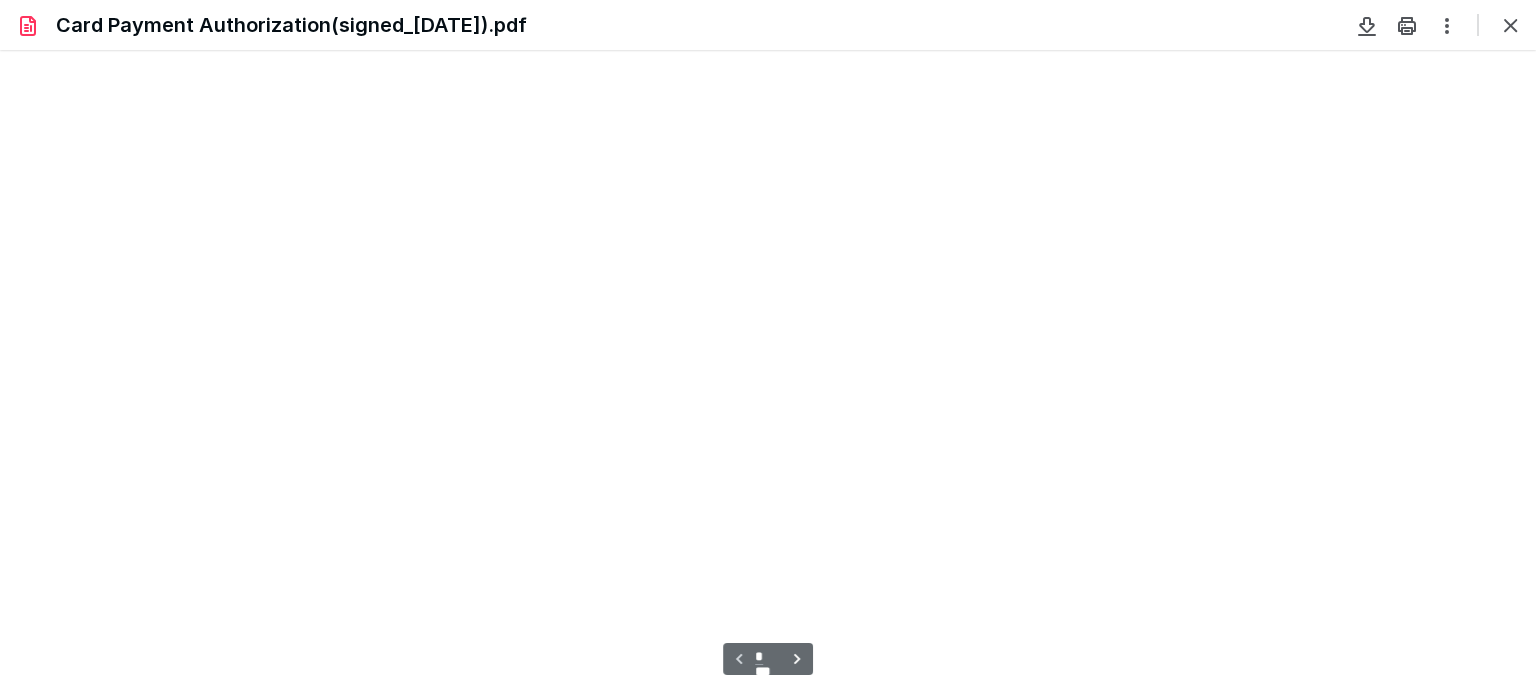 scroll, scrollTop: 0, scrollLeft: 0, axis: both 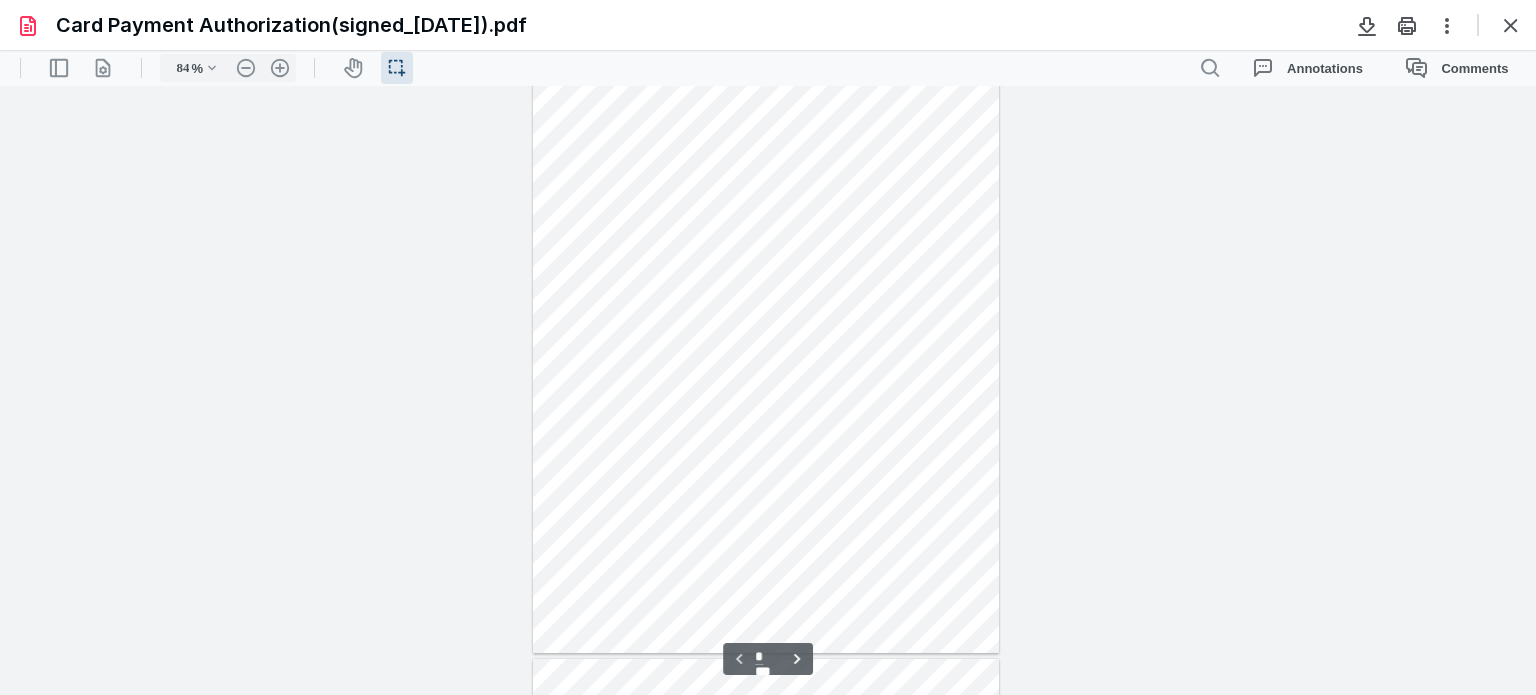 type on "109" 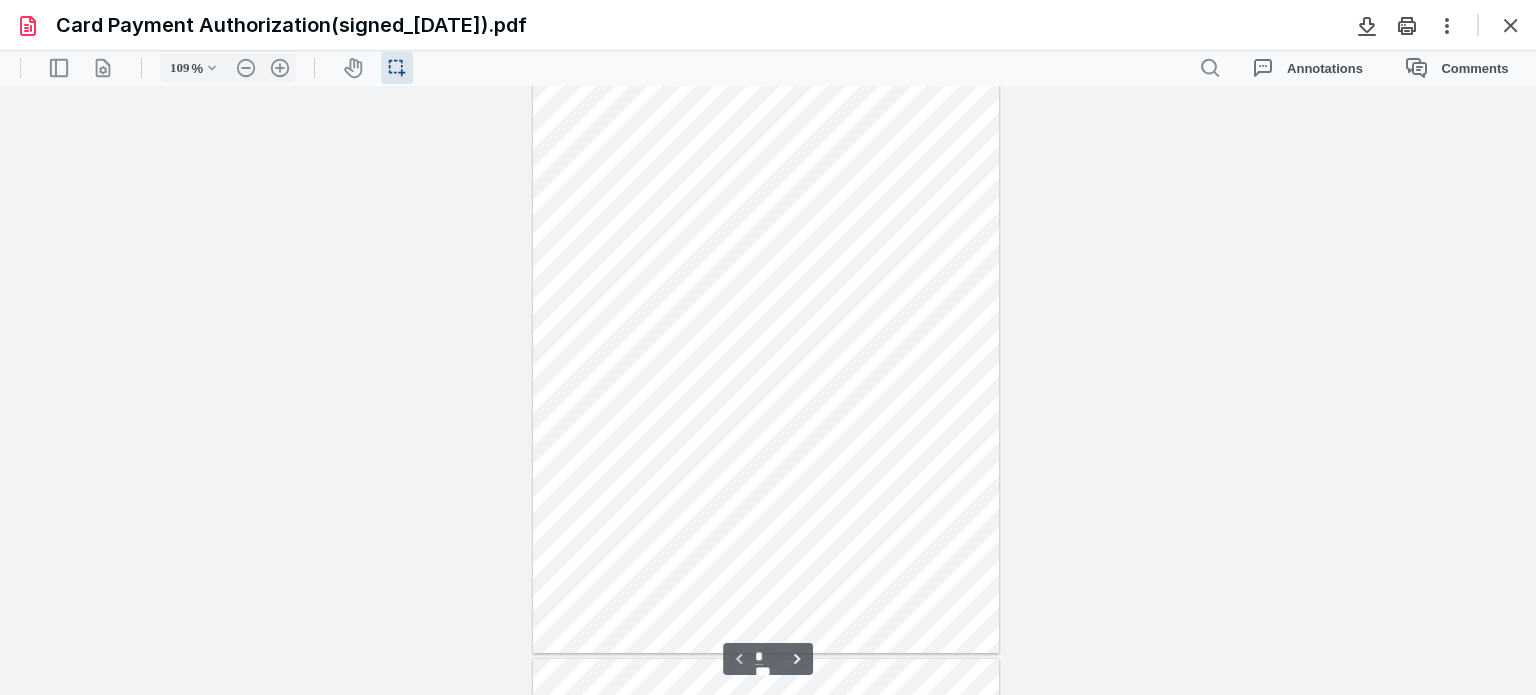 scroll, scrollTop: 160, scrollLeft: 0, axis: vertical 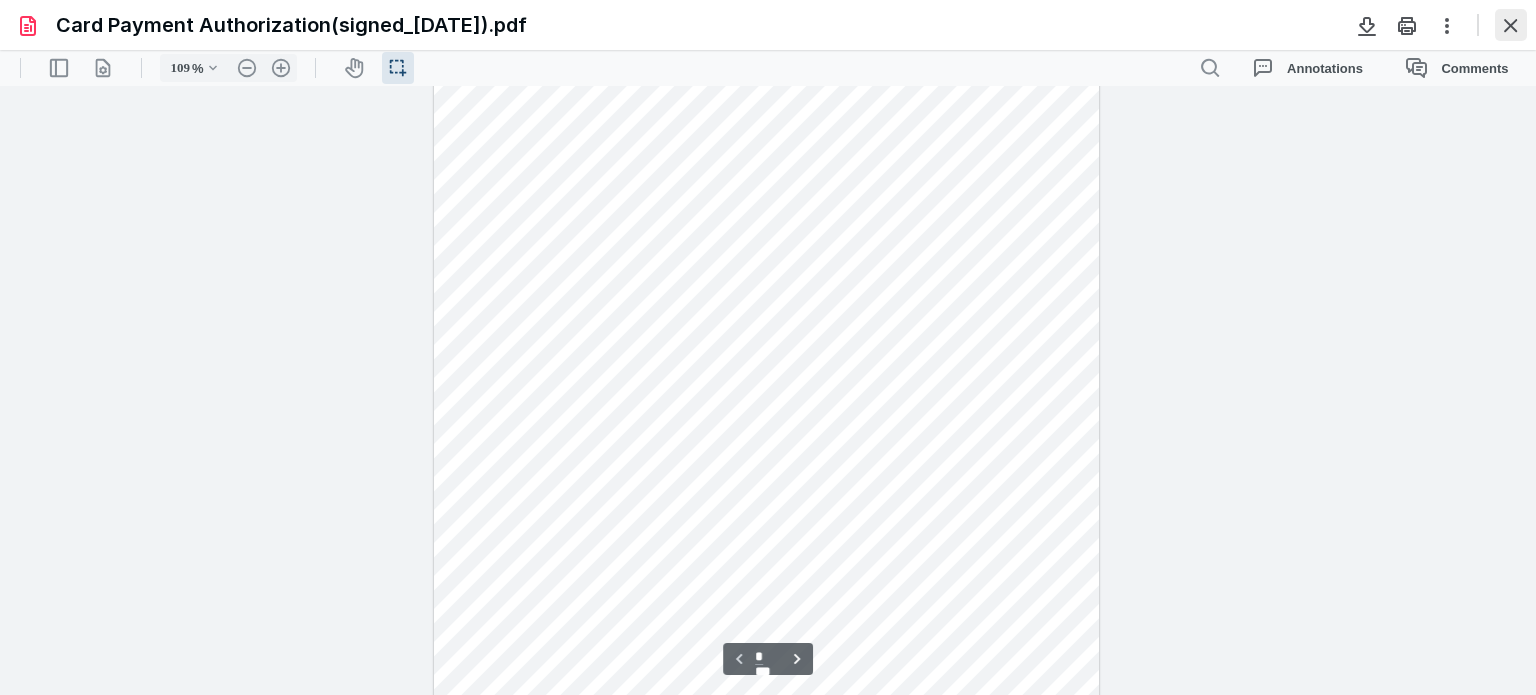 click at bounding box center (1511, 25) 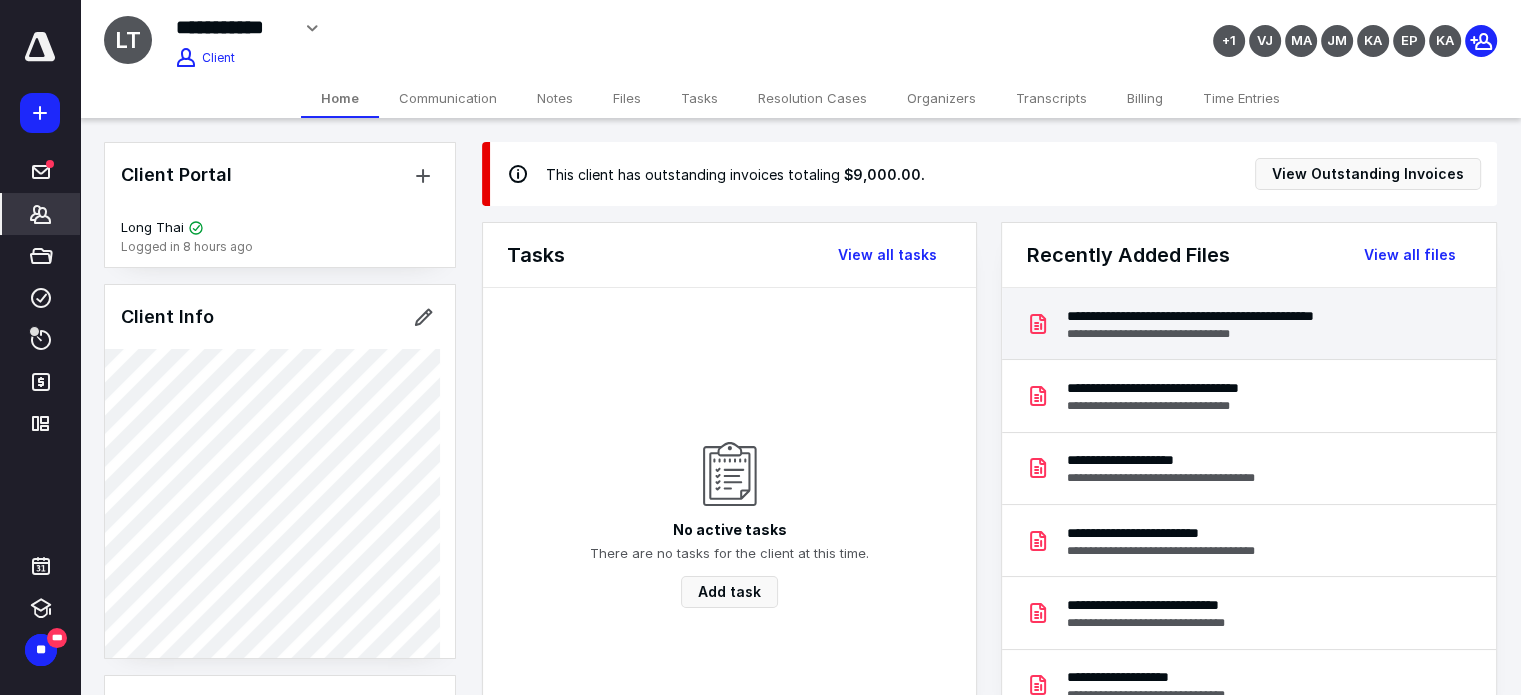 click on "**********" at bounding box center (1242, 316) 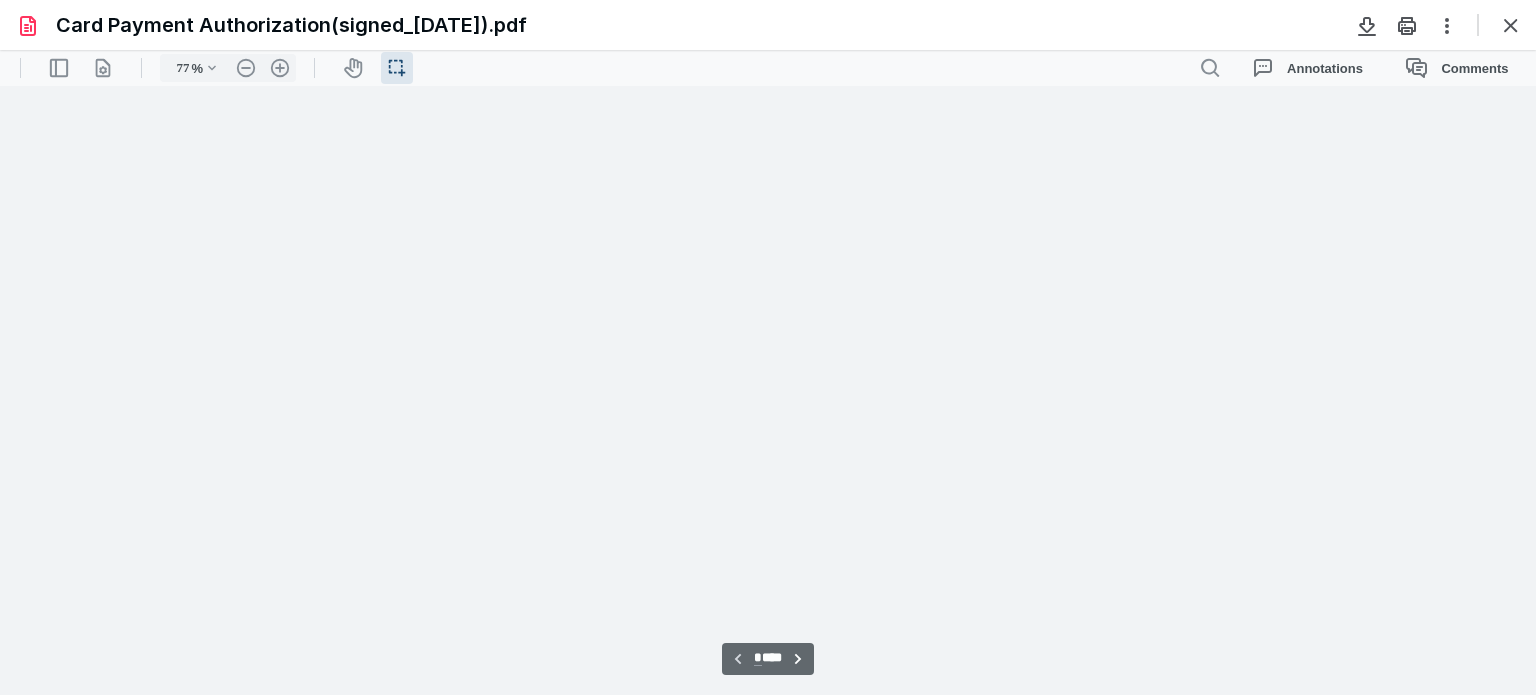 scroll, scrollTop: 0, scrollLeft: 0, axis: both 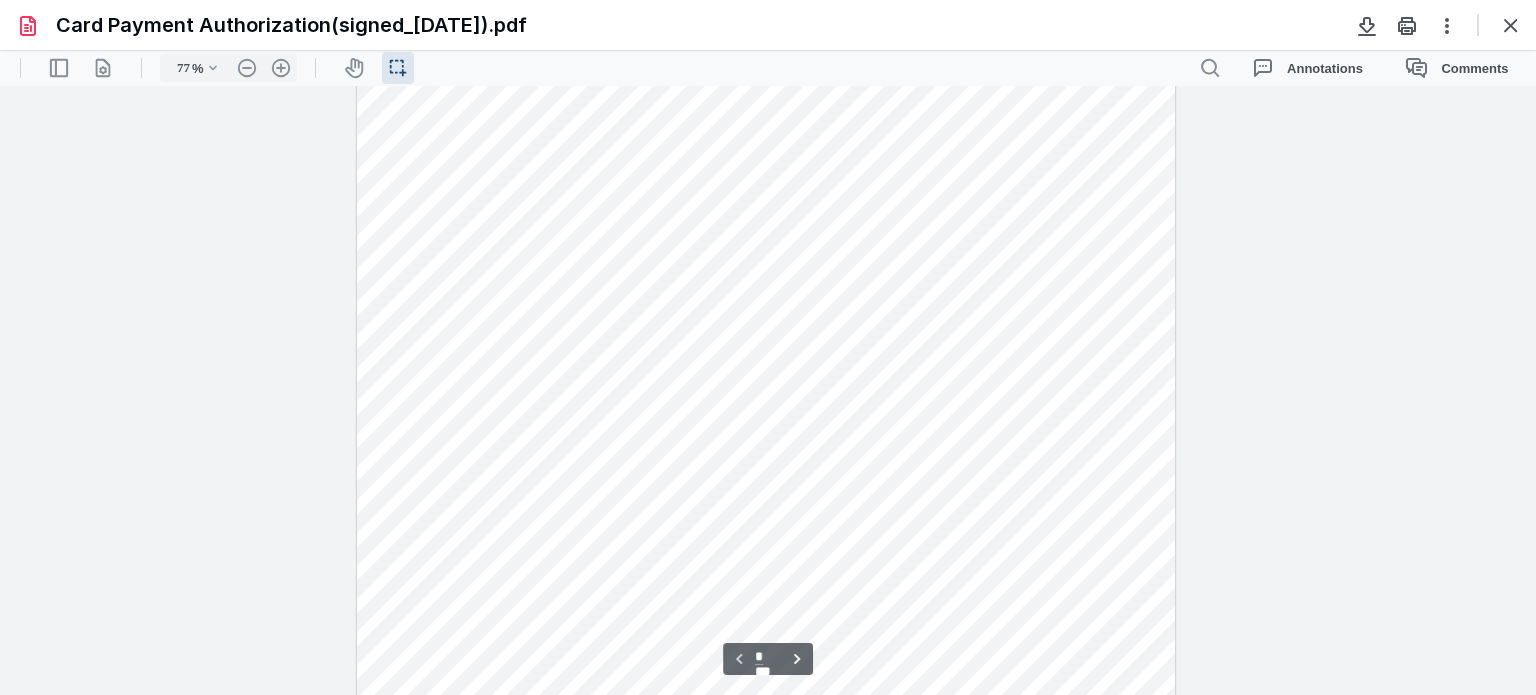 type on "134" 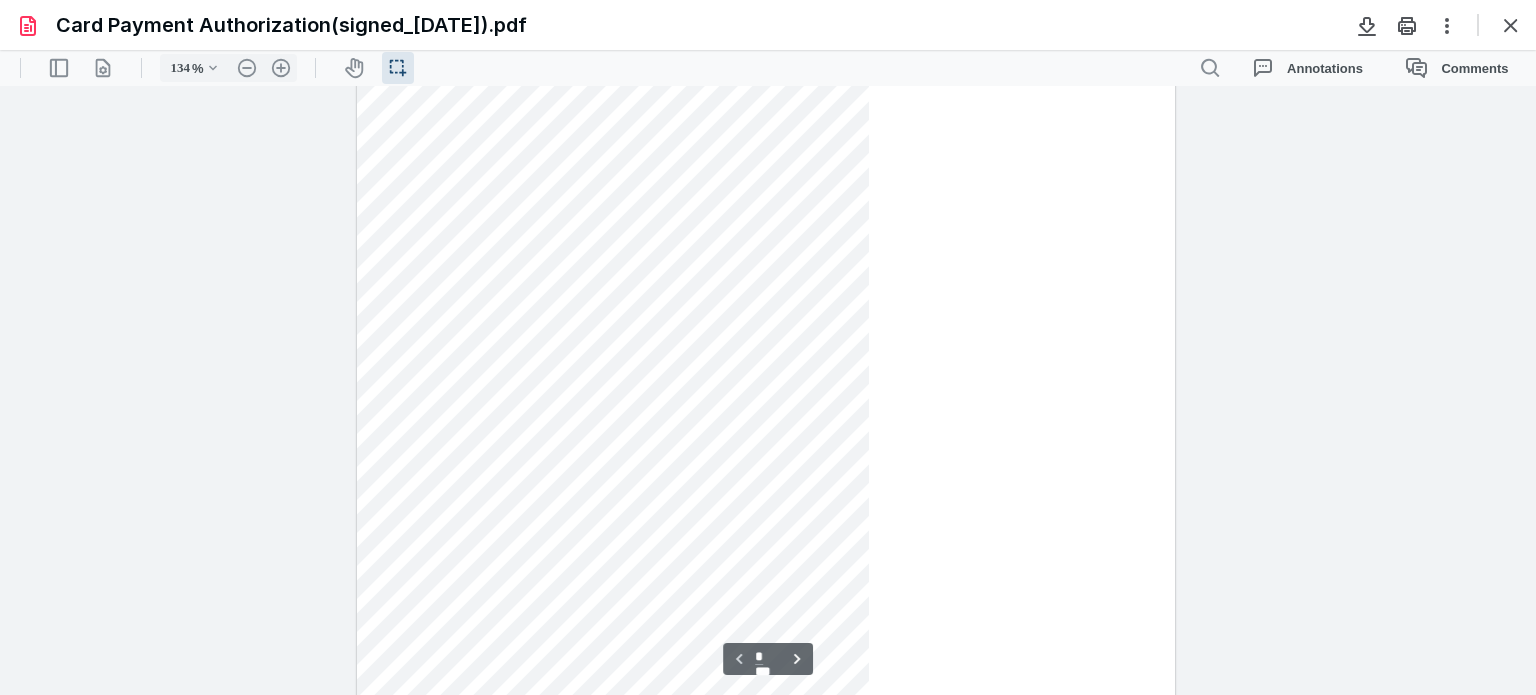 scroll, scrollTop: 320, scrollLeft: 0, axis: vertical 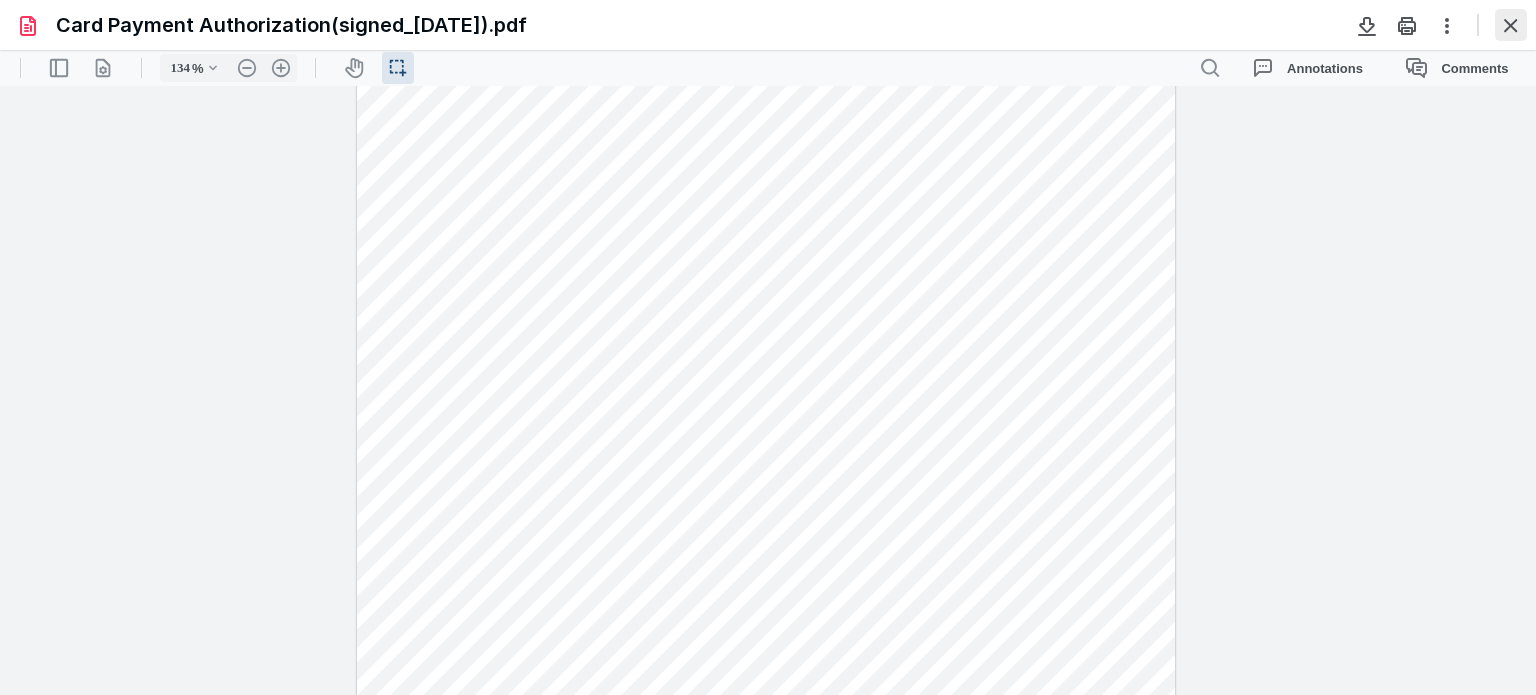 click at bounding box center [1511, 25] 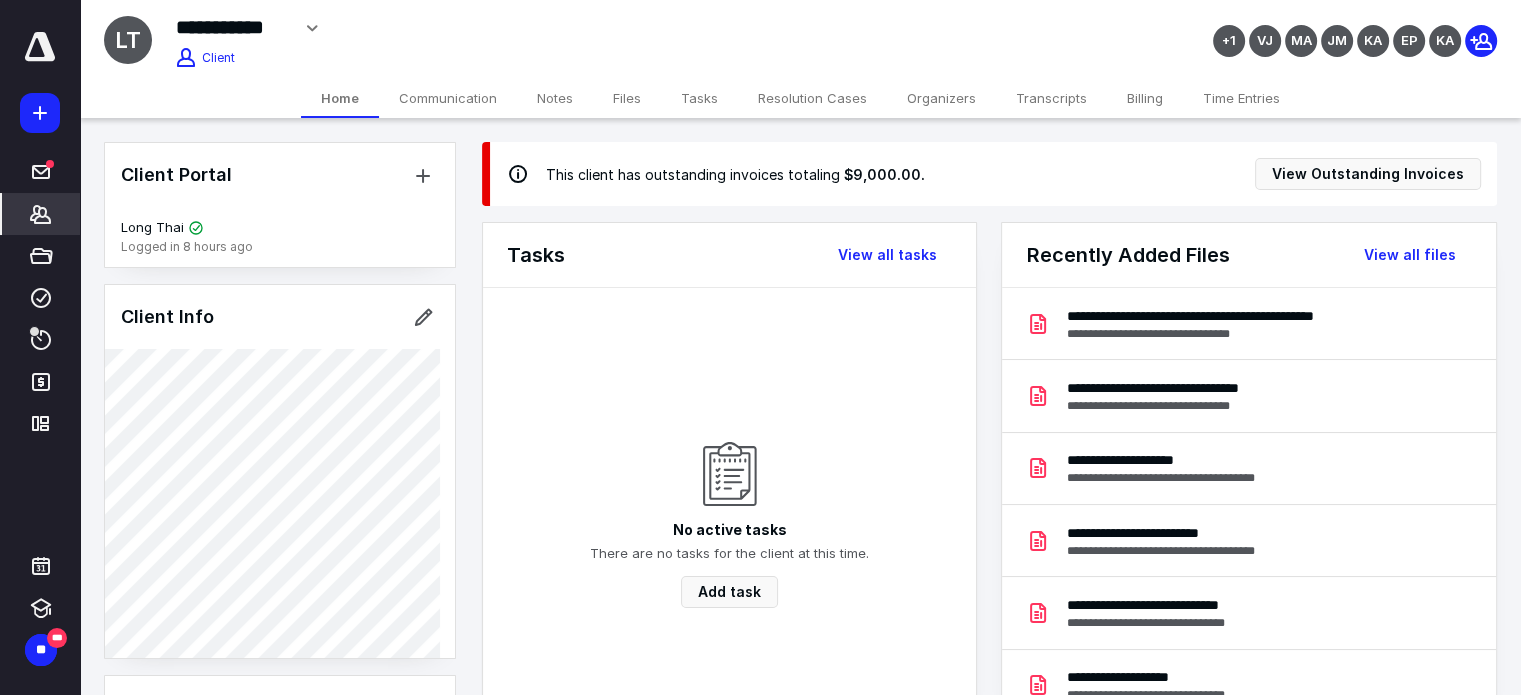 click on "Billing" at bounding box center [1145, 98] 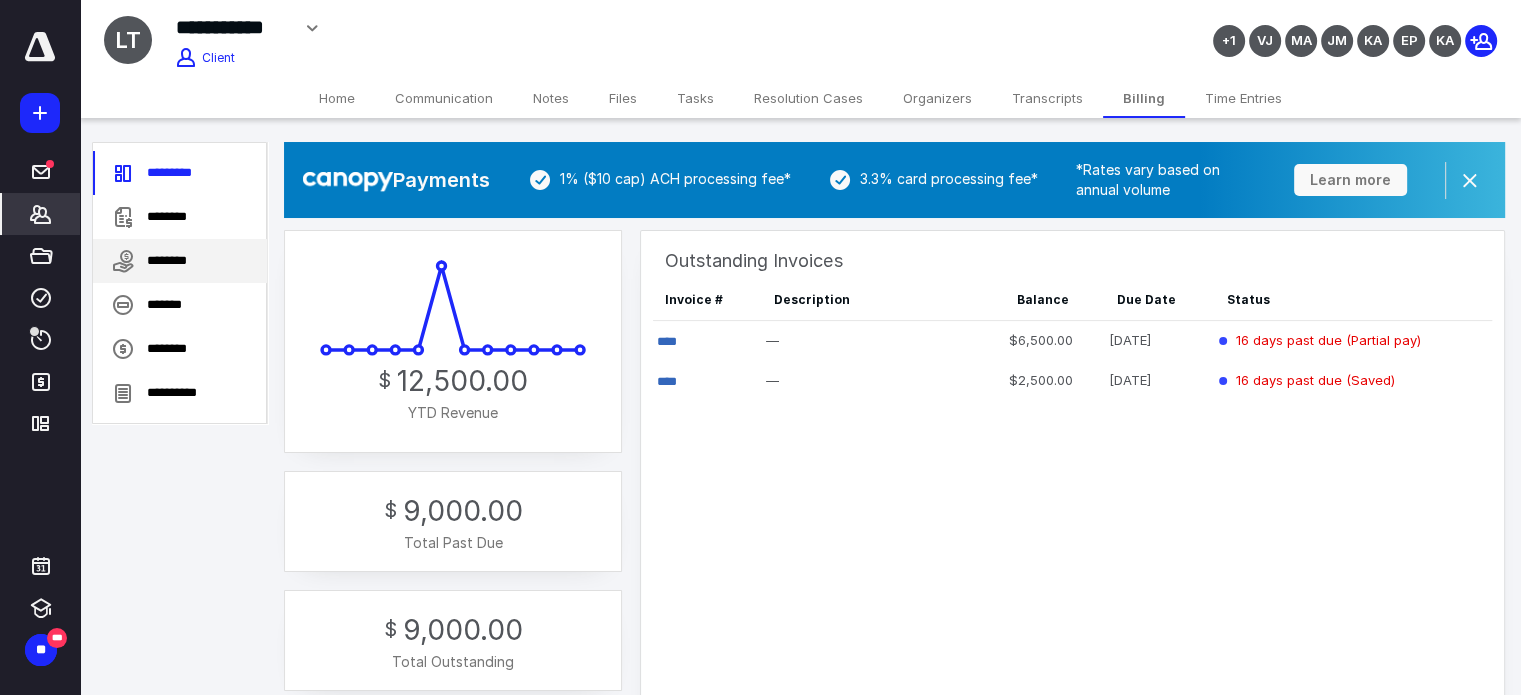 click on "********" at bounding box center (180, 261) 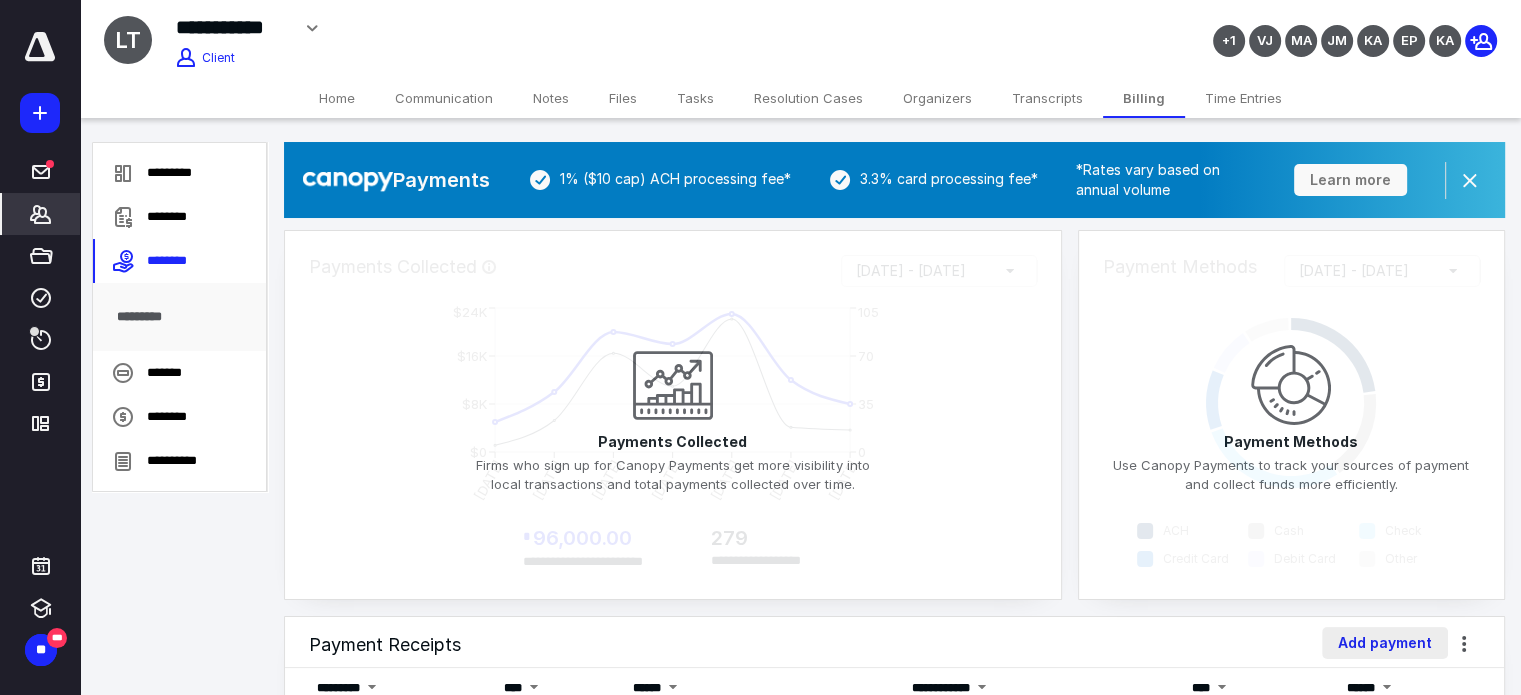 click on "Add payment" at bounding box center (1385, 643) 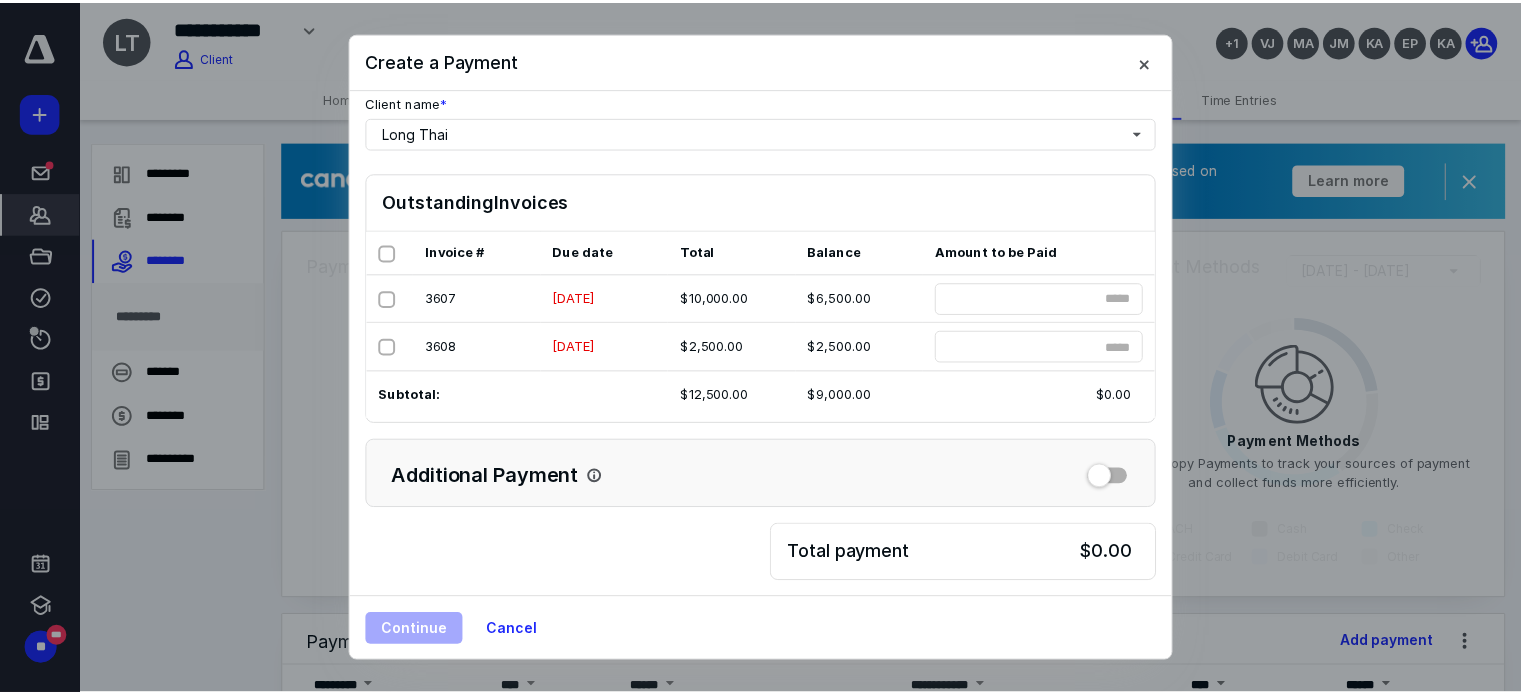 scroll, scrollTop: 0, scrollLeft: 0, axis: both 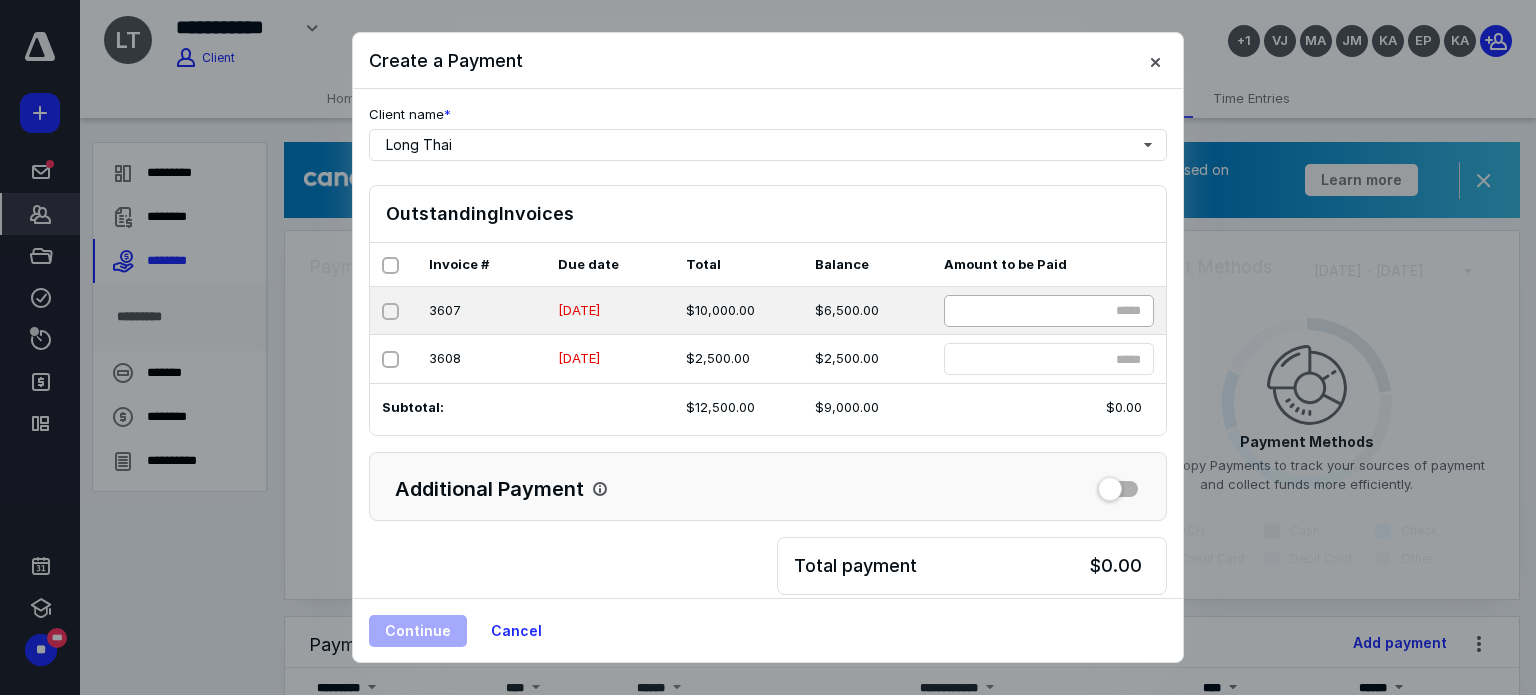 click on "*****" at bounding box center (1049, 311) 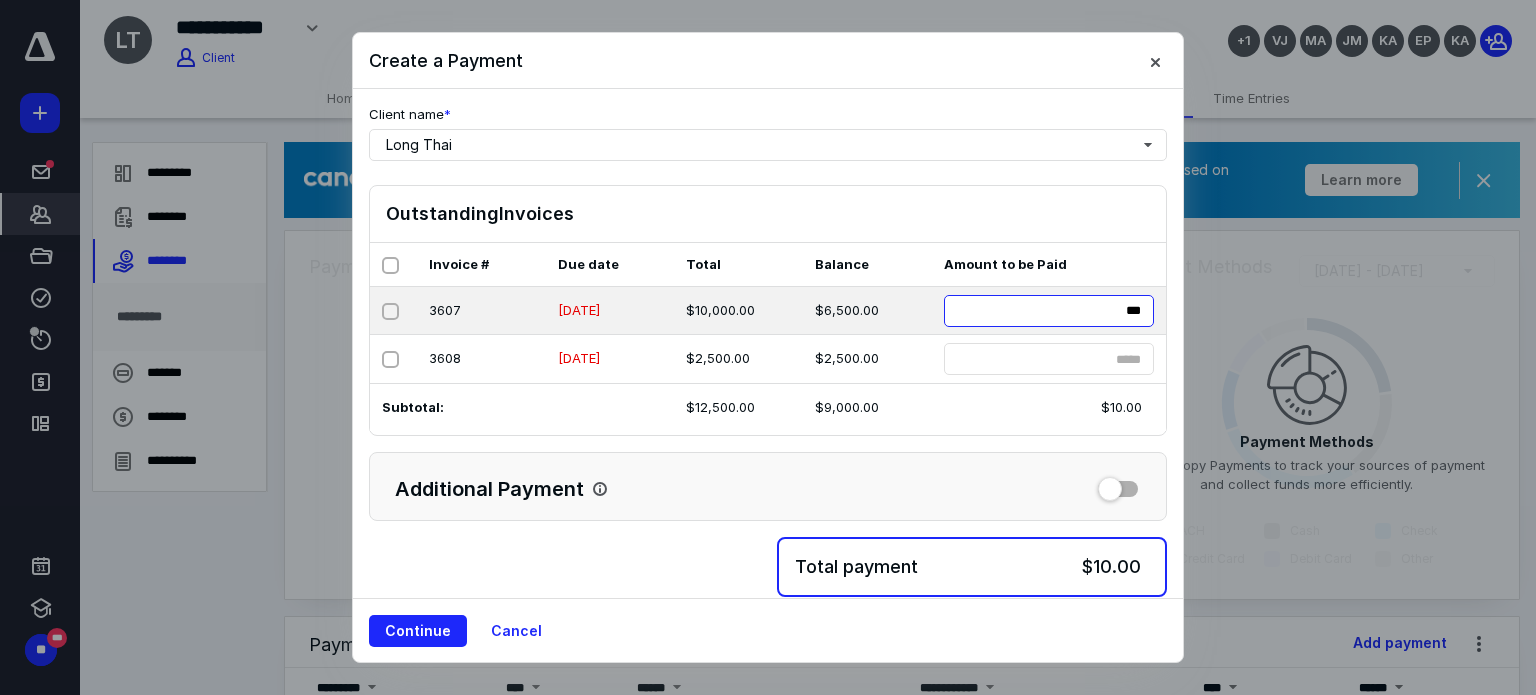 type on "****" 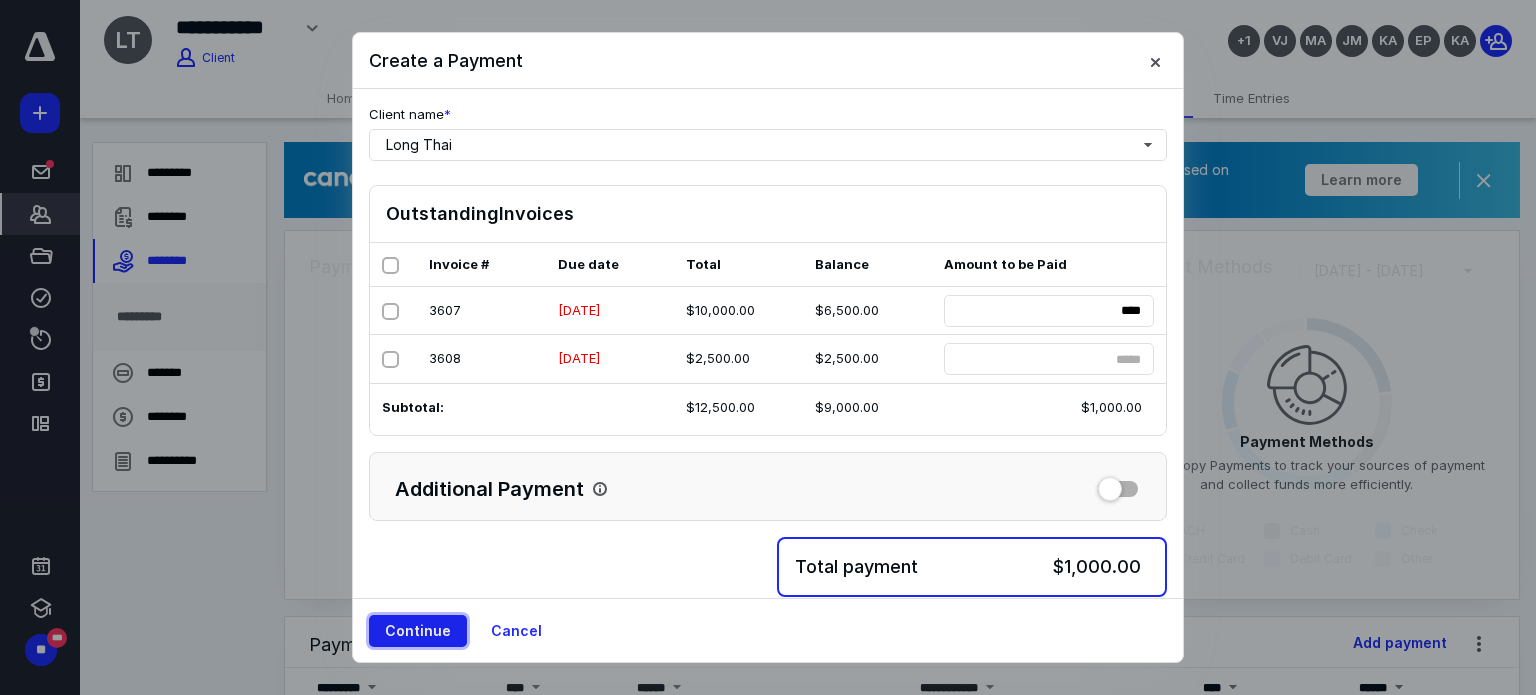 checkbox on "true" 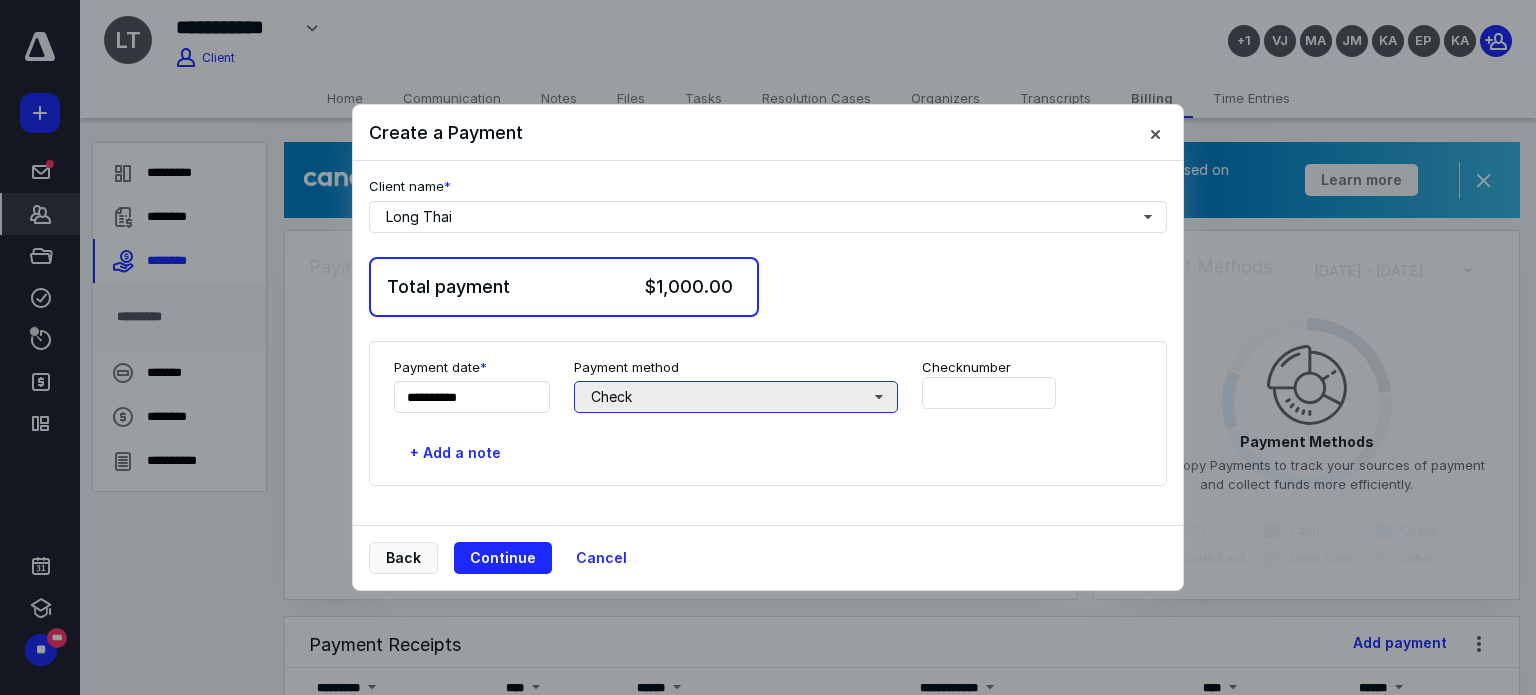 click on "Check" at bounding box center (736, 397) 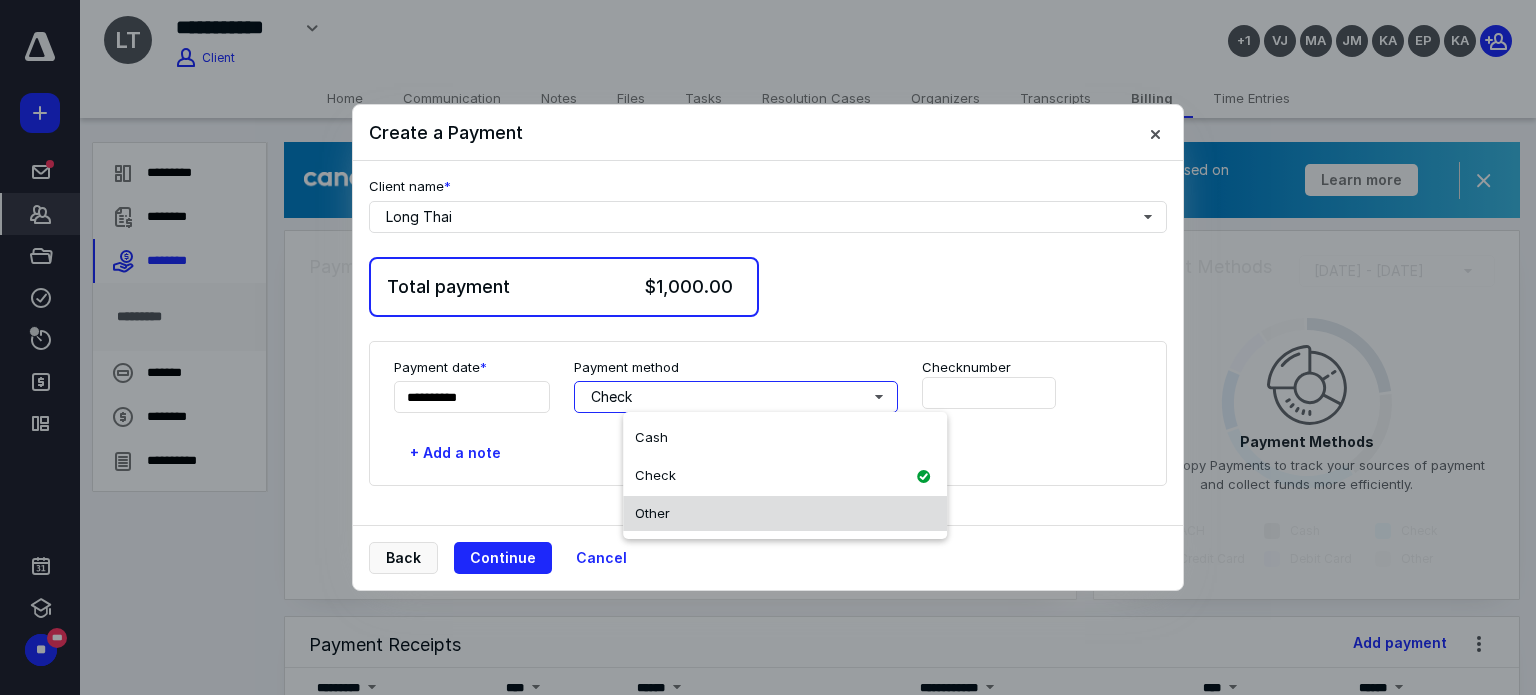 click on "Other" at bounding box center [652, 513] 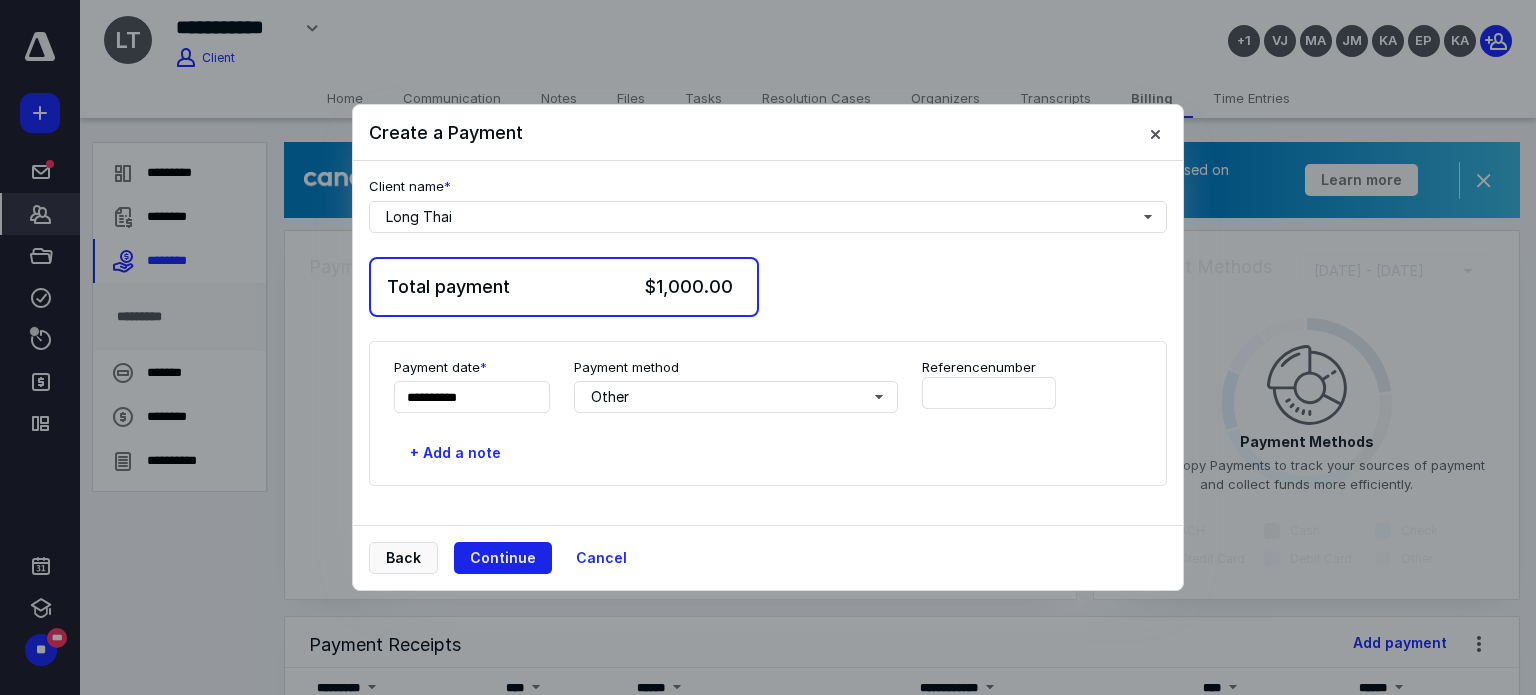 click on "Continue" at bounding box center [503, 558] 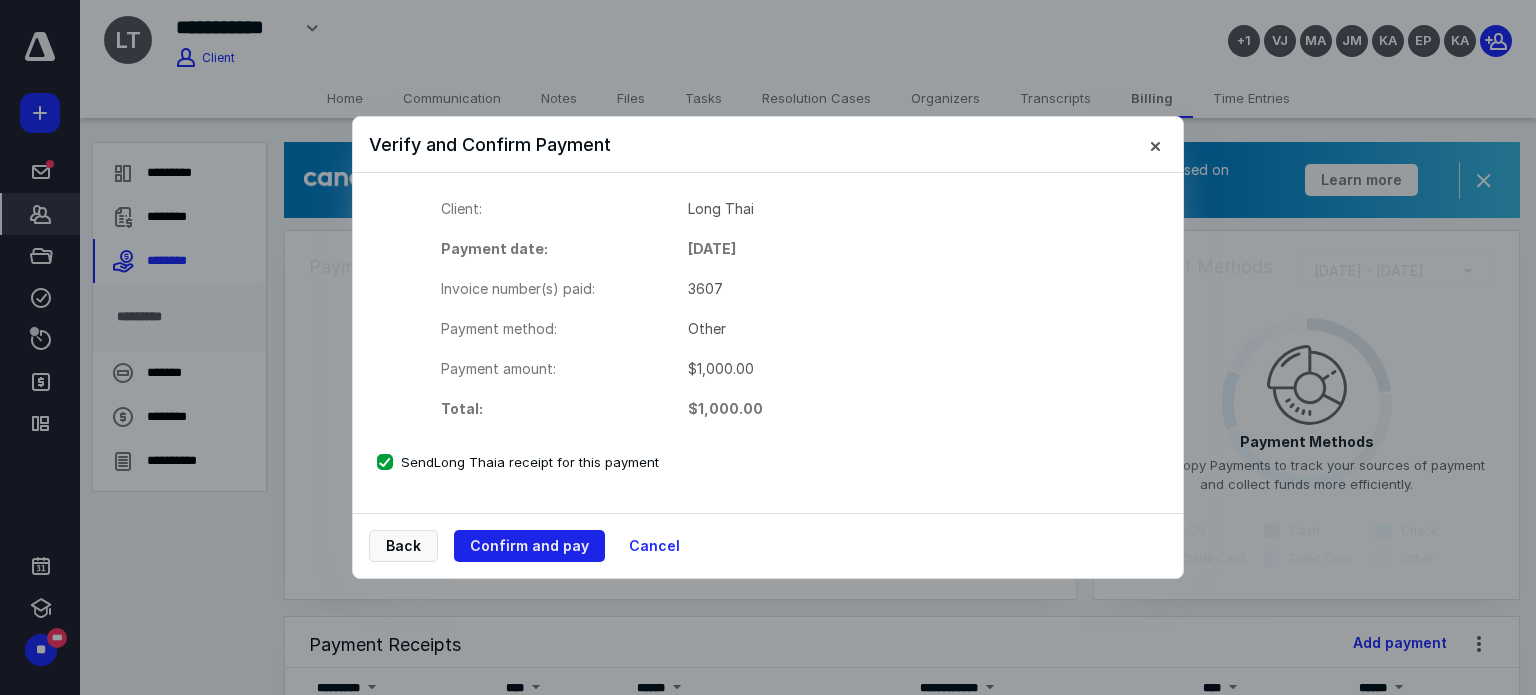 click on "Confirm and pay" at bounding box center [529, 546] 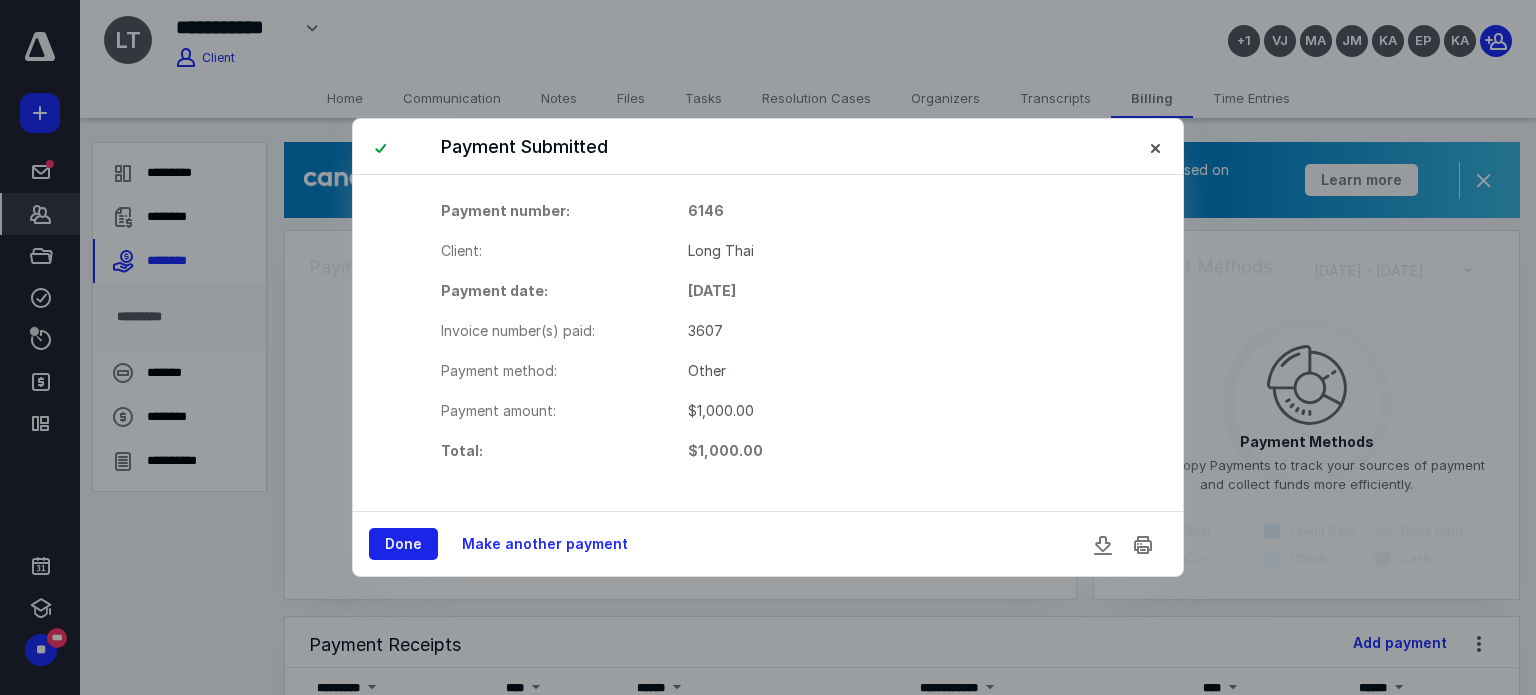 click on "Done" at bounding box center (403, 544) 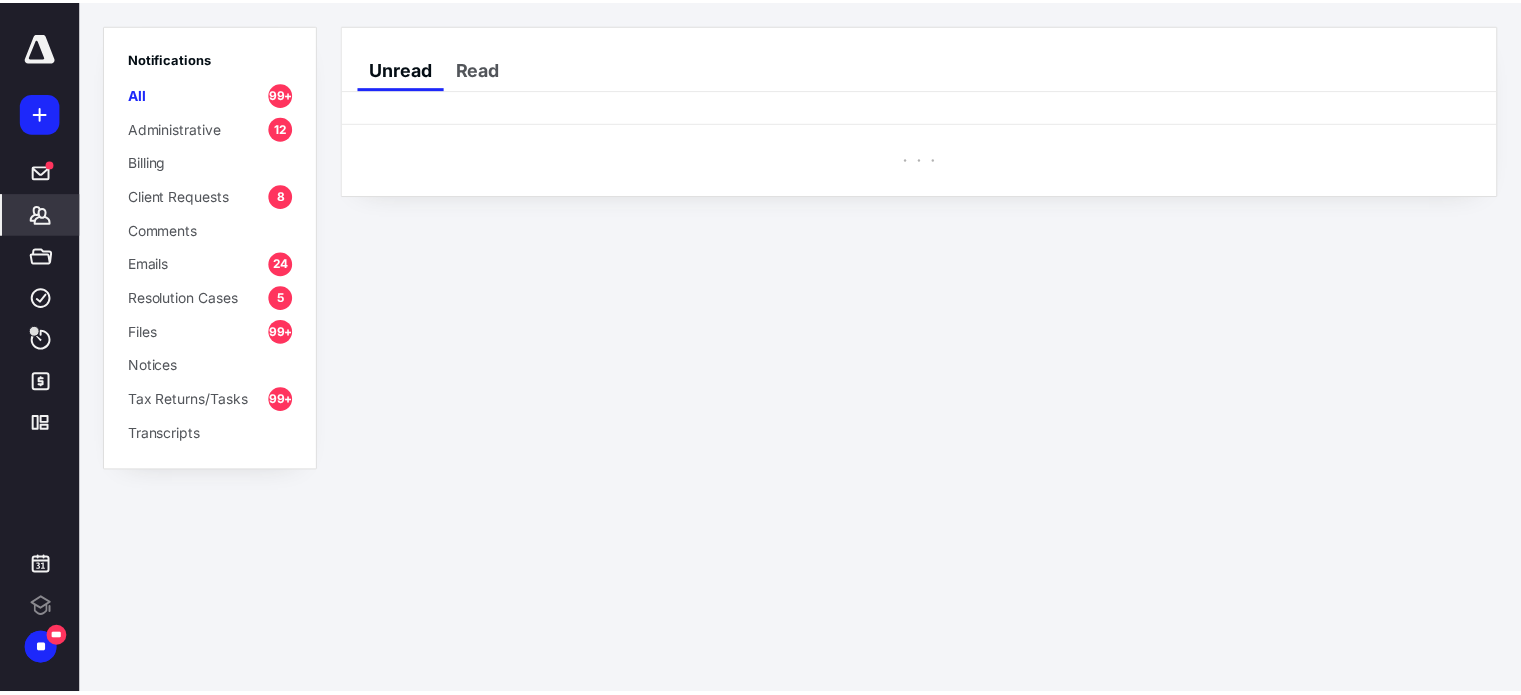 scroll, scrollTop: 0, scrollLeft: 0, axis: both 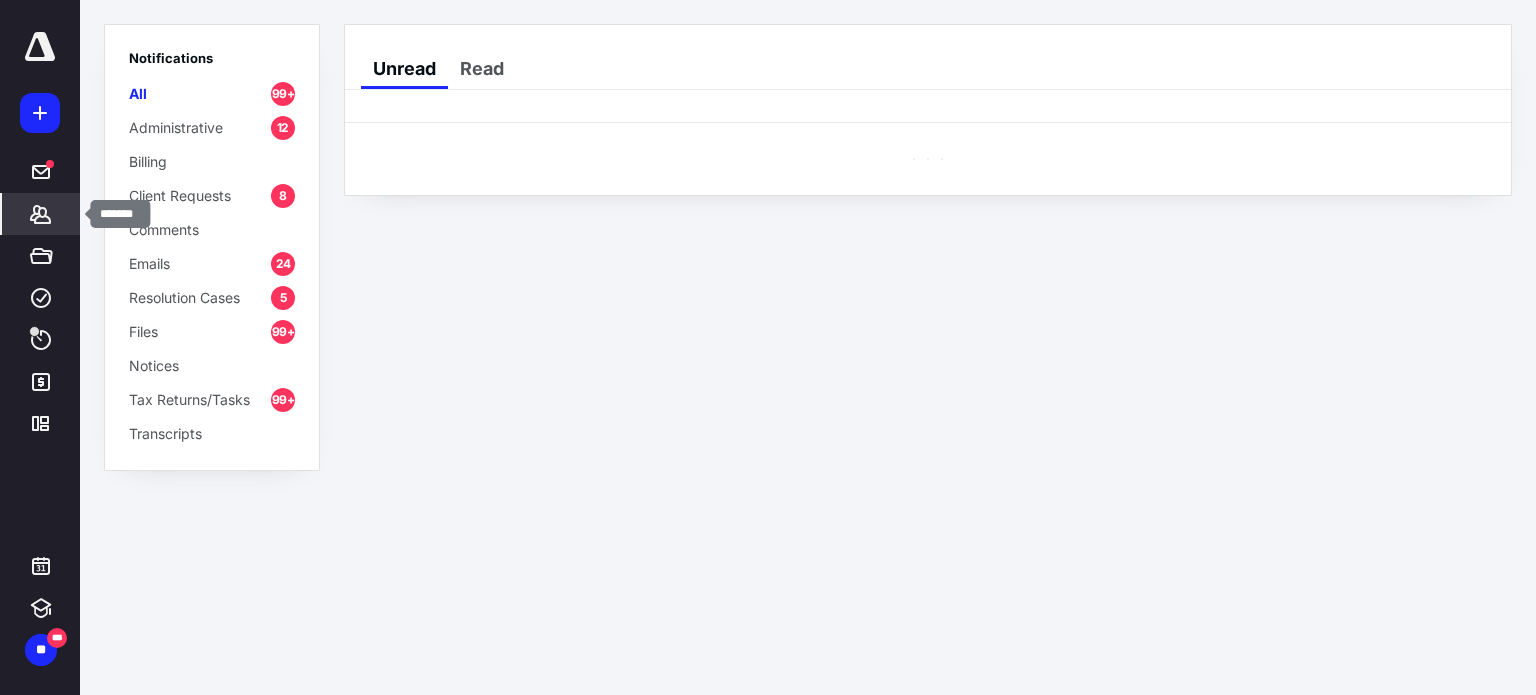 click 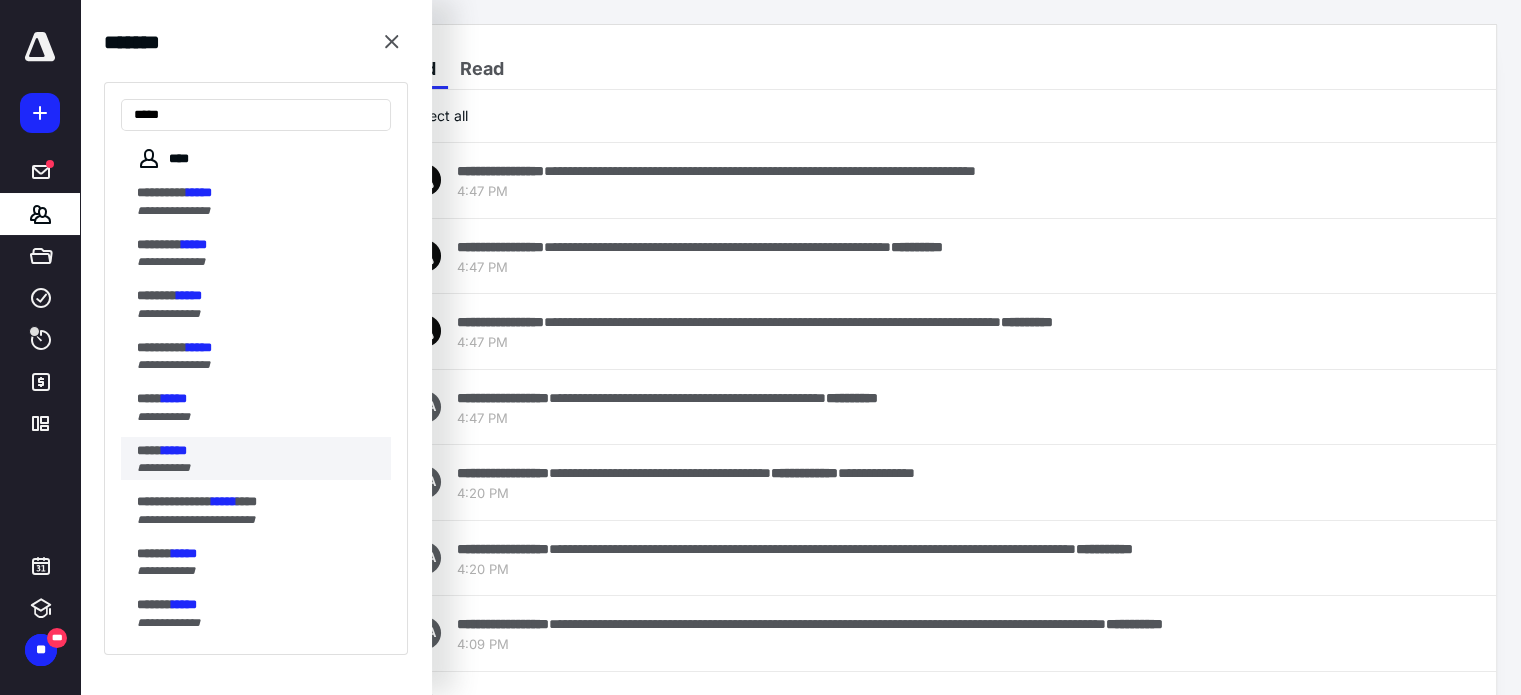 type on "*****" 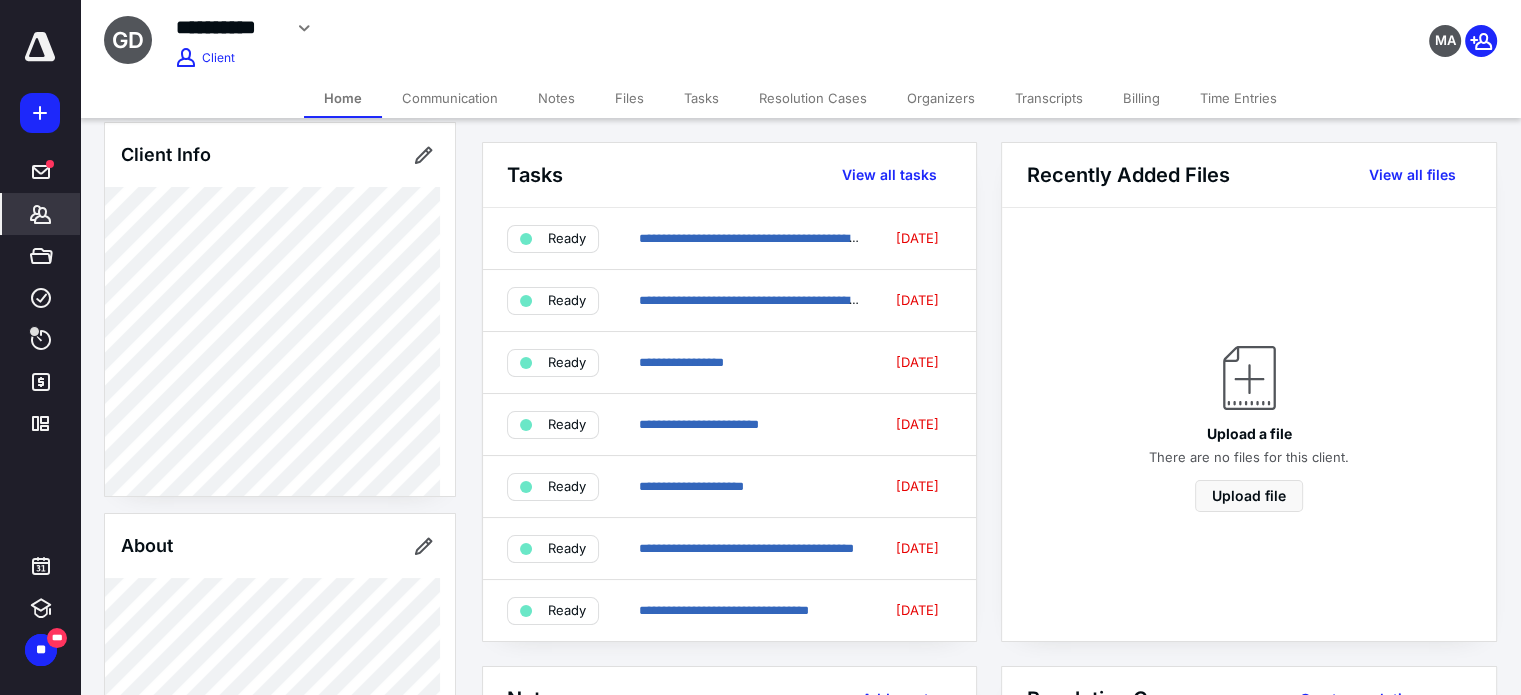 scroll, scrollTop: 0, scrollLeft: 0, axis: both 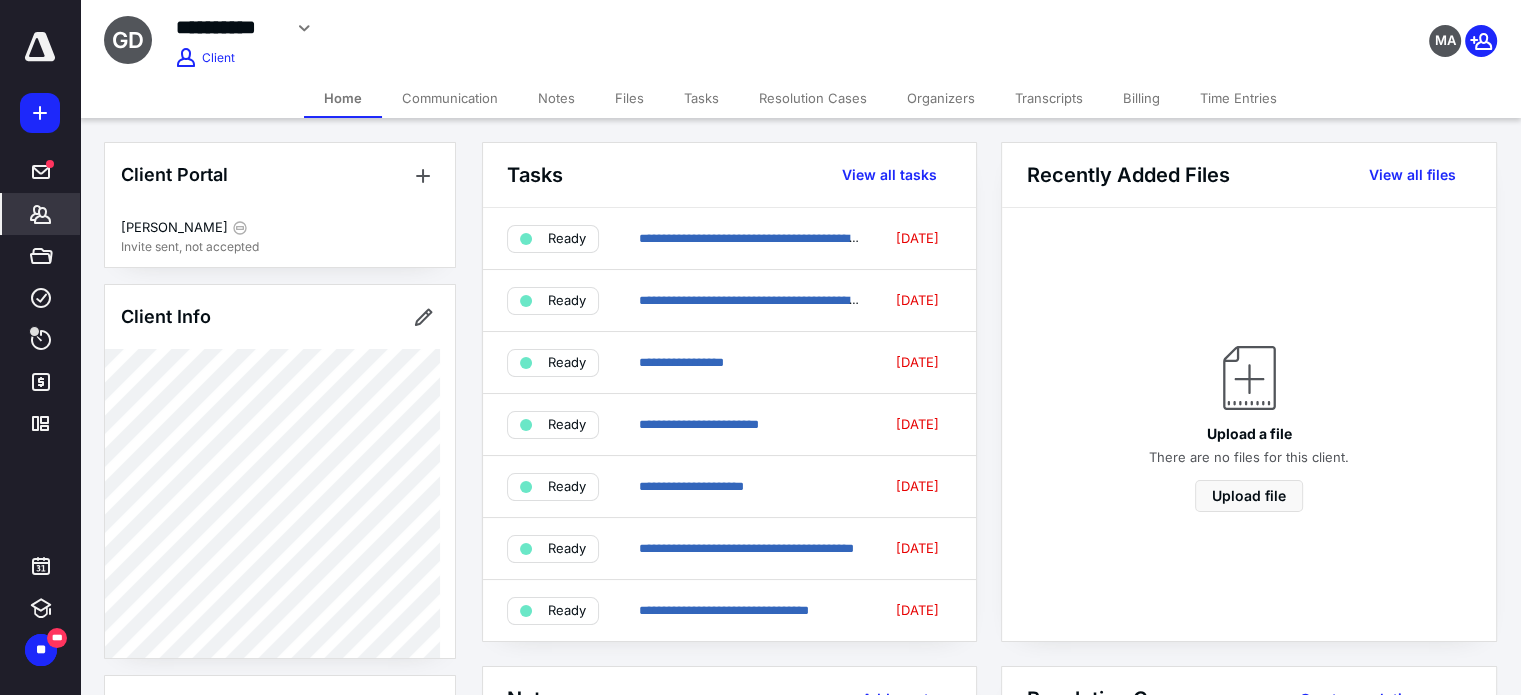 click on "Communication" at bounding box center [450, 98] 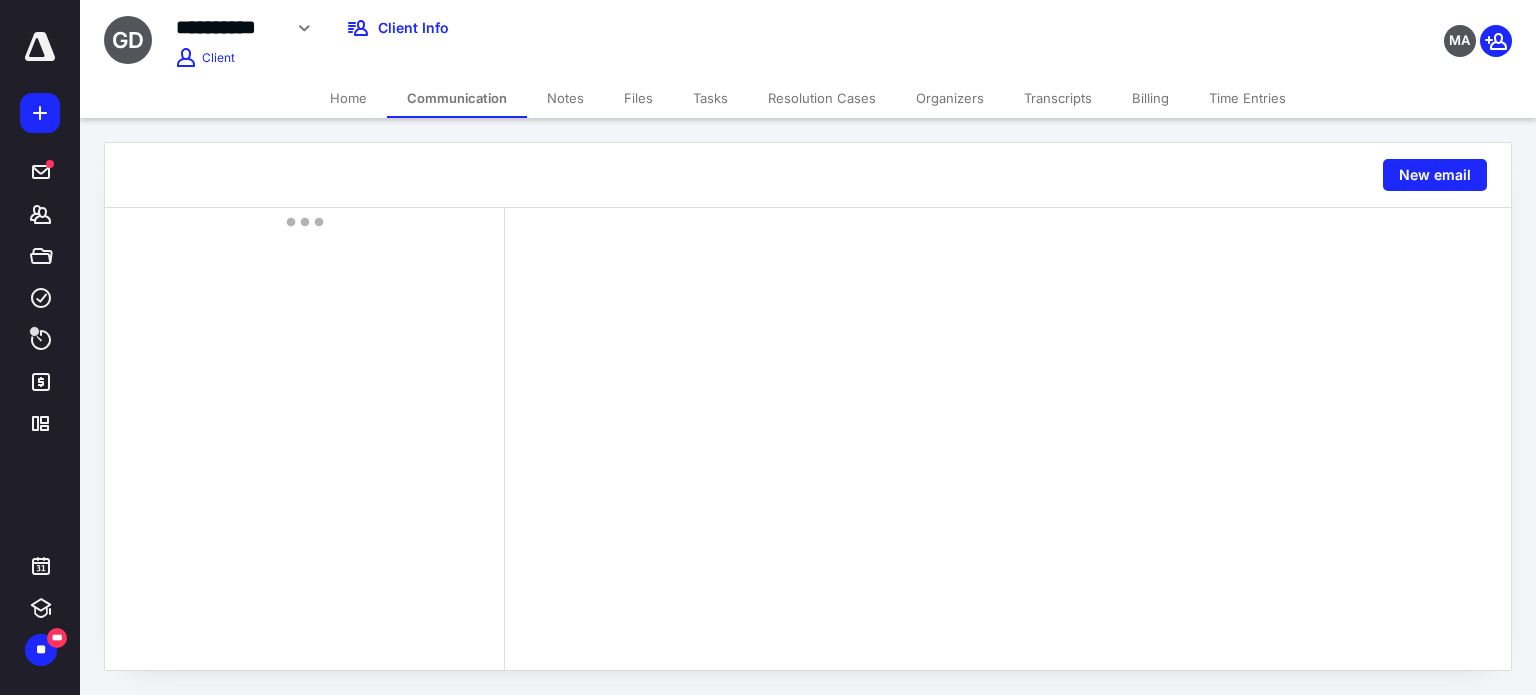 click on "Notes" at bounding box center [565, 98] 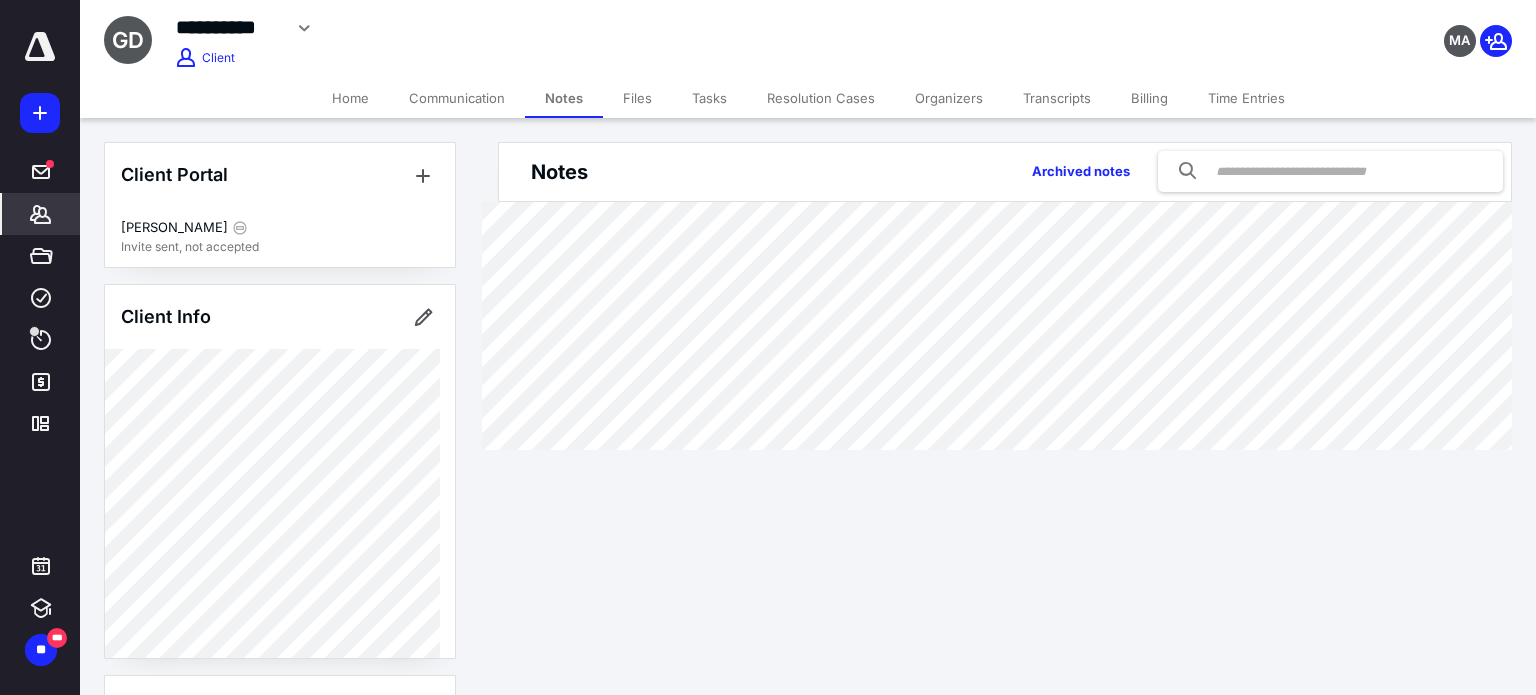 click on "Home" at bounding box center [350, 98] 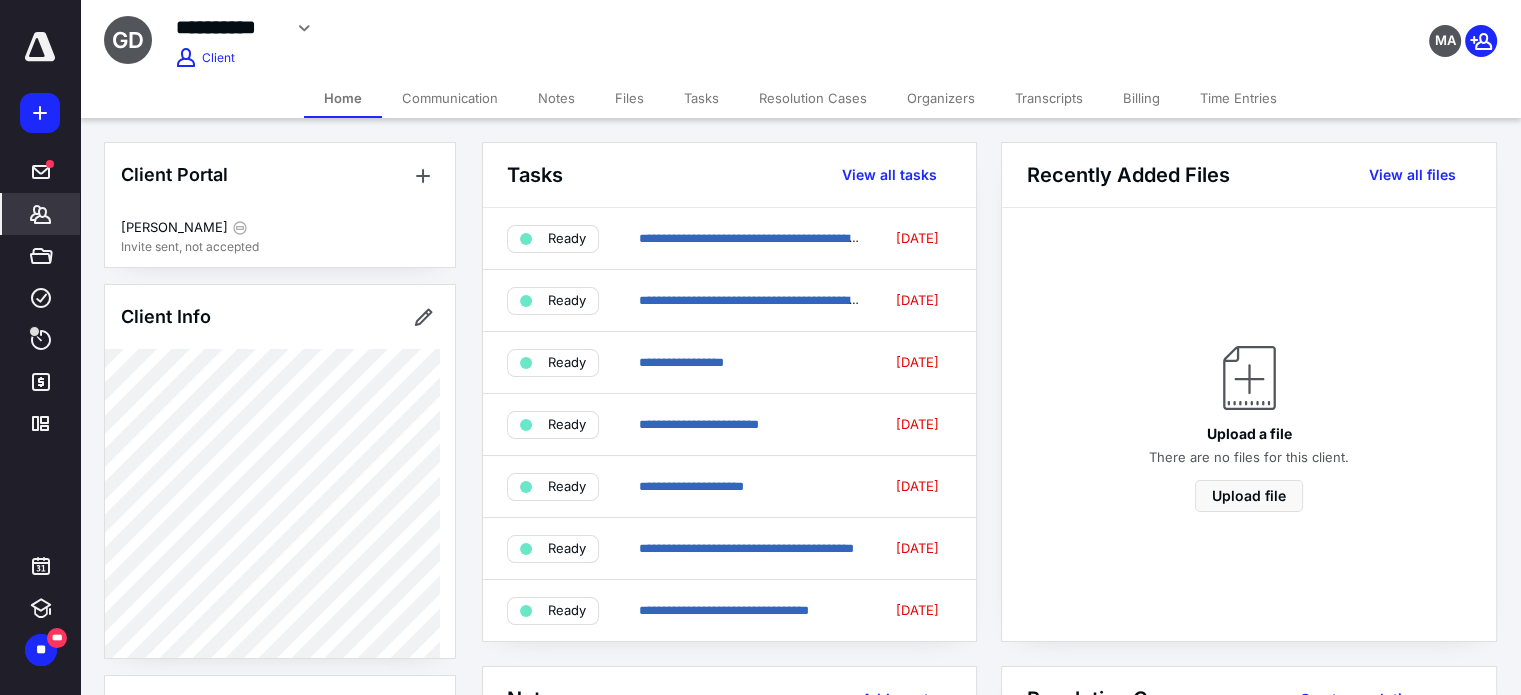click on "Billing" at bounding box center [1141, 98] 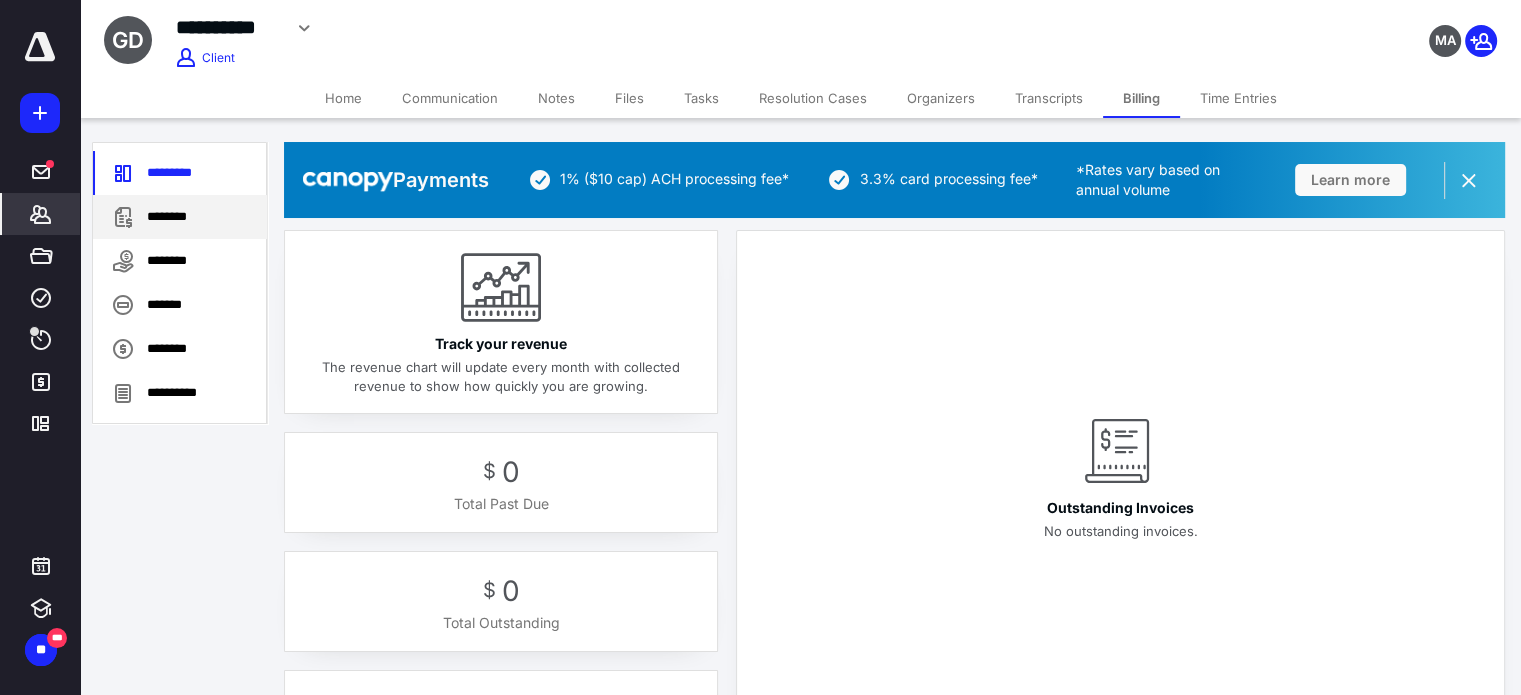 click on "********" at bounding box center [180, 217] 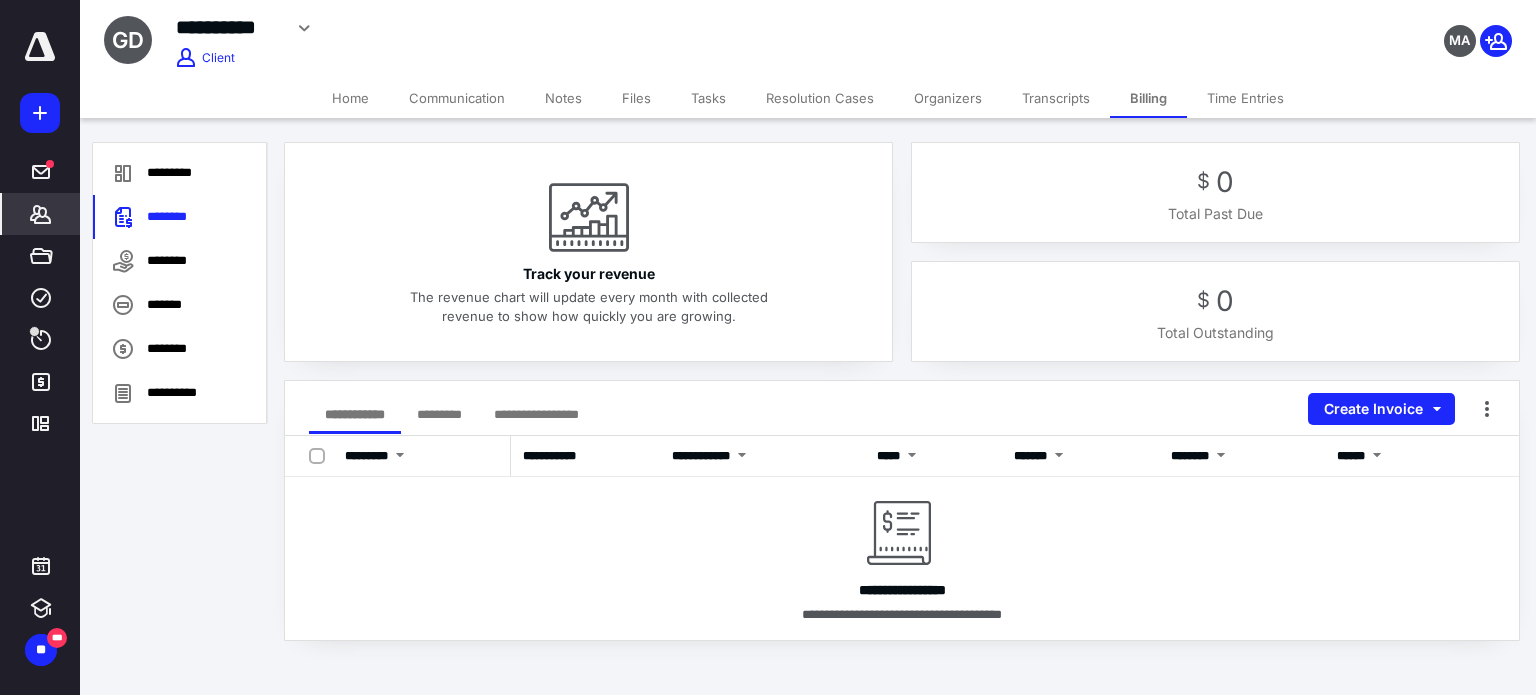 click on "Home" at bounding box center (350, 98) 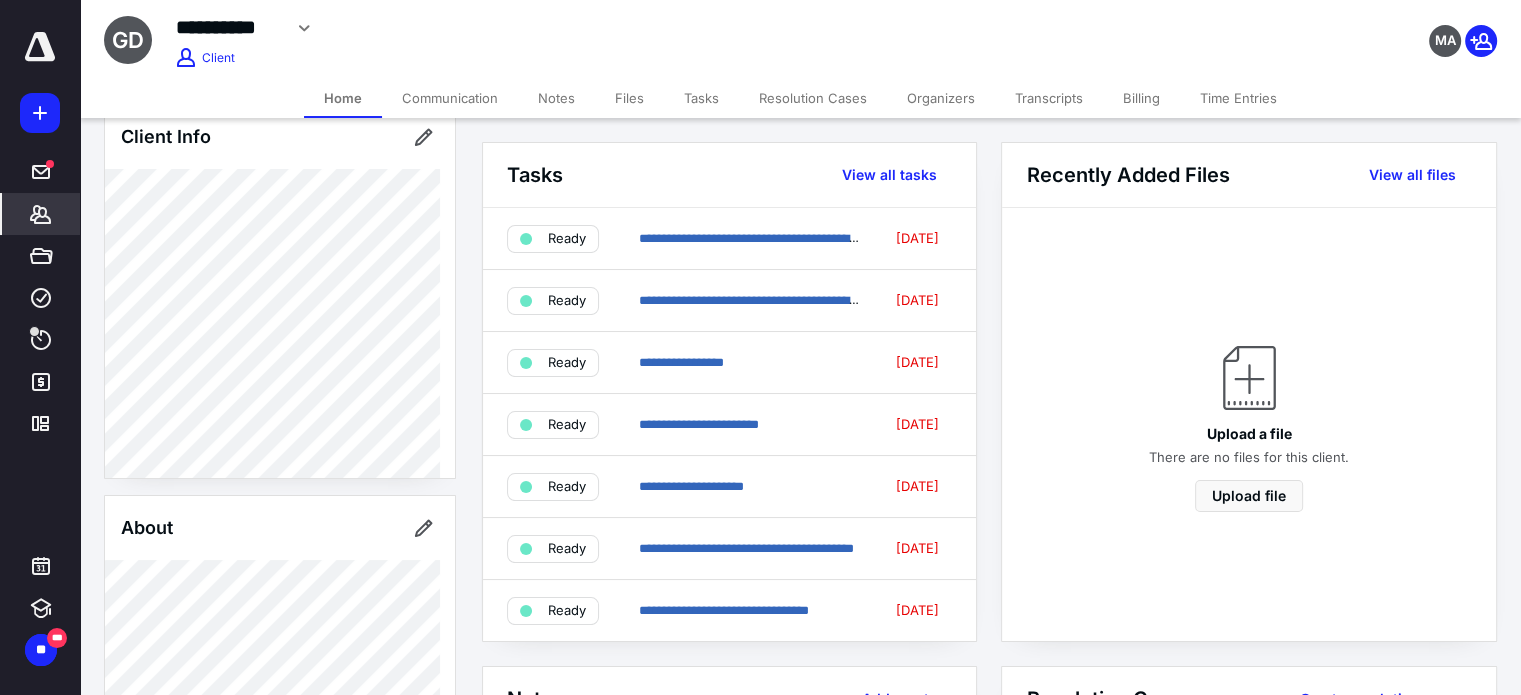 scroll, scrollTop: 0, scrollLeft: 0, axis: both 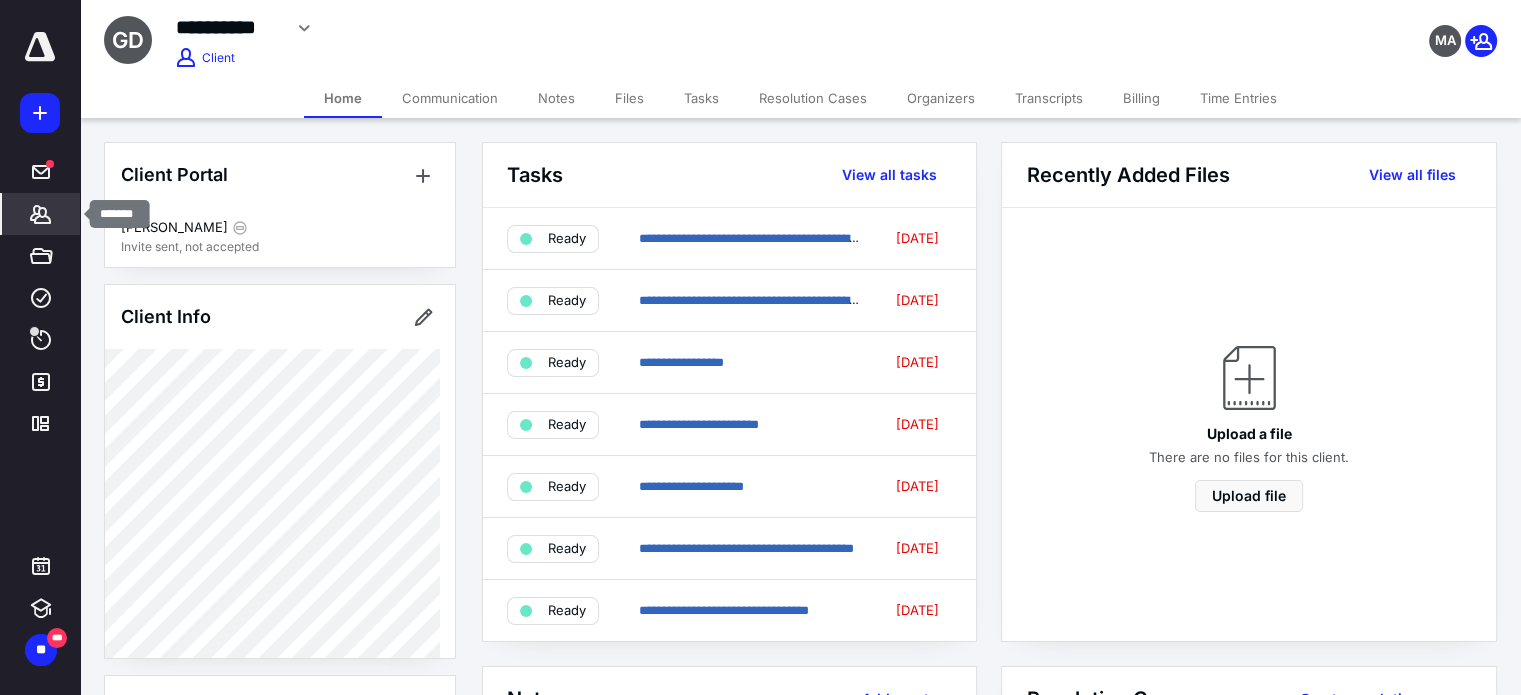 click on "*******" at bounding box center (41, 214) 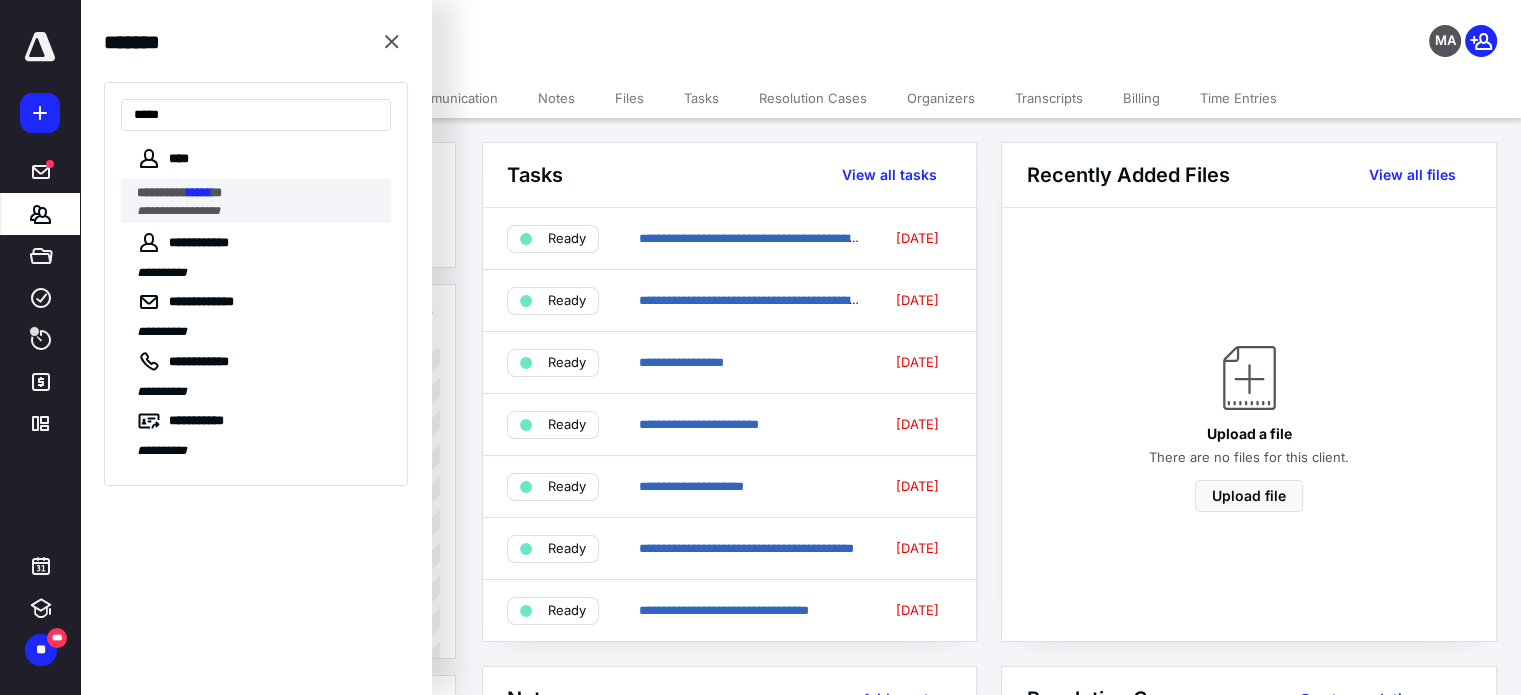 type on "*****" 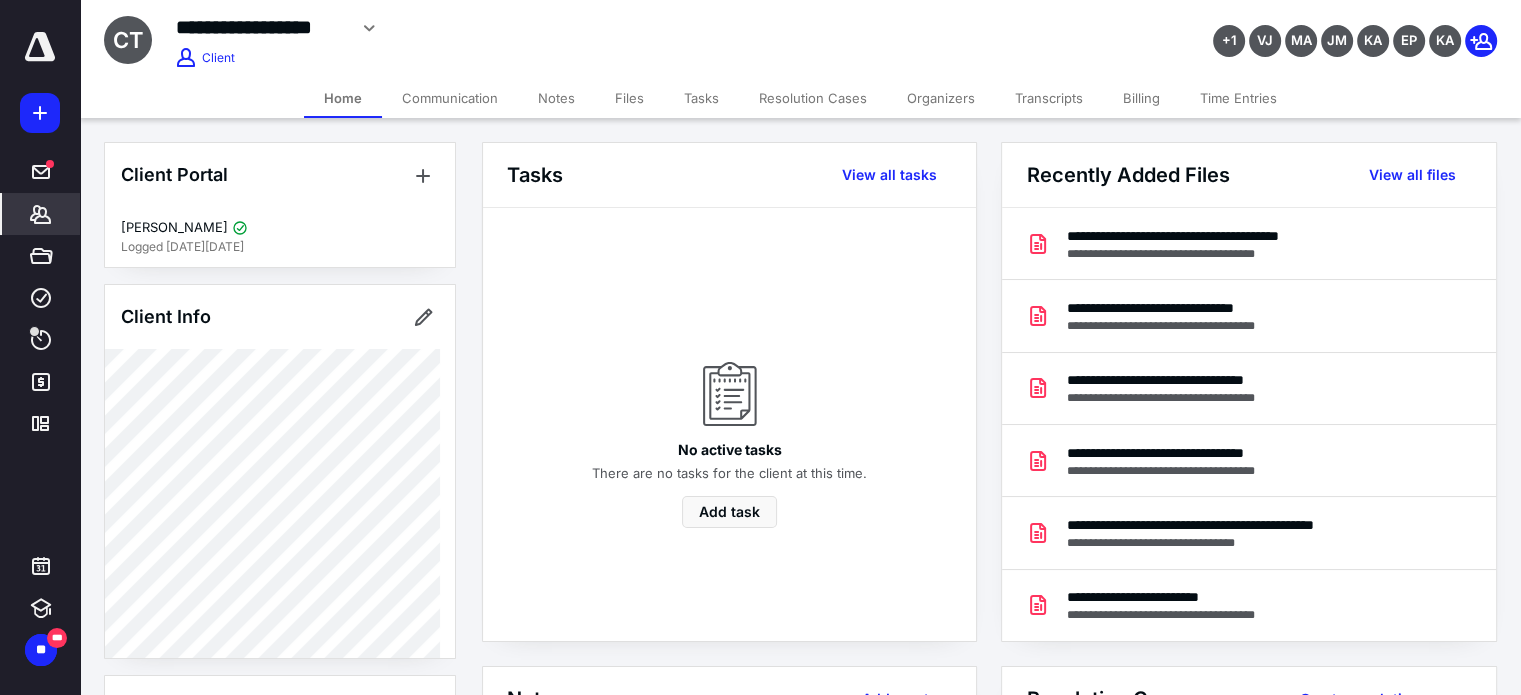 click on "Client Portal Charles Talbott Logged in 2 weeks ago Client Info About Spouse Dependents Important clients Tags Manage all tags" at bounding box center [280, 739] 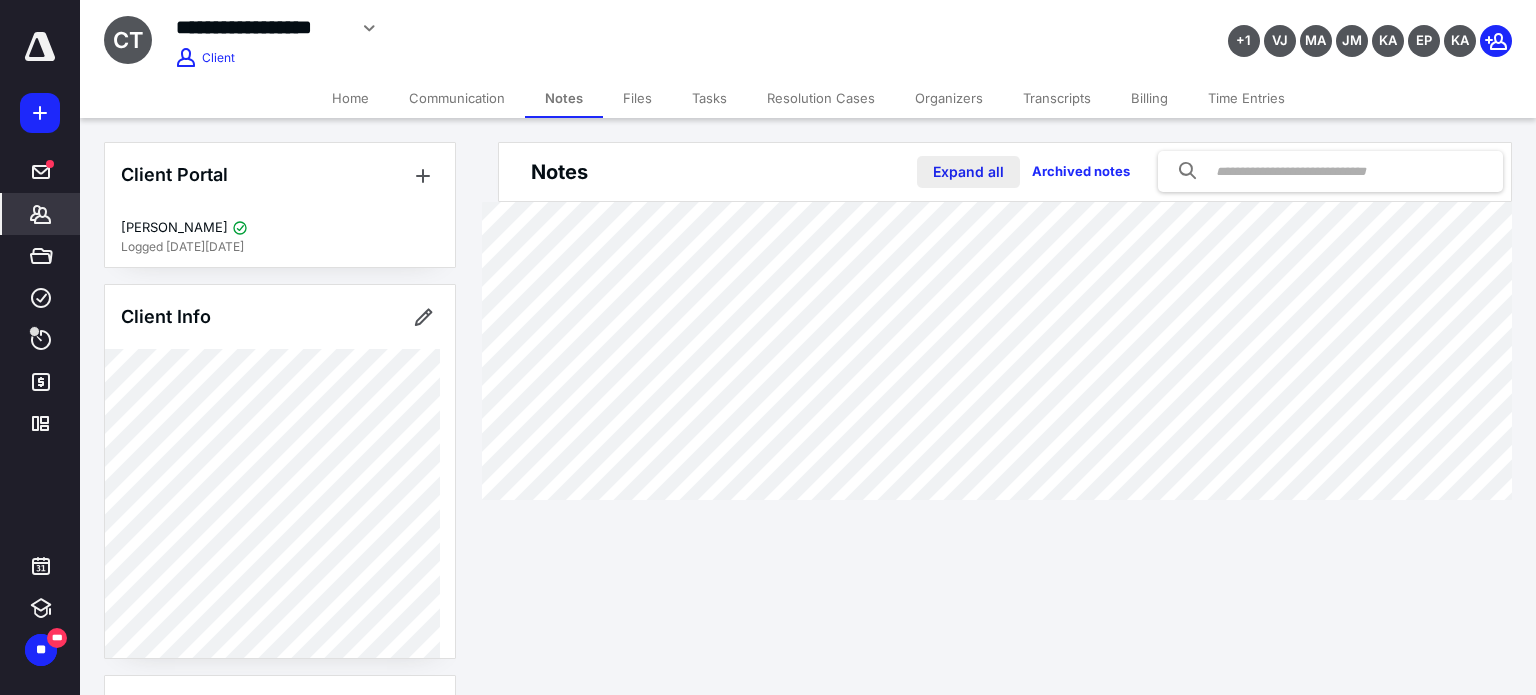 click on "Expand all" at bounding box center [968, 172] 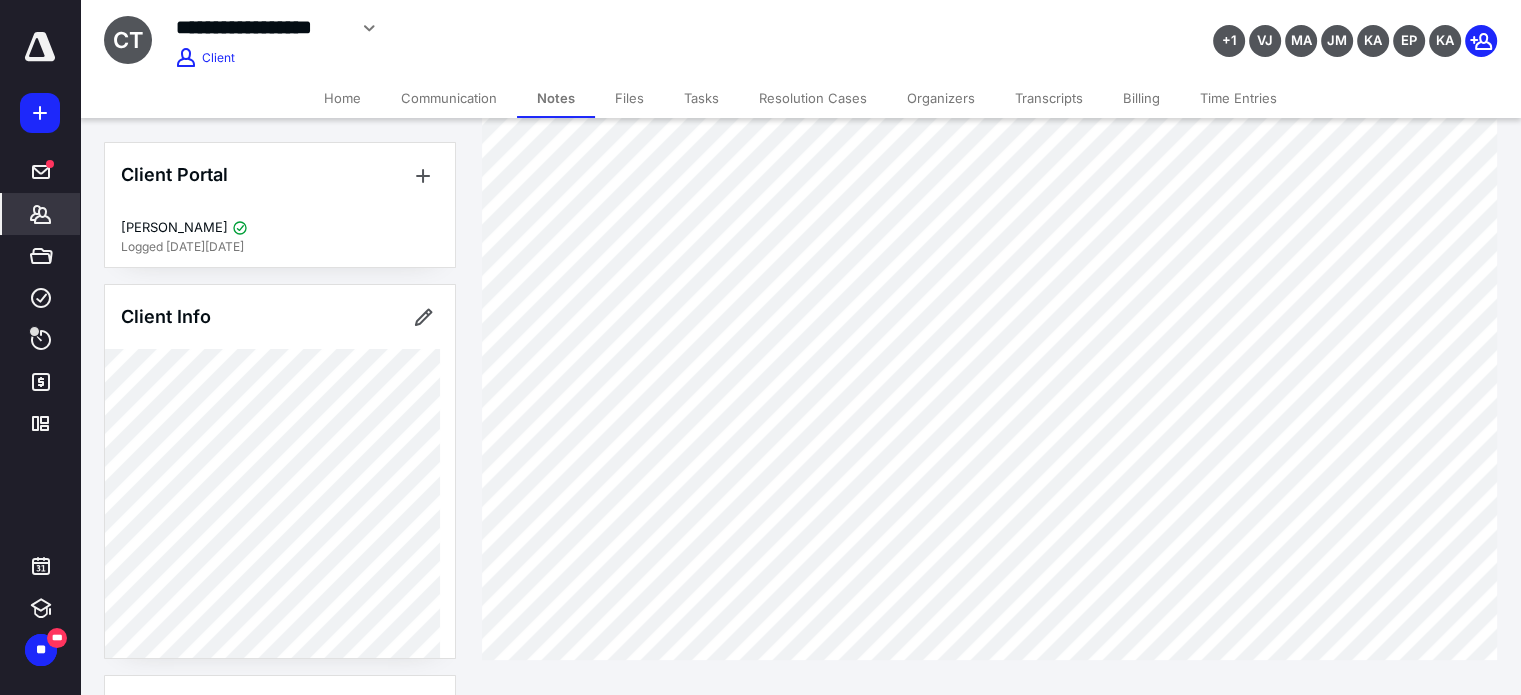 scroll, scrollTop: 574, scrollLeft: 0, axis: vertical 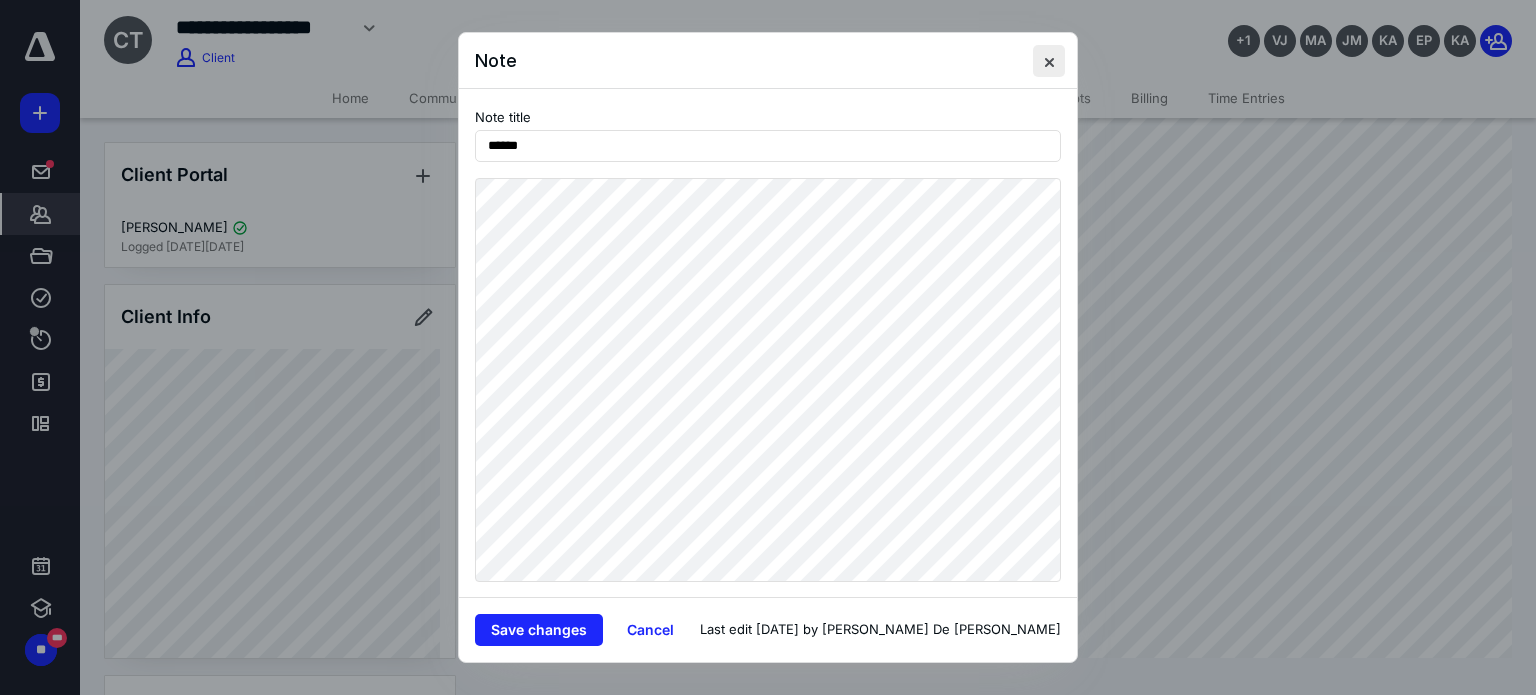 click at bounding box center [1049, 61] 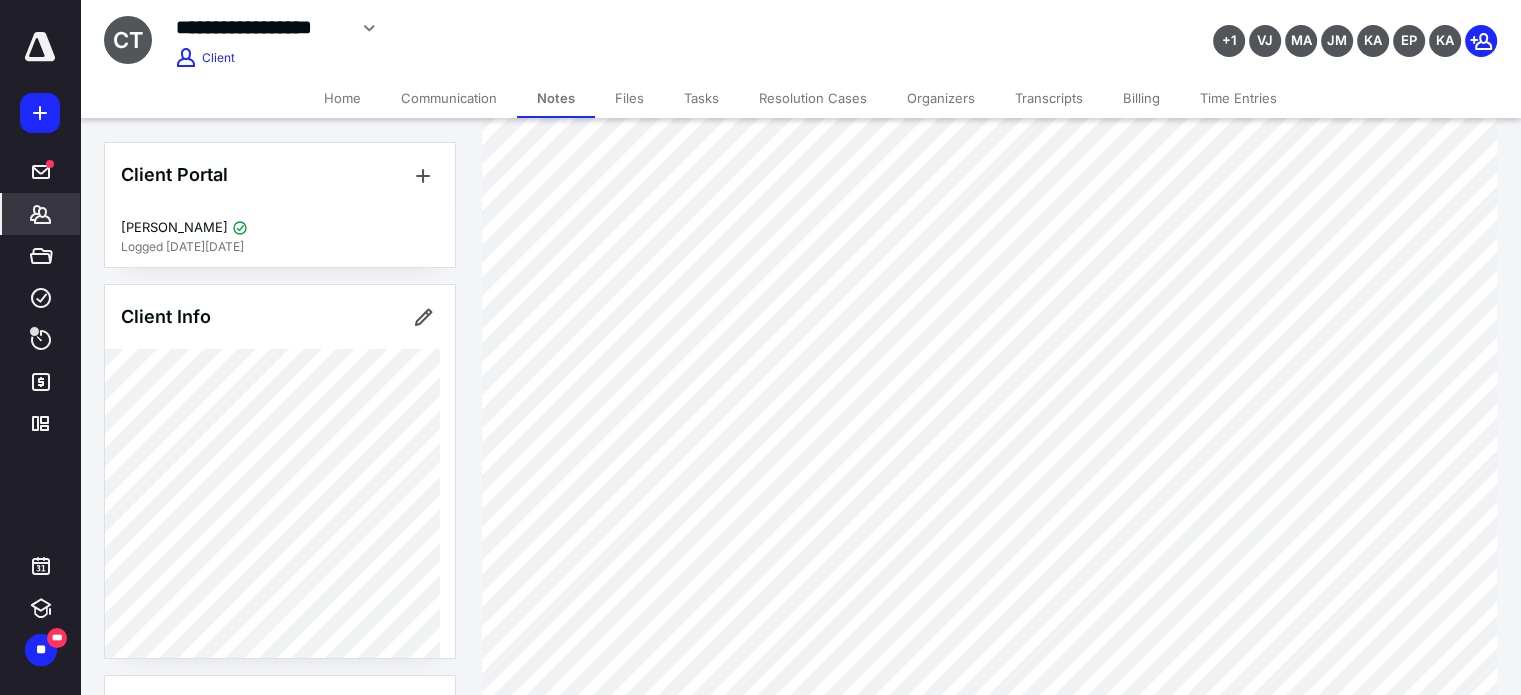 scroll, scrollTop: 347, scrollLeft: 0, axis: vertical 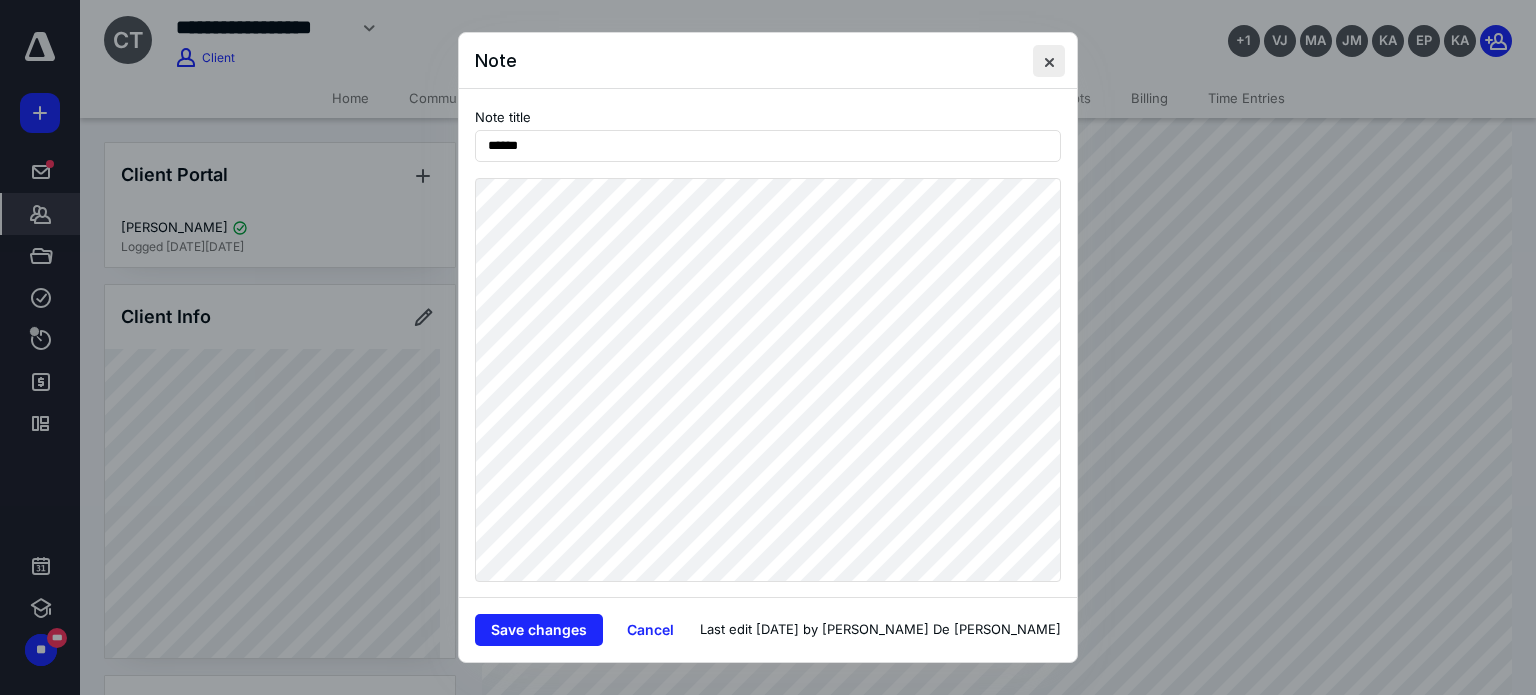 click at bounding box center [1049, 61] 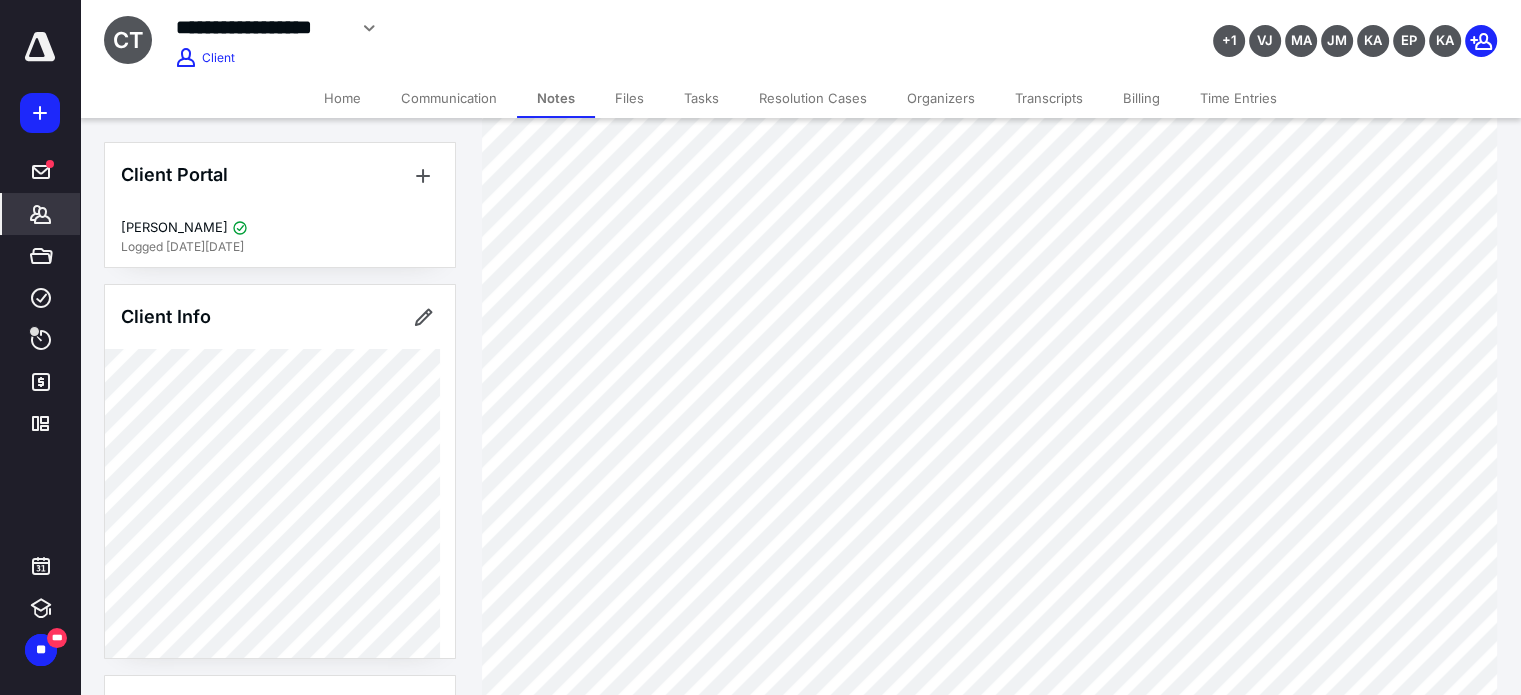click on "Home" at bounding box center [342, 98] 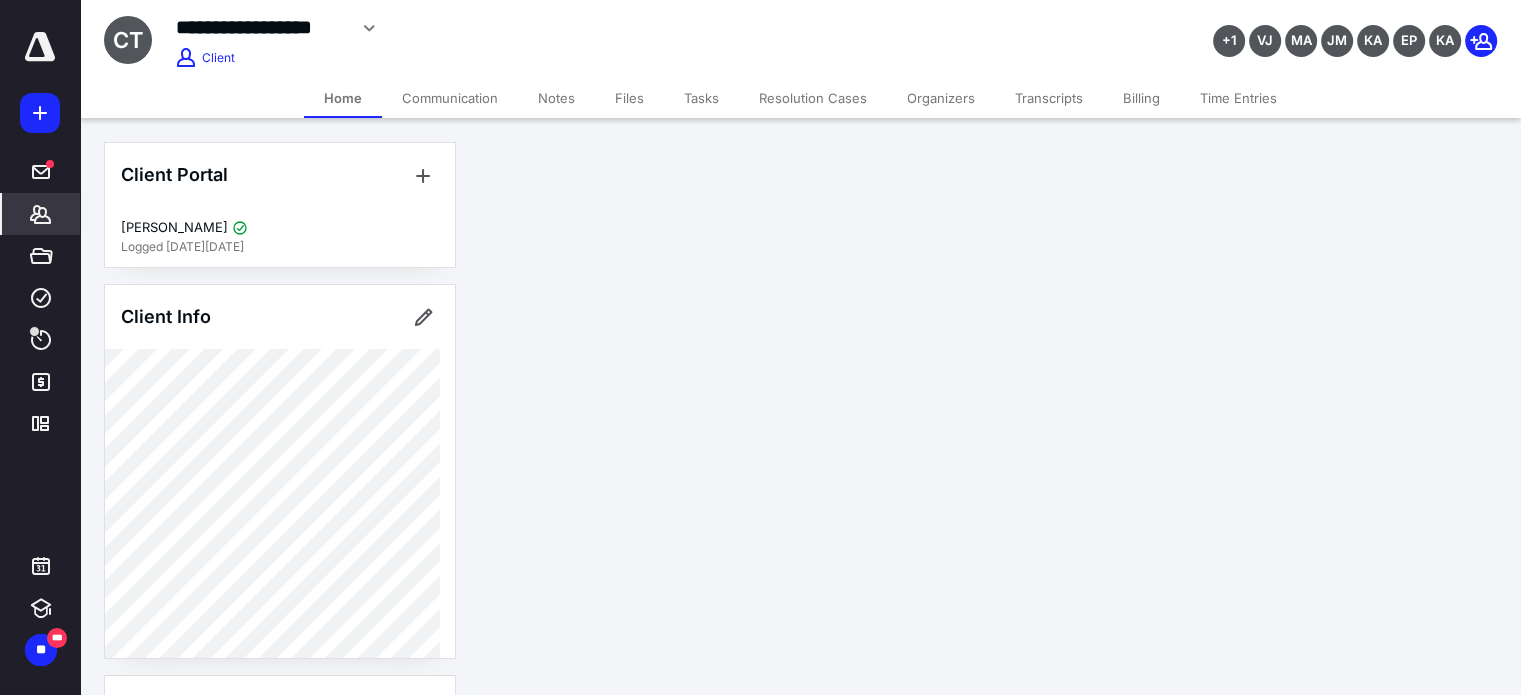 scroll, scrollTop: 0, scrollLeft: 0, axis: both 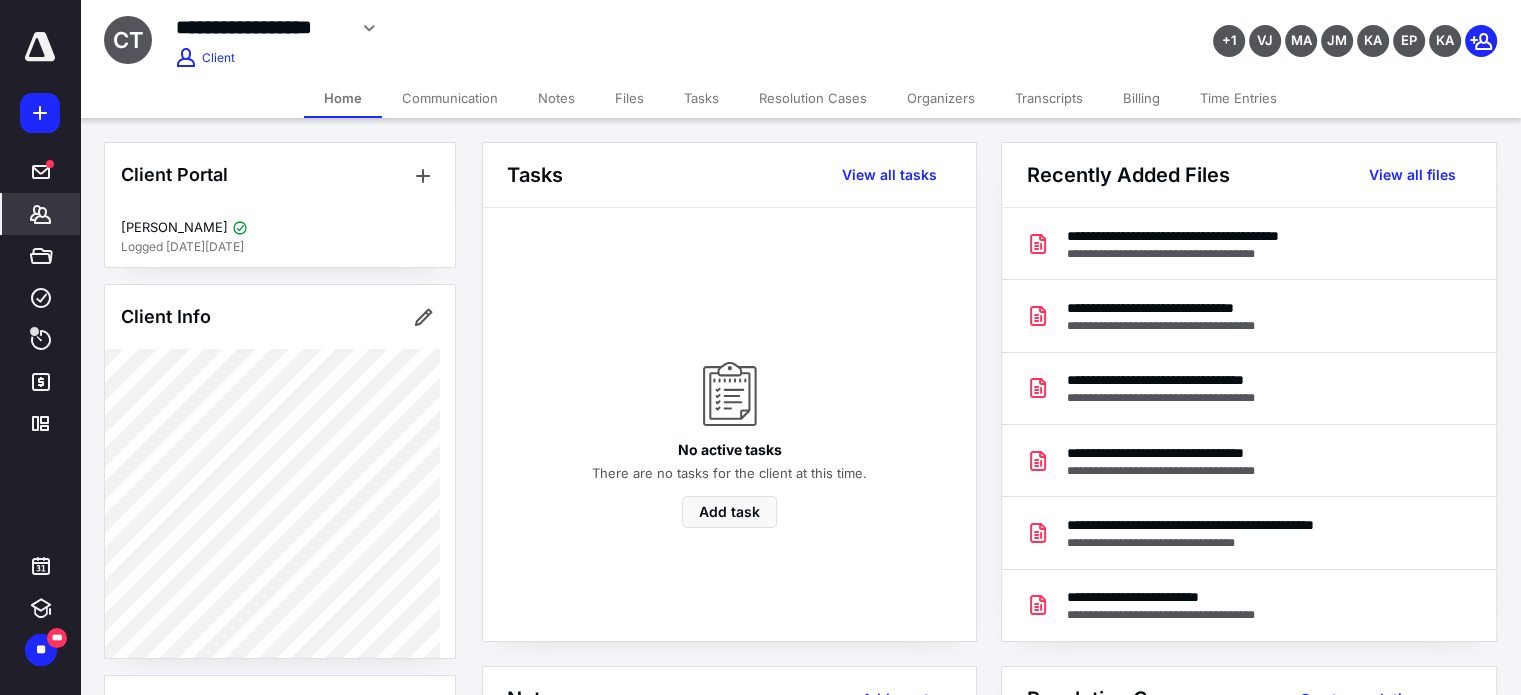 click on "Files" at bounding box center (629, 98) 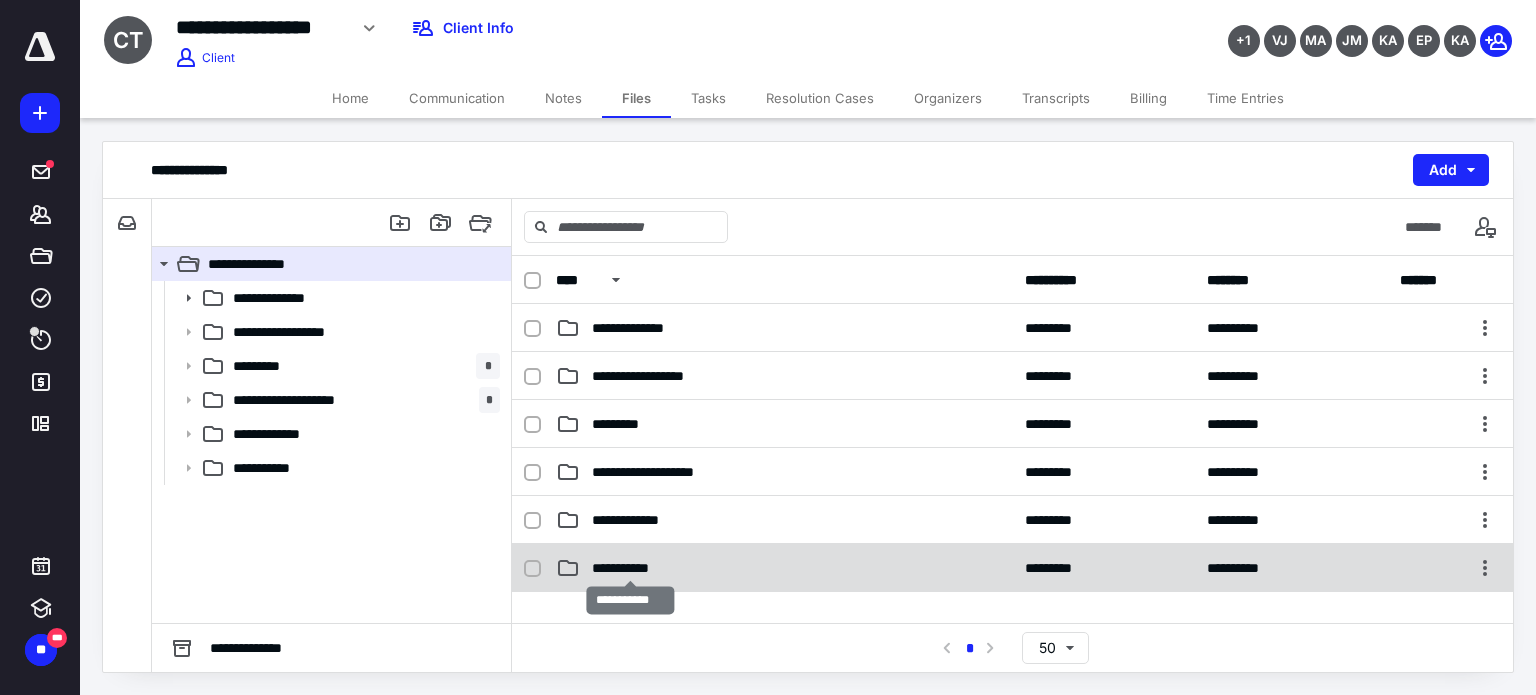 click on "**********" at bounding box center (631, 568) 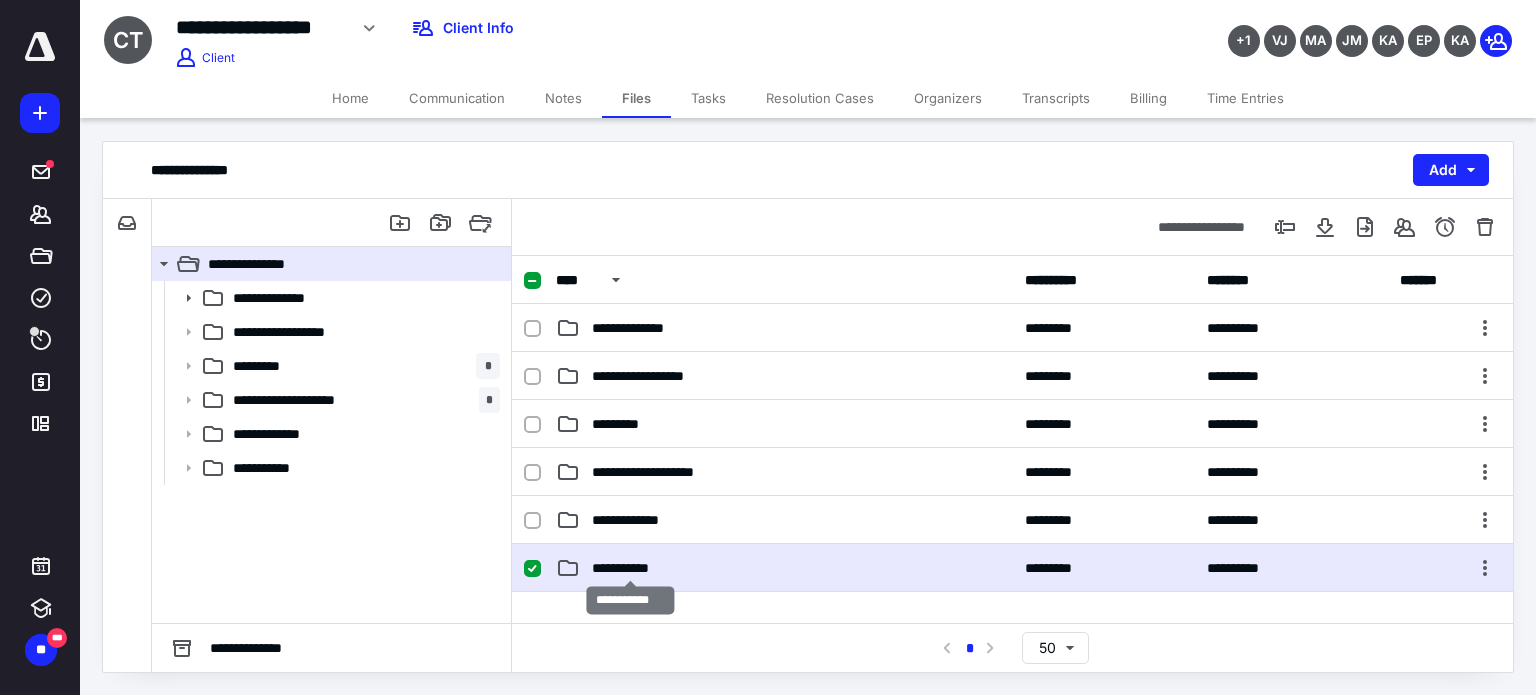 click on "**********" at bounding box center (631, 568) 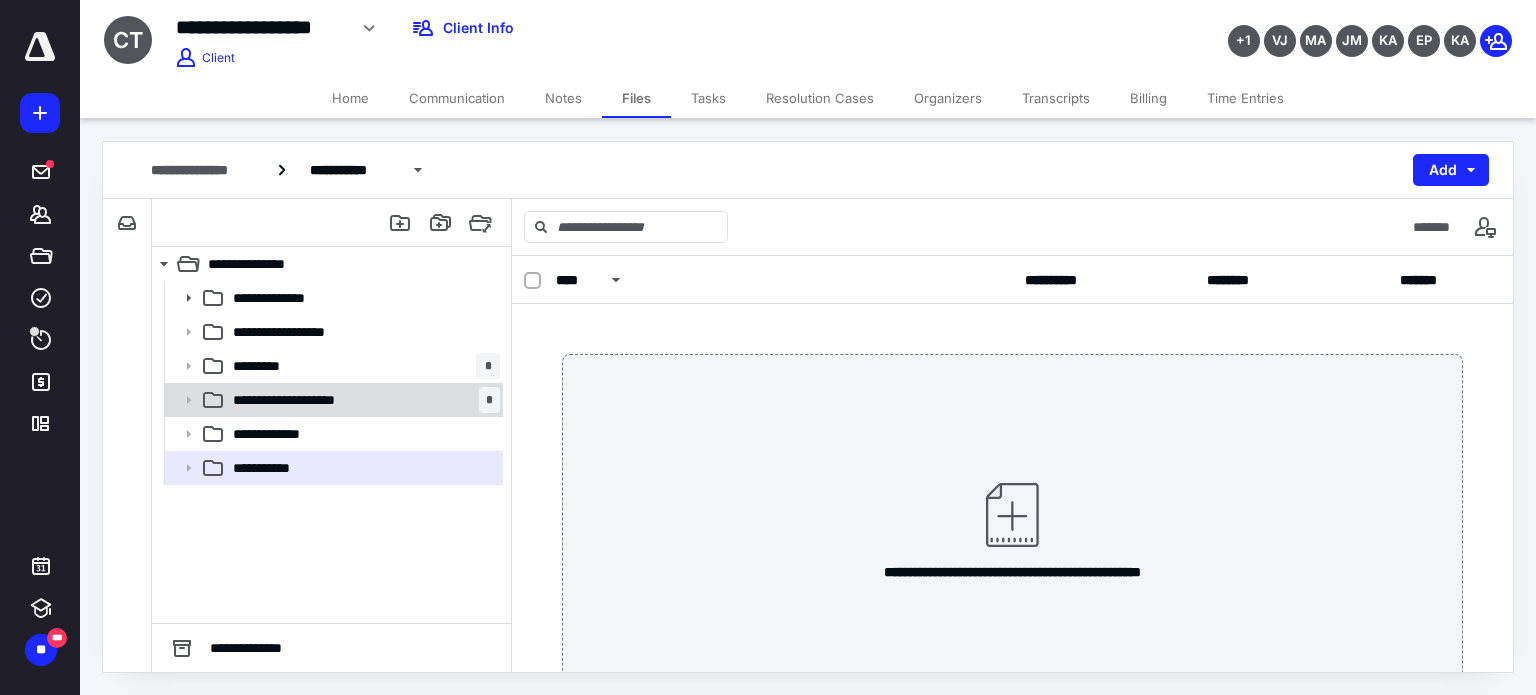 click on "**********" at bounding box center [362, 400] 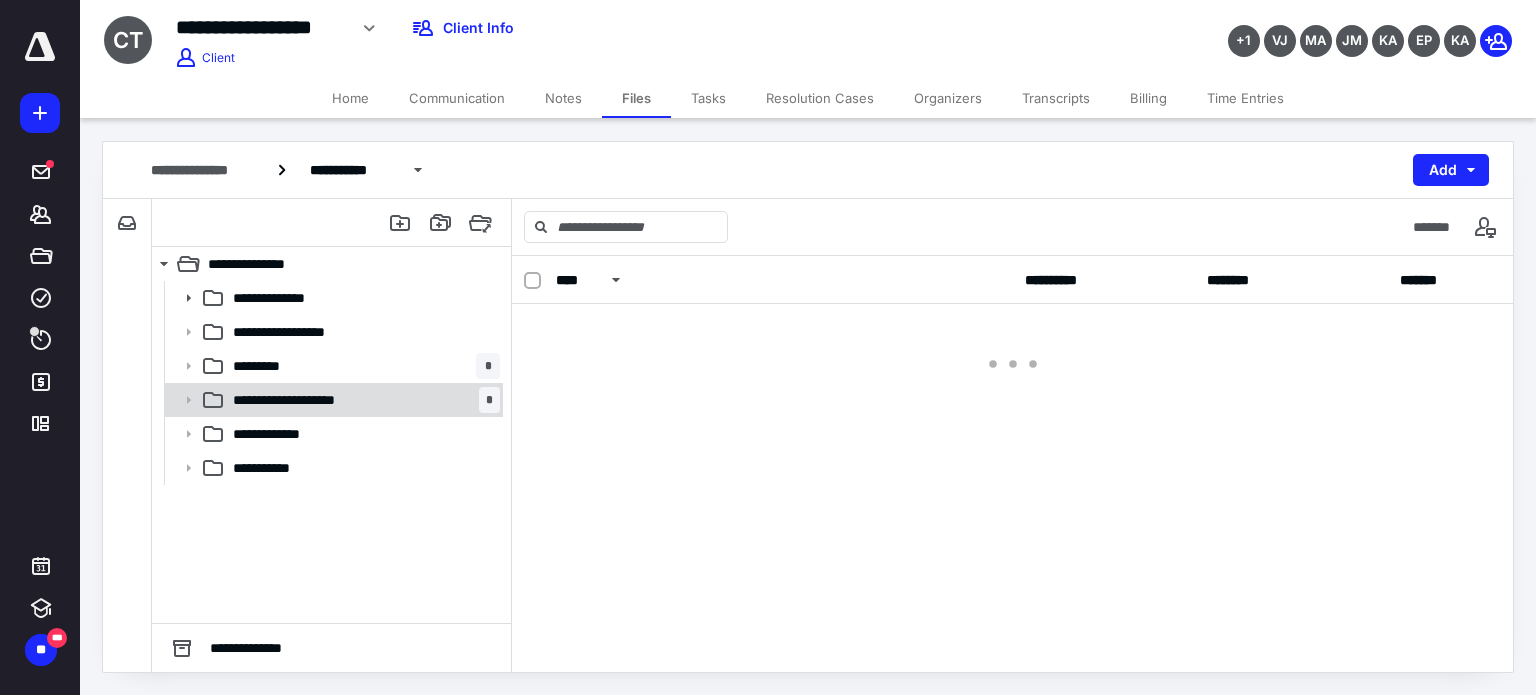 click on "**********" at bounding box center (362, 400) 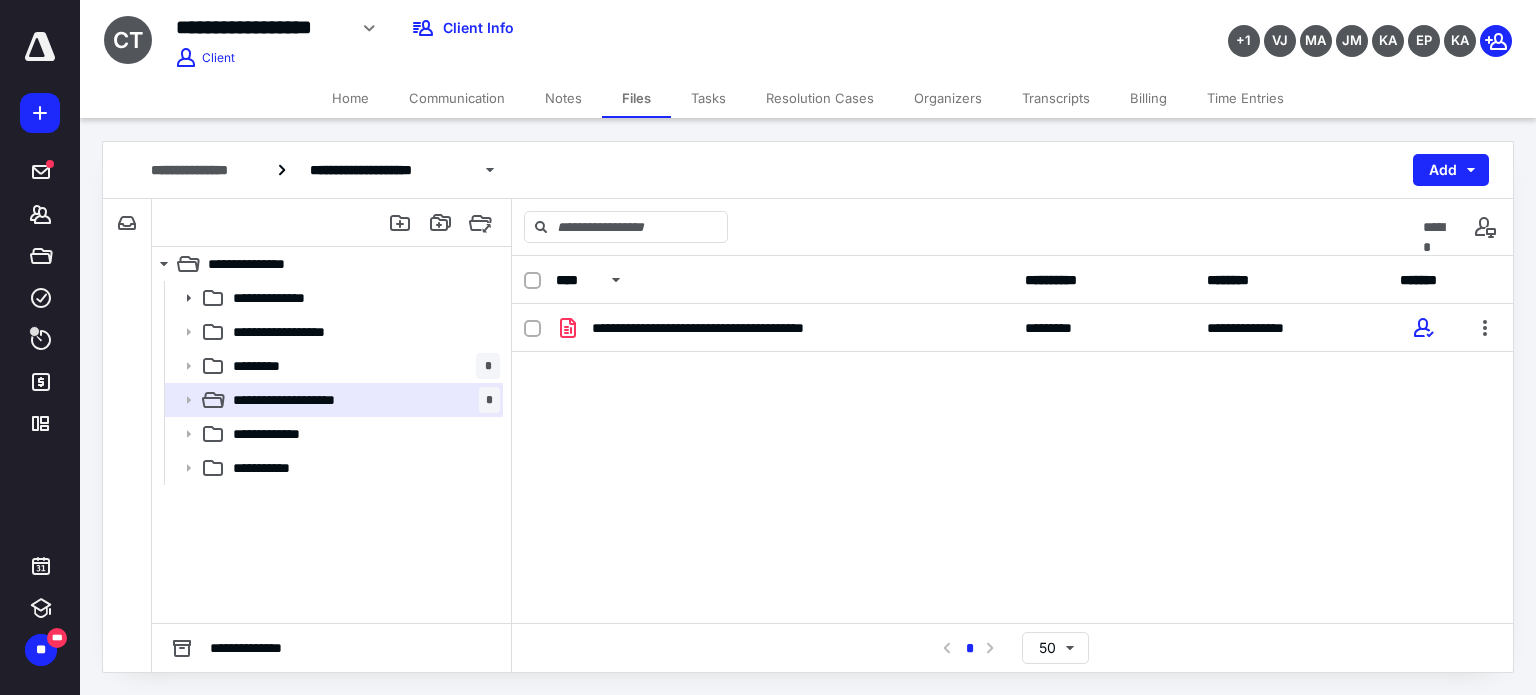 click on "Notes" at bounding box center [563, 98] 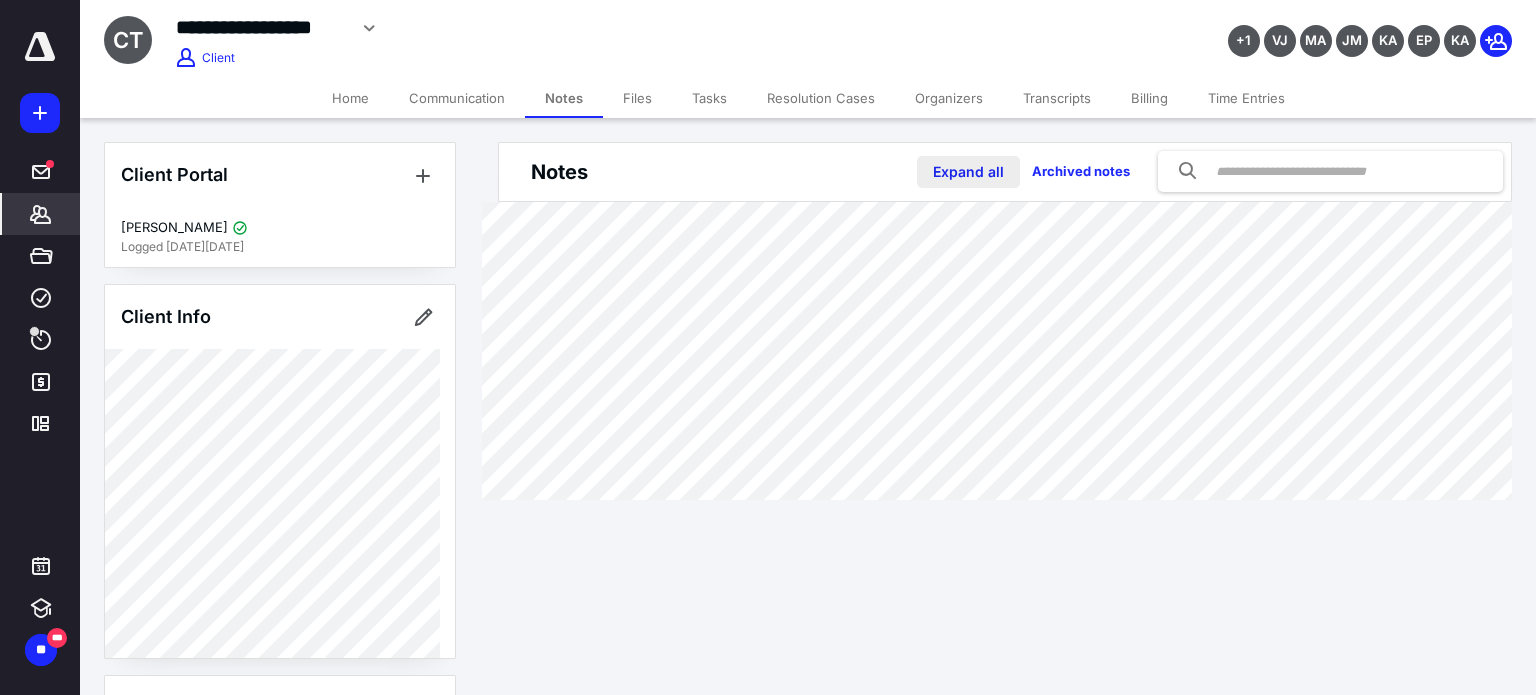click on "Expand all" at bounding box center [968, 172] 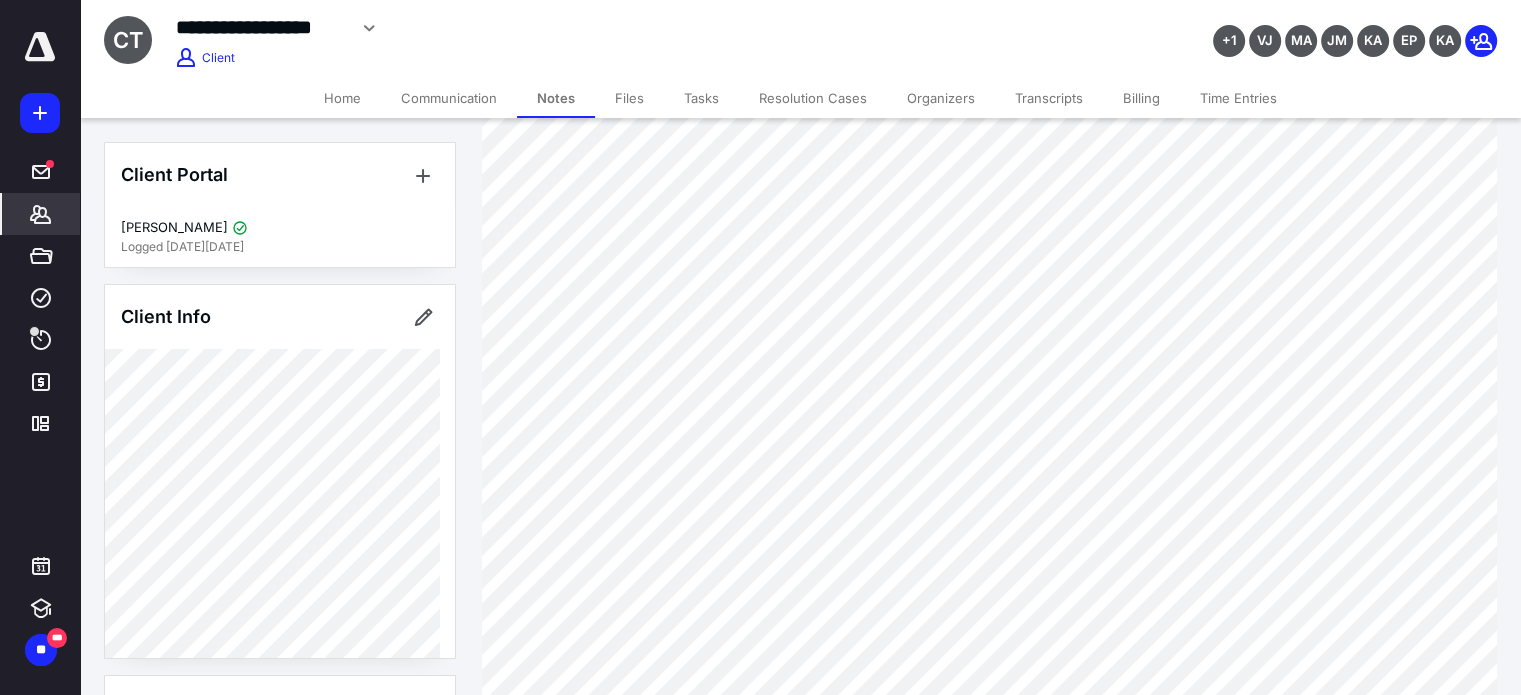 scroll, scrollTop: 576, scrollLeft: 0, axis: vertical 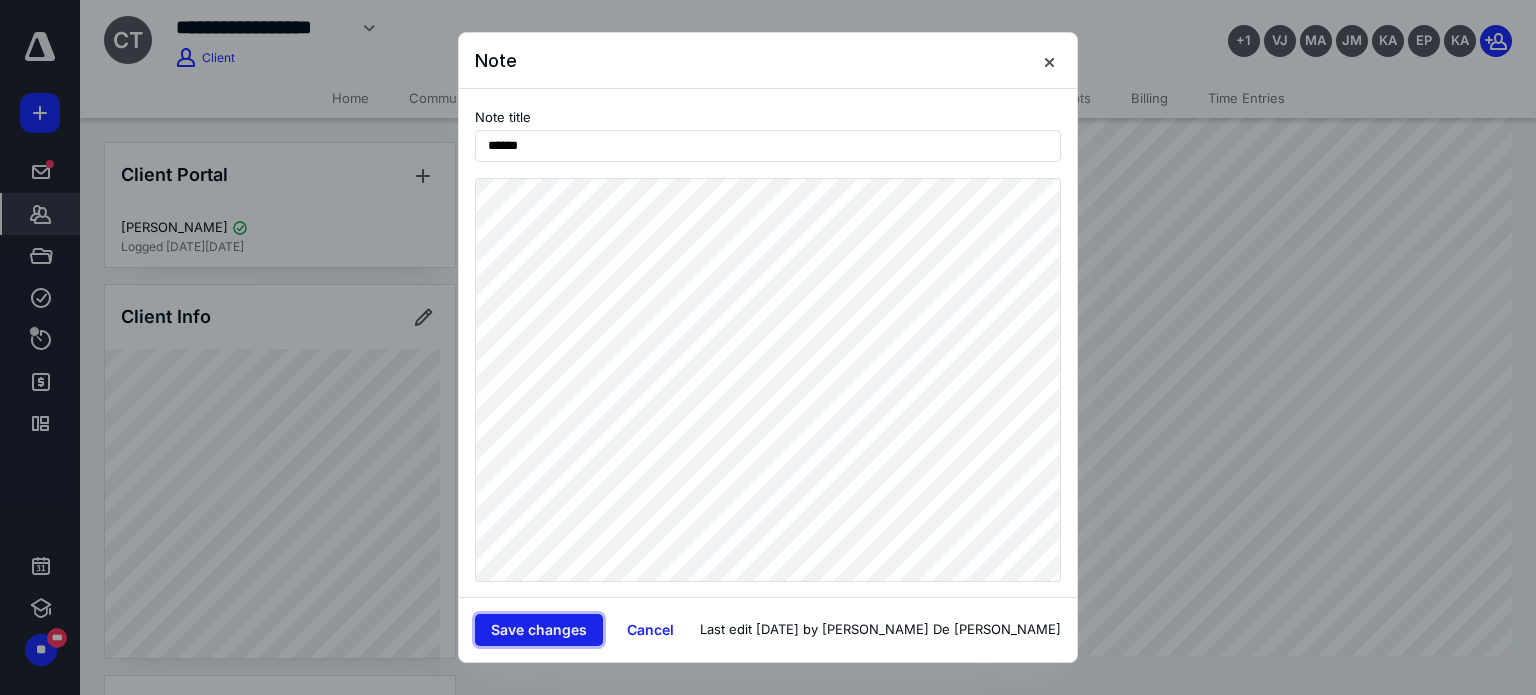 click on "Save changes" at bounding box center [539, 630] 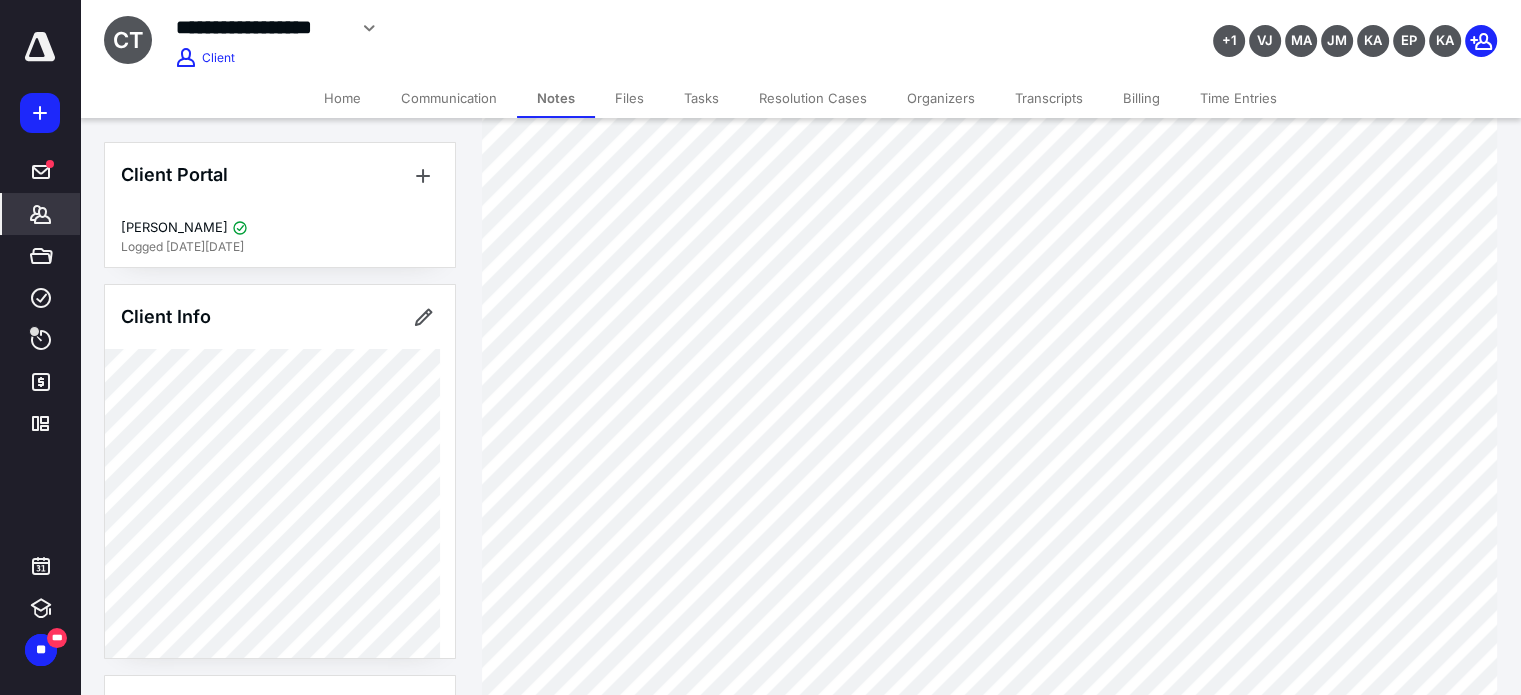 click on "Home" at bounding box center (342, 98) 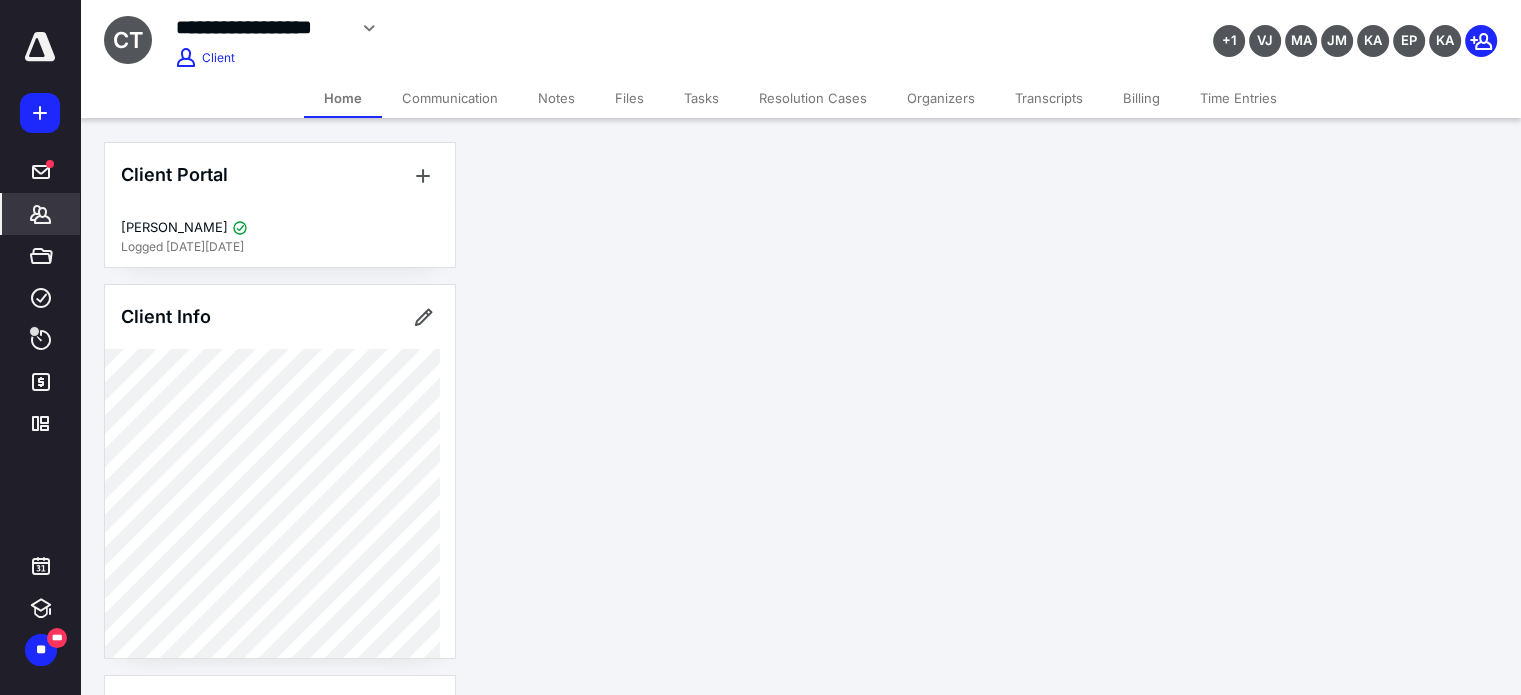 scroll, scrollTop: 0, scrollLeft: 0, axis: both 